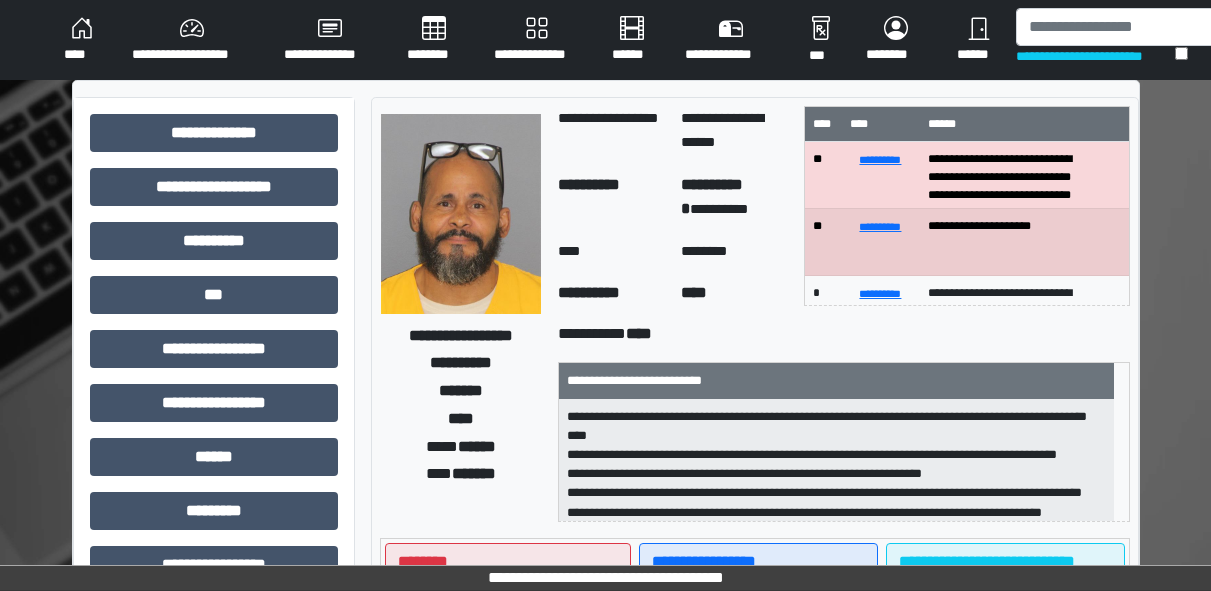 scroll, scrollTop: 0, scrollLeft: 14, axis: horizontal 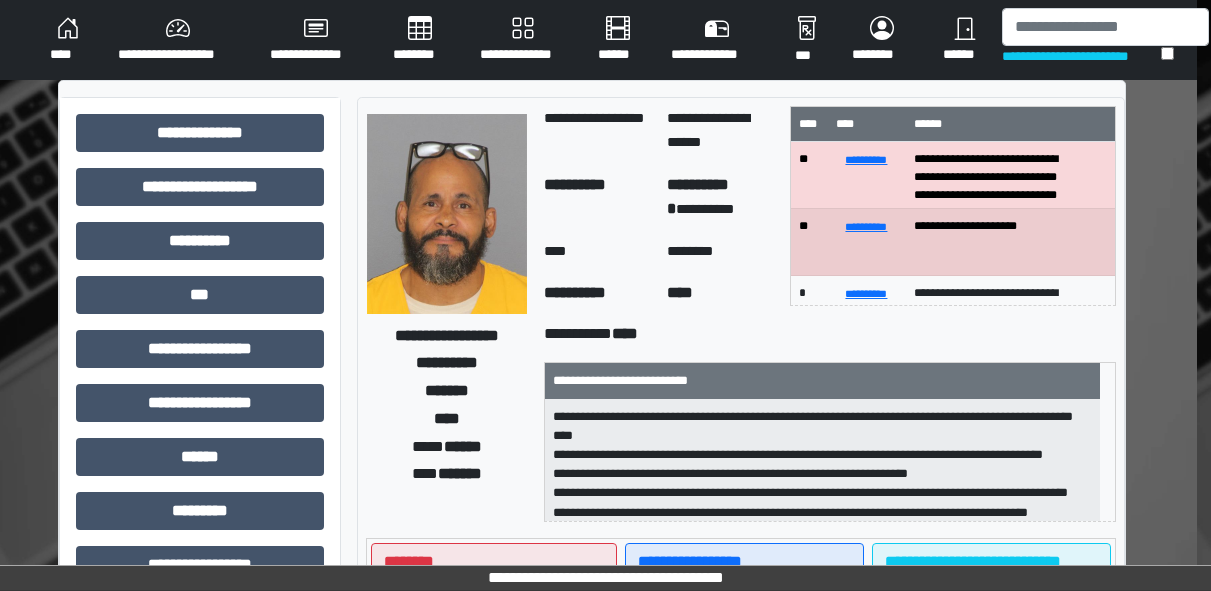 click on "**********" at bounding box center (523, 40) 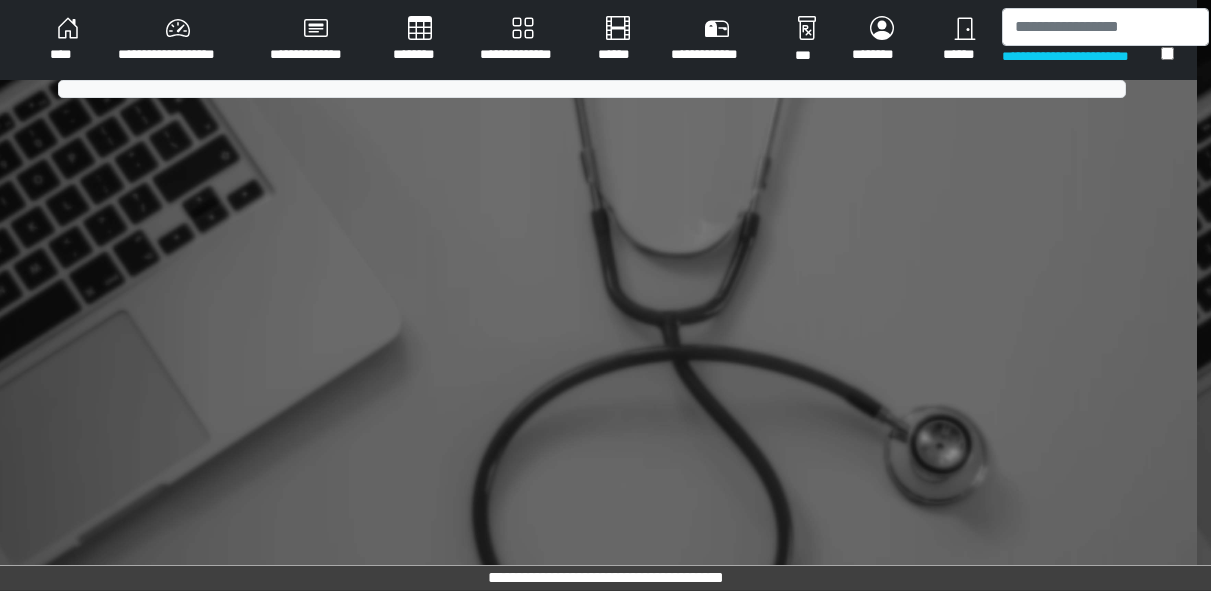 scroll, scrollTop: 0, scrollLeft: 0, axis: both 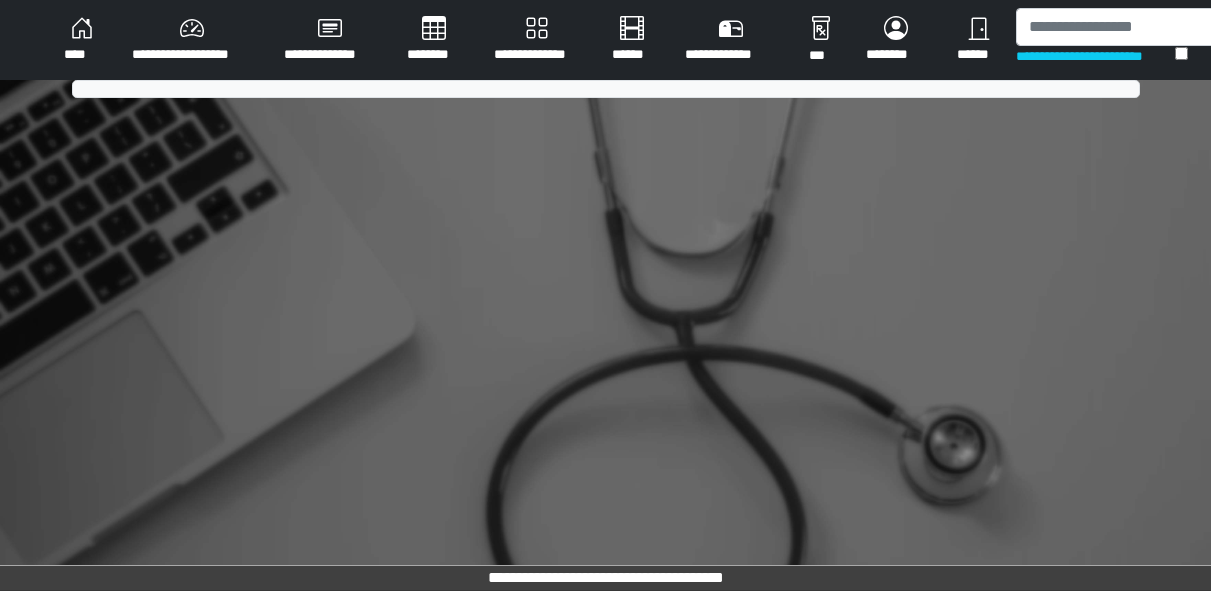 click on "****" at bounding box center [82, 40] 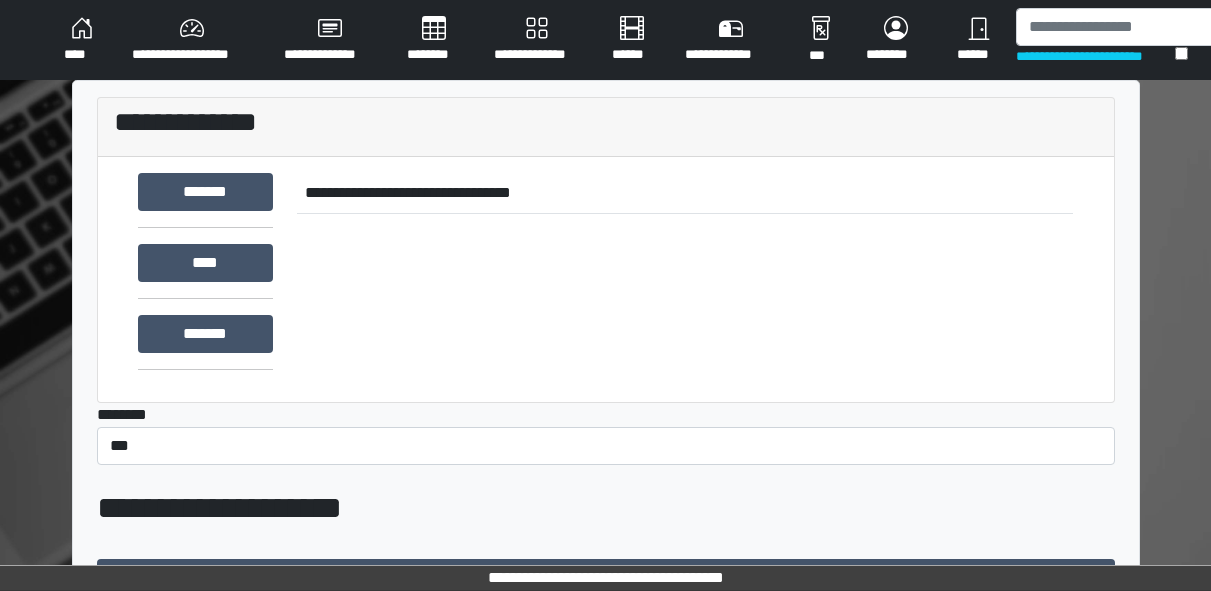 click on "****" at bounding box center [82, 40] 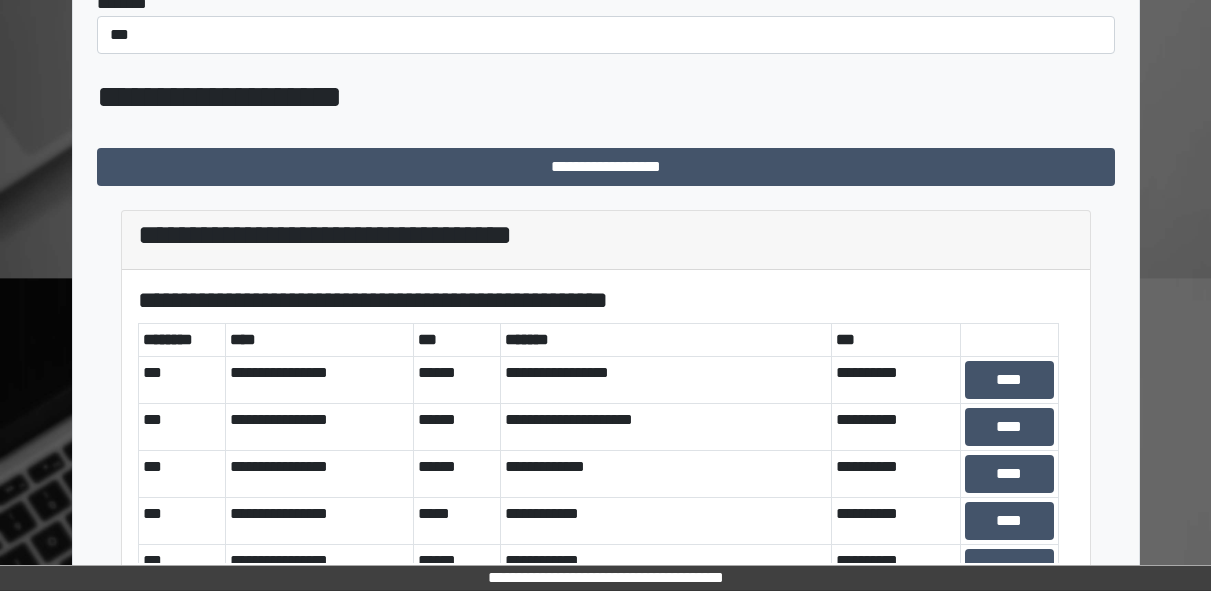 scroll, scrollTop: 413, scrollLeft: 0, axis: vertical 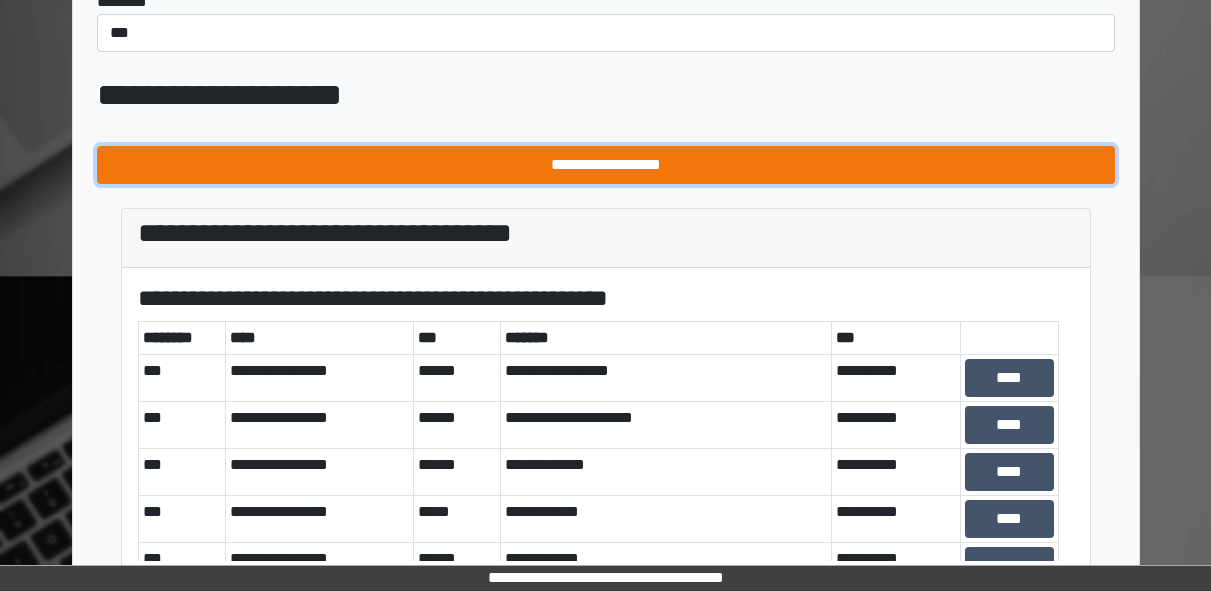 click on "**********" at bounding box center (606, 165) 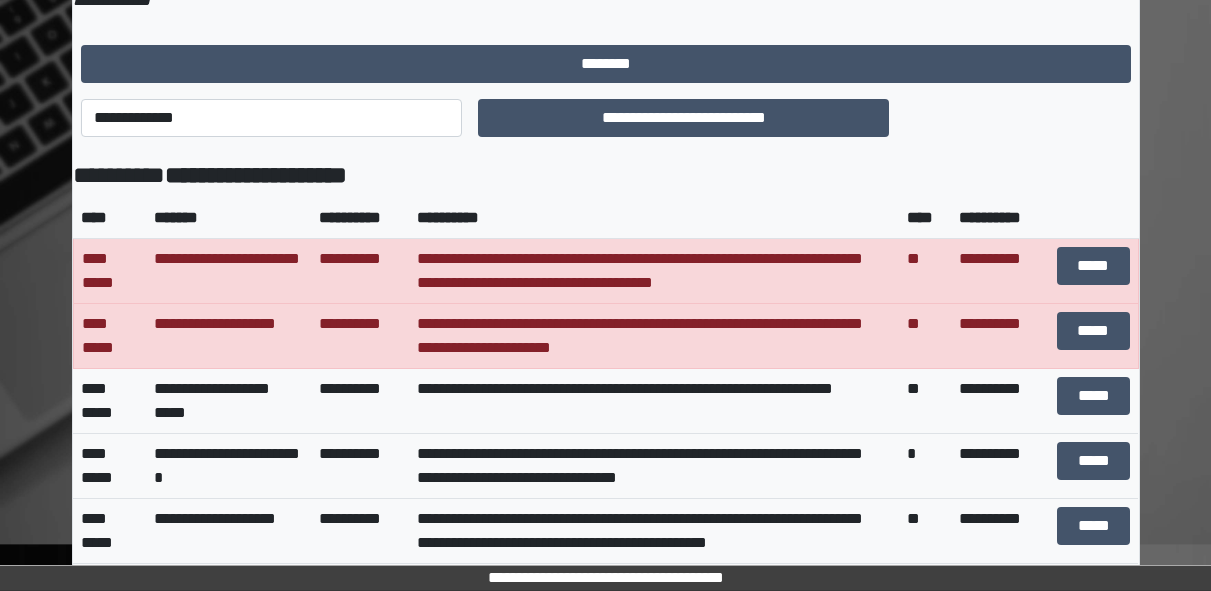 scroll, scrollTop: 0, scrollLeft: 0, axis: both 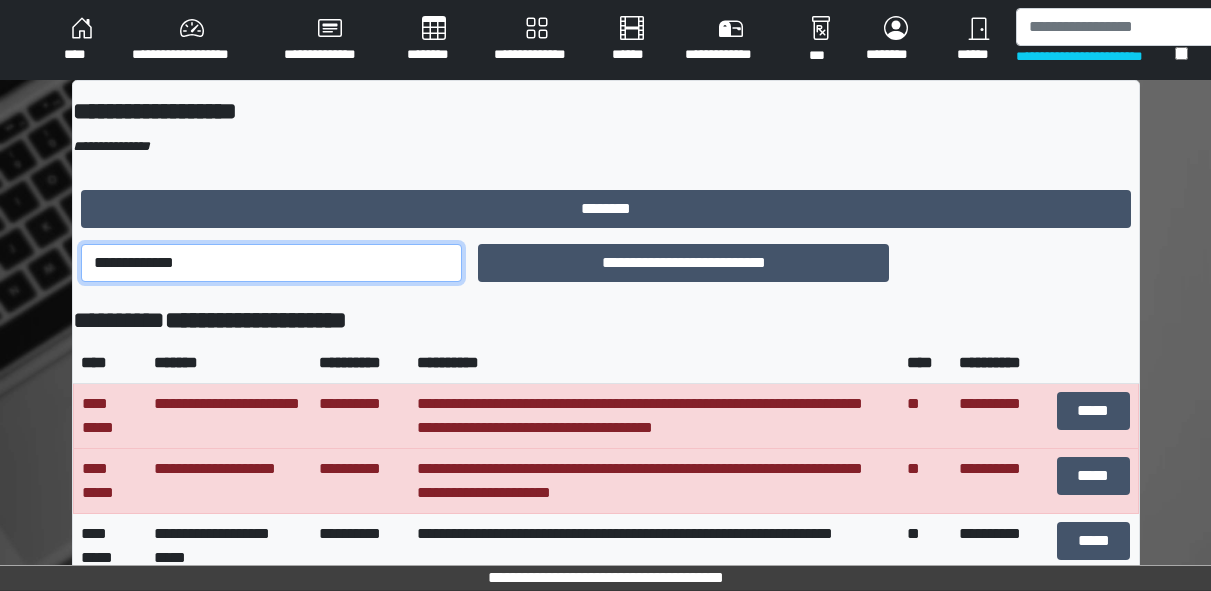 click on "**********" at bounding box center [272, 263] 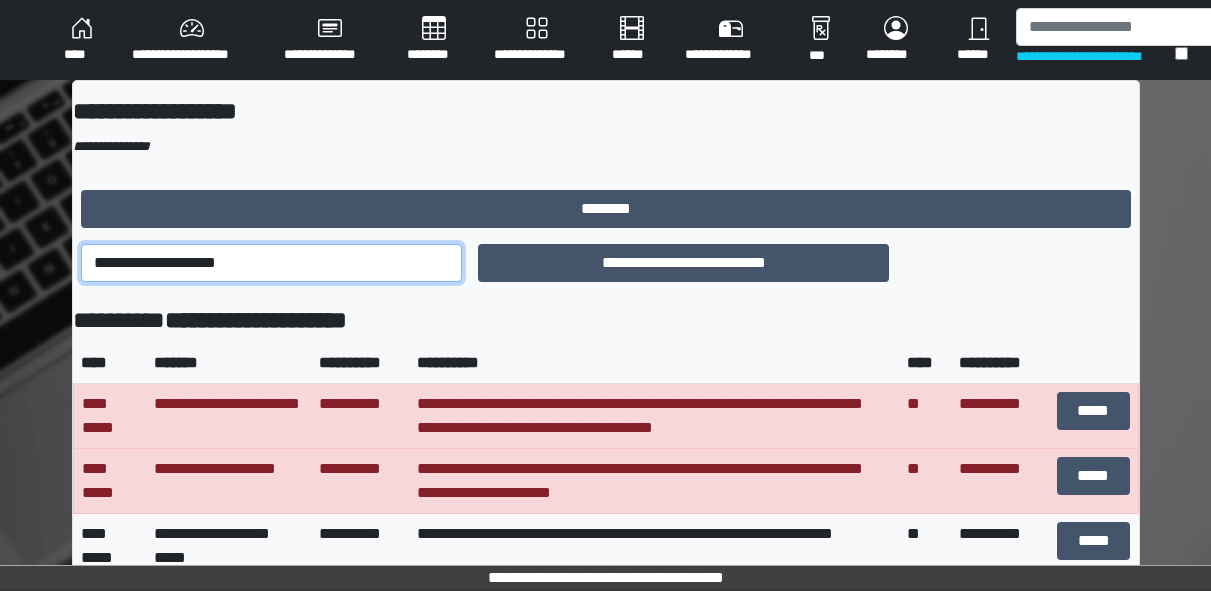 click on "**********" at bounding box center (272, 263) 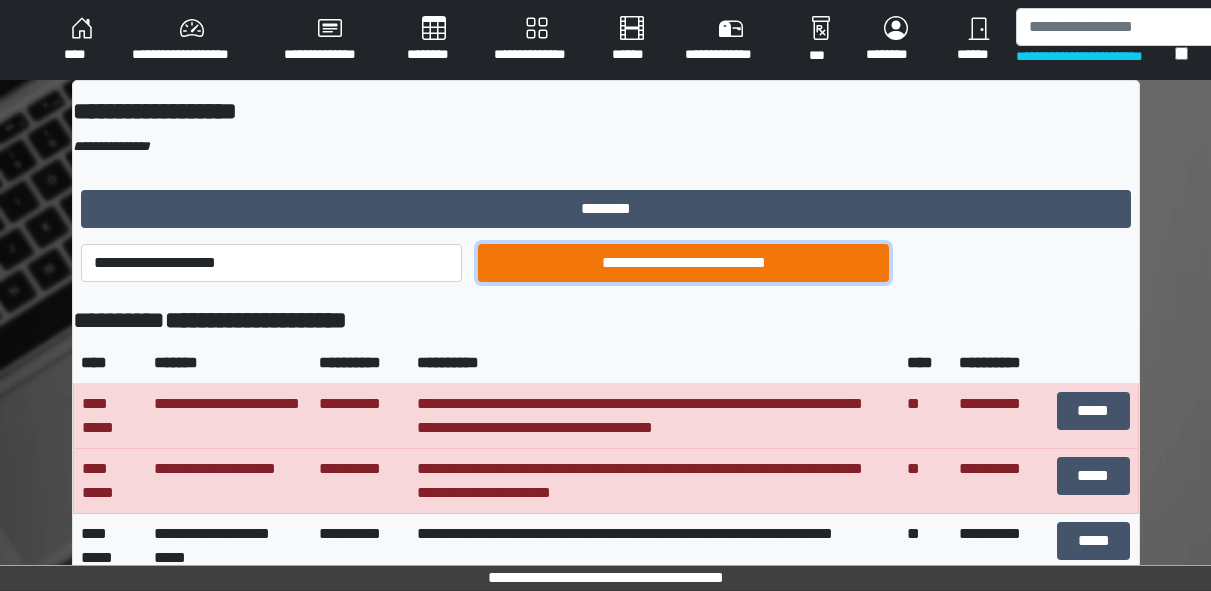 click on "**********" at bounding box center (683, 263) 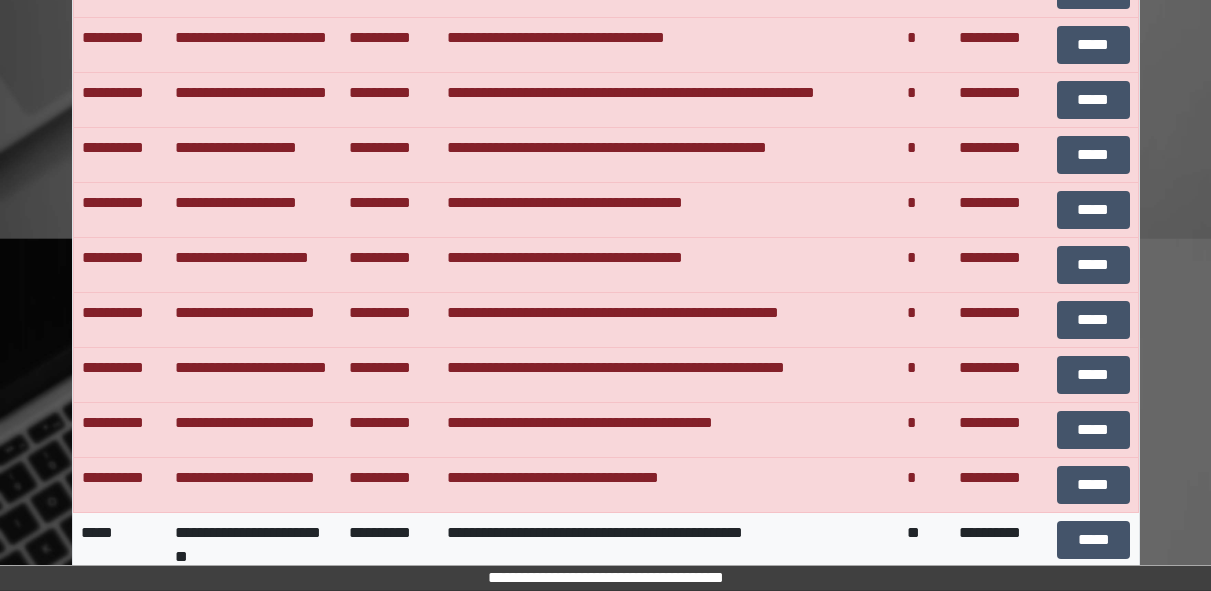 scroll, scrollTop: 5862, scrollLeft: 0, axis: vertical 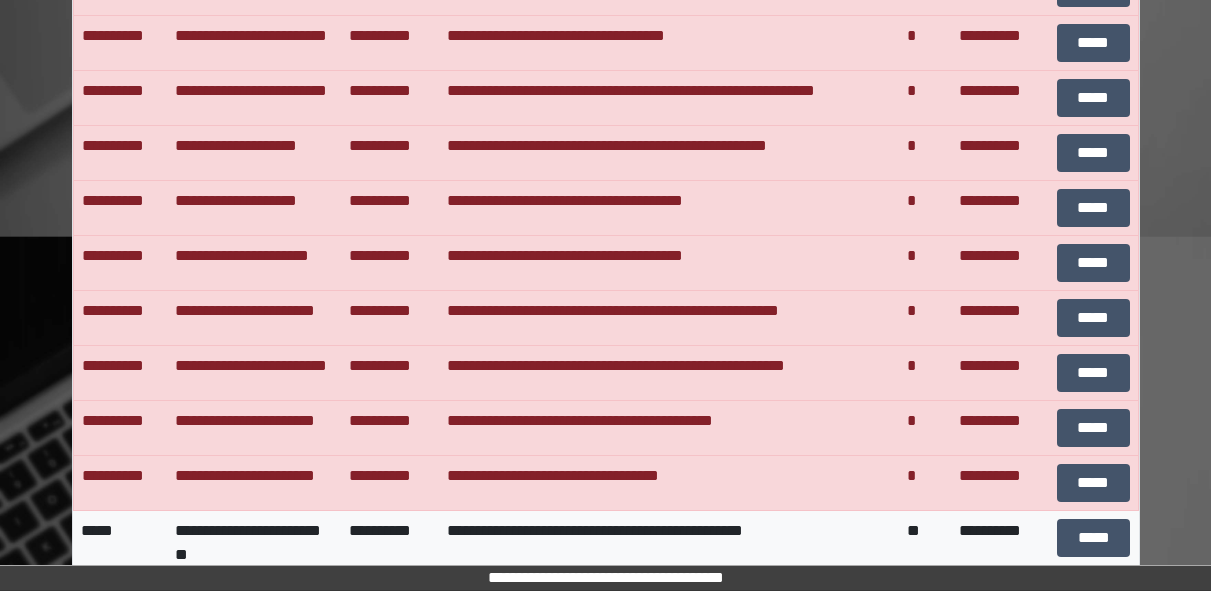 click on "**********" at bounding box center [669, -403] 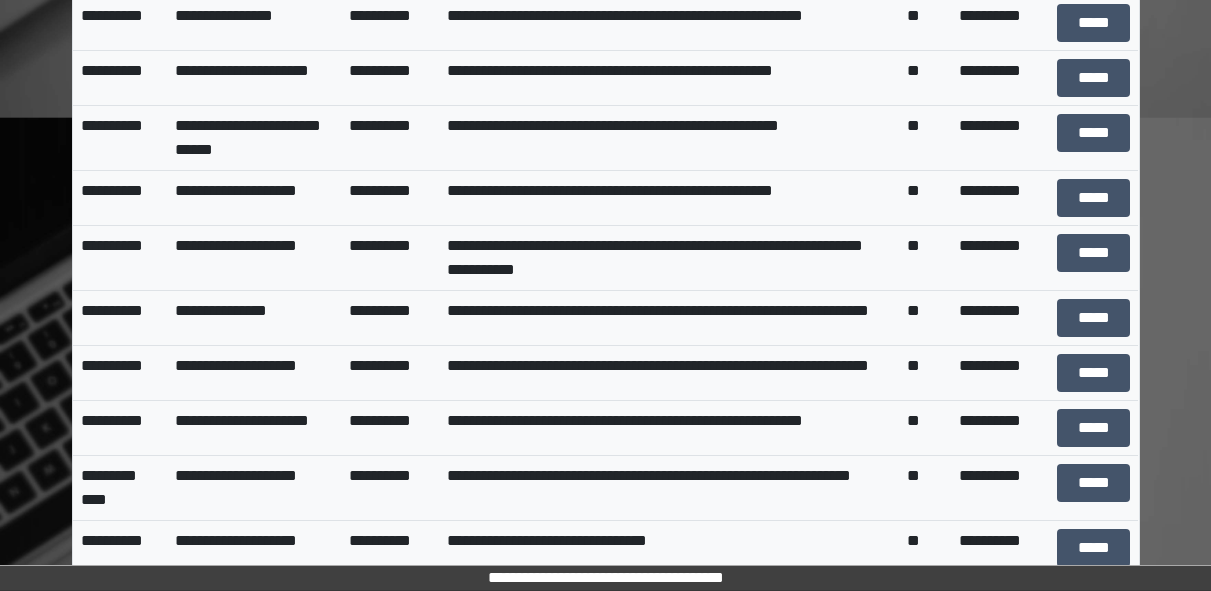 scroll, scrollTop: 9074, scrollLeft: 0, axis: vertical 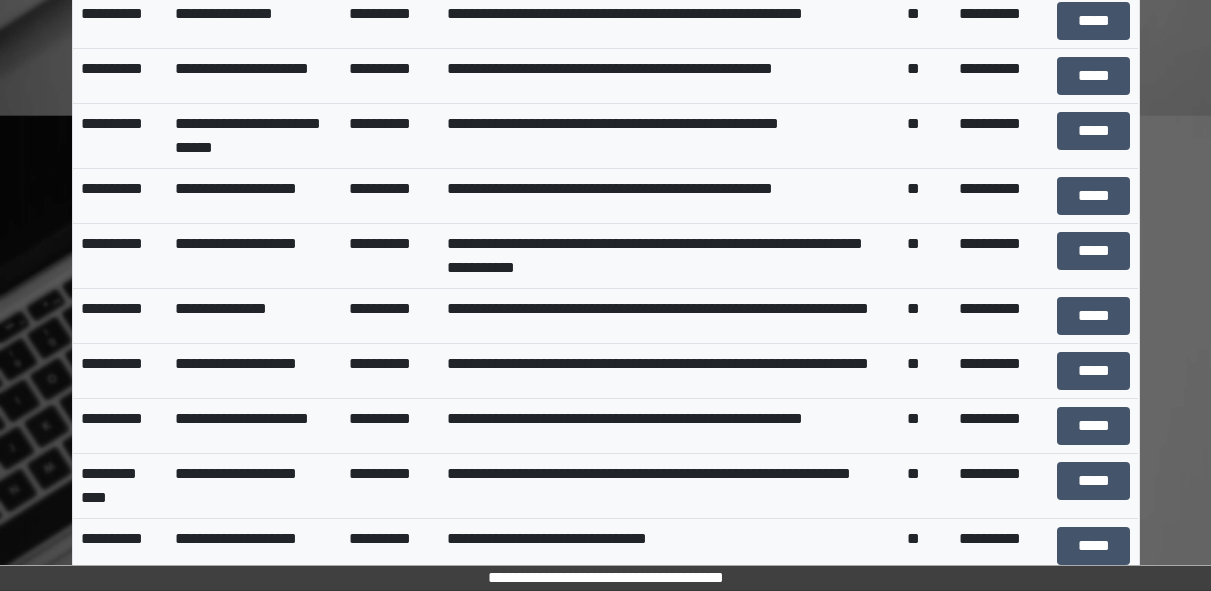 click on "**********" at bounding box center [669, -705] 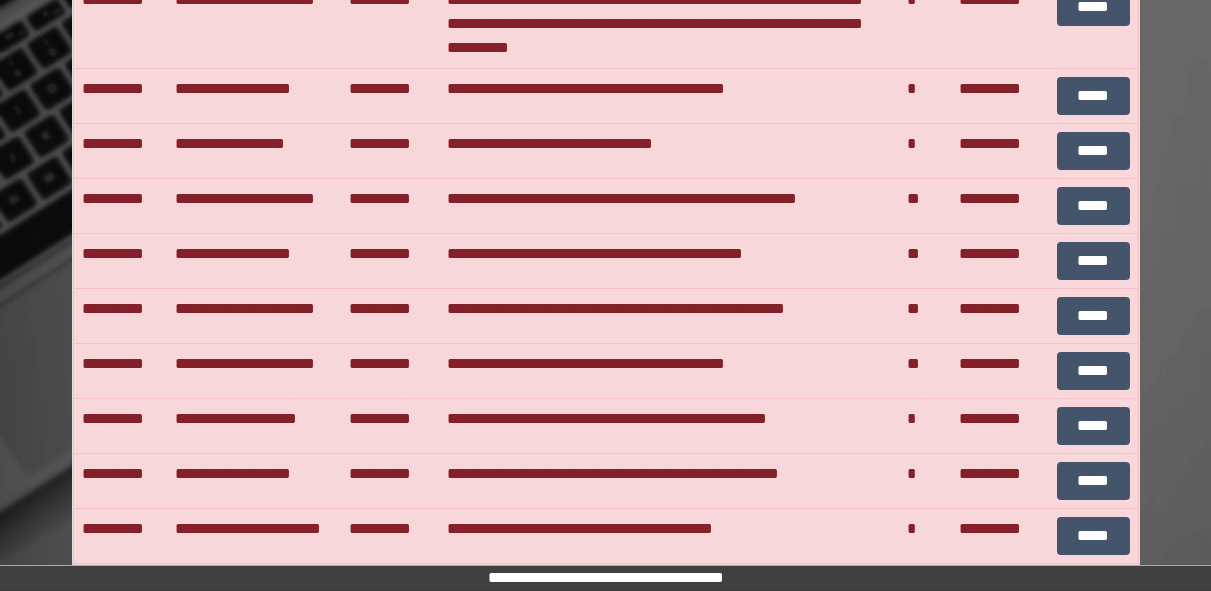 scroll, scrollTop: 0, scrollLeft: 0, axis: both 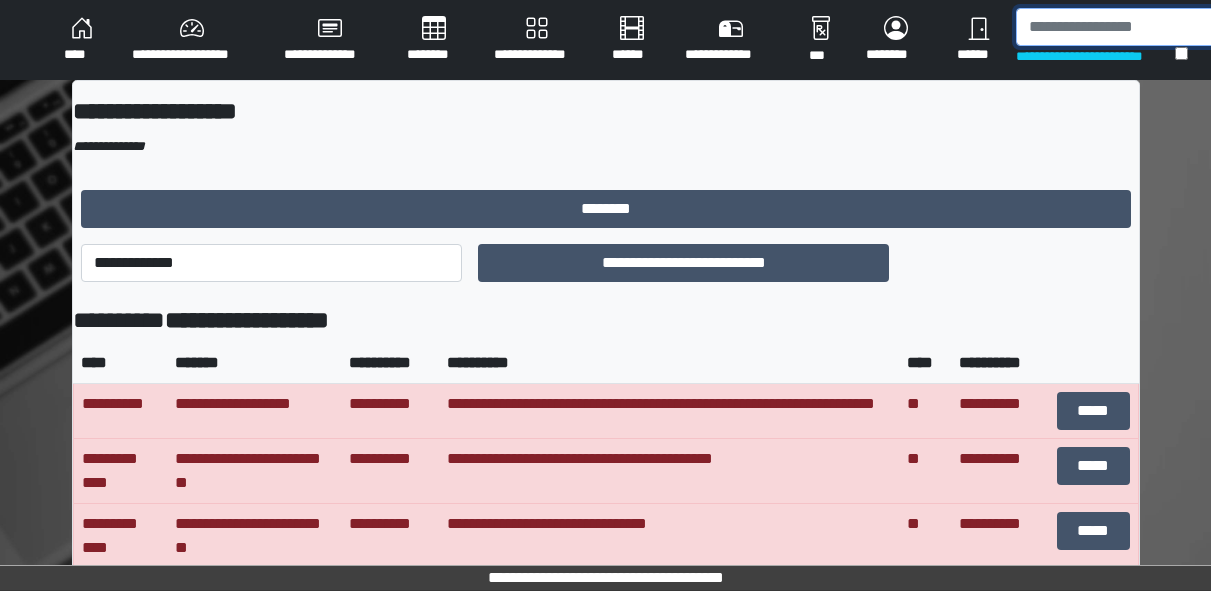 click at bounding box center (1119, 27) 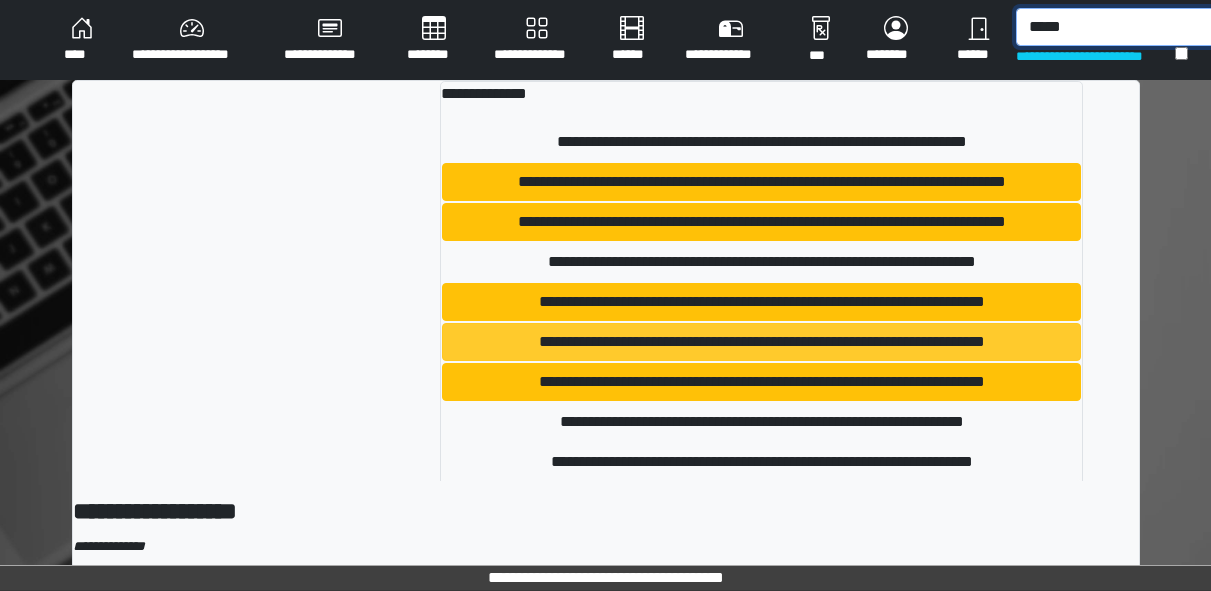type on "*****" 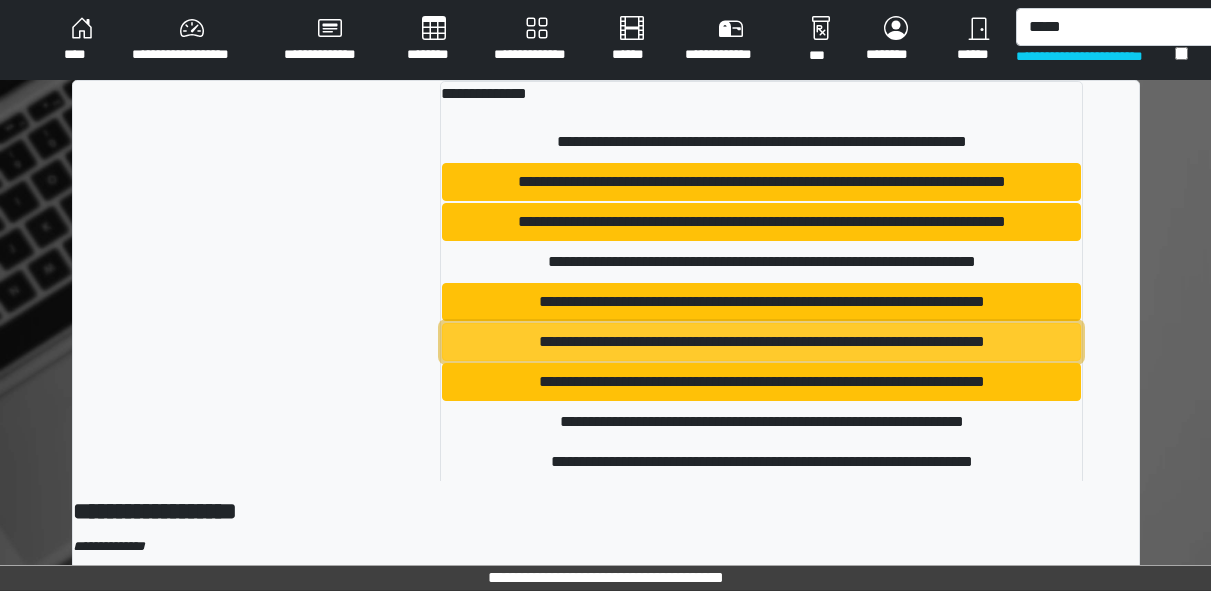 click on "**********" at bounding box center (761, 342) 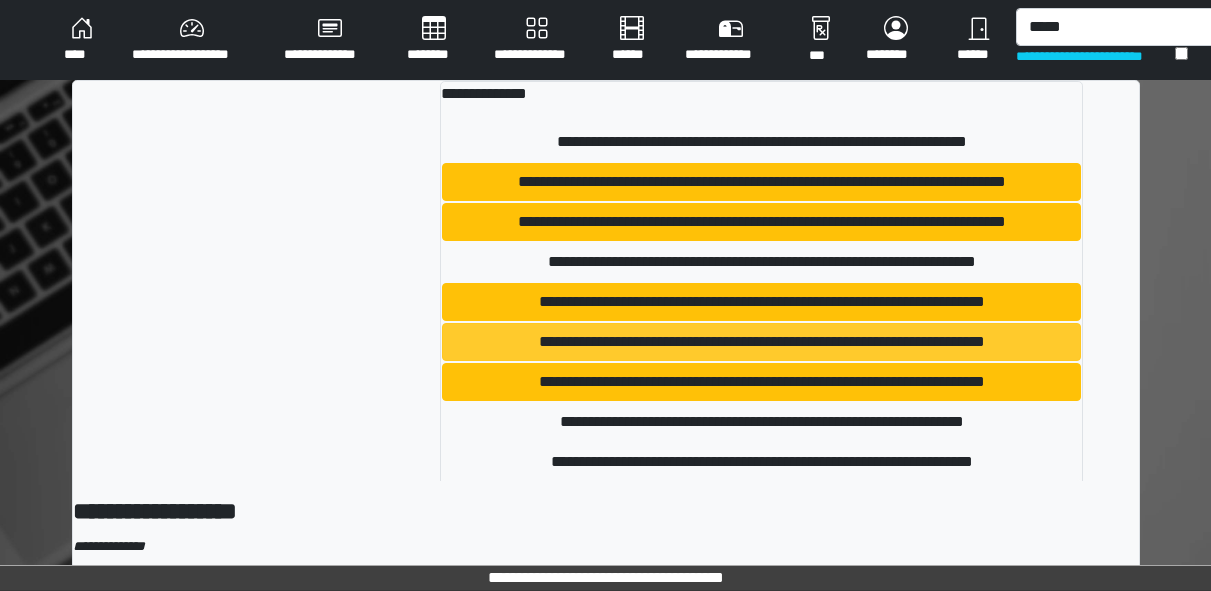 type 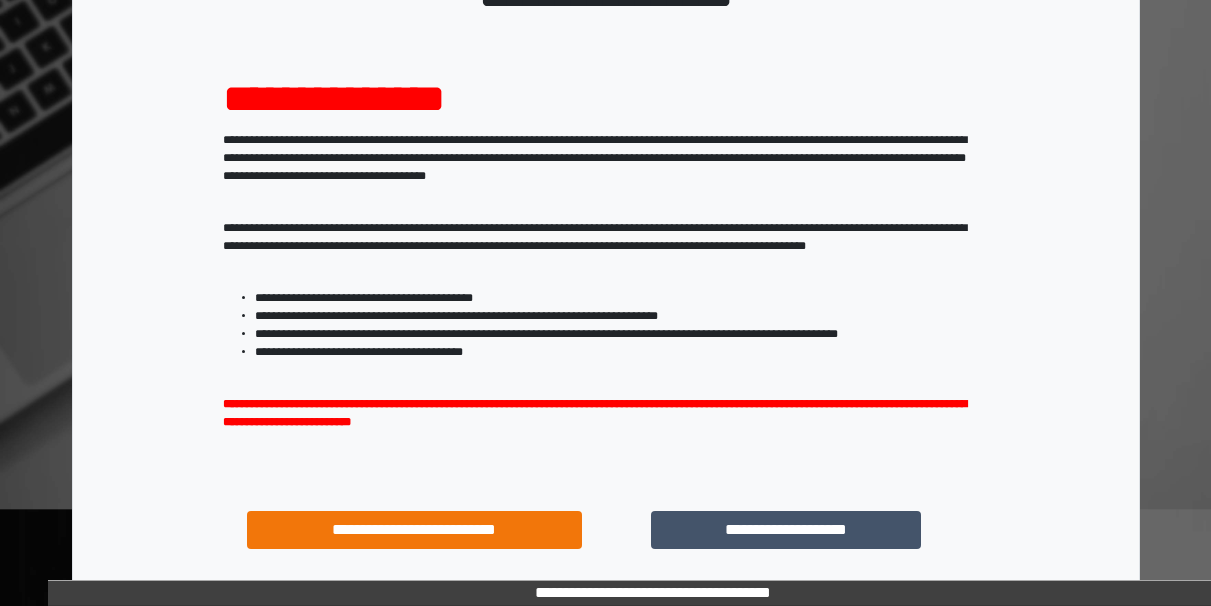 scroll, scrollTop: 322, scrollLeft: 0, axis: vertical 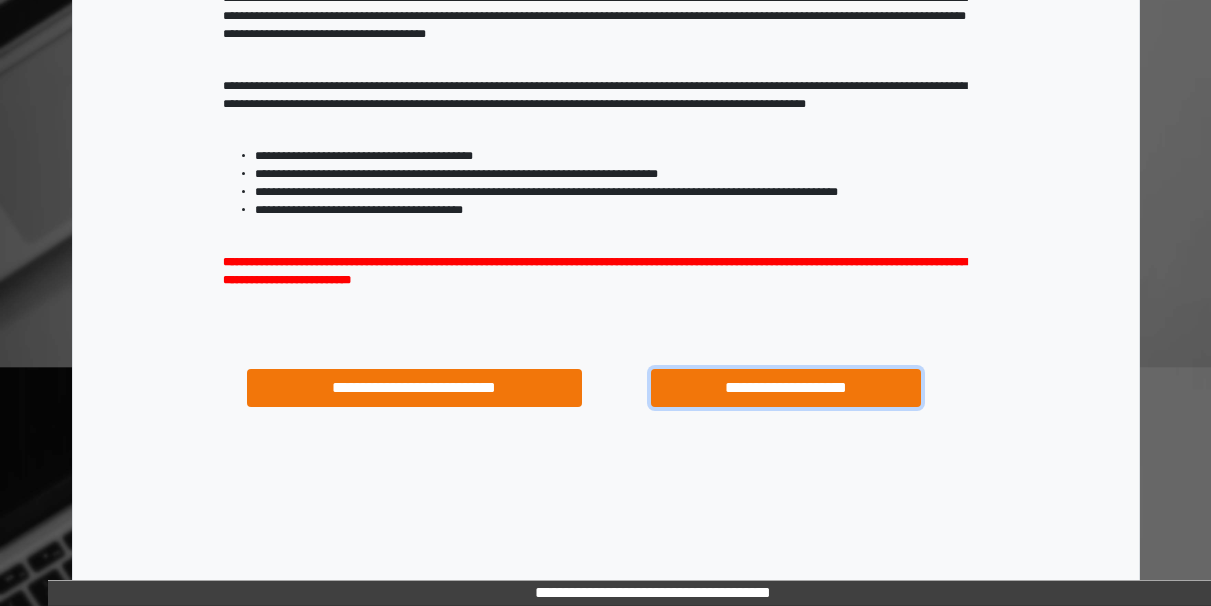 click on "**********" at bounding box center (785, 388) 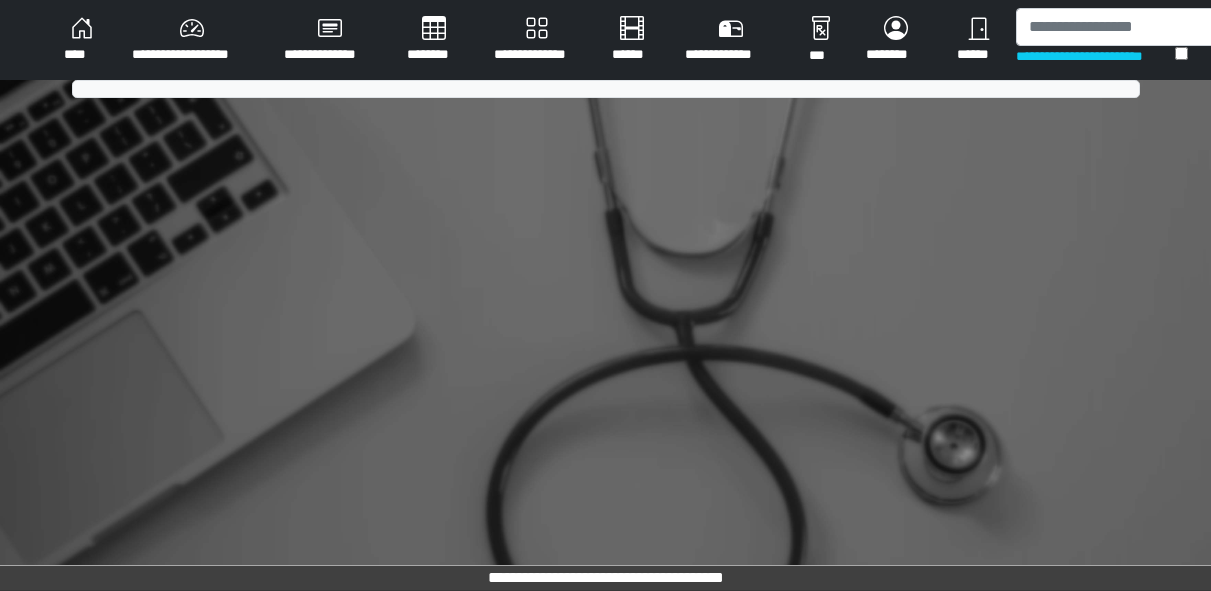 scroll, scrollTop: 0, scrollLeft: 0, axis: both 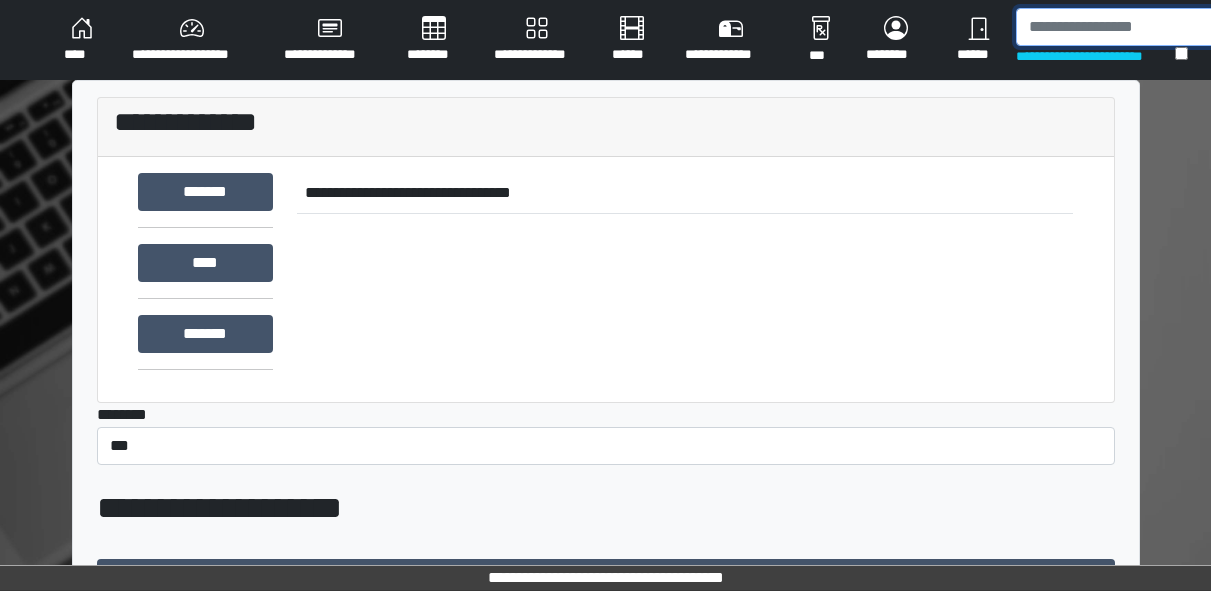 click at bounding box center [1119, 27] 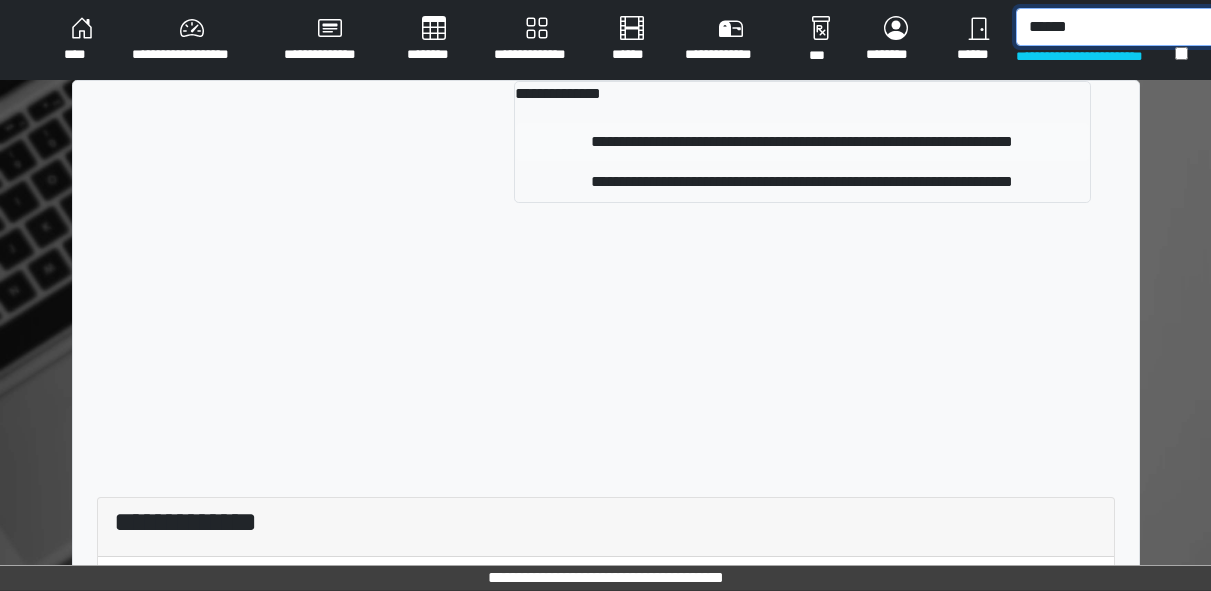 type on "******" 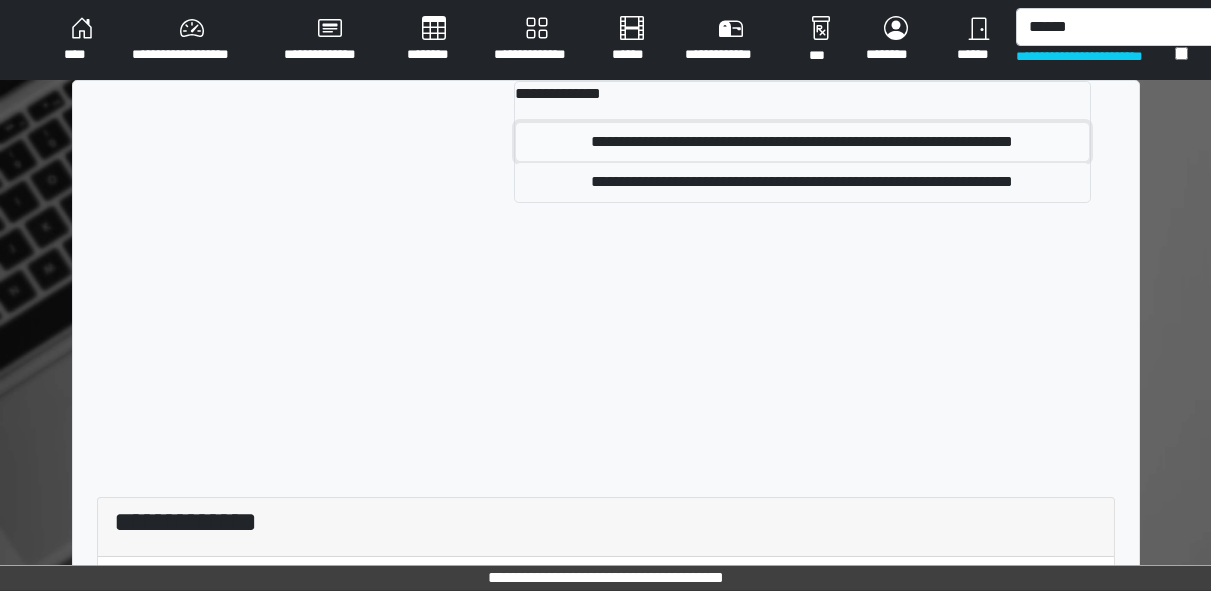 click on "**********" at bounding box center [802, 142] 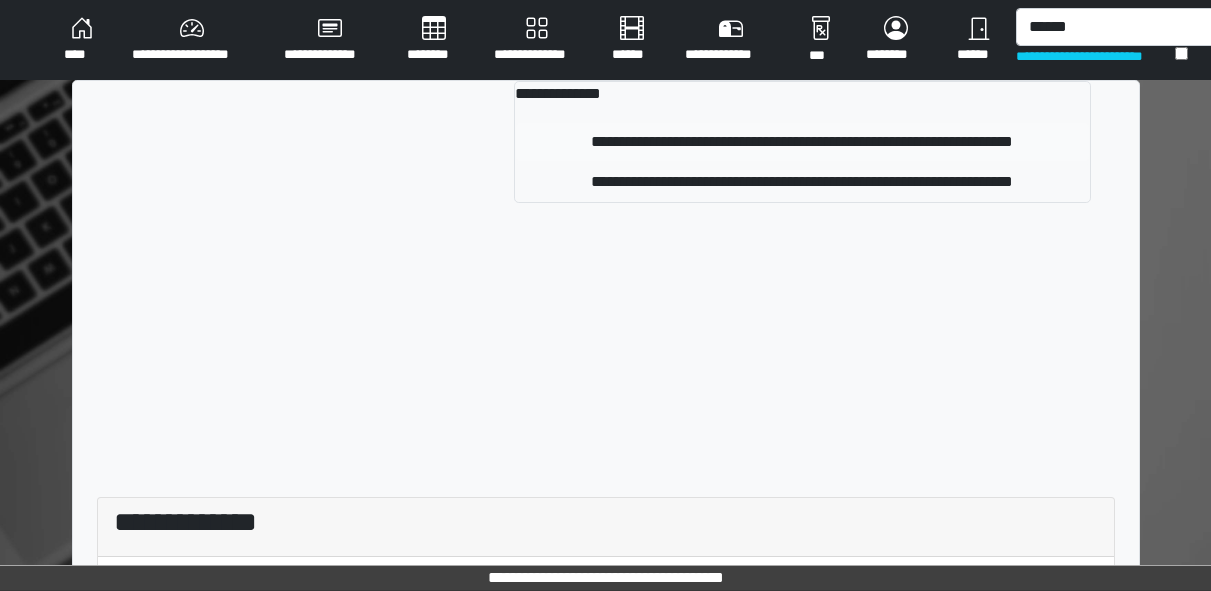 type 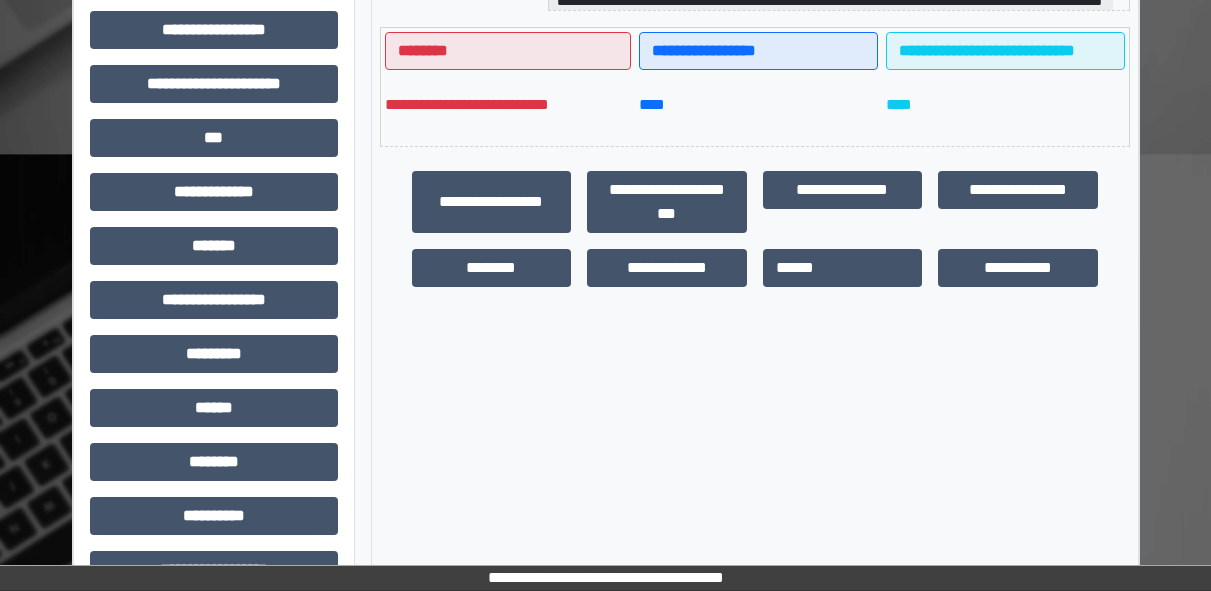 scroll, scrollTop: 536, scrollLeft: 0, axis: vertical 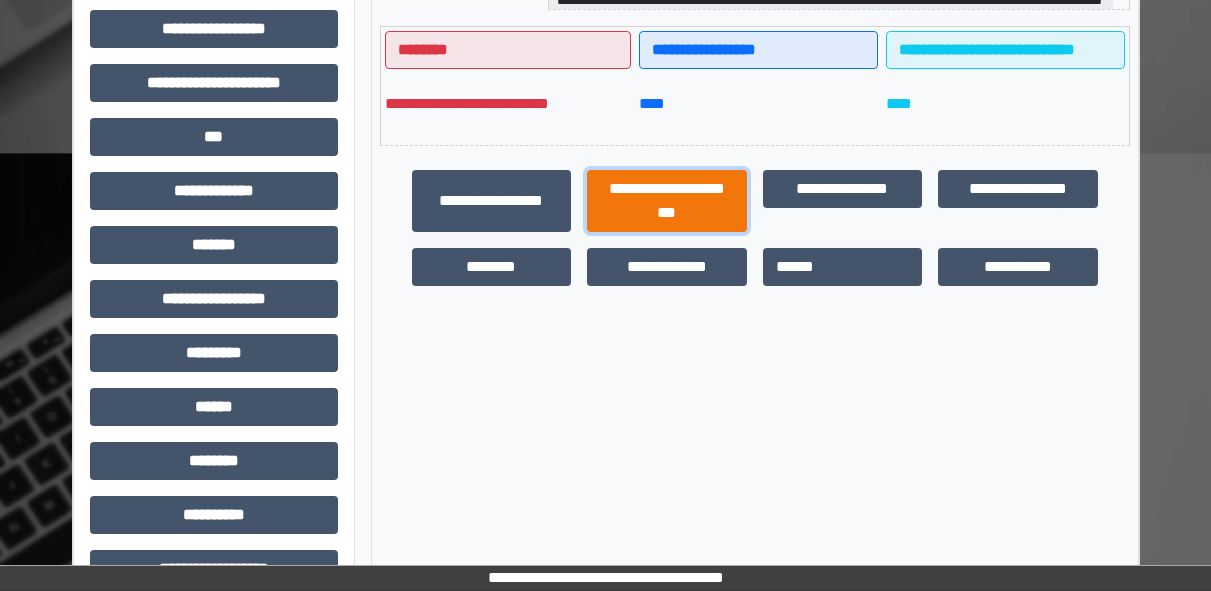 click on "**********" at bounding box center (667, 201) 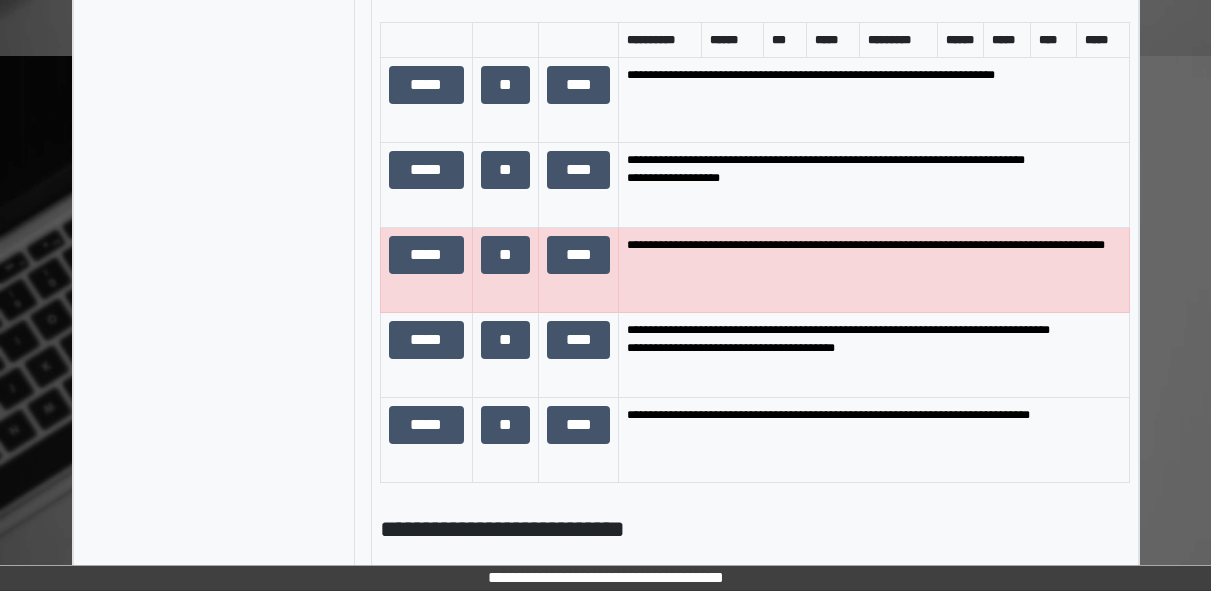 scroll, scrollTop: 1408, scrollLeft: 0, axis: vertical 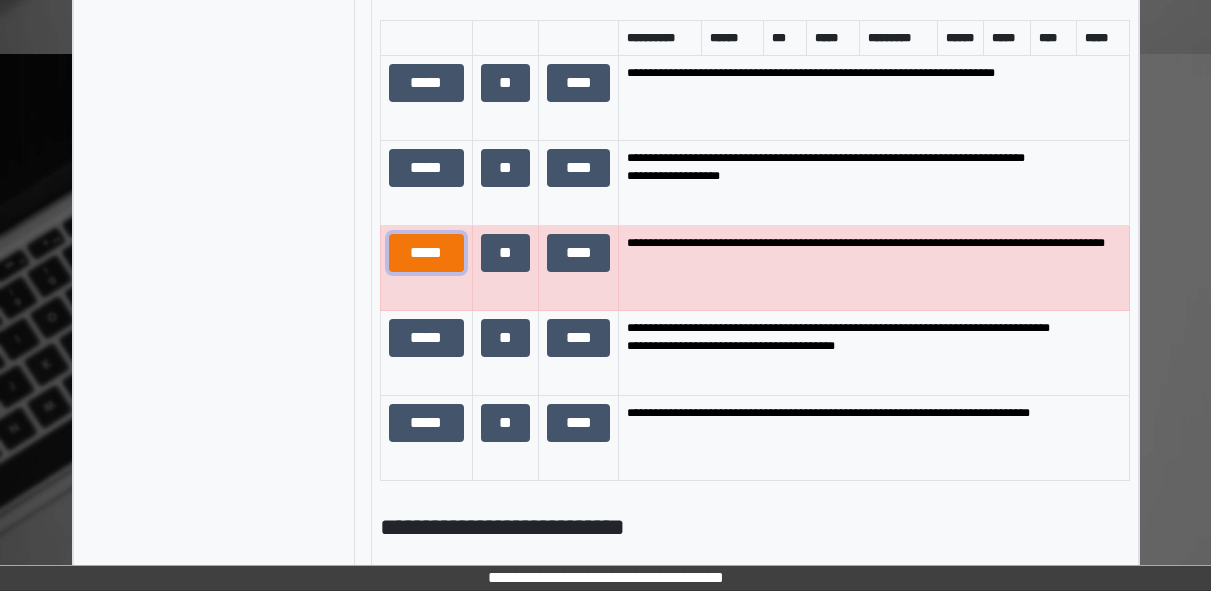 click on "*****" at bounding box center [426, 253] 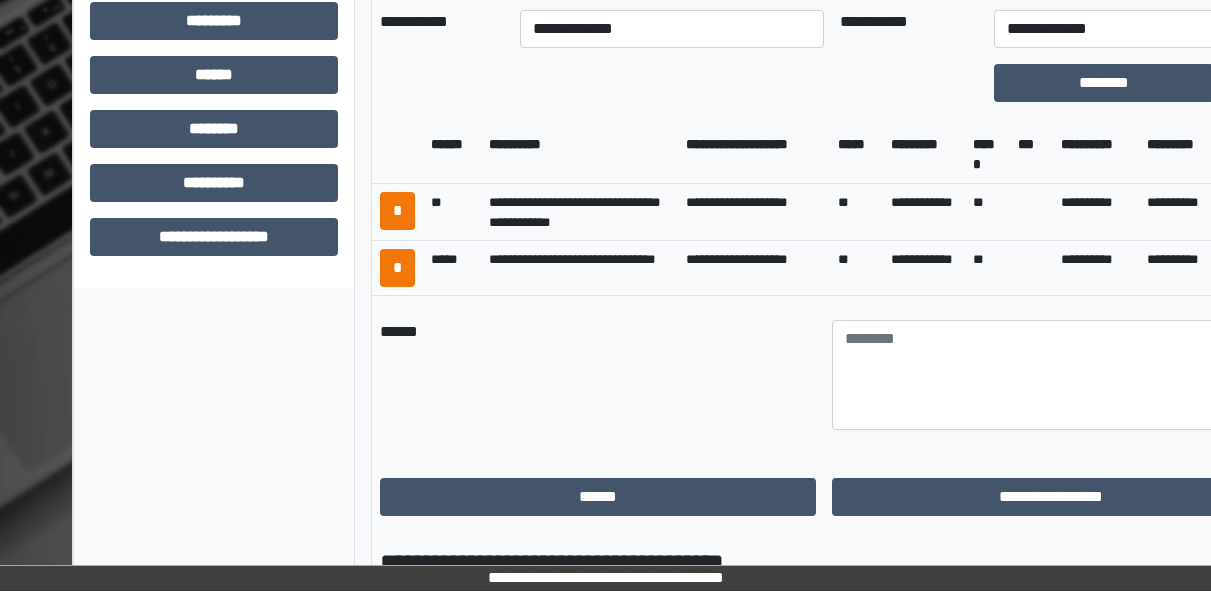 scroll, scrollTop: 799, scrollLeft: 0, axis: vertical 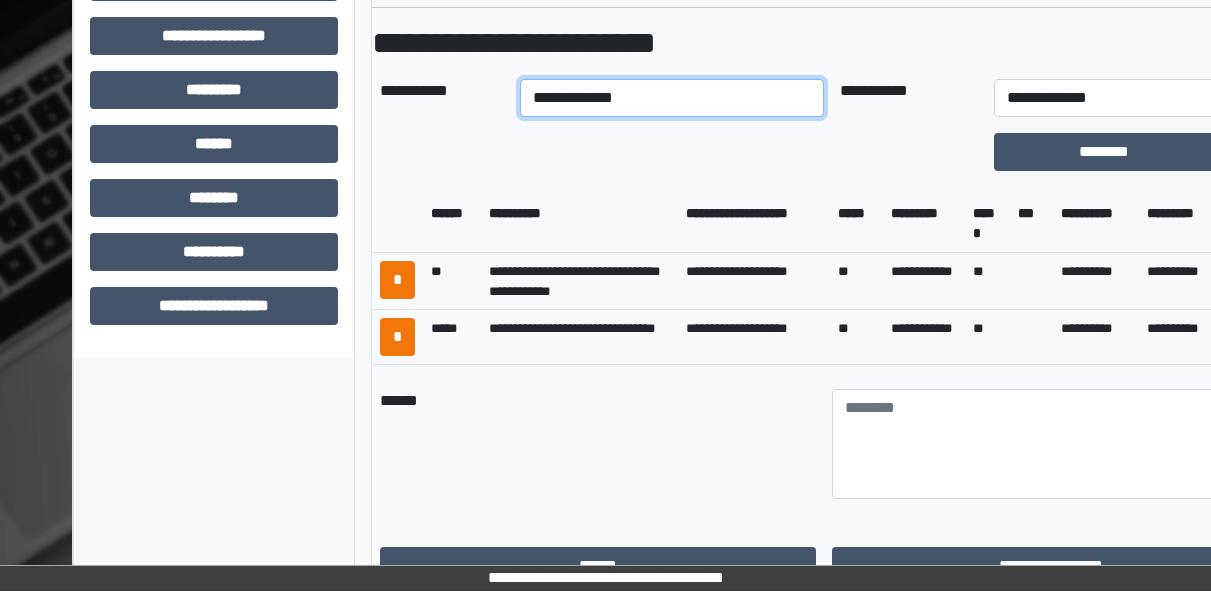 click on "**********" at bounding box center (672, 98) 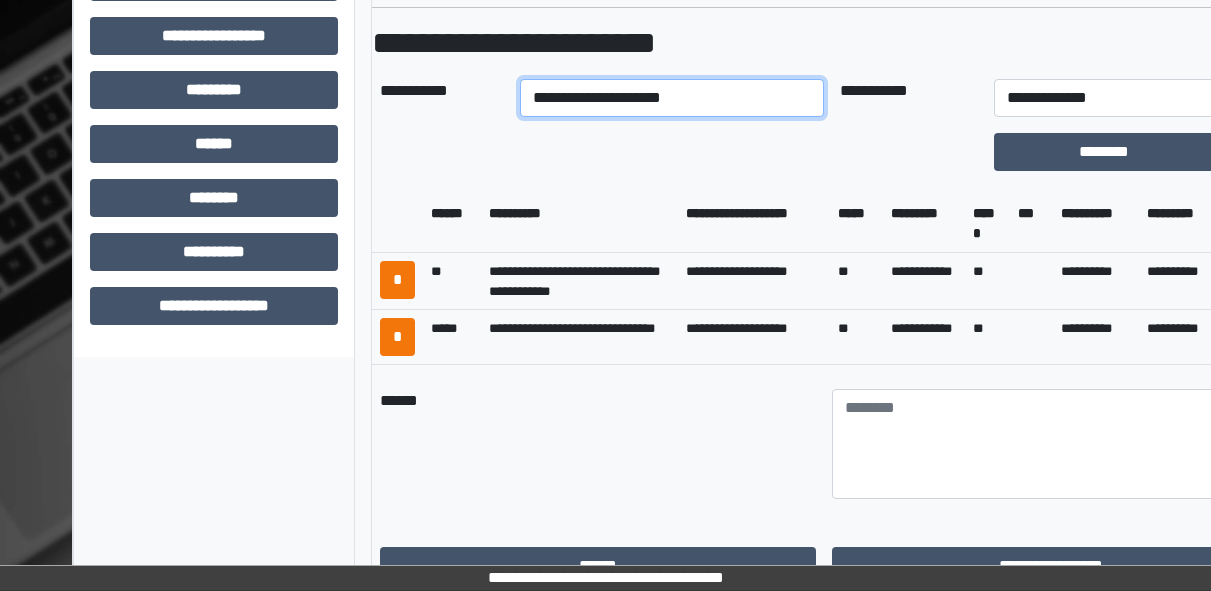 click on "**********" at bounding box center (672, 98) 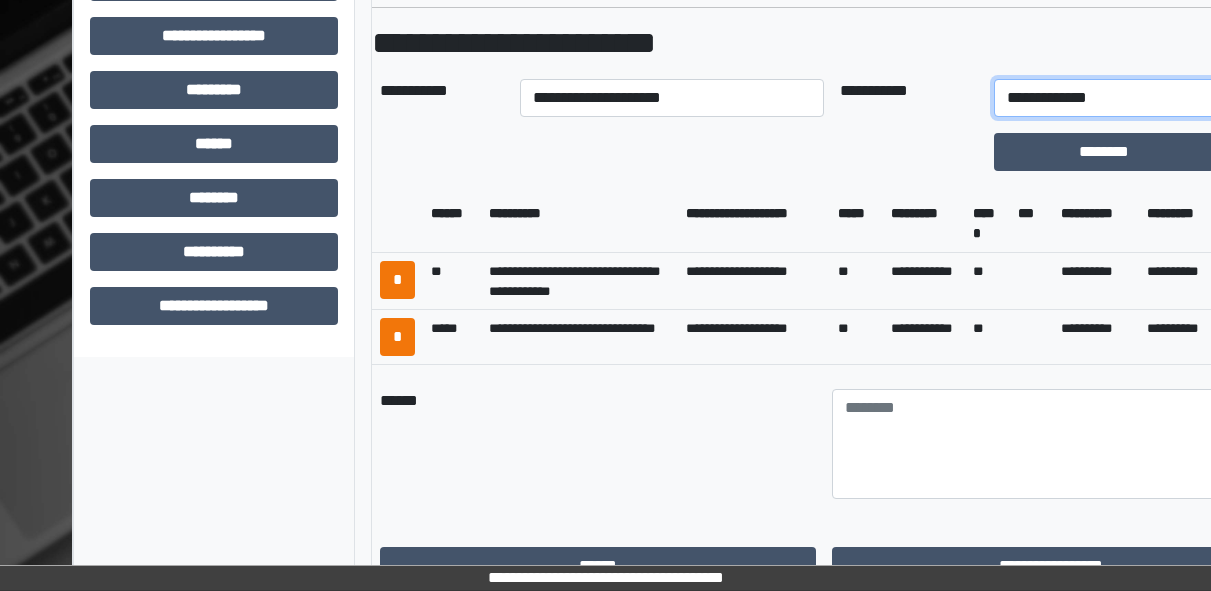click on "**********" at bounding box center (1132, 98) 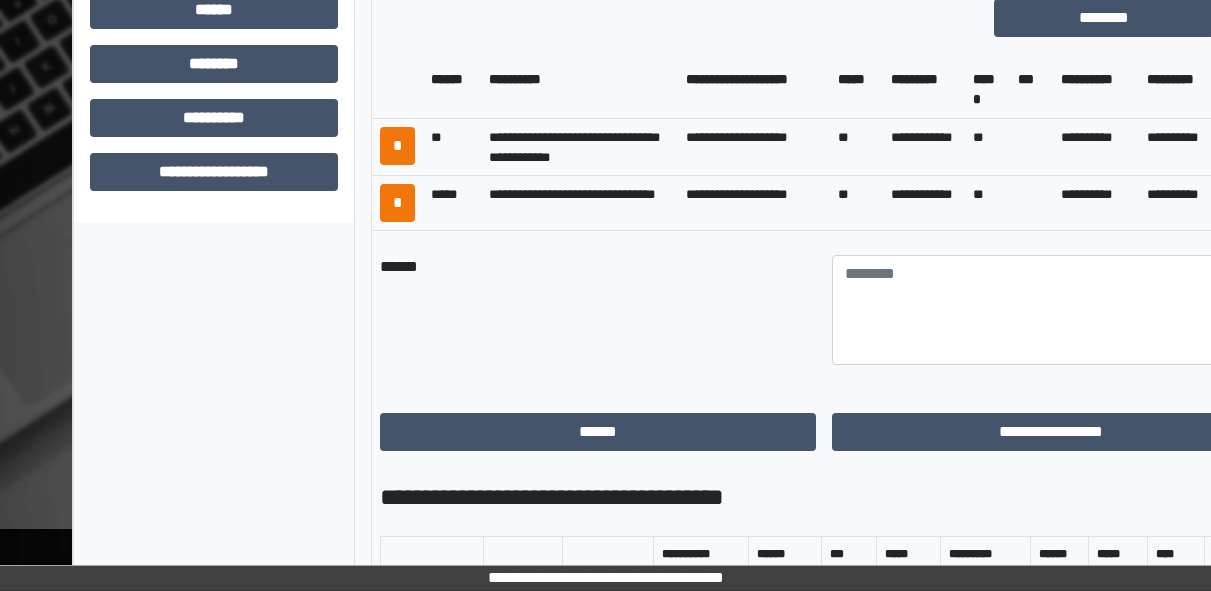 scroll, scrollTop: 935, scrollLeft: 0, axis: vertical 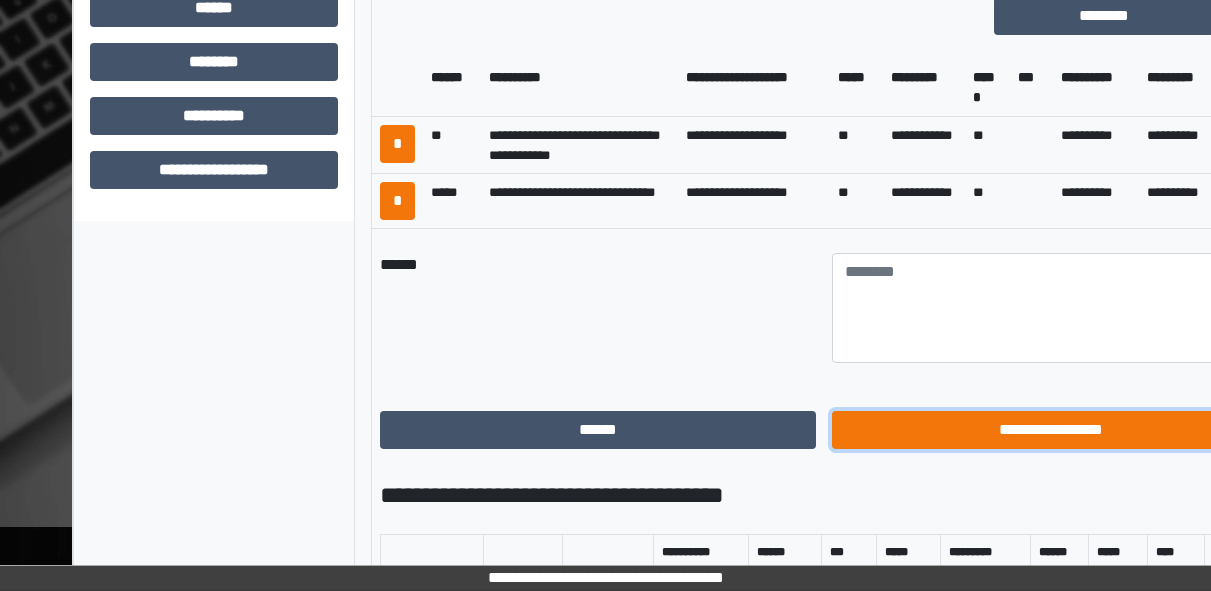 click on "**********" at bounding box center (1050, 430) 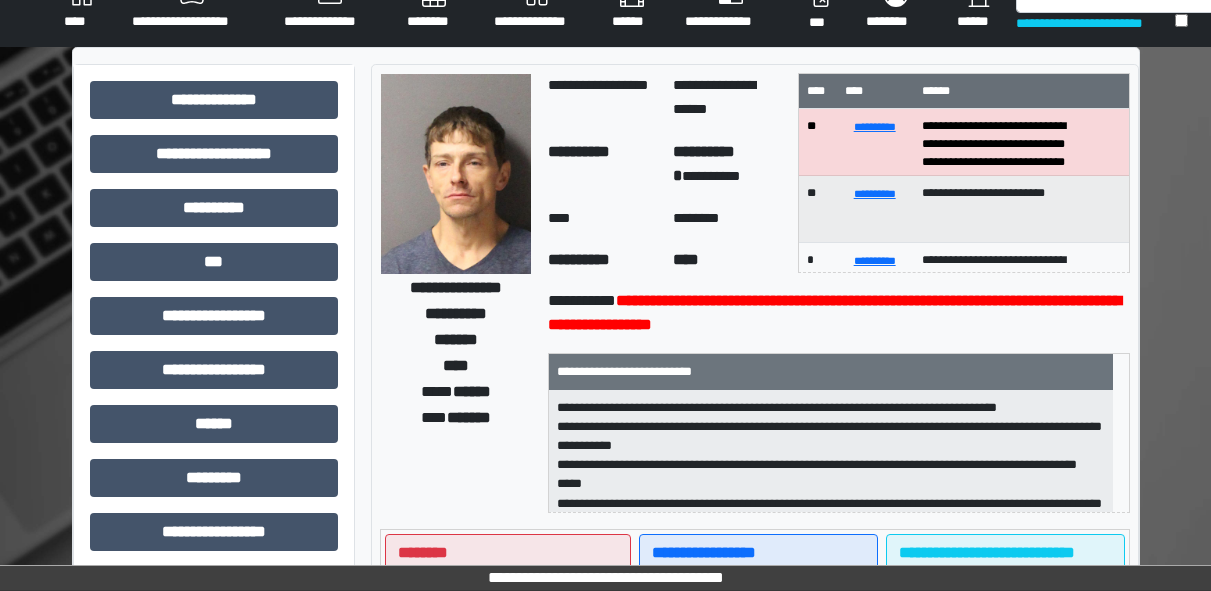 scroll, scrollTop: 0, scrollLeft: 0, axis: both 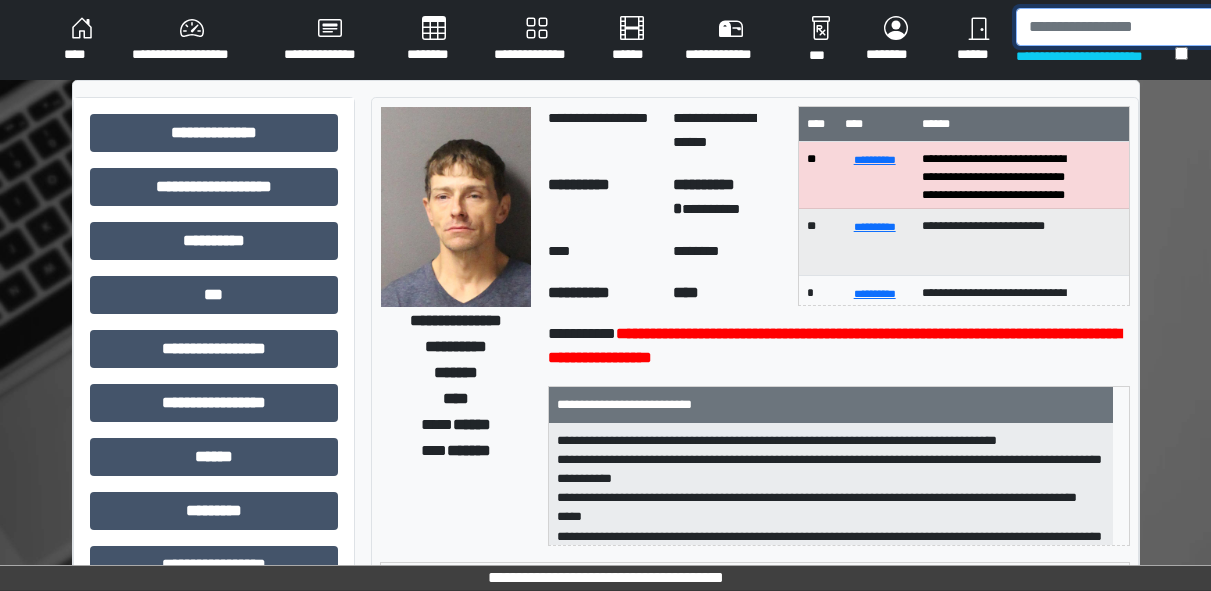 click at bounding box center (1119, 27) 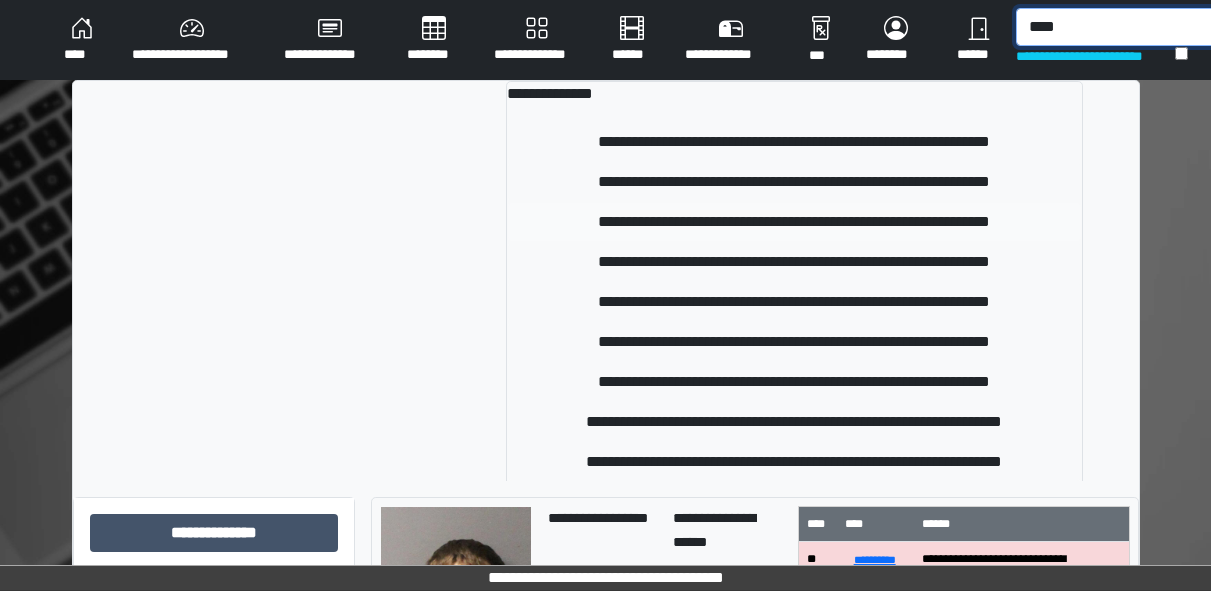 type on "****" 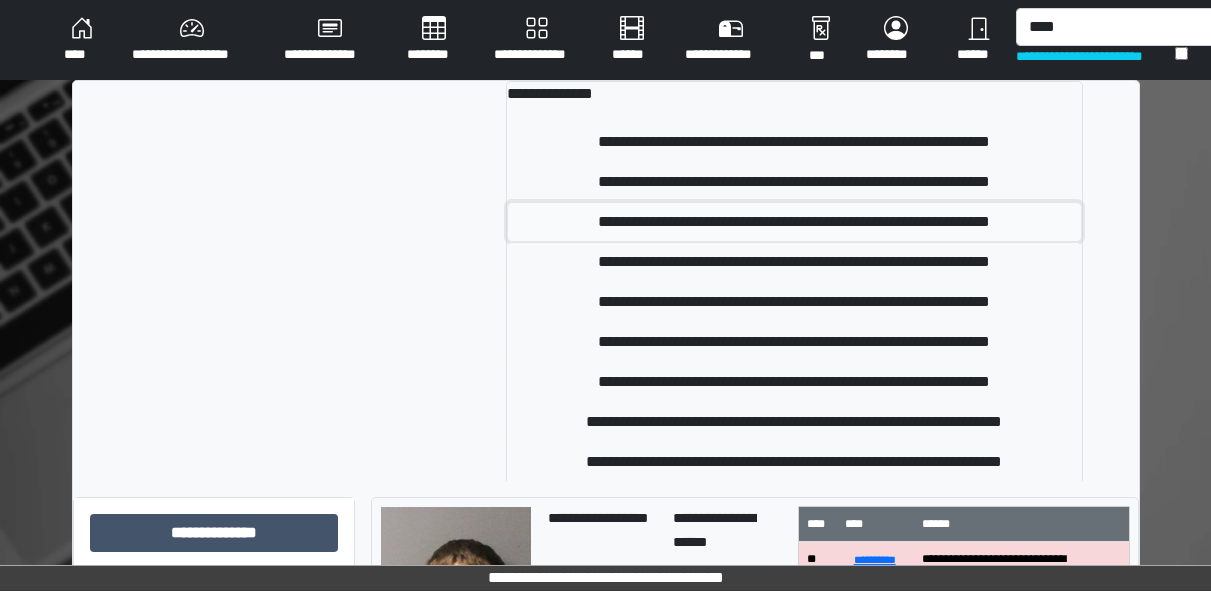 click on "**********" at bounding box center (794, 222) 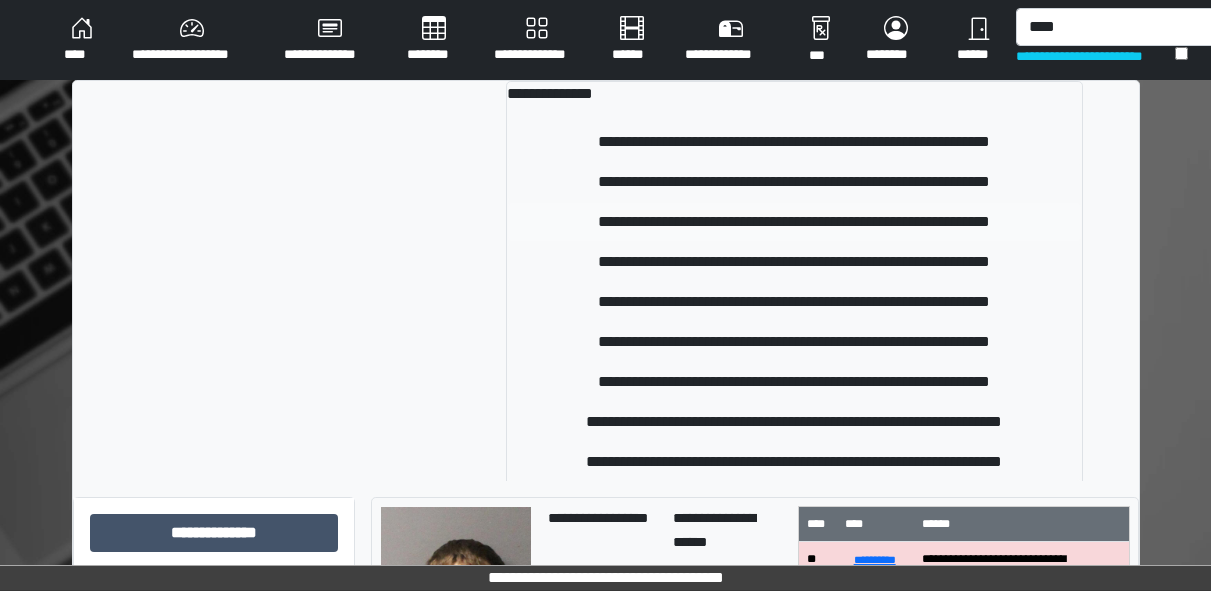 type 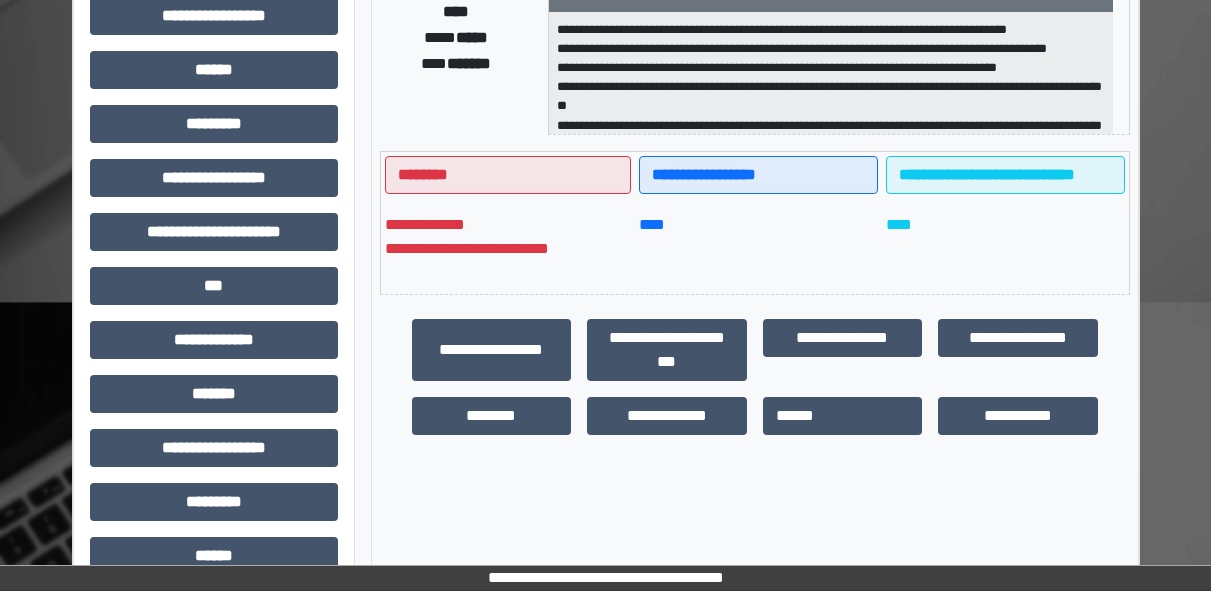 scroll, scrollTop: 388, scrollLeft: 0, axis: vertical 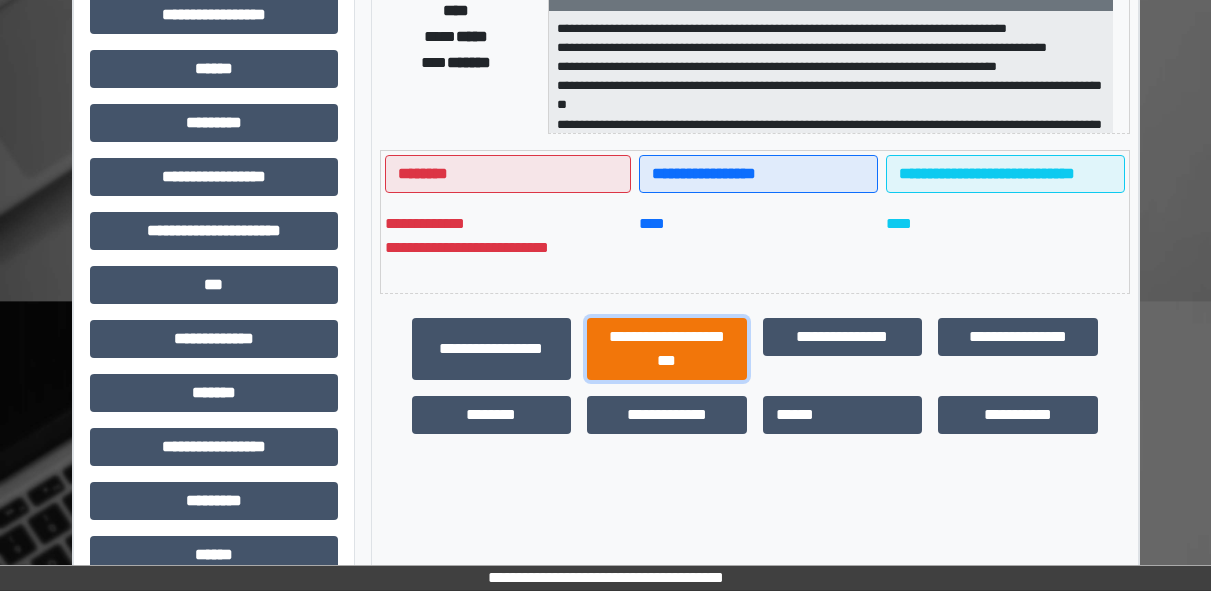 click on "**********" at bounding box center [667, 349] 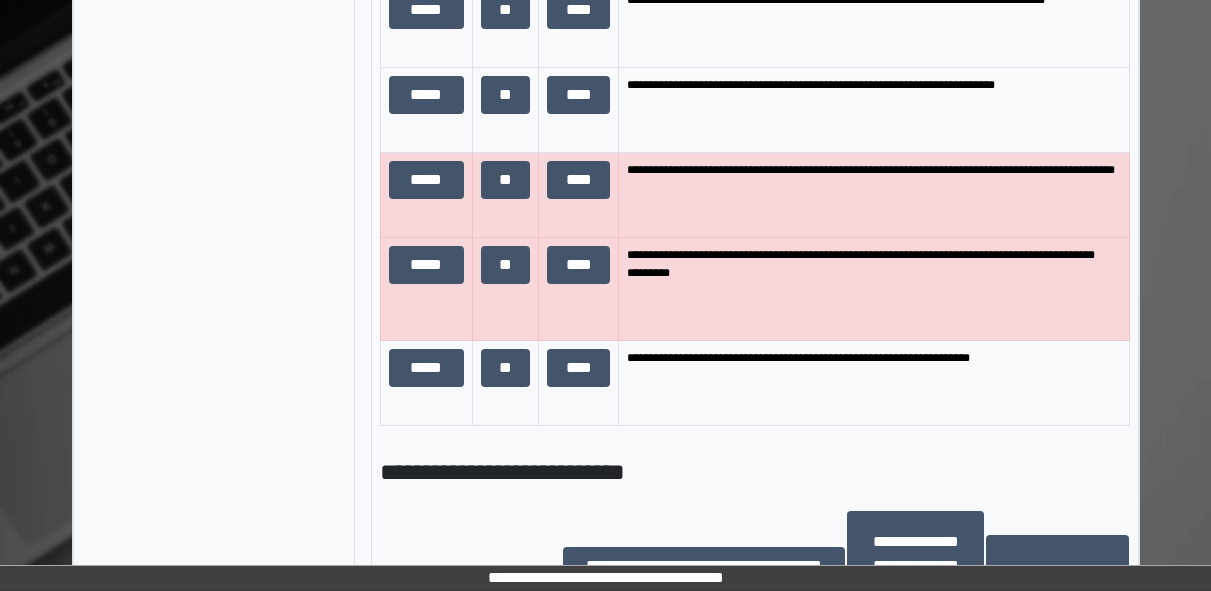 scroll, scrollTop: 1567, scrollLeft: 0, axis: vertical 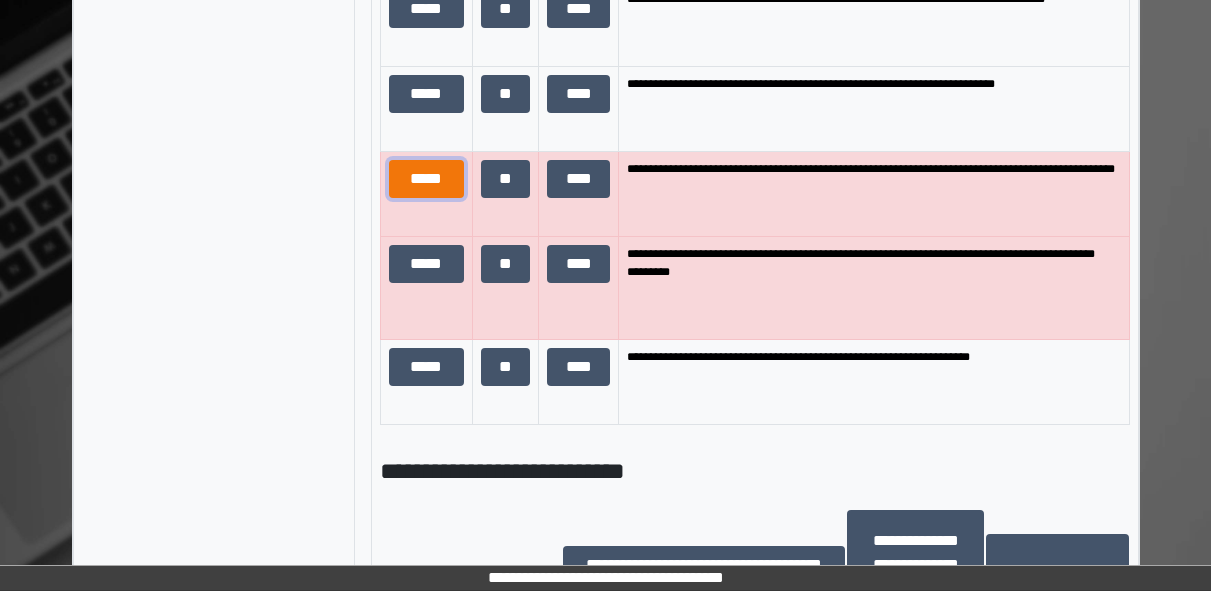 click on "*****" at bounding box center [426, 179] 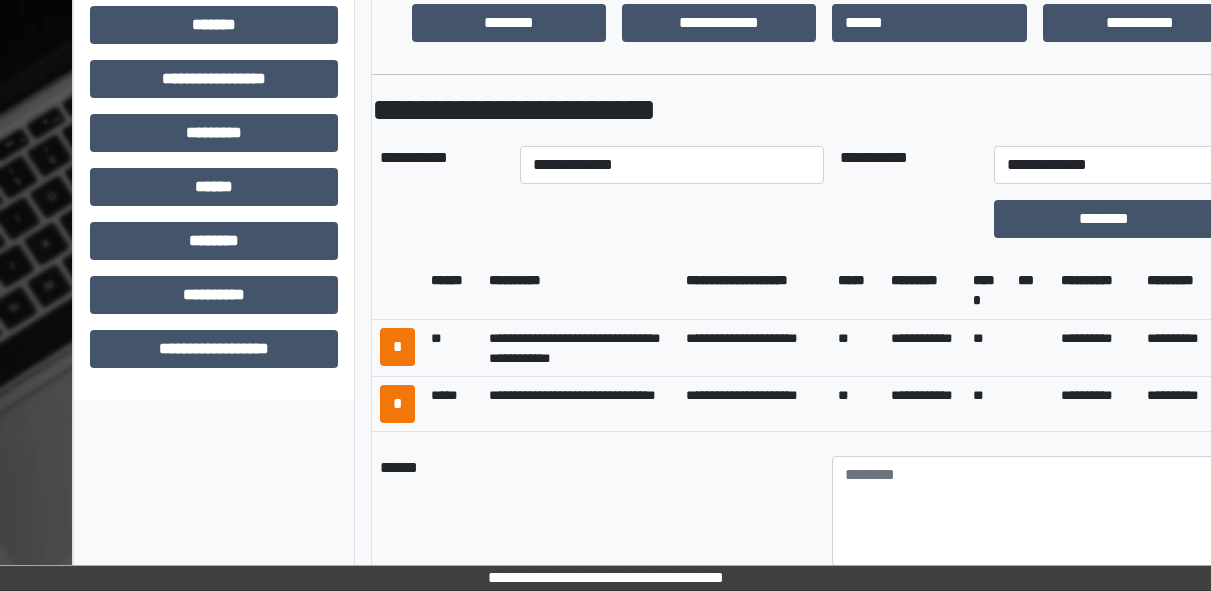 scroll, scrollTop: 755, scrollLeft: 0, axis: vertical 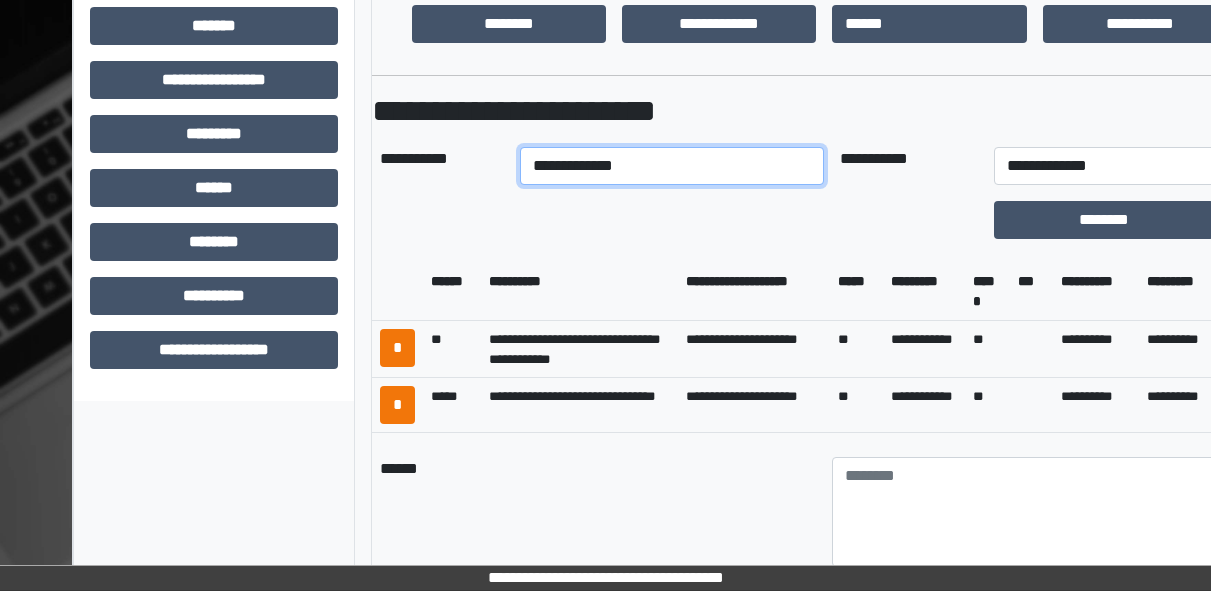 click on "**********" at bounding box center [672, 166] 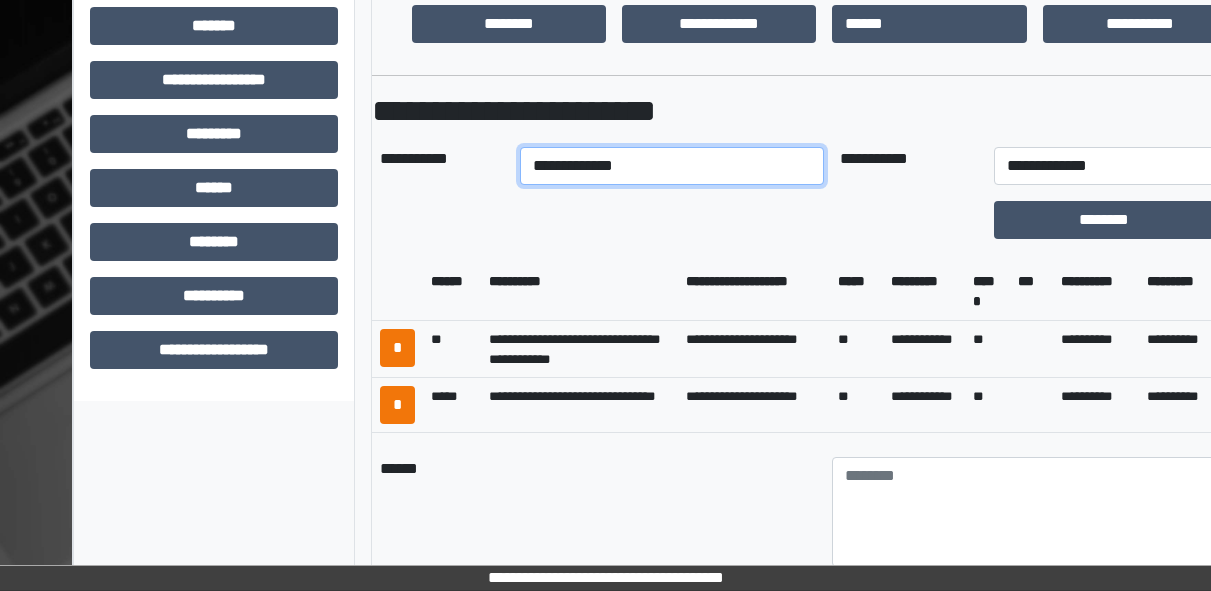 select on "****" 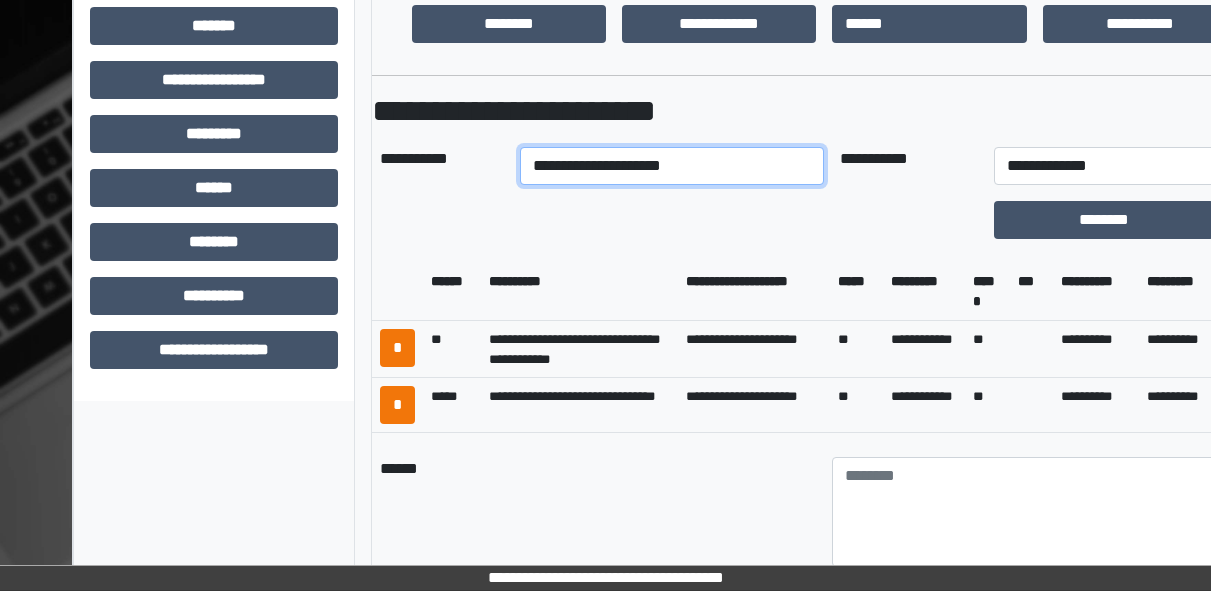 click on "**********" at bounding box center [672, 166] 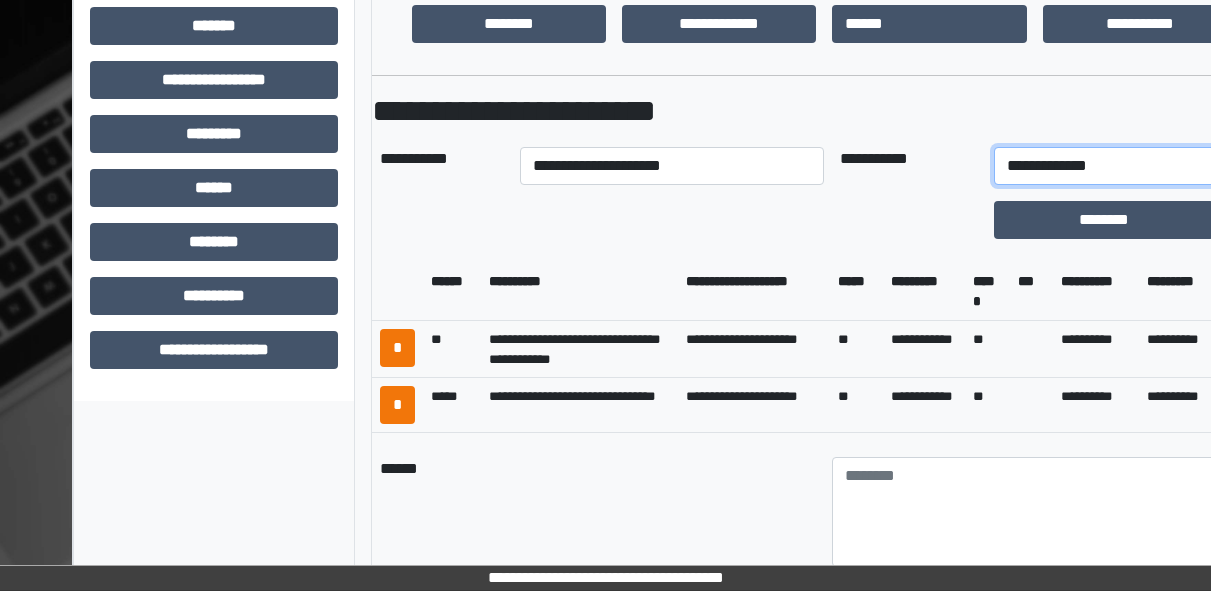 click on "**********" at bounding box center [1132, 166] 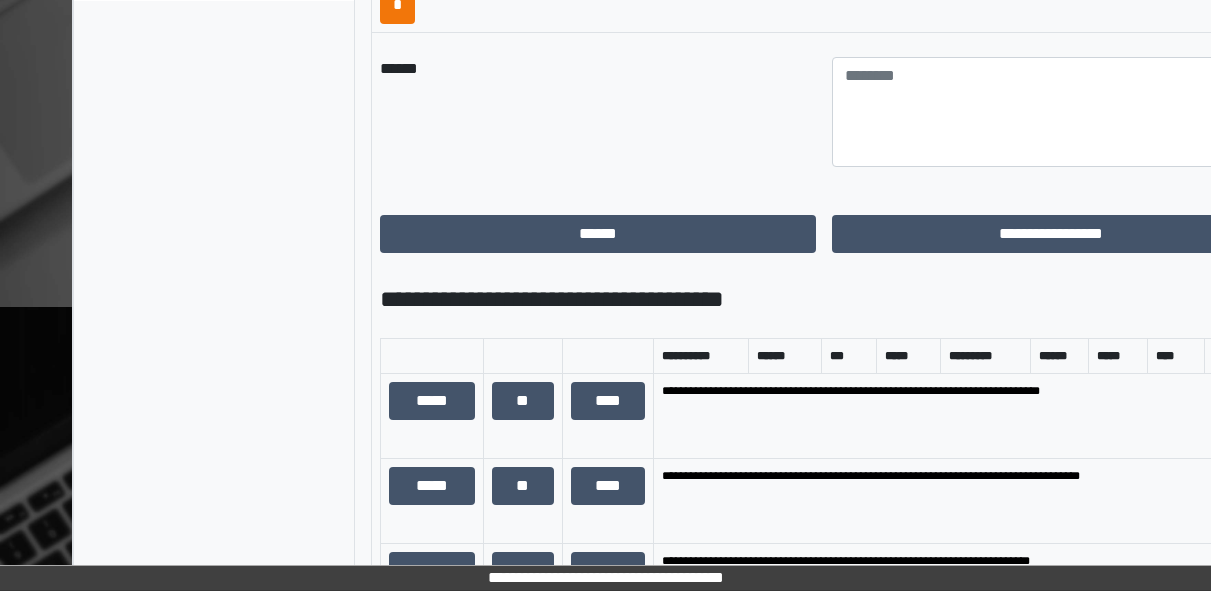 scroll, scrollTop: 1158, scrollLeft: 0, axis: vertical 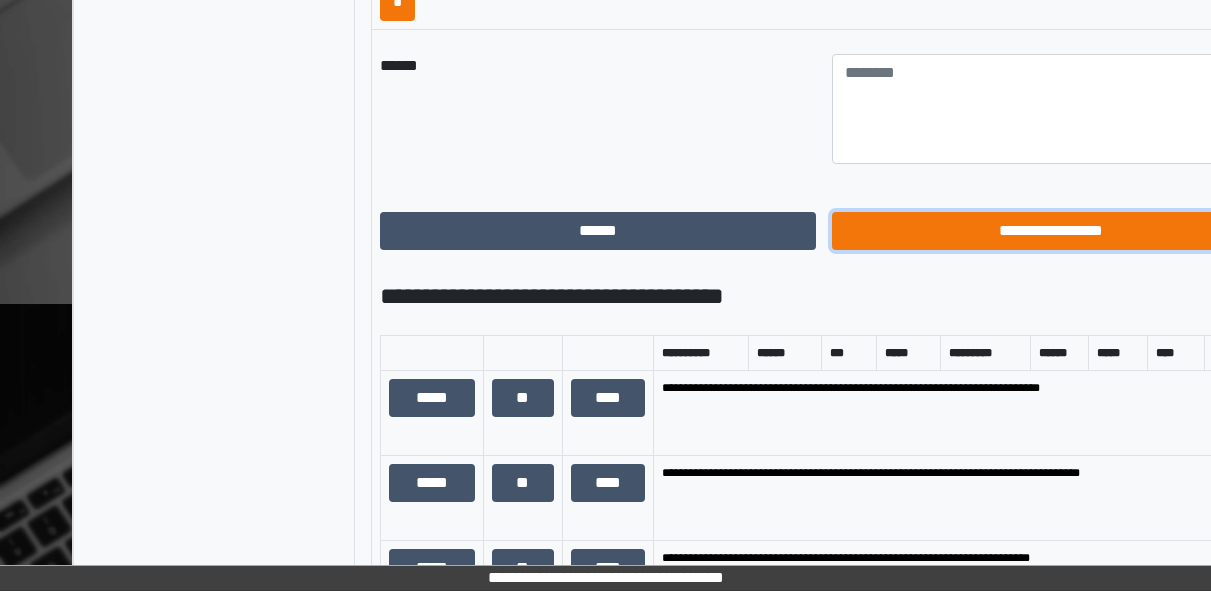 click on "**********" at bounding box center (1050, 231) 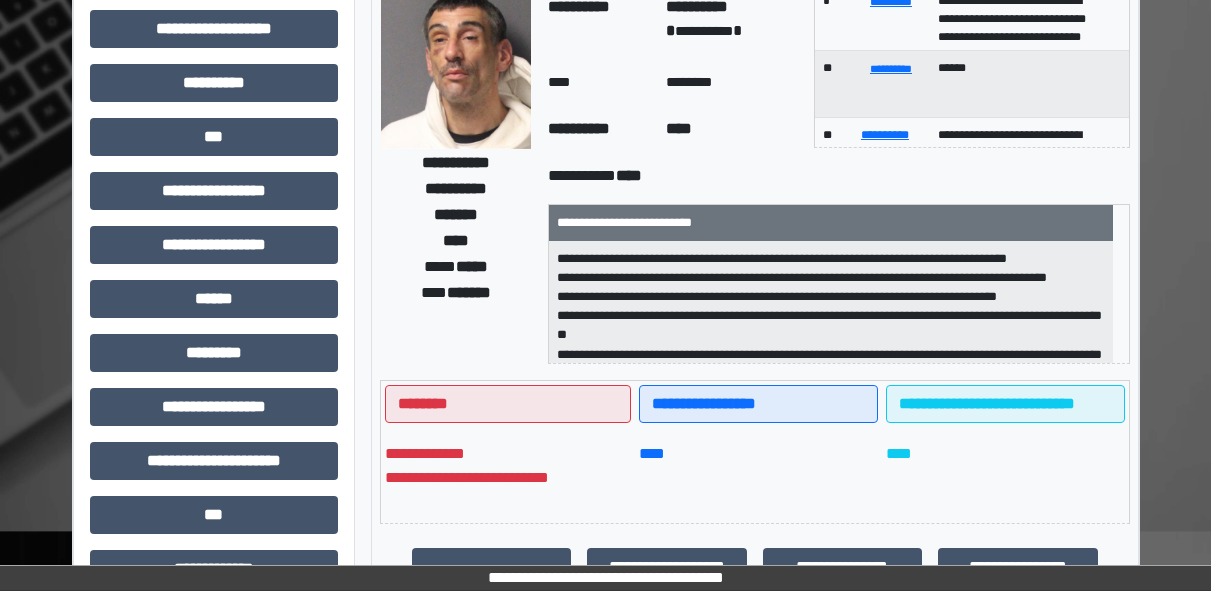 scroll, scrollTop: 0, scrollLeft: 0, axis: both 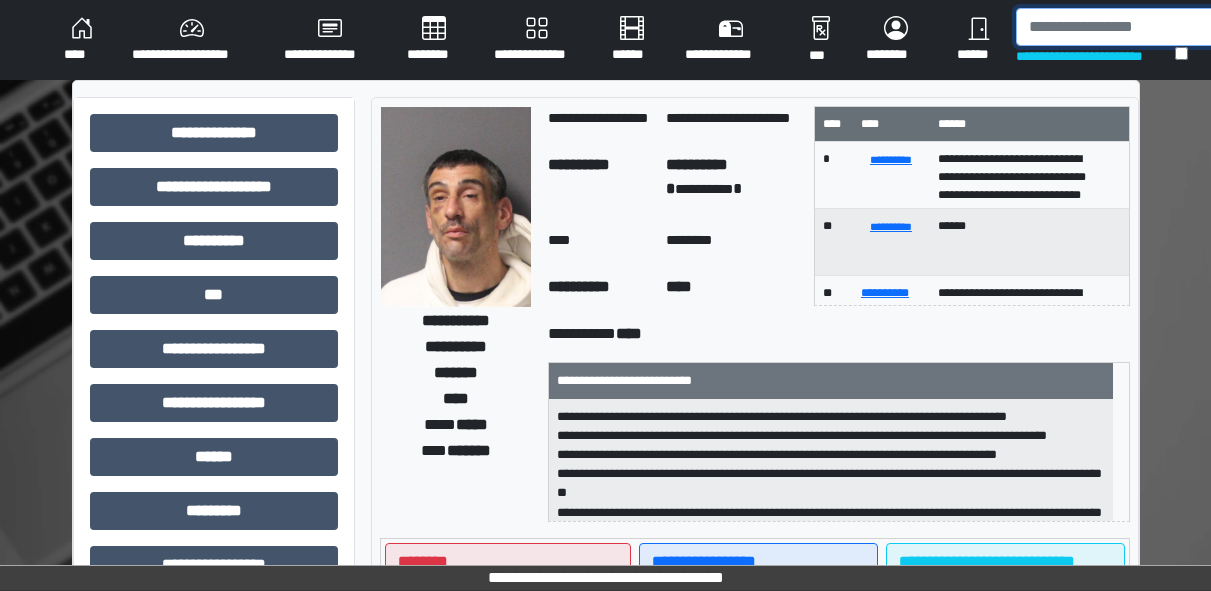 click at bounding box center (1119, 27) 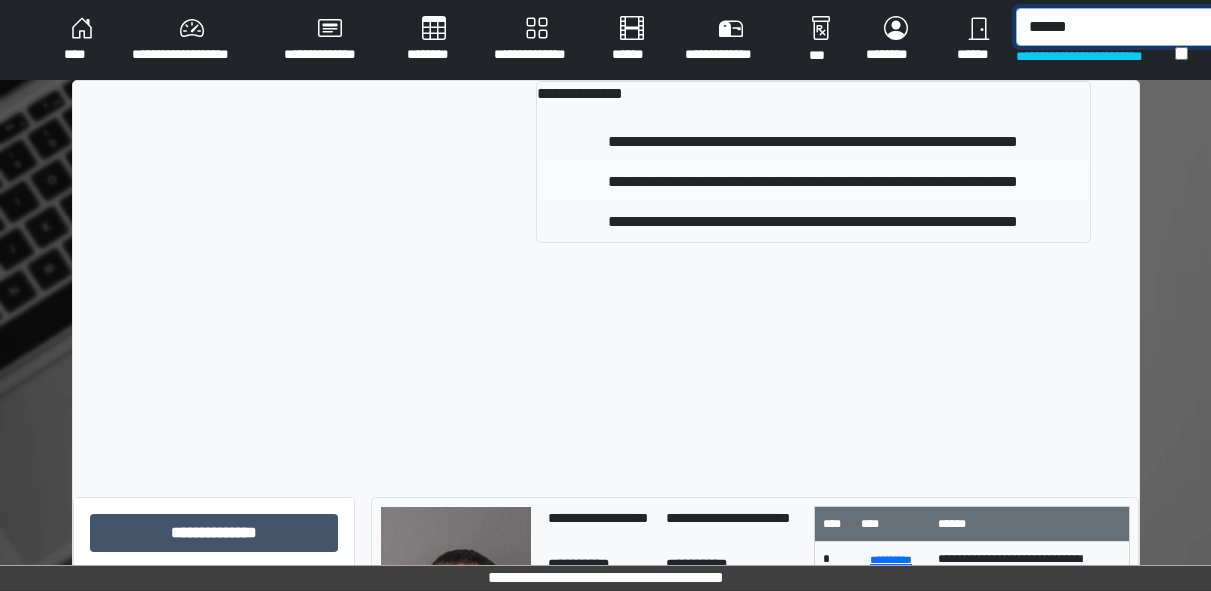 type on "******" 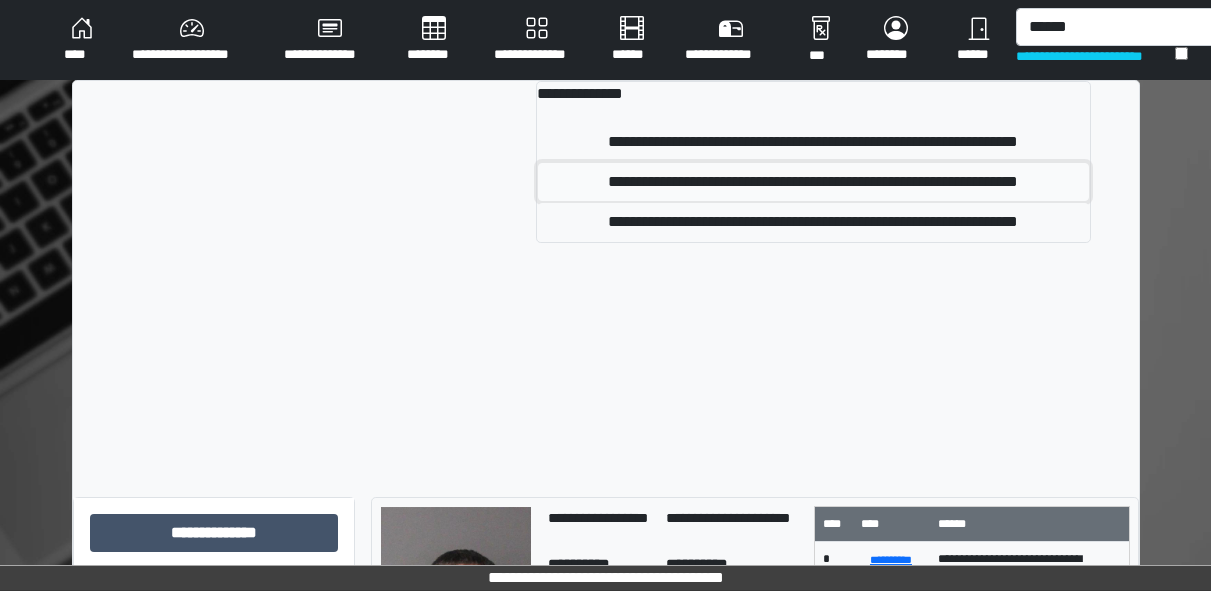 click on "**********" at bounding box center (813, 182) 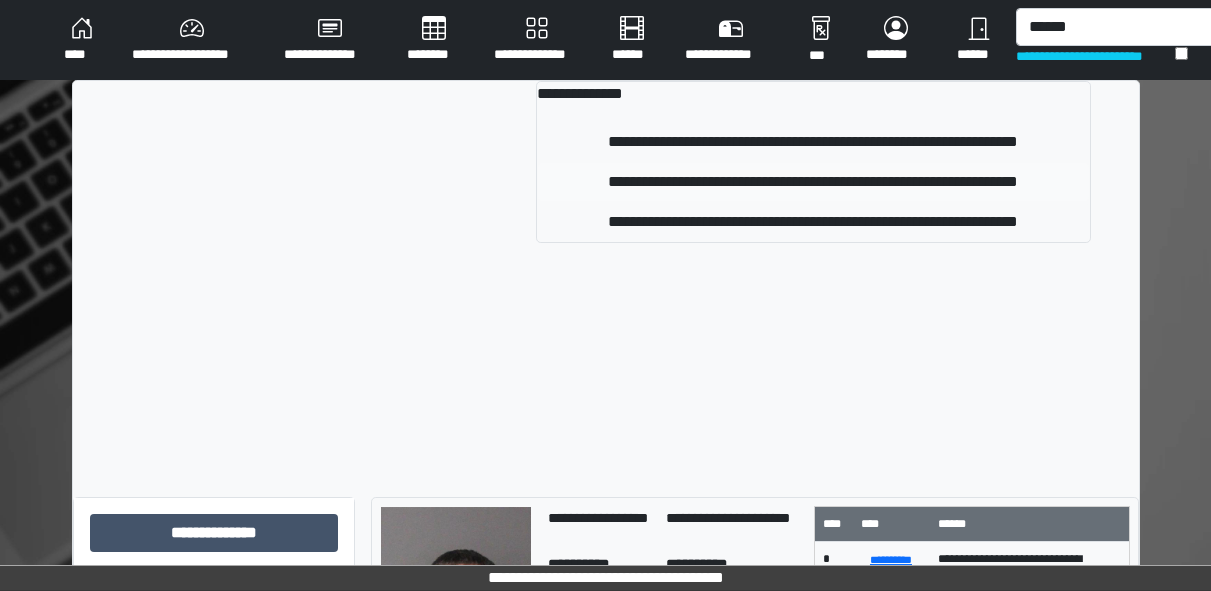 type 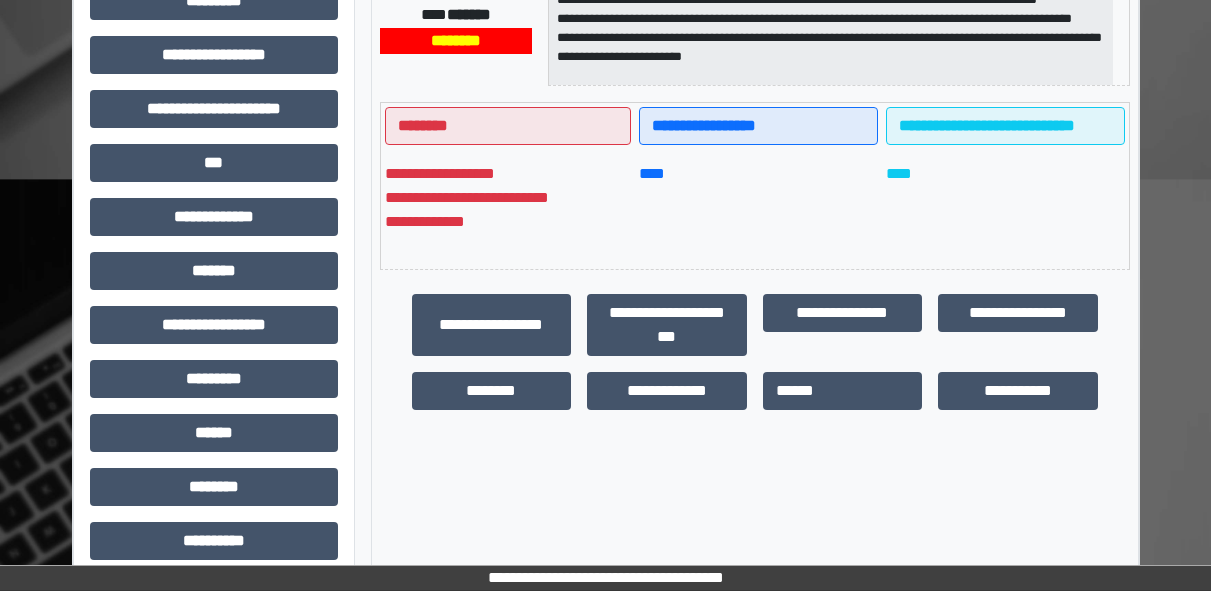 scroll, scrollTop: 512, scrollLeft: 0, axis: vertical 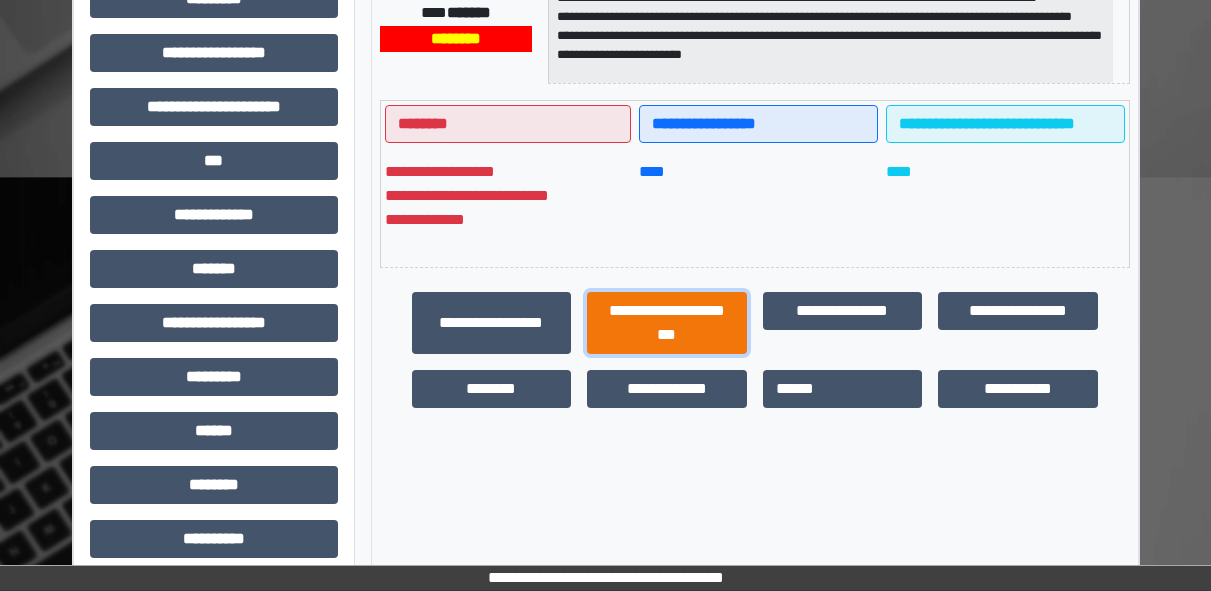 click on "**********" at bounding box center (667, 323) 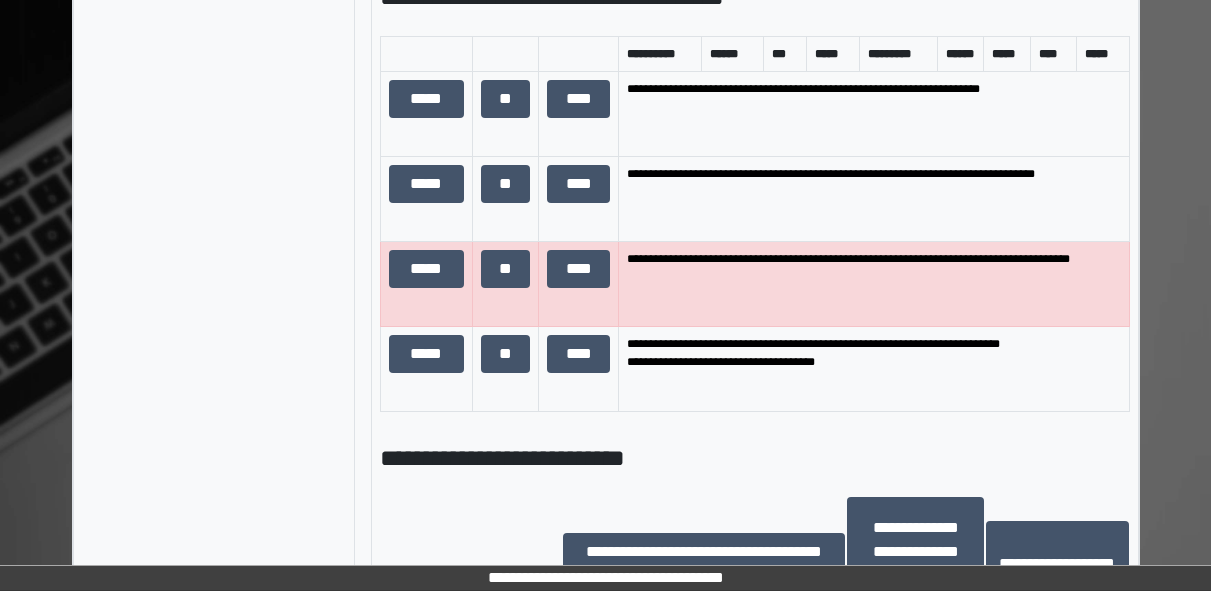 scroll, scrollTop: 1492, scrollLeft: 0, axis: vertical 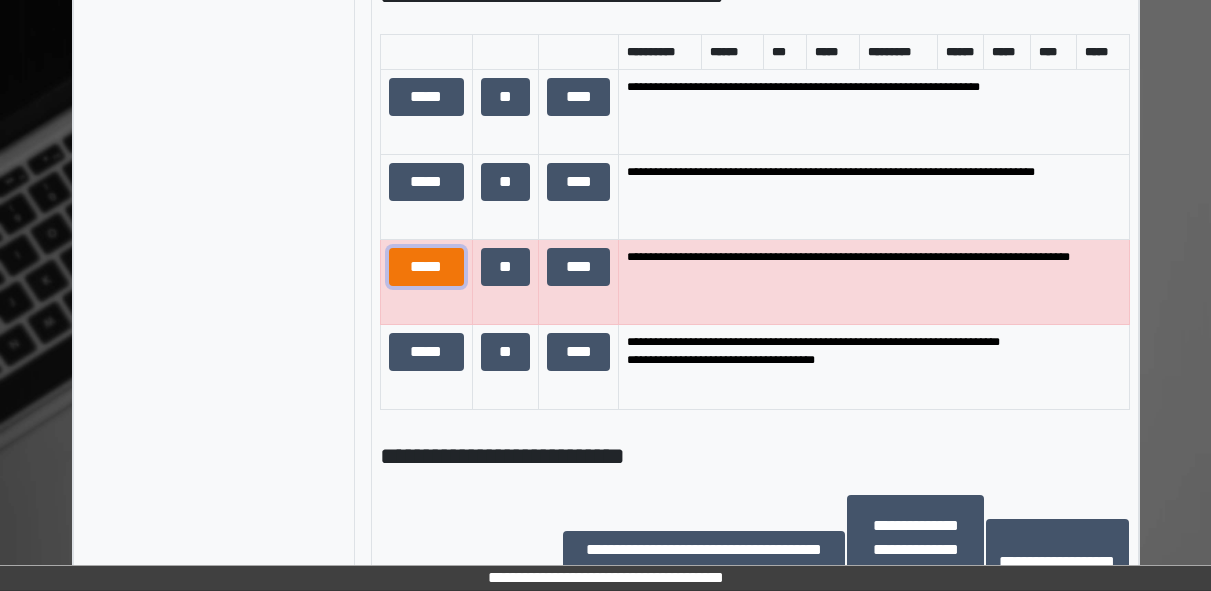 click on "*****" at bounding box center (426, 267) 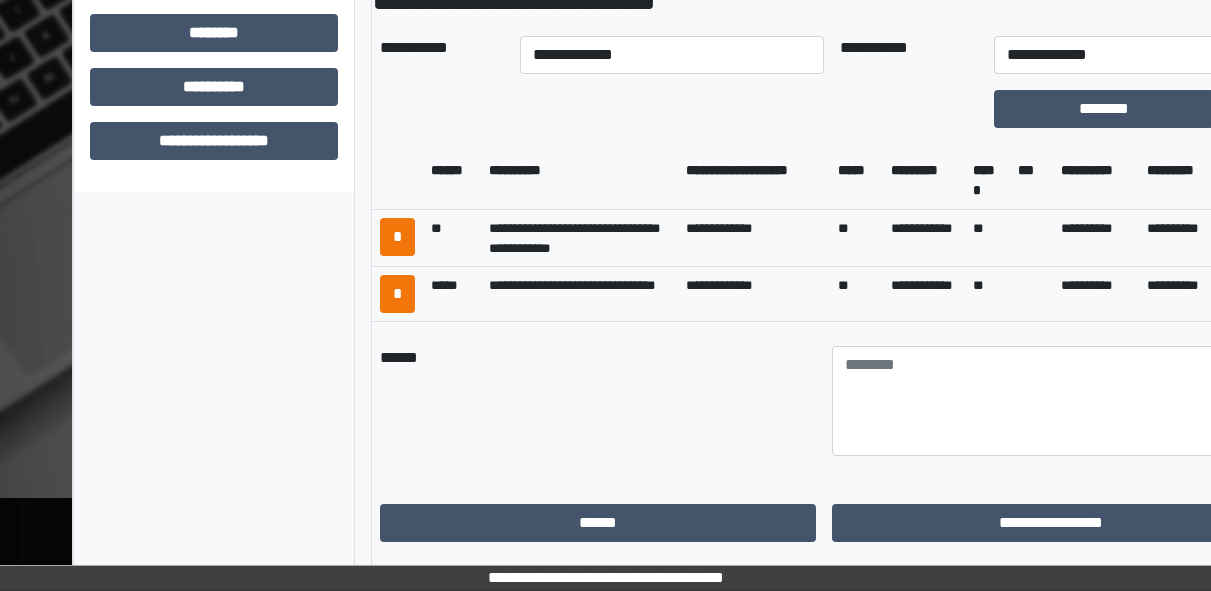 scroll, scrollTop: 839, scrollLeft: 0, axis: vertical 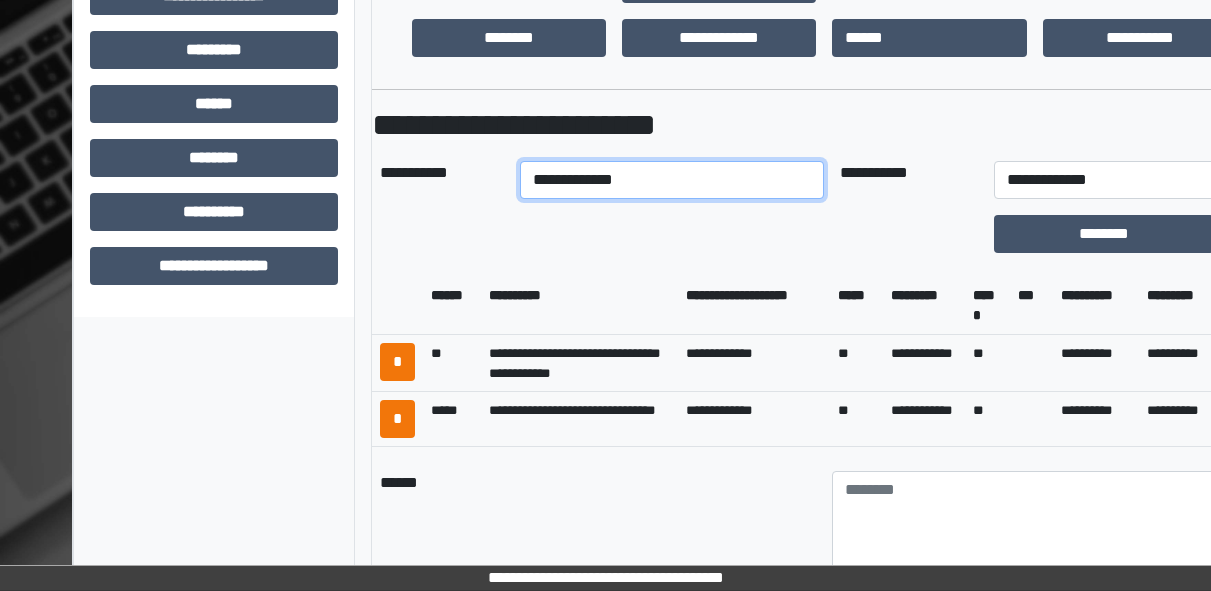 click on "**********" at bounding box center [672, 180] 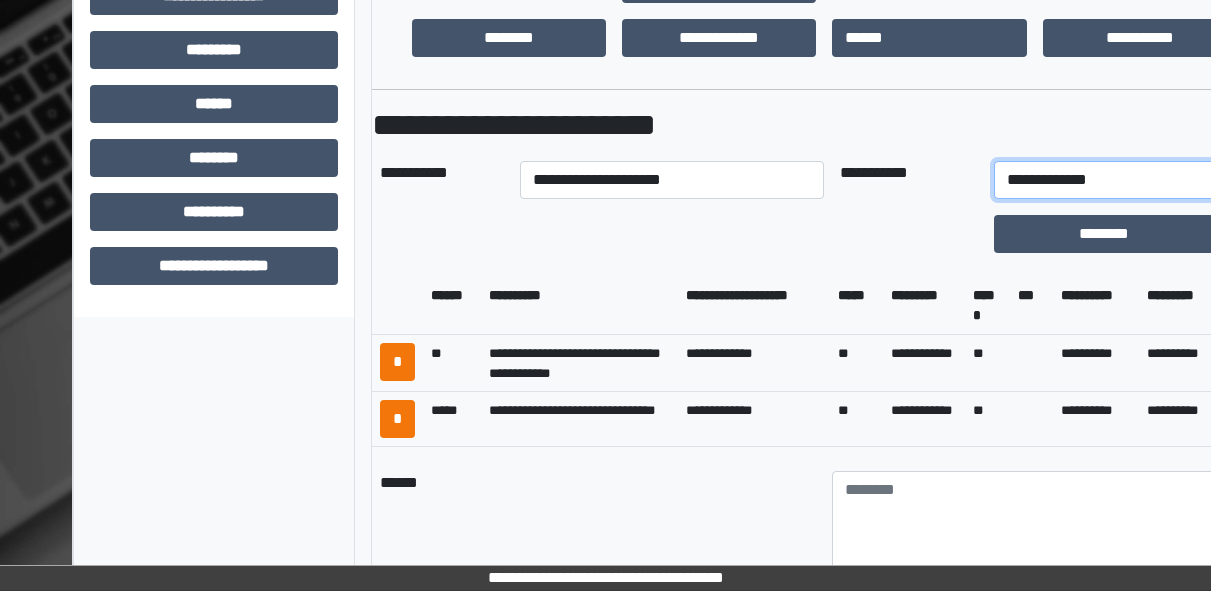 click on "**********" at bounding box center [1132, 180] 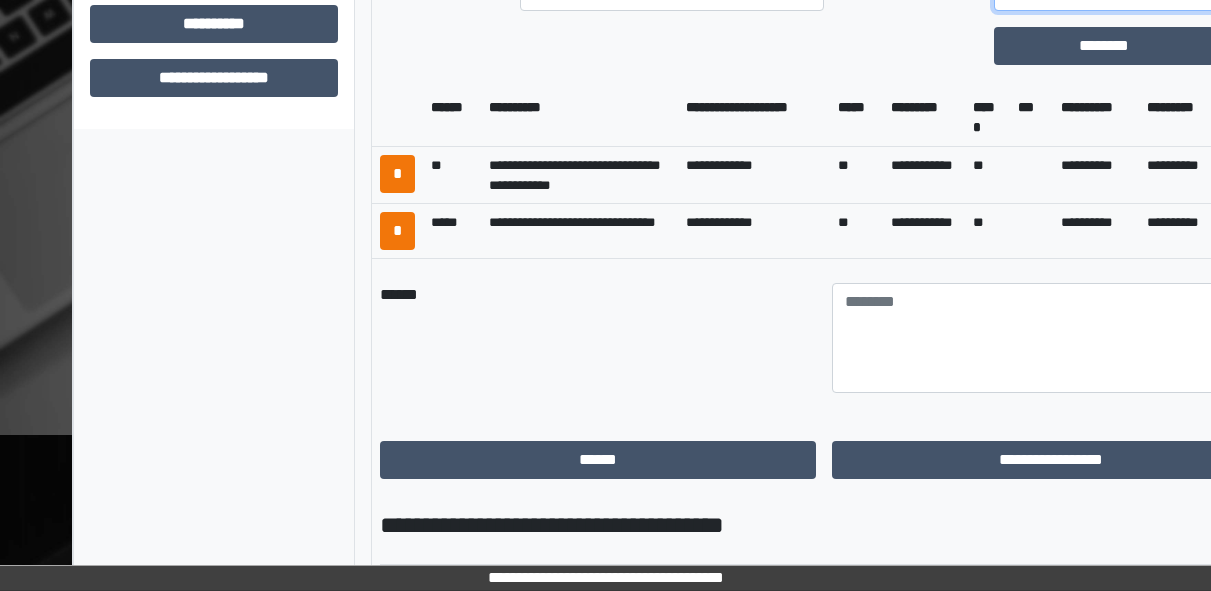 scroll, scrollTop: 1061, scrollLeft: 0, axis: vertical 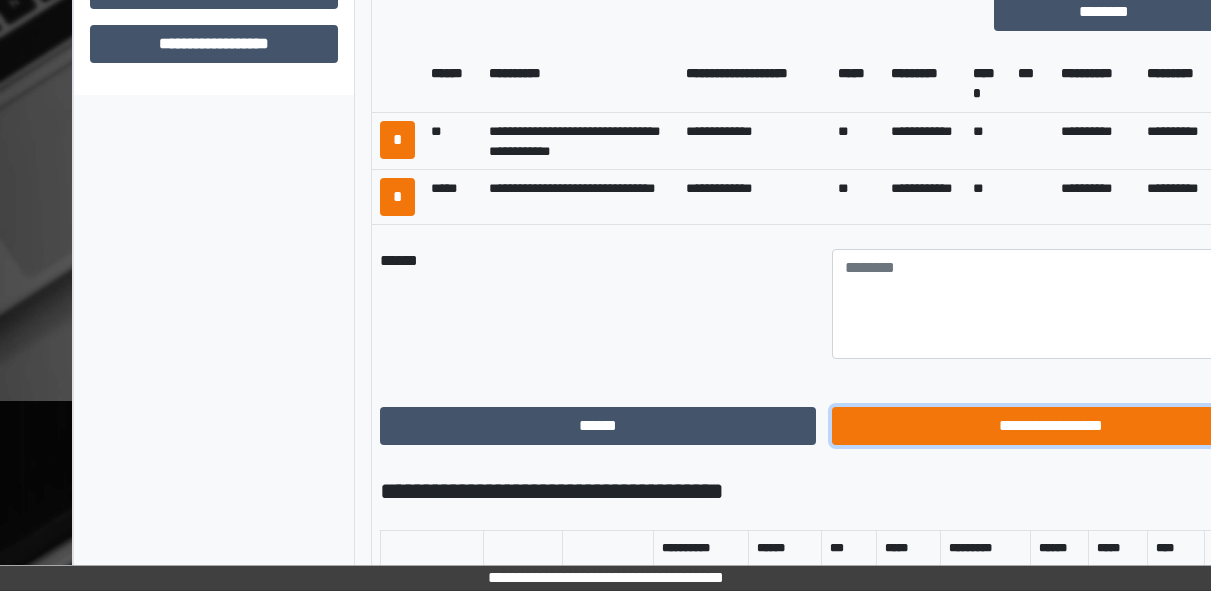 click on "**********" at bounding box center (1050, 426) 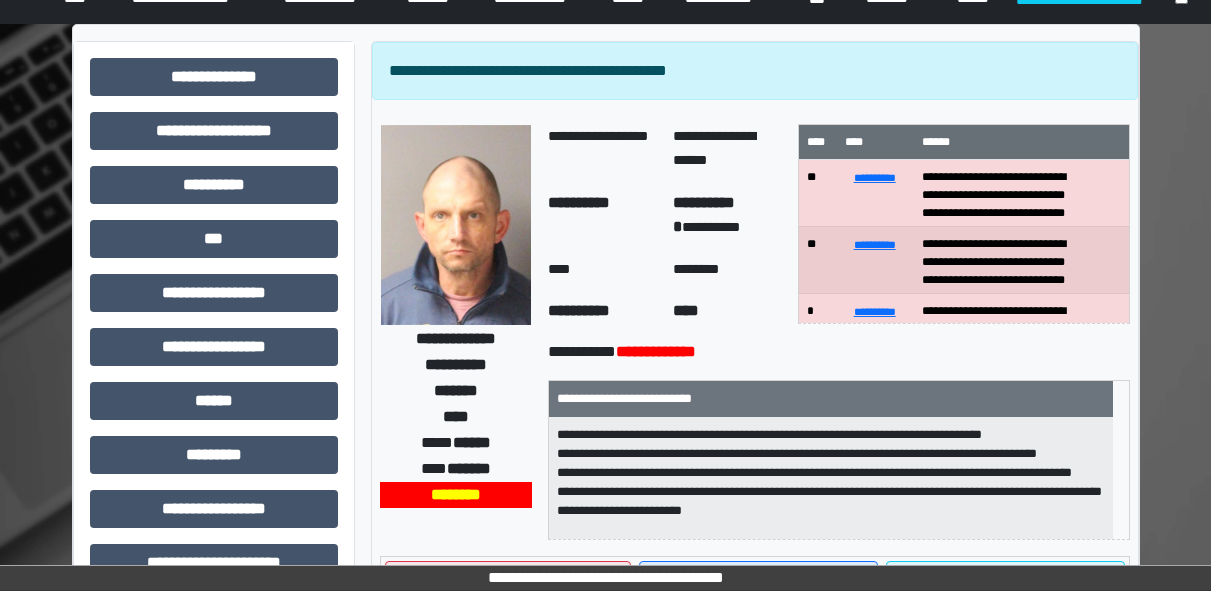 scroll, scrollTop: 0, scrollLeft: 0, axis: both 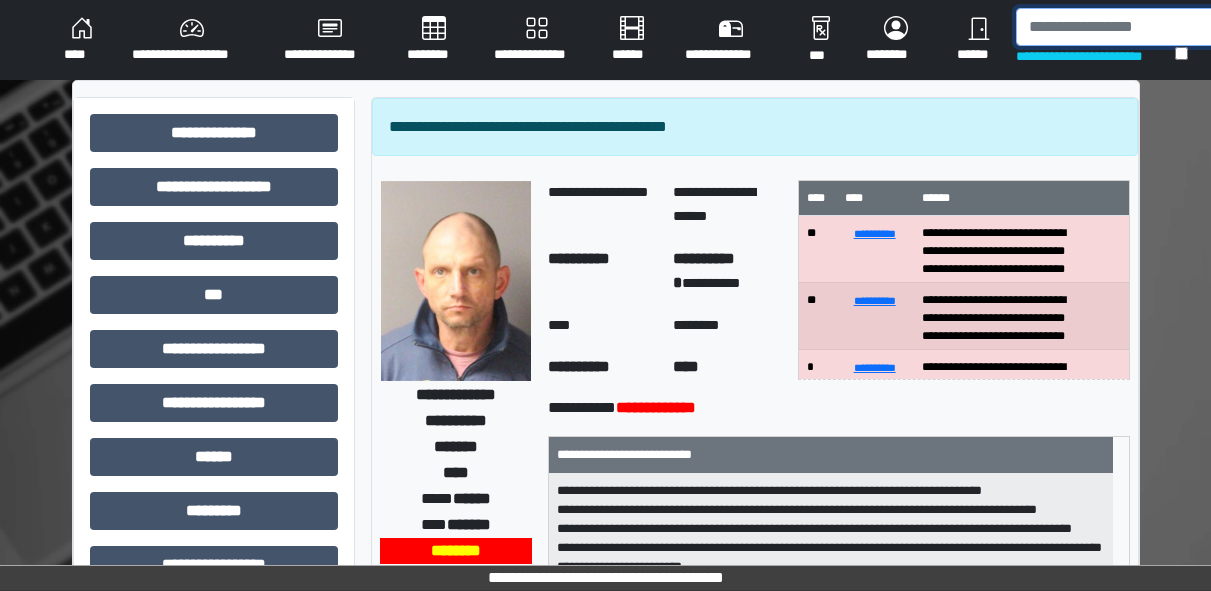 click at bounding box center [1119, 27] 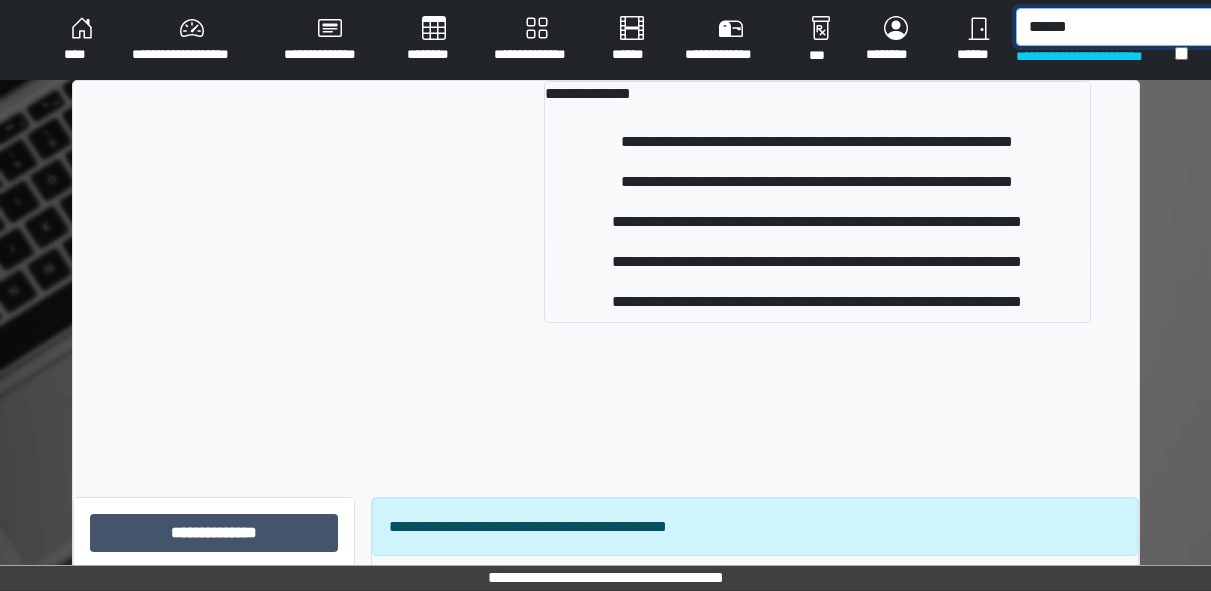 type on "******" 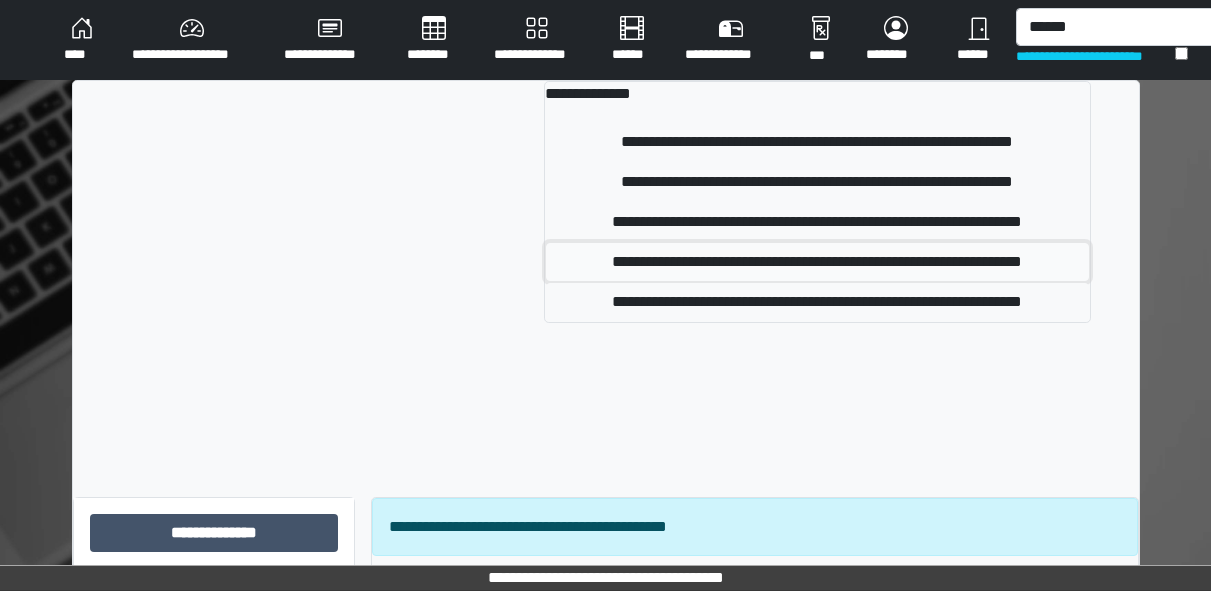 click on "**********" at bounding box center (817, 262) 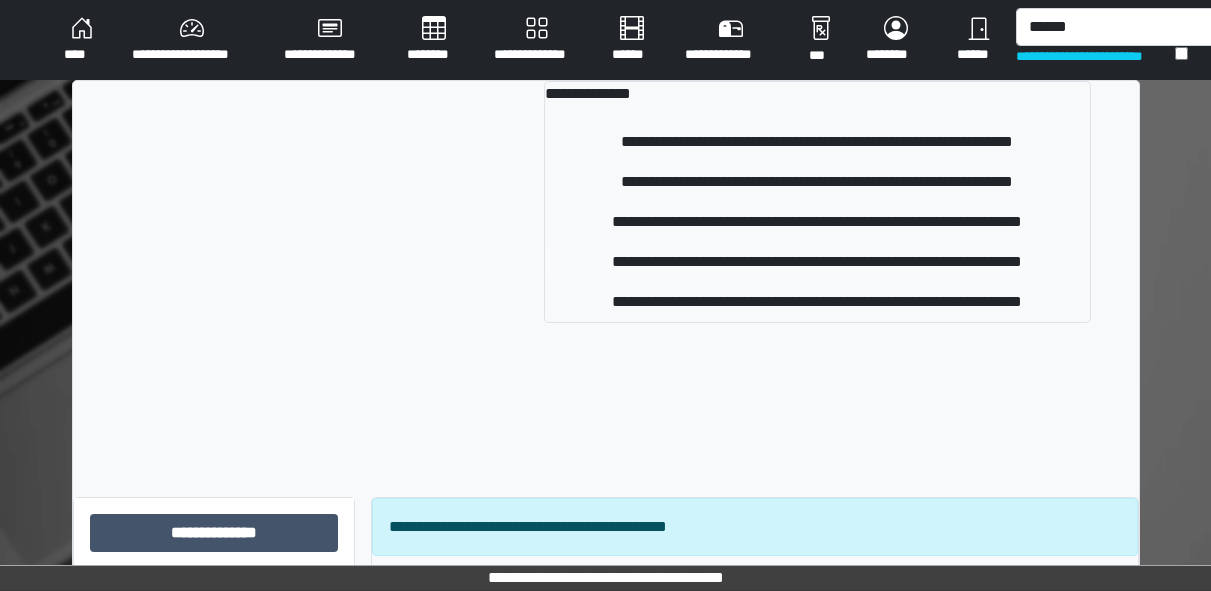 type 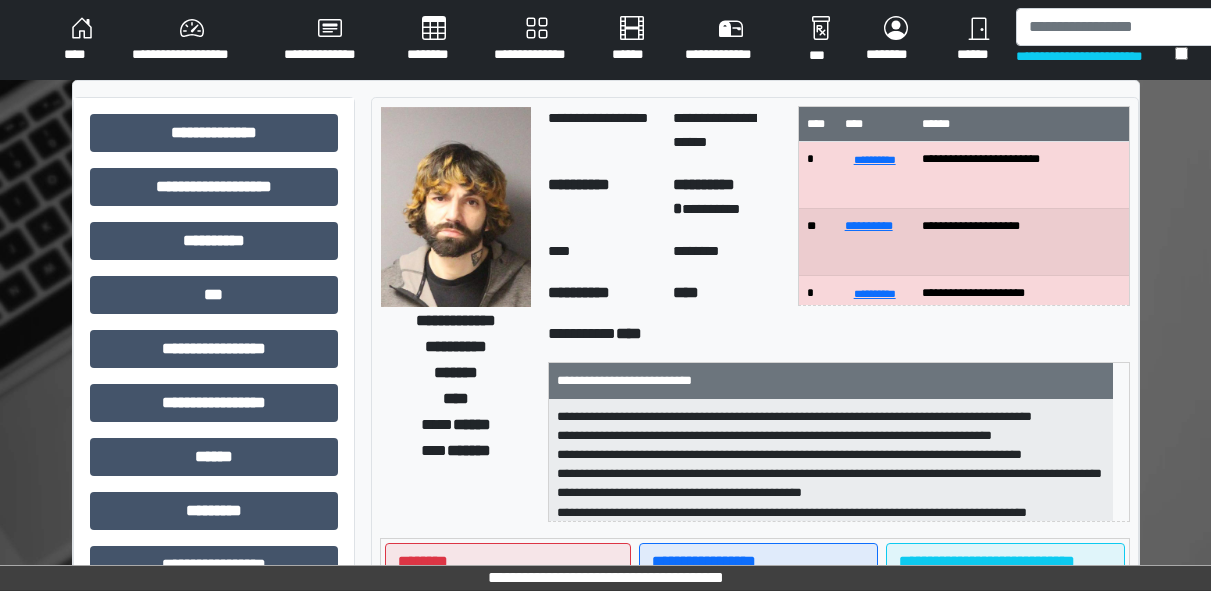 scroll, scrollTop: 2, scrollLeft: 0, axis: vertical 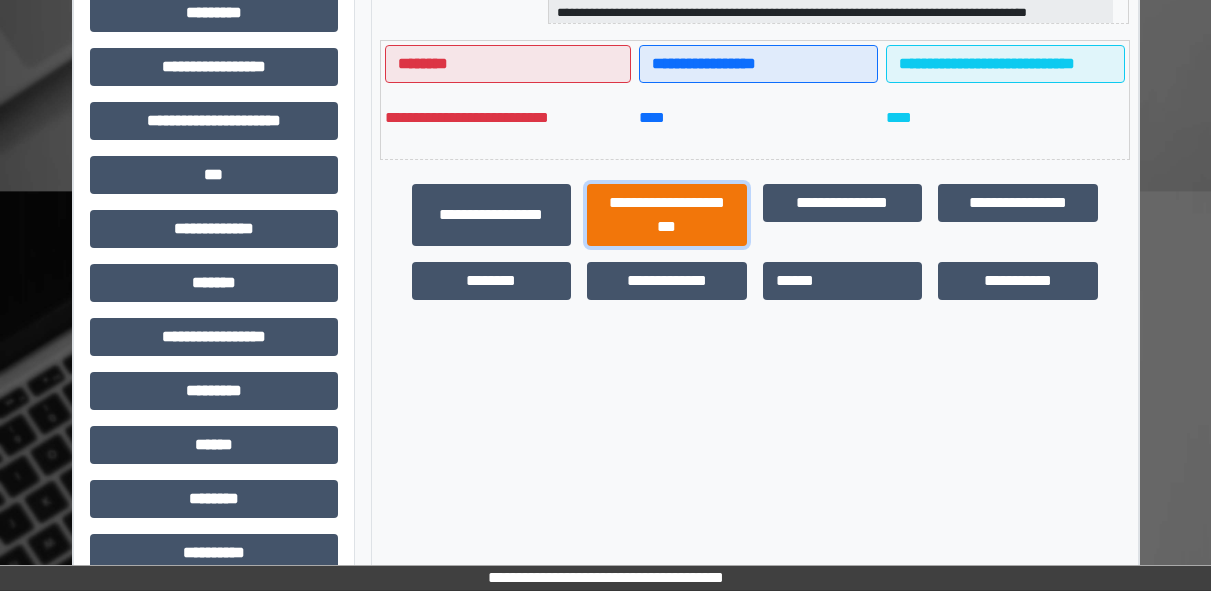click on "**********" at bounding box center [667, 215] 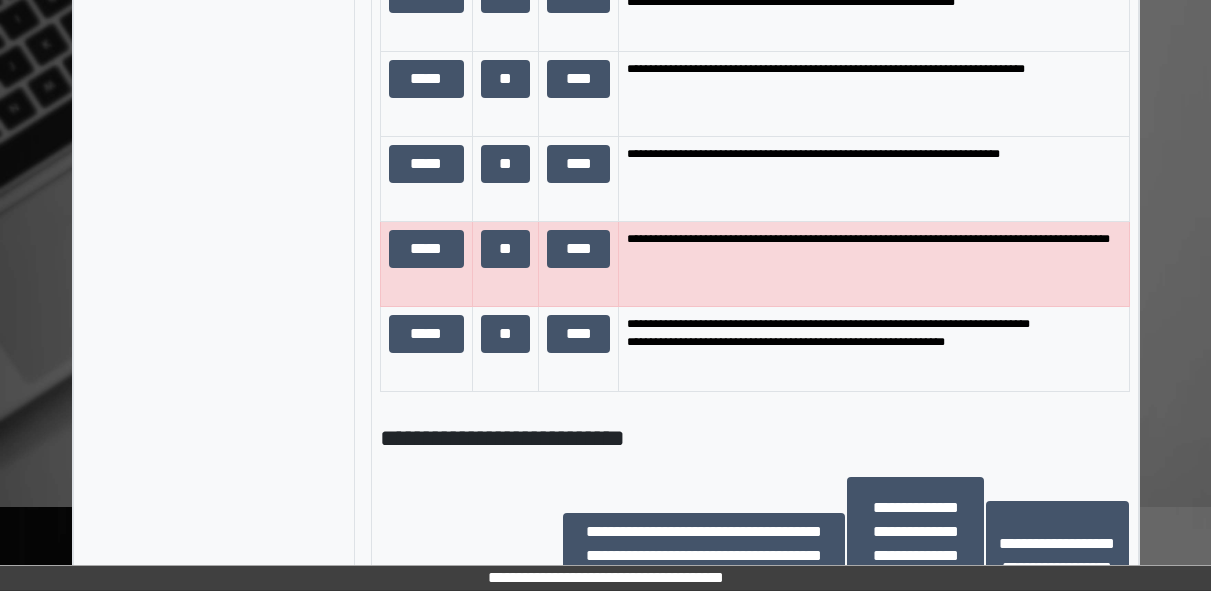 scroll, scrollTop: 1731, scrollLeft: 0, axis: vertical 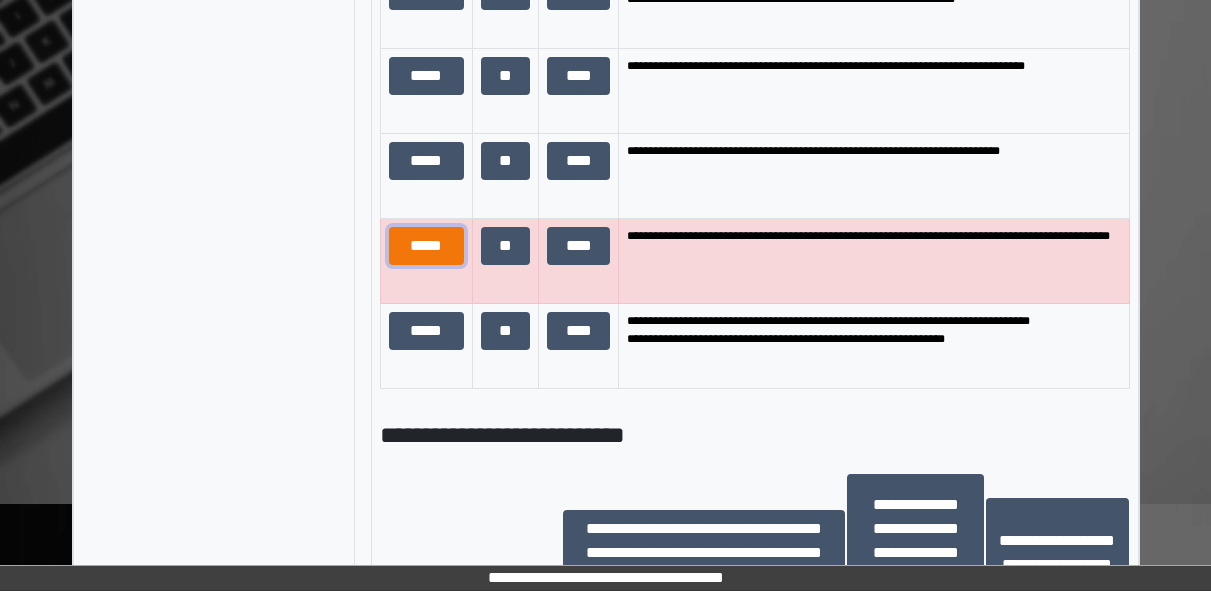 click on "*****" at bounding box center (426, 246) 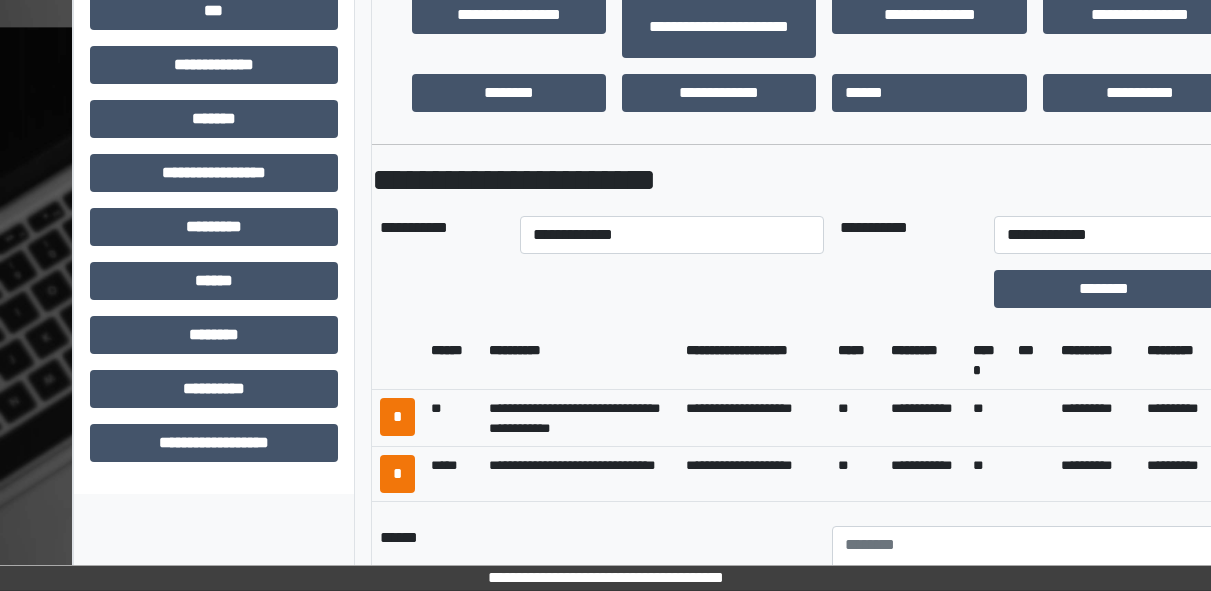 scroll, scrollTop: 661, scrollLeft: 0, axis: vertical 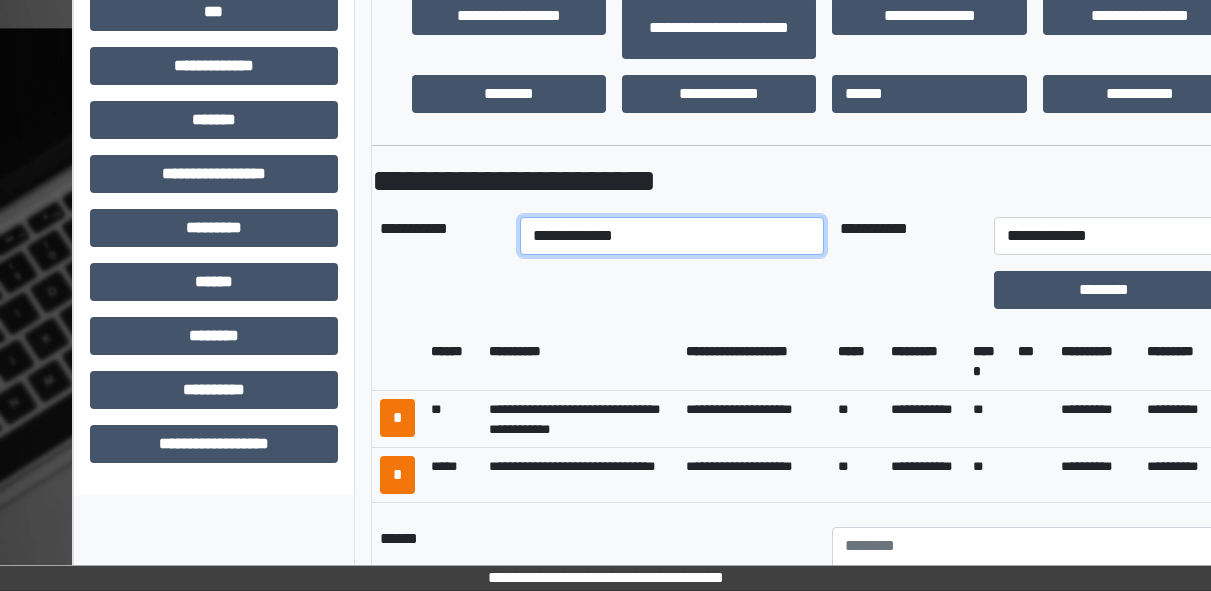 click on "**********" at bounding box center [672, 236] 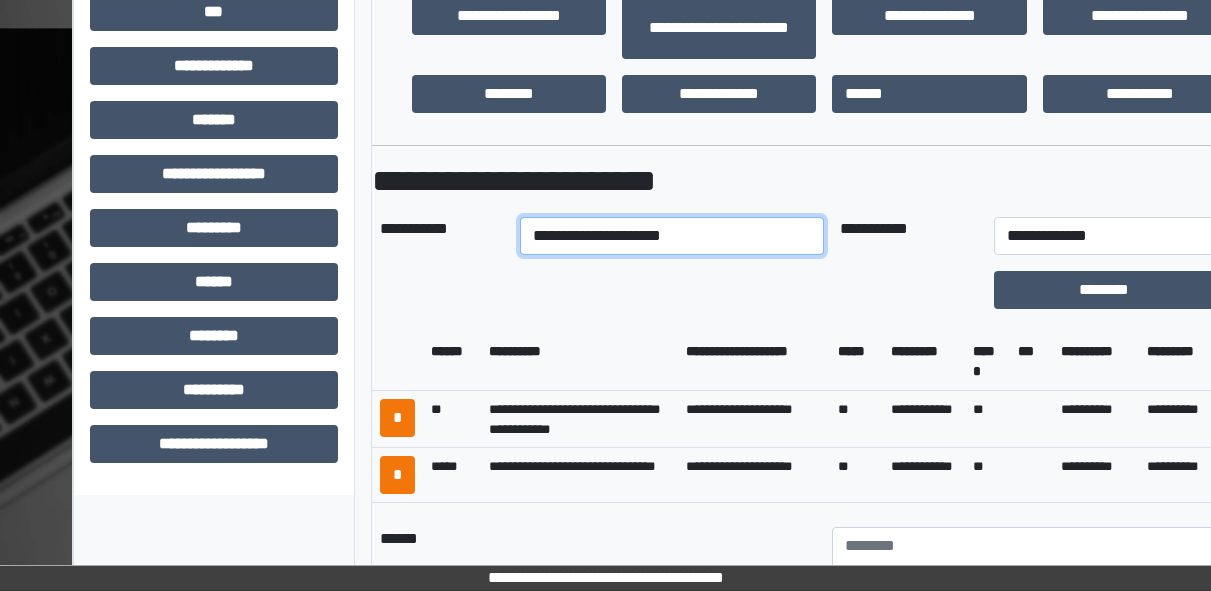 click on "**********" at bounding box center (672, 236) 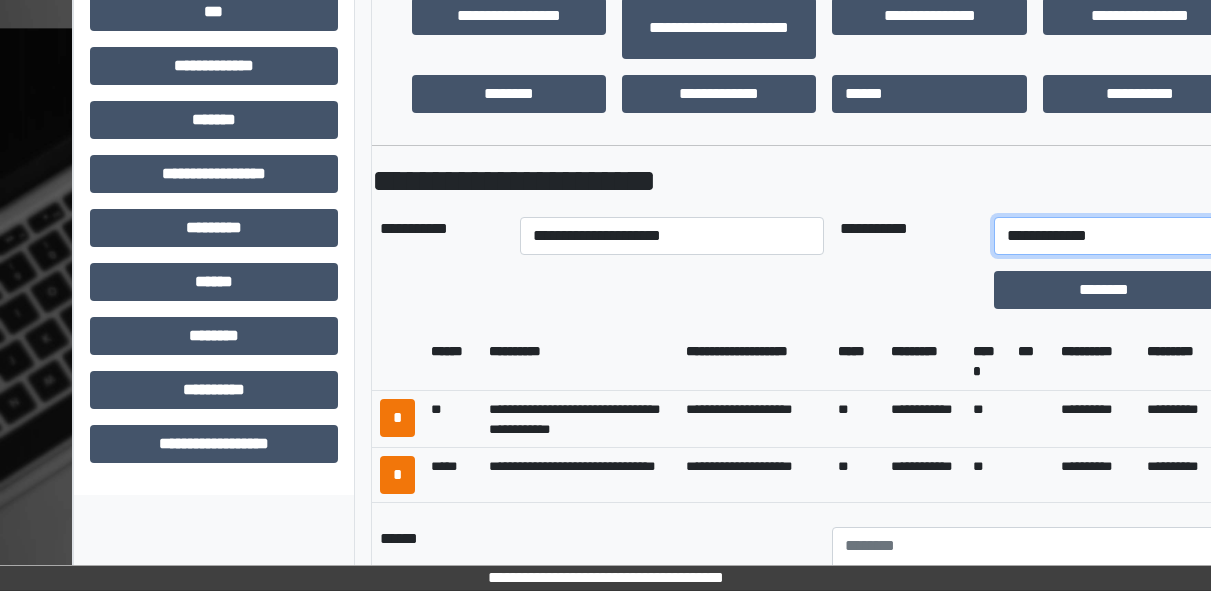 click on "**********" at bounding box center [1132, 236] 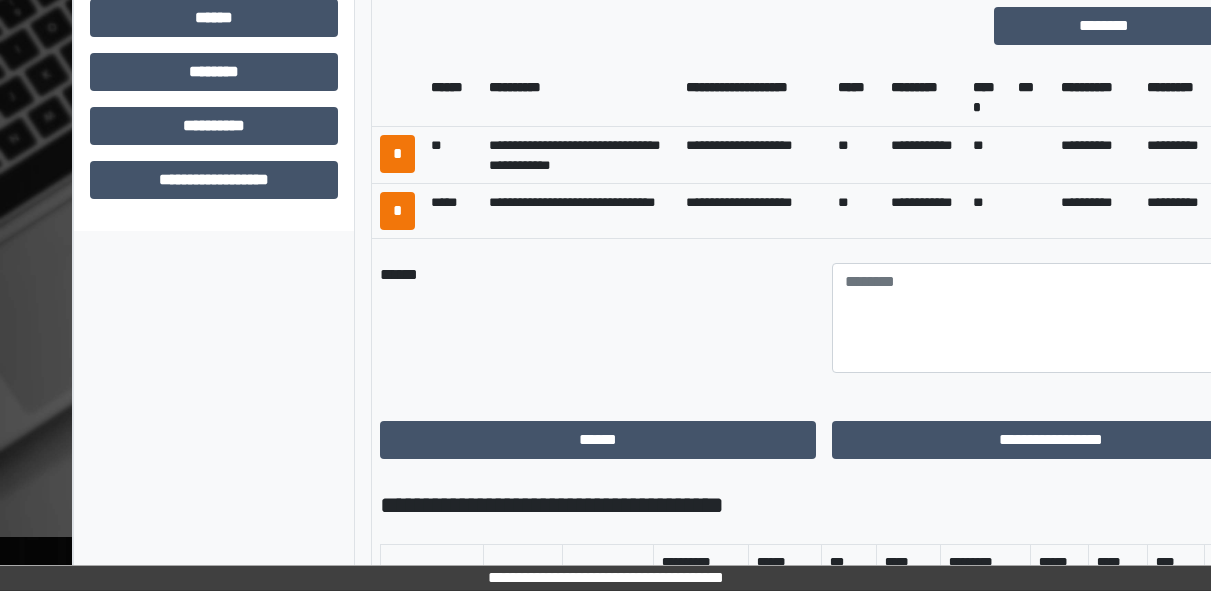 scroll, scrollTop: 926, scrollLeft: 0, axis: vertical 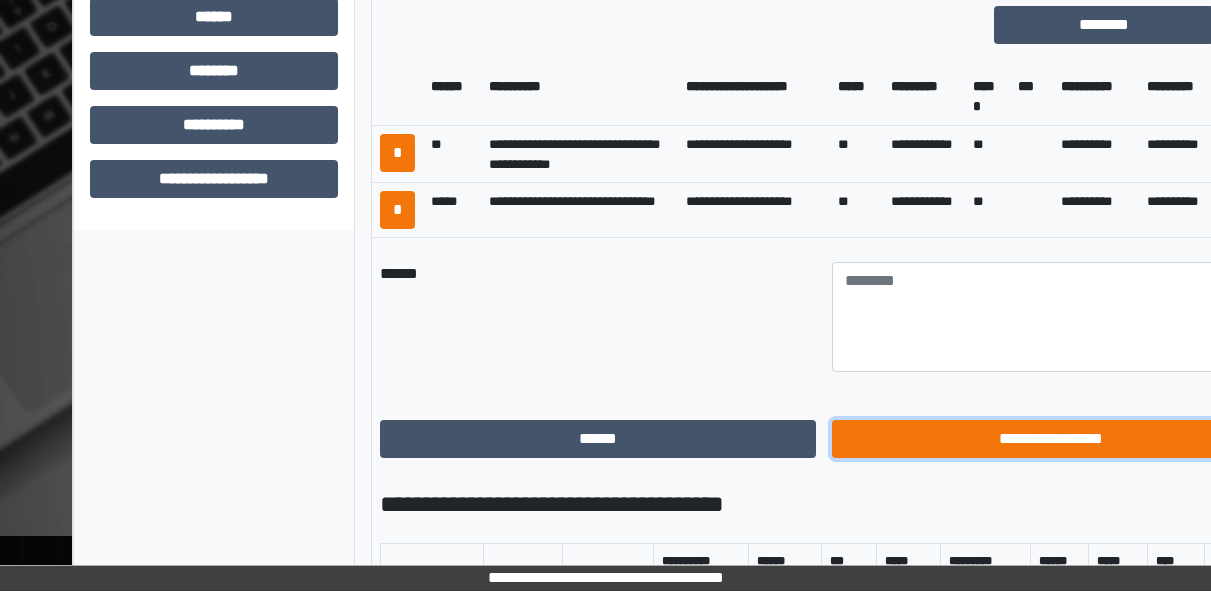 click on "**********" at bounding box center [1050, 439] 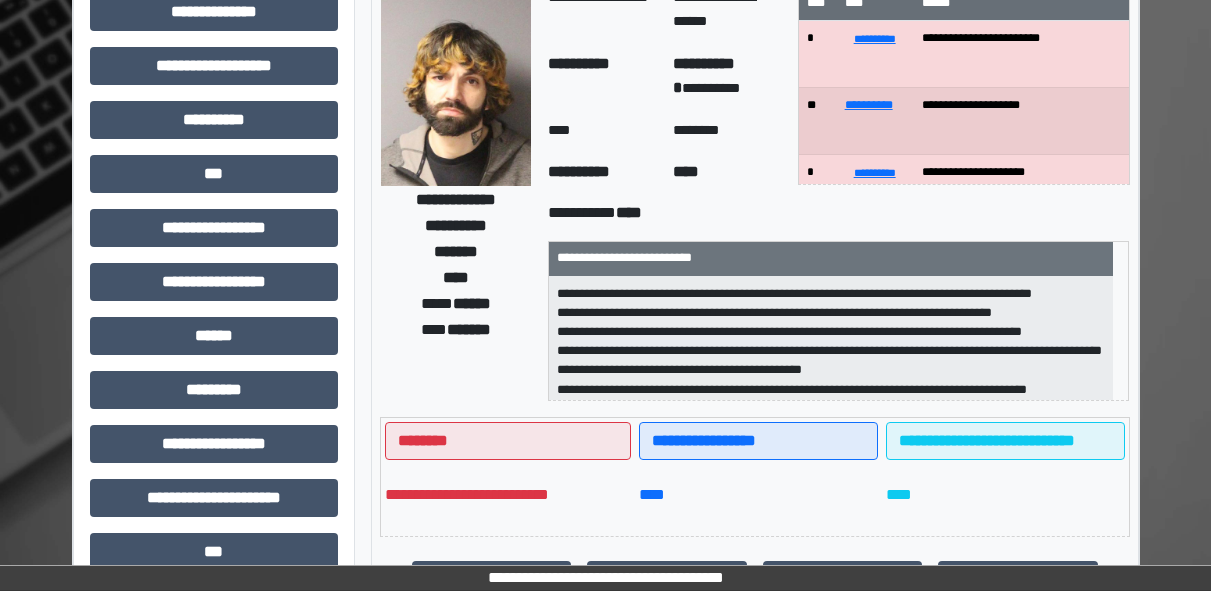 scroll, scrollTop: 0, scrollLeft: 0, axis: both 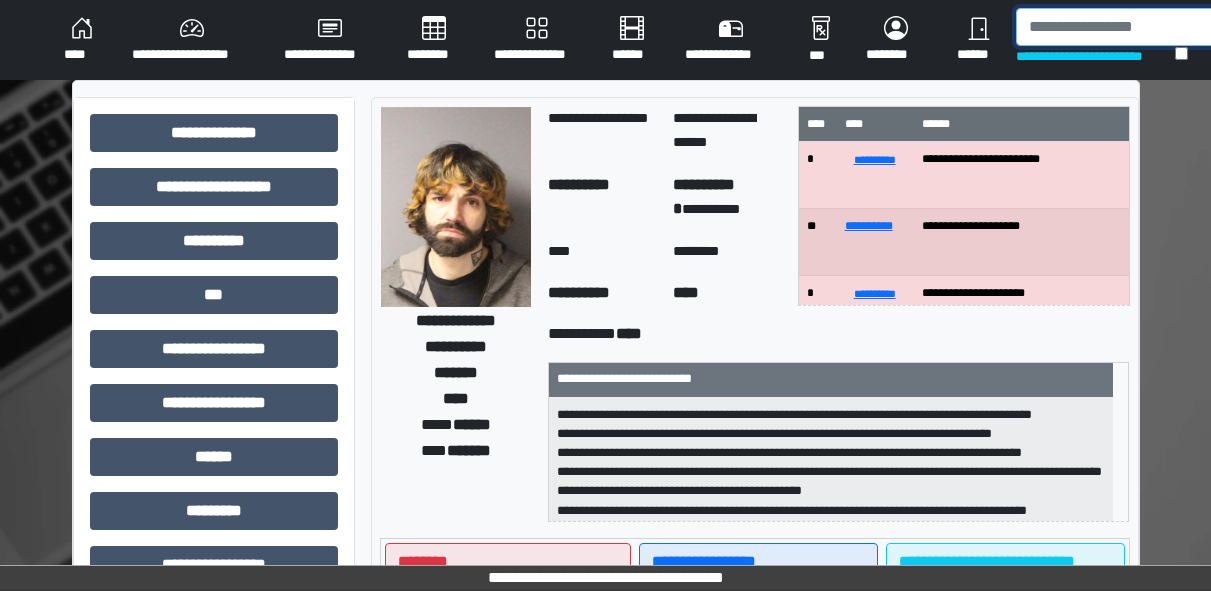 click at bounding box center (1119, 27) 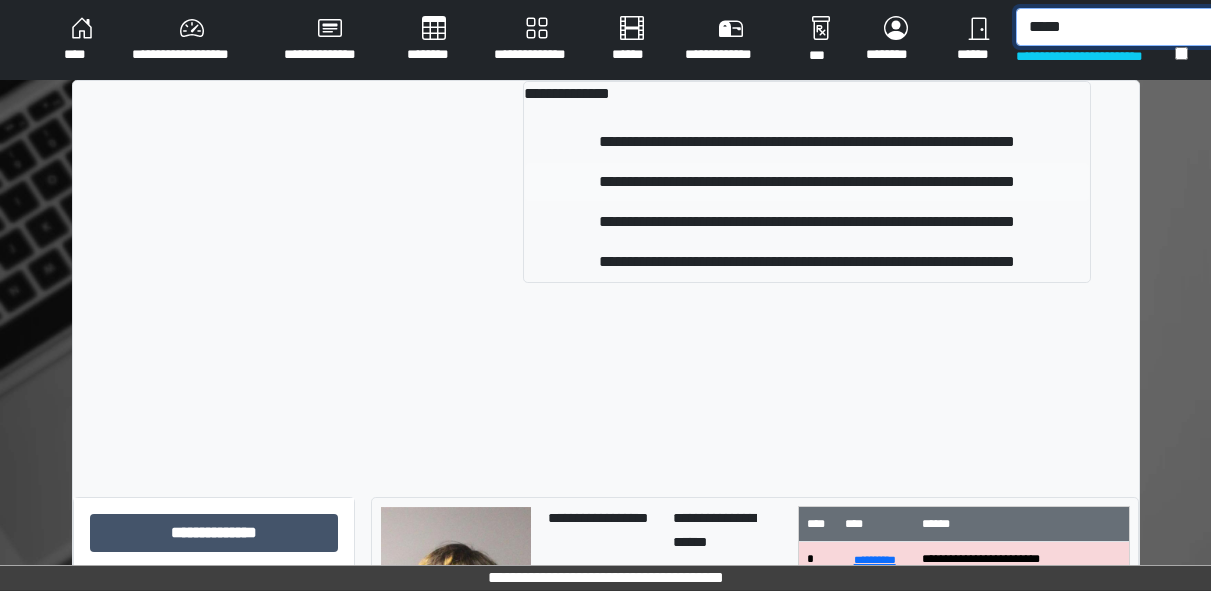 type on "*****" 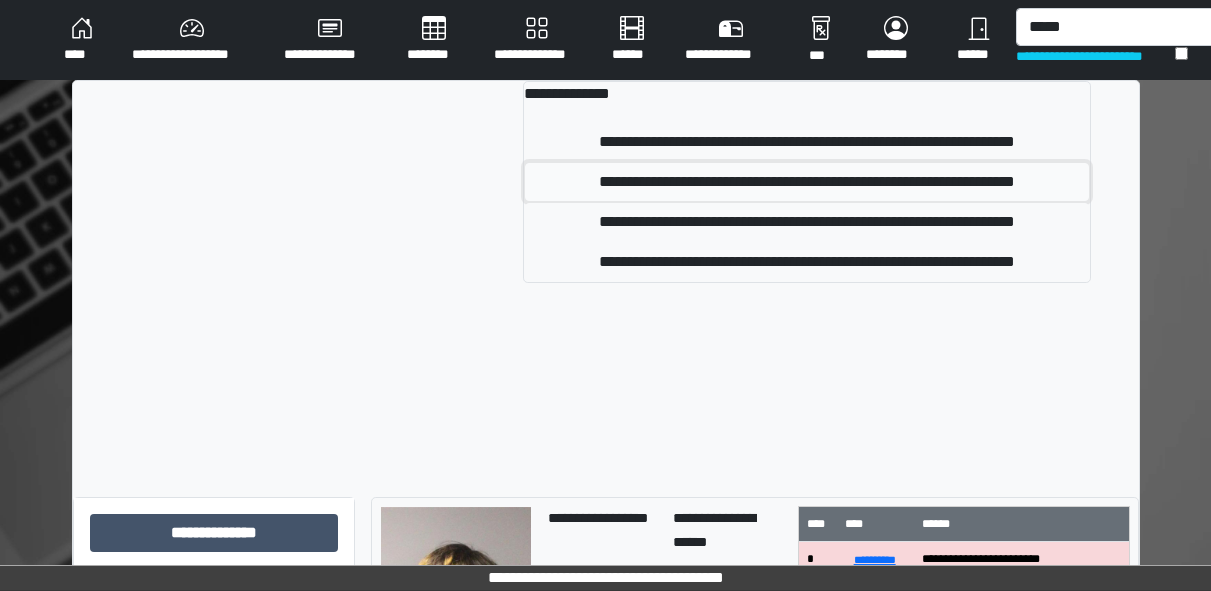 click on "**********" at bounding box center [806, 182] 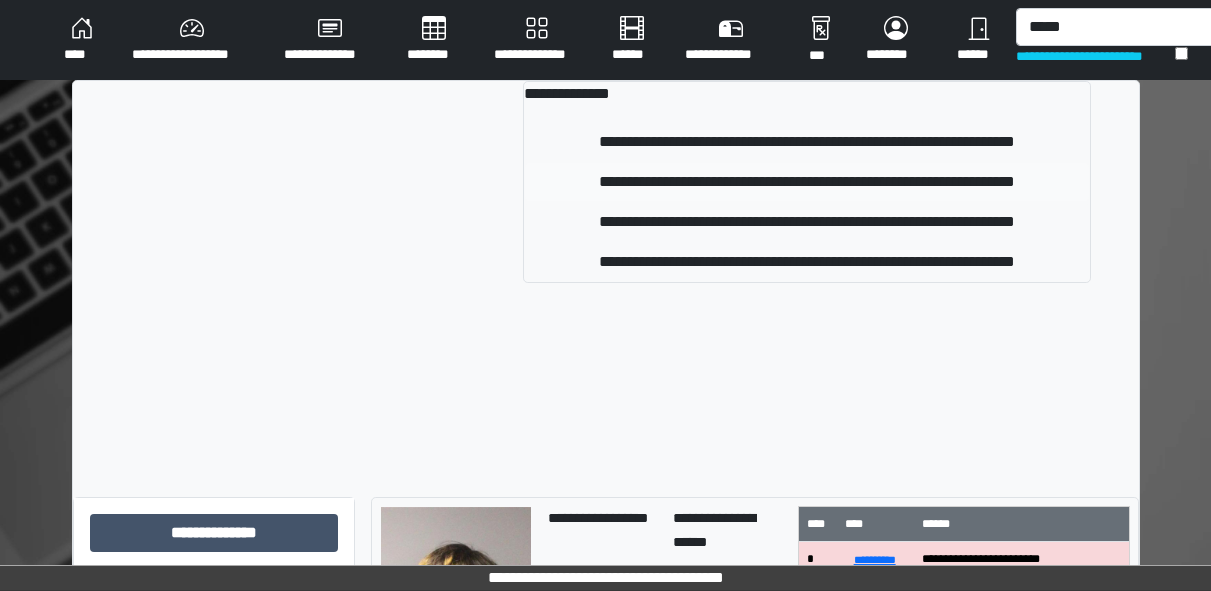 type 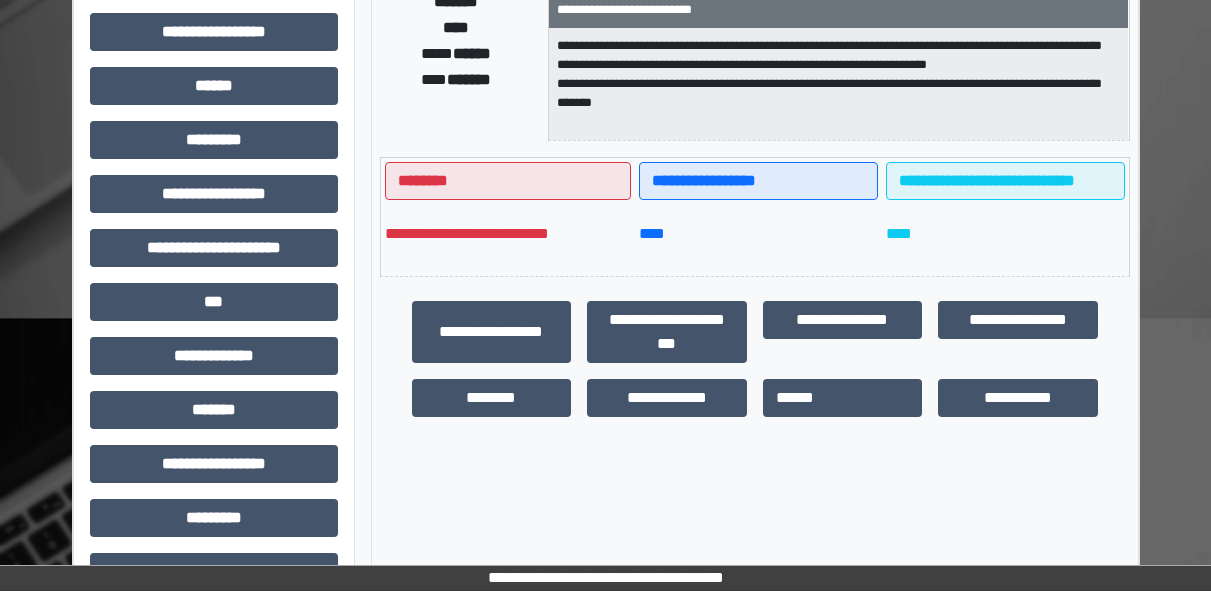 scroll, scrollTop: 374, scrollLeft: 0, axis: vertical 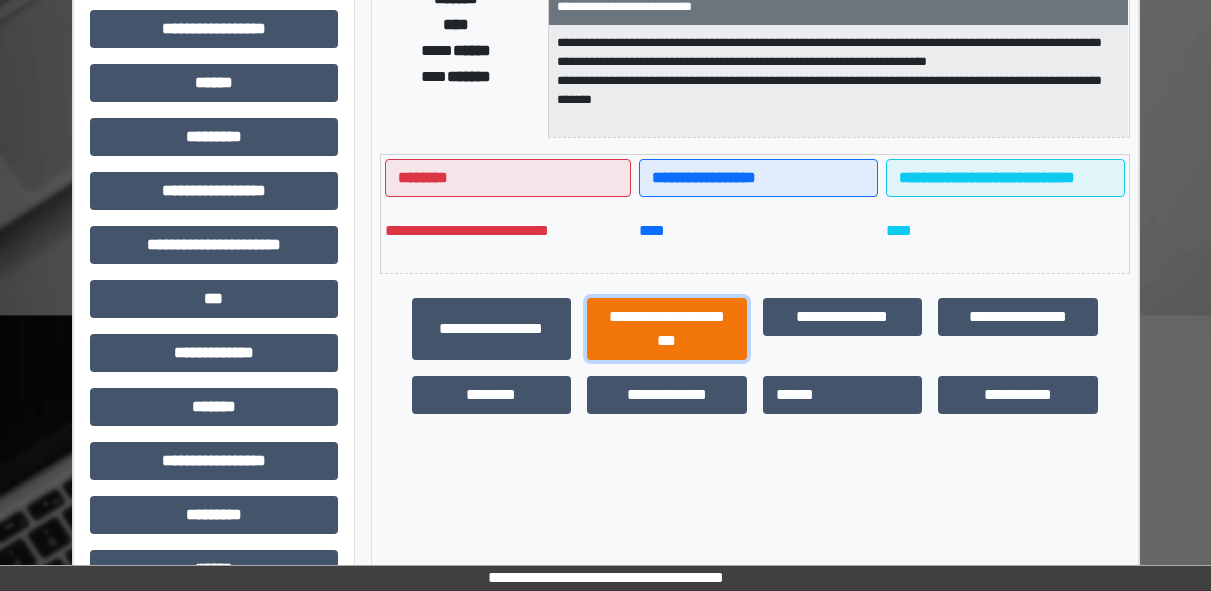 click on "**********" at bounding box center (667, 329) 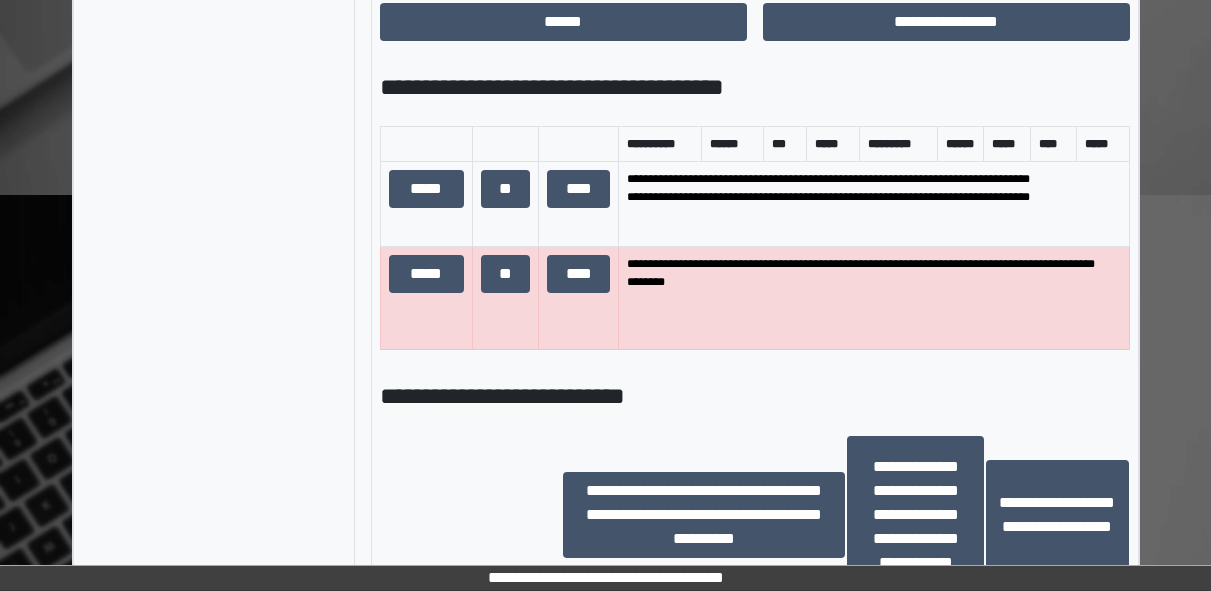 scroll, scrollTop: 1268, scrollLeft: 0, axis: vertical 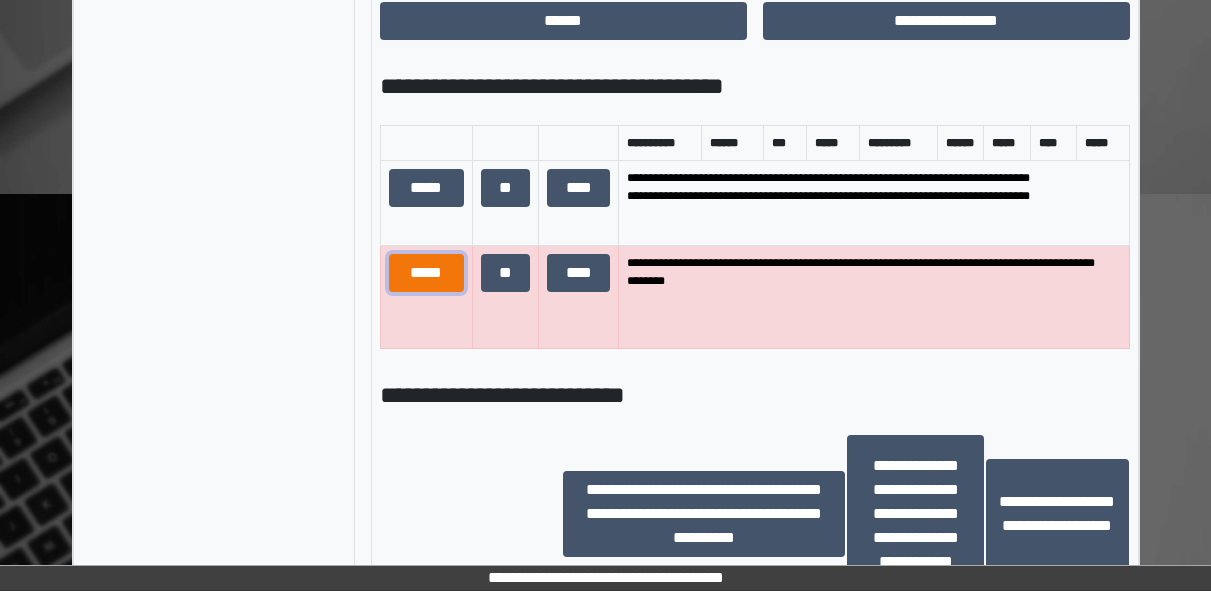 click on "*****" at bounding box center [426, 273] 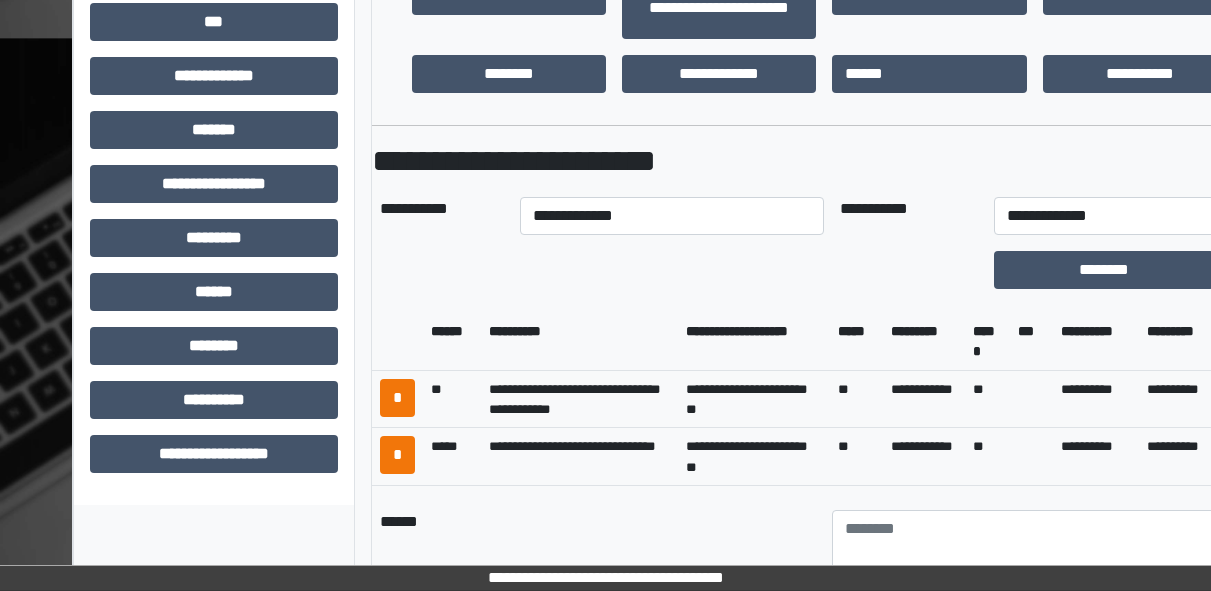 scroll, scrollTop: 632, scrollLeft: 0, axis: vertical 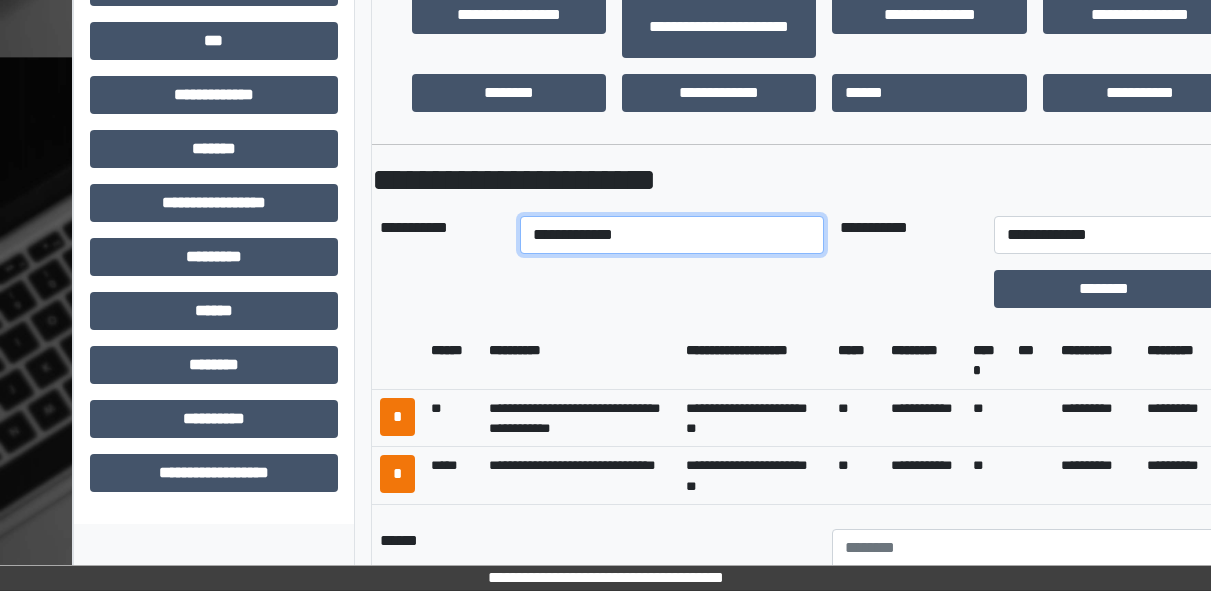 click on "**********" at bounding box center [672, 235] 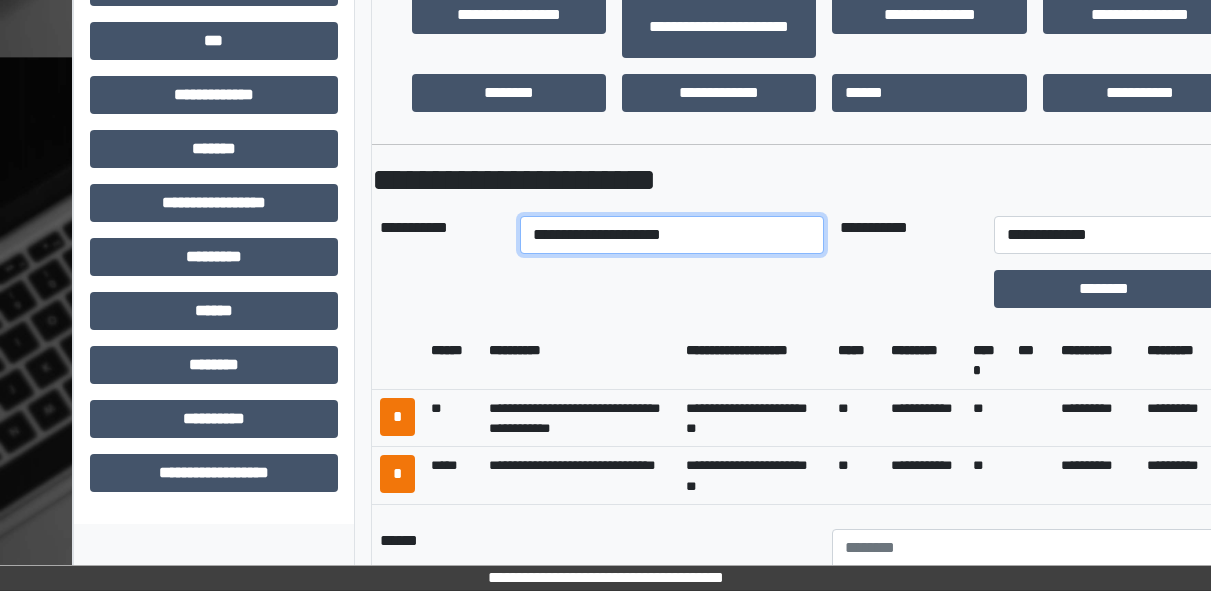 click on "**********" at bounding box center [672, 235] 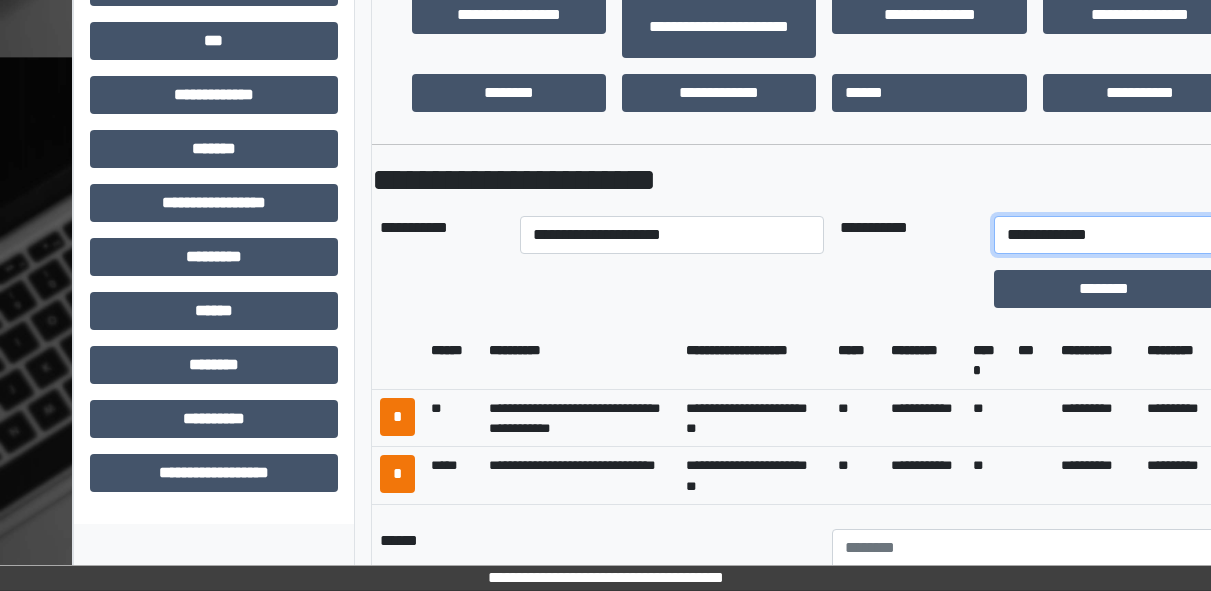 click on "**********" at bounding box center [1132, 235] 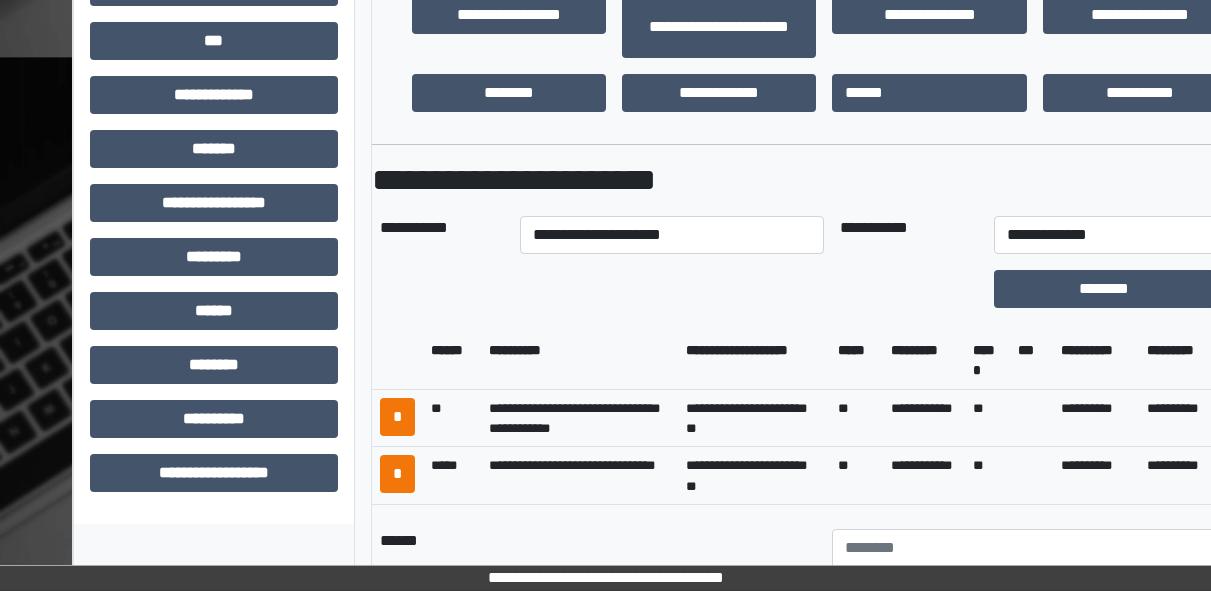 click on "**********" at bounding box center (1095, 476) 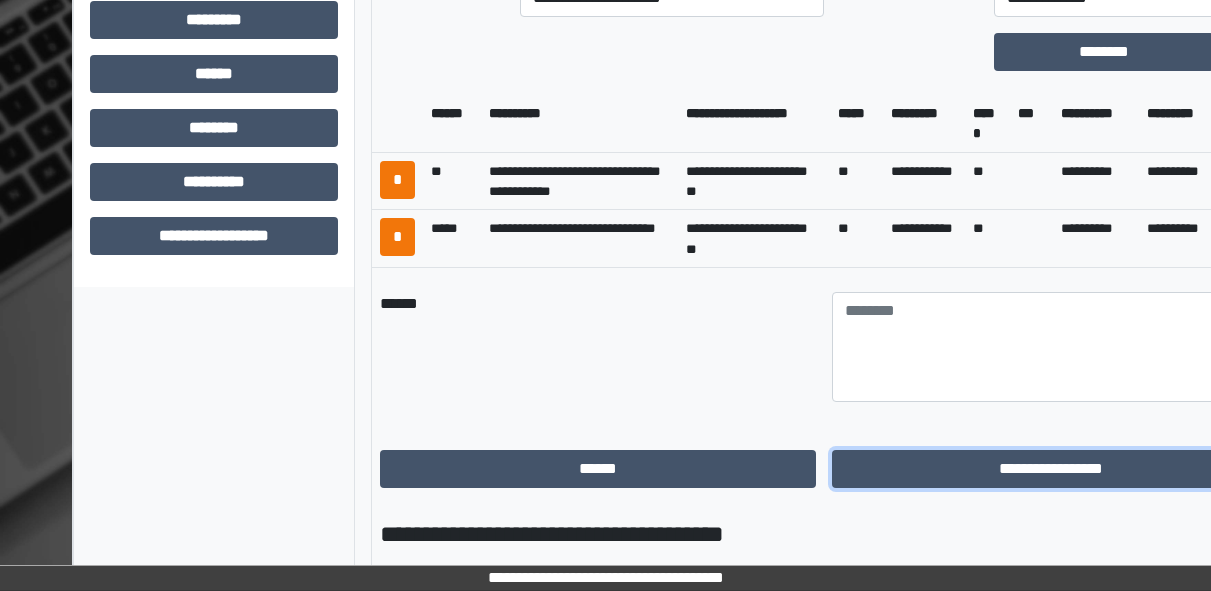 click on "**********" at bounding box center [1050, 469] 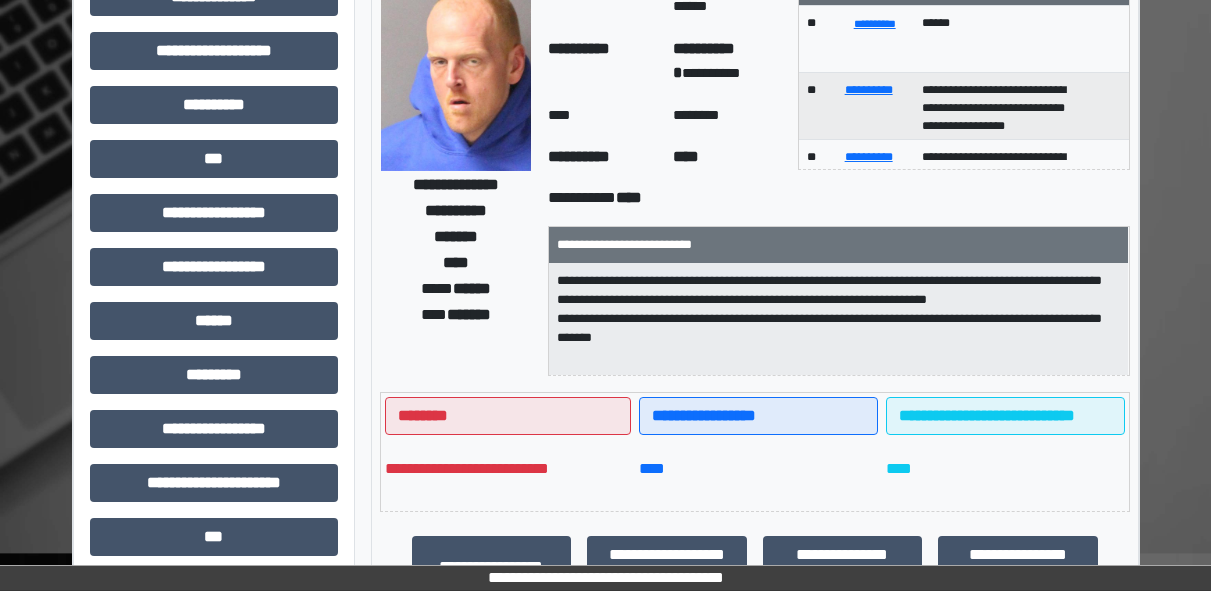 scroll, scrollTop: 0, scrollLeft: 0, axis: both 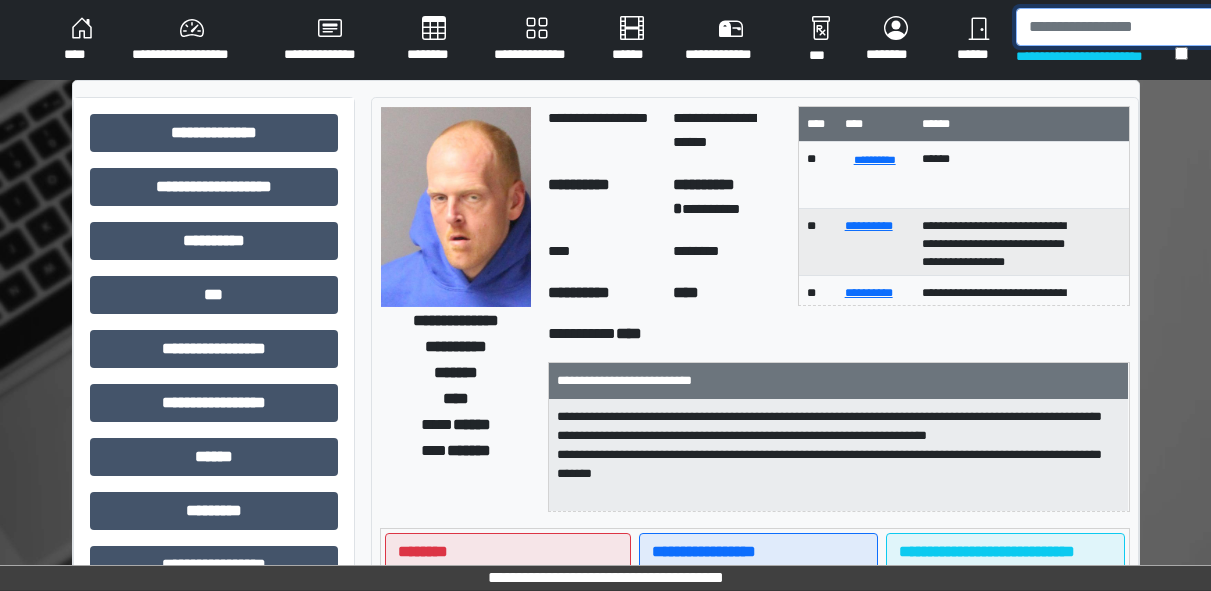 click at bounding box center [1119, 27] 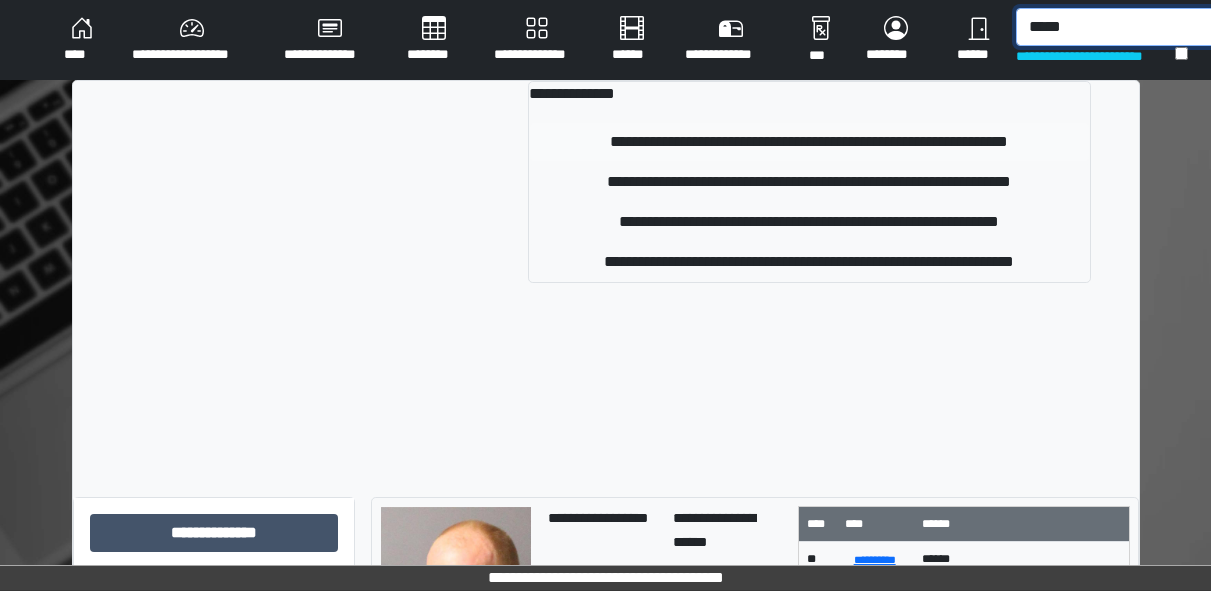 type on "*****" 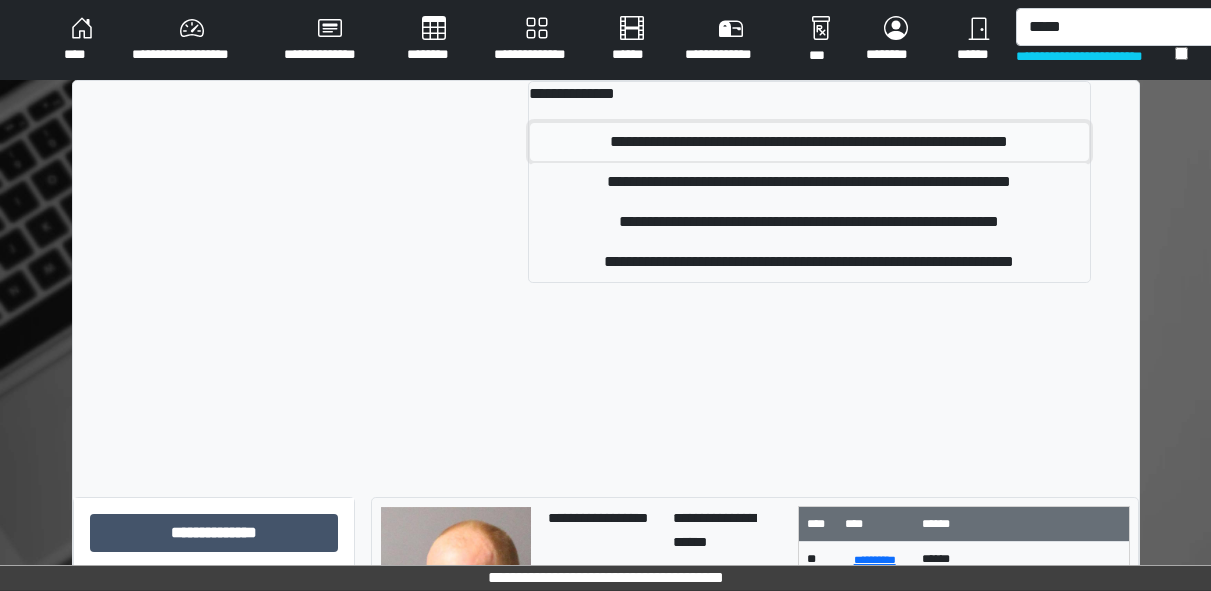 click on "**********" at bounding box center (809, 142) 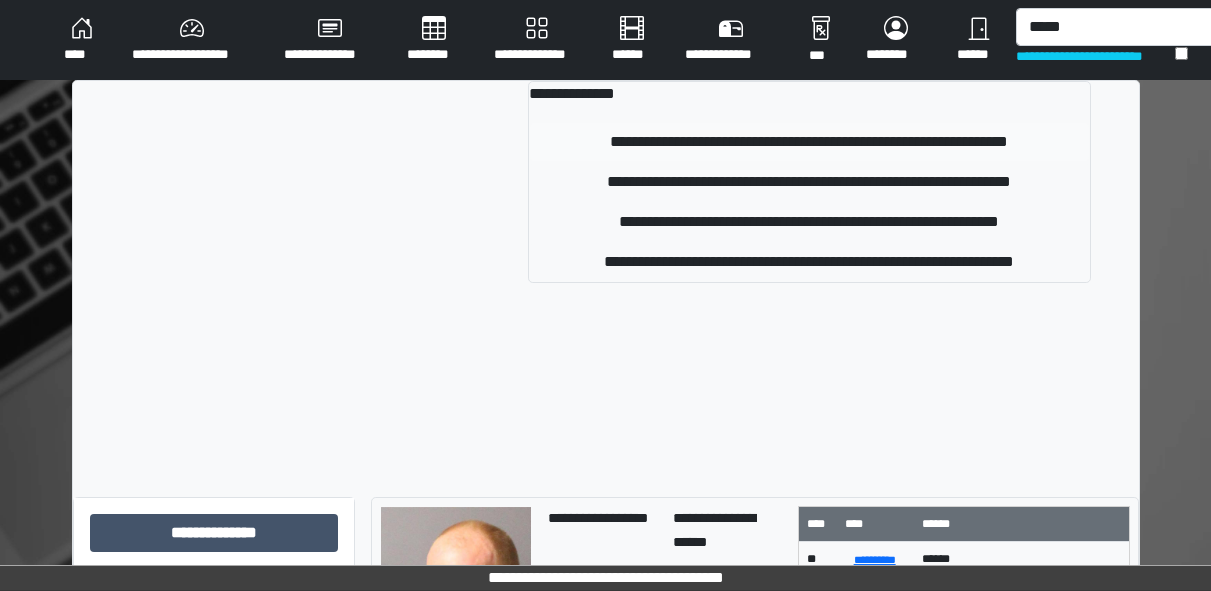 type 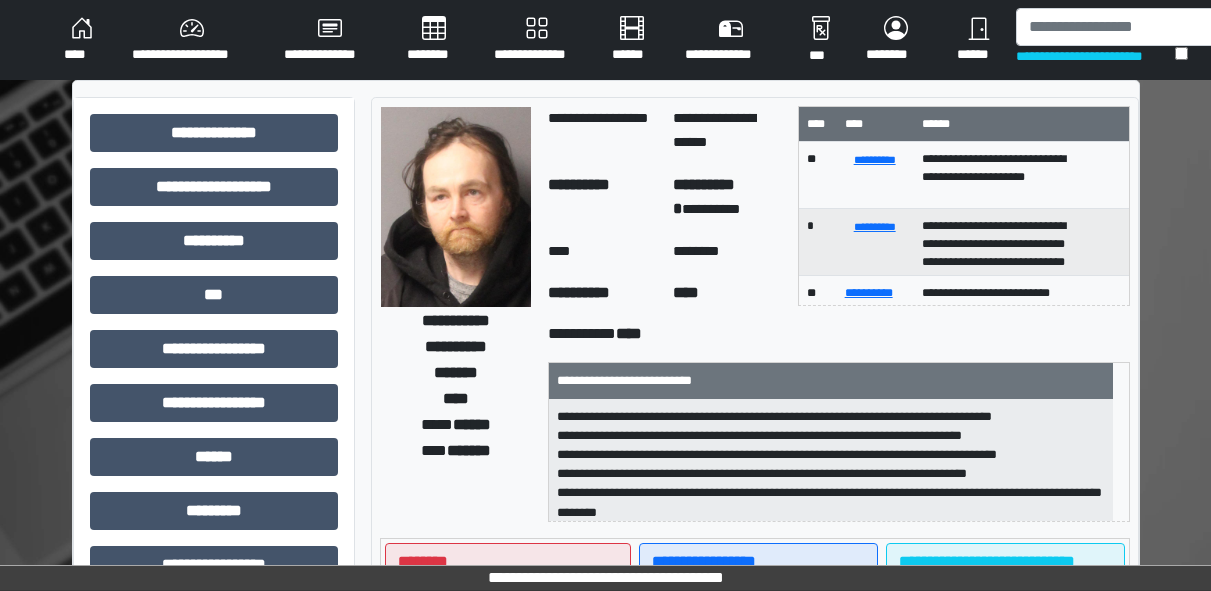 scroll, scrollTop: 25, scrollLeft: 0, axis: vertical 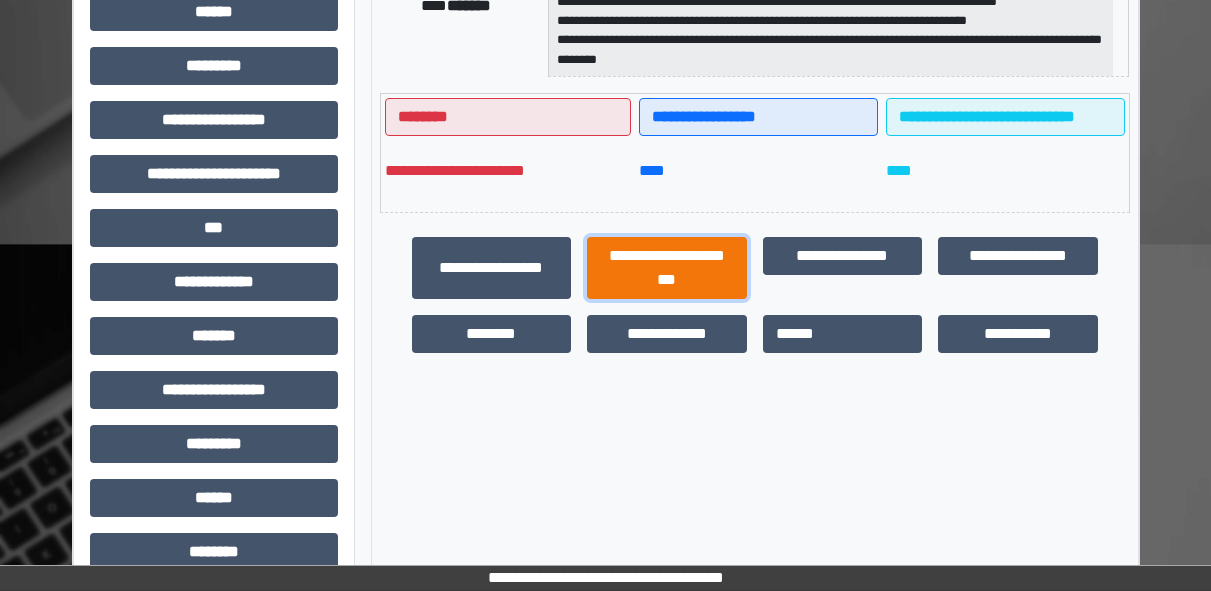 click on "**********" at bounding box center [667, 268] 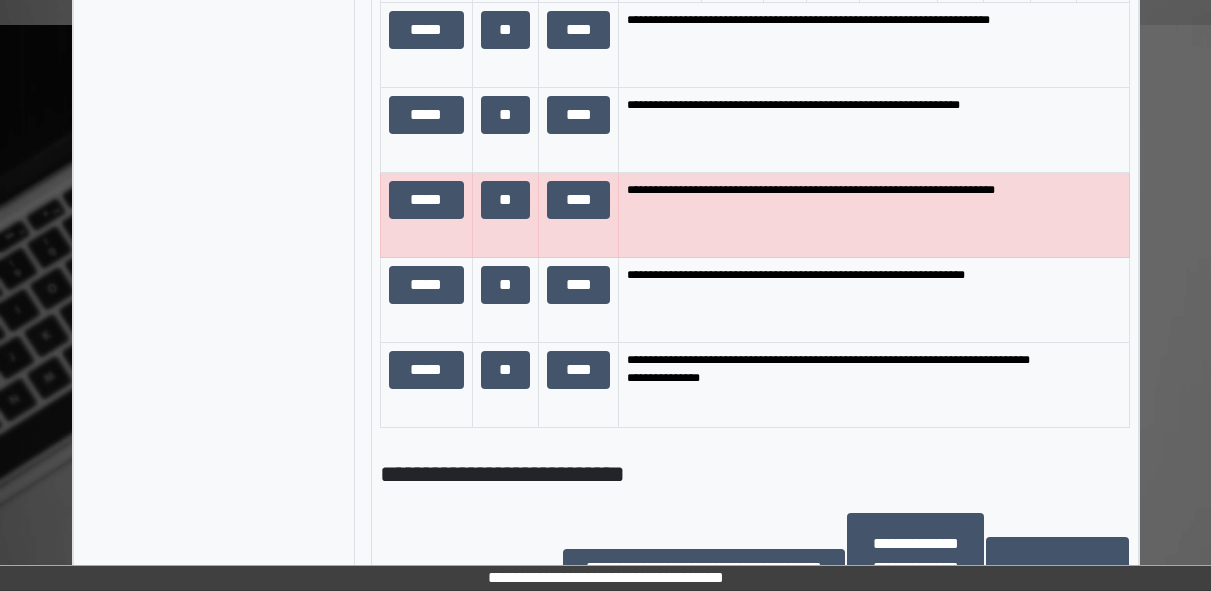 scroll, scrollTop: 1450, scrollLeft: 0, axis: vertical 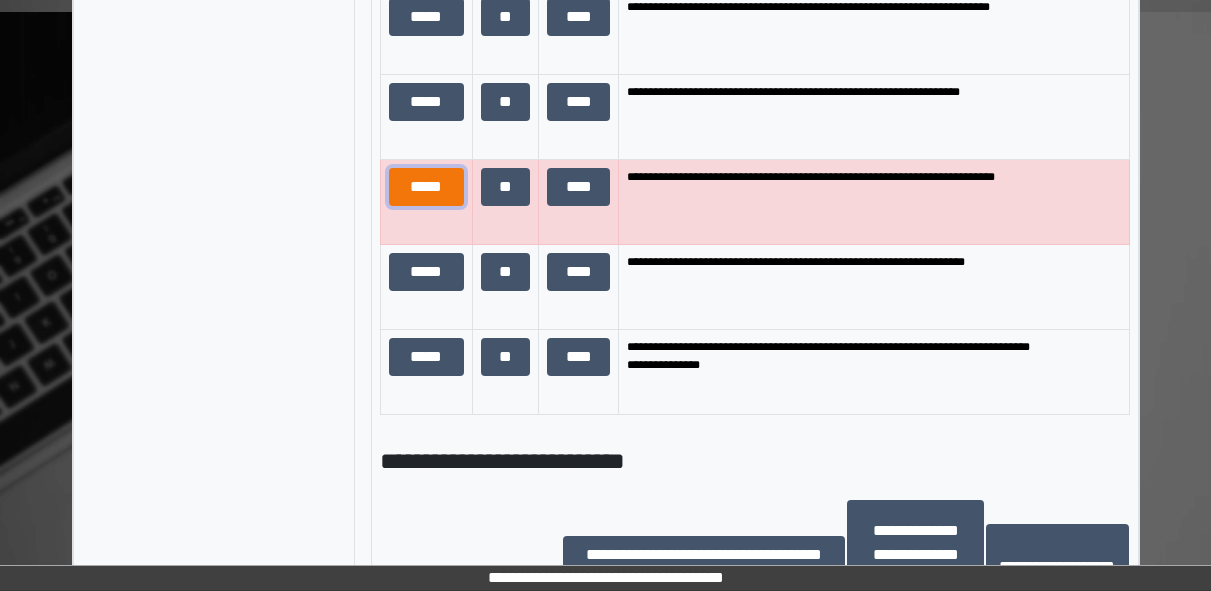 click on "*****" at bounding box center [426, 187] 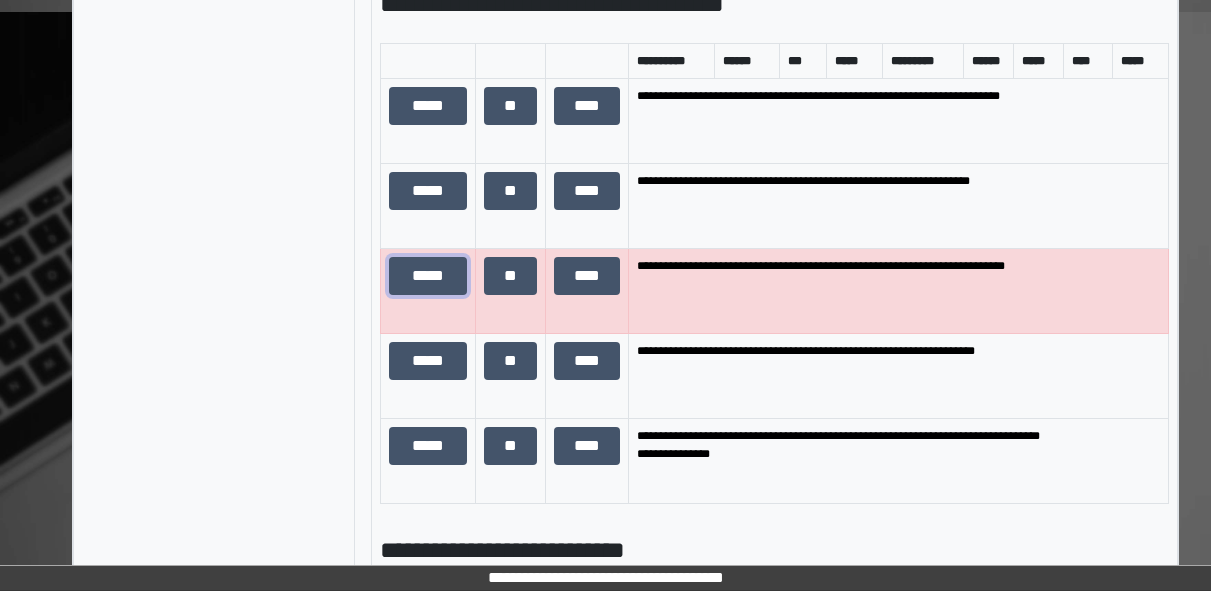 scroll, scrollTop: 6, scrollLeft: 0, axis: vertical 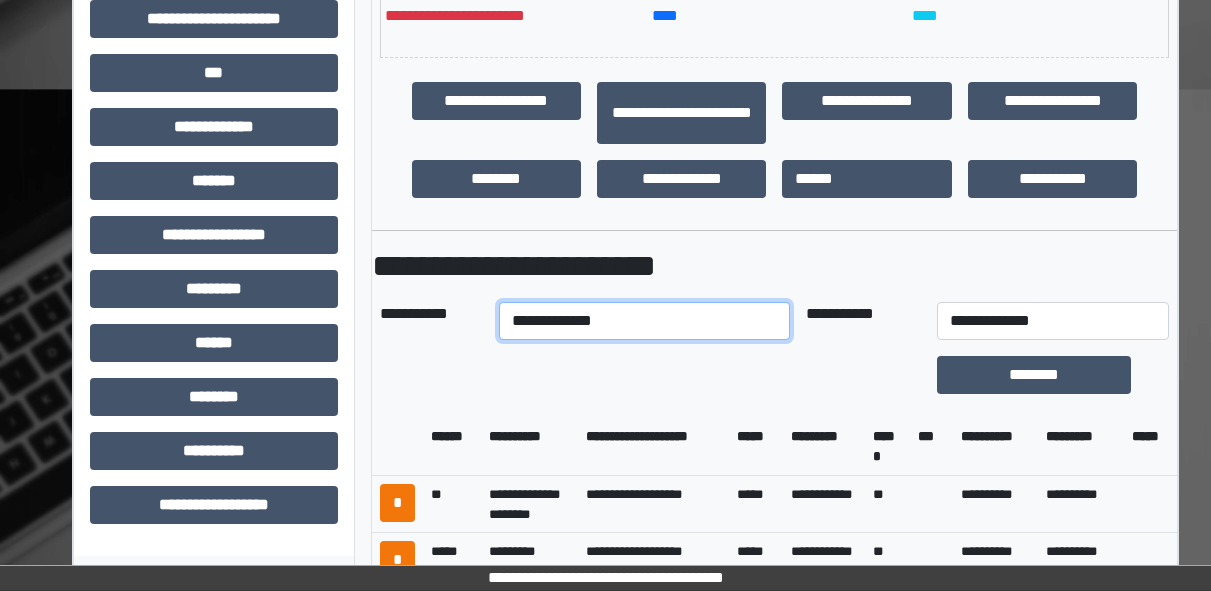 click on "**********" at bounding box center (644, 321) 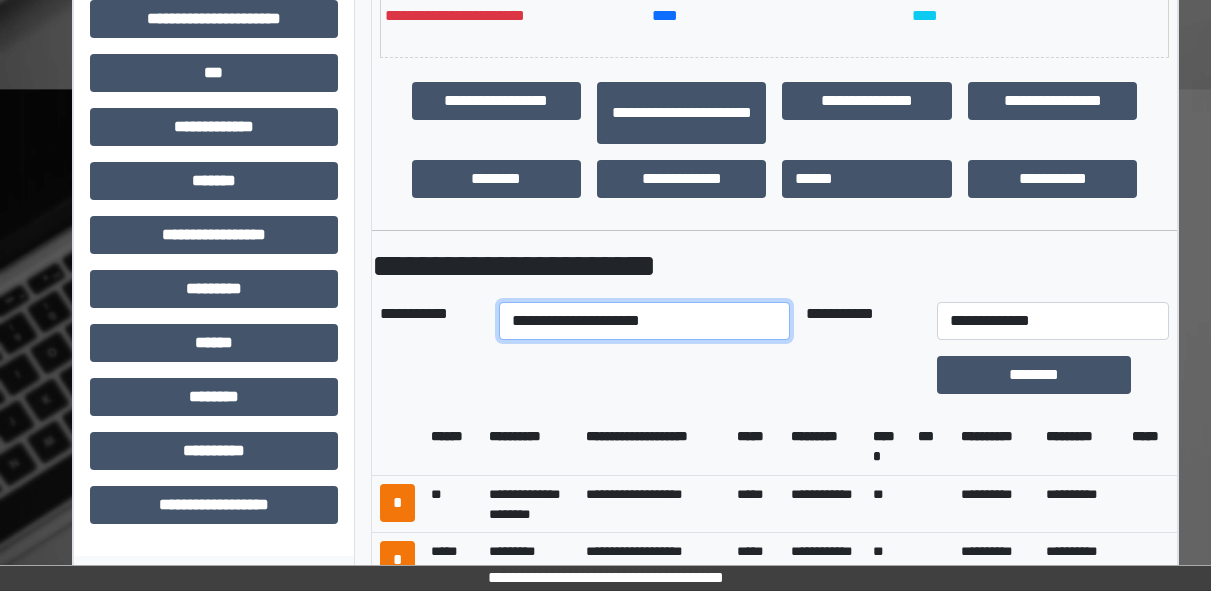click on "**********" at bounding box center [644, 321] 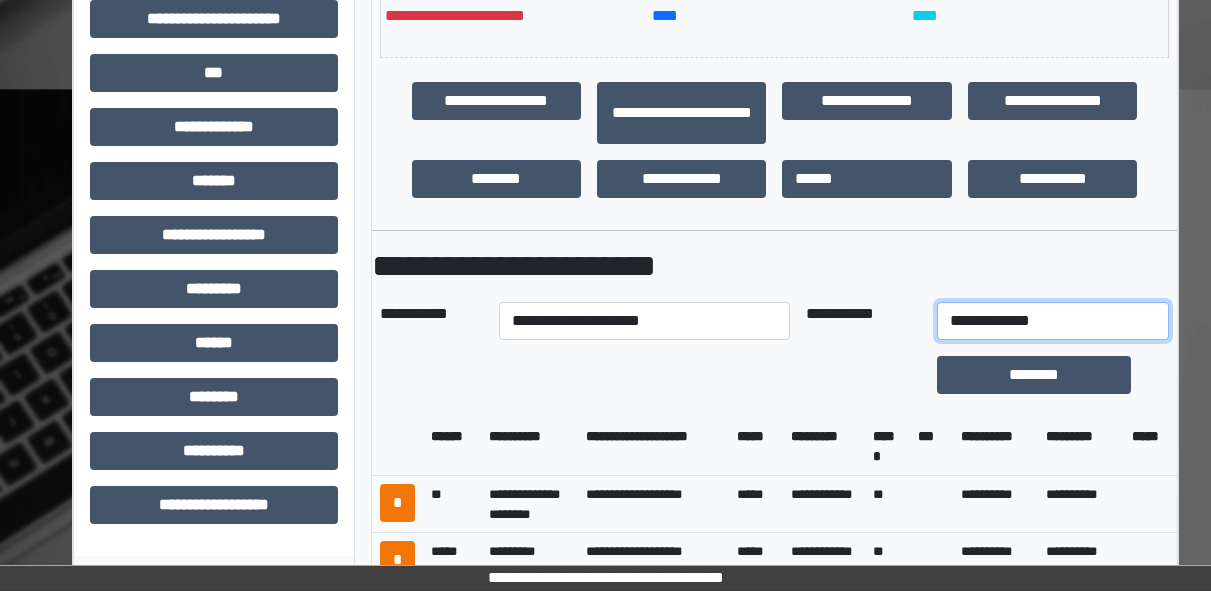 click on "**********" at bounding box center (1053, 321) 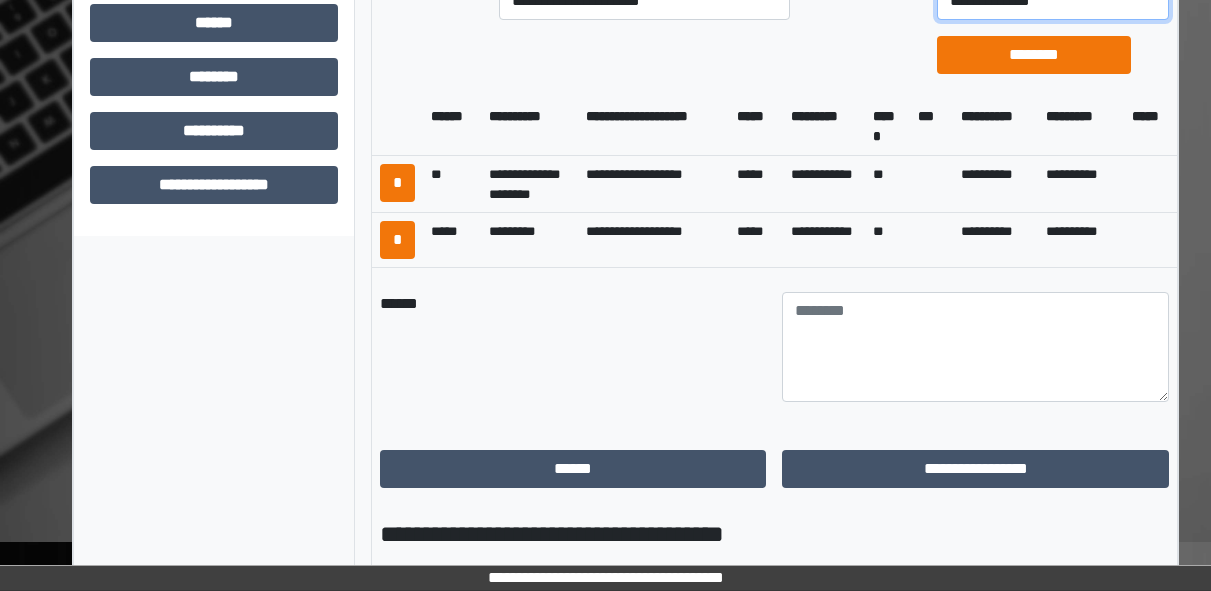 scroll, scrollTop: 921, scrollLeft: 0, axis: vertical 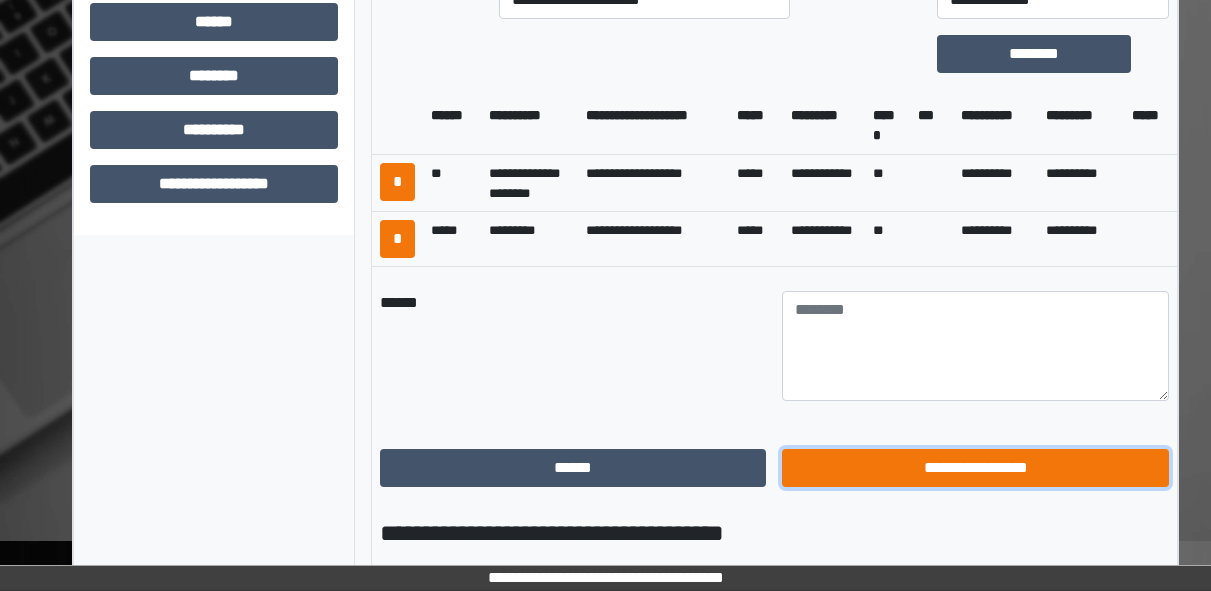 click on "**********" at bounding box center (975, 468) 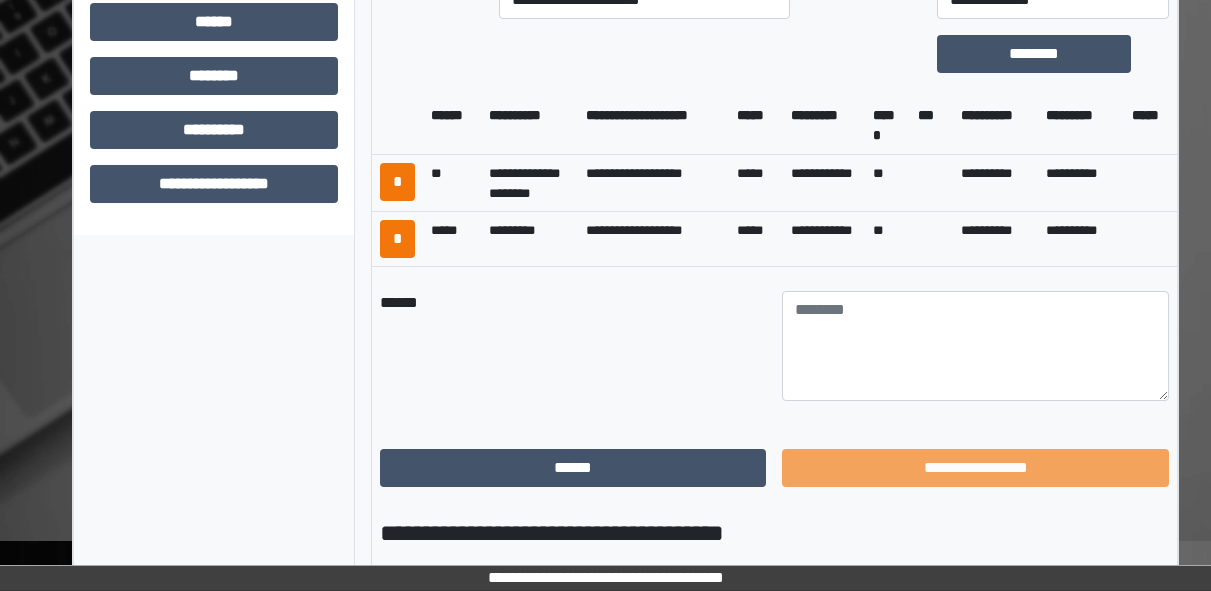 scroll, scrollTop: 583, scrollLeft: 0, axis: vertical 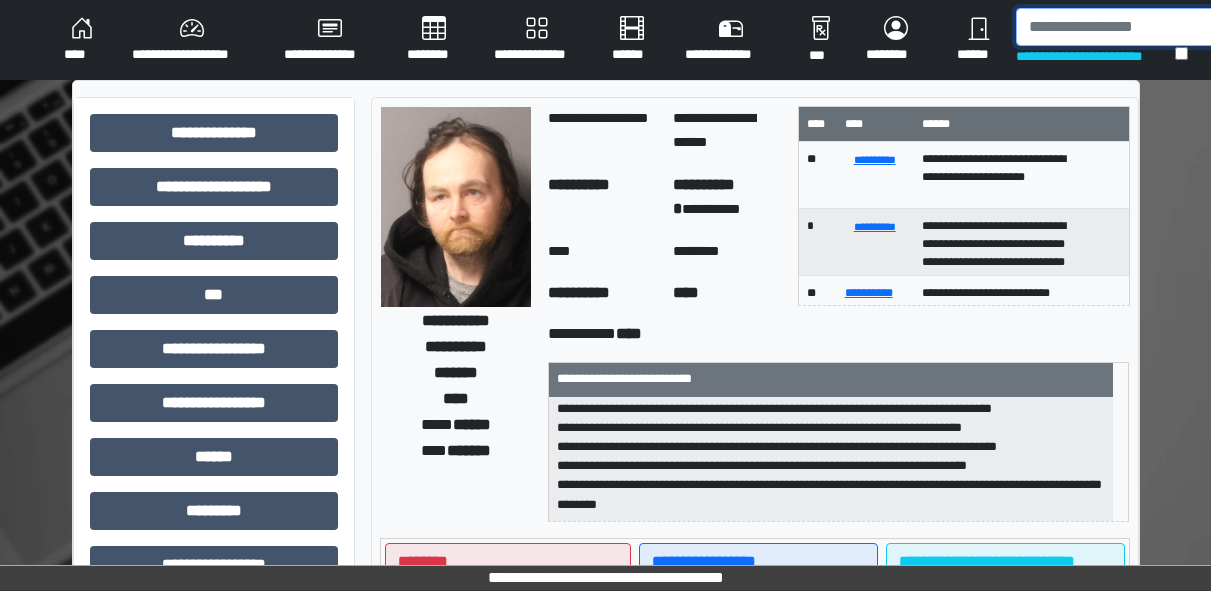 drag, startPoint x: 1064, startPoint y: 33, endPoint x: 1069, endPoint y: 16, distance: 17.720045 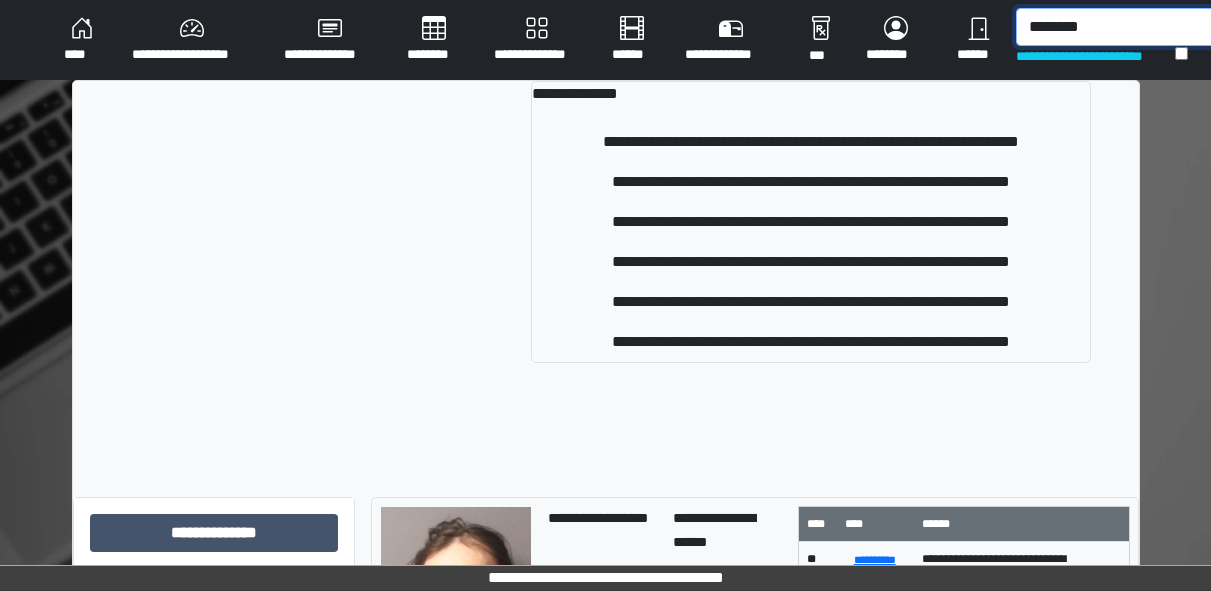 type on "********" 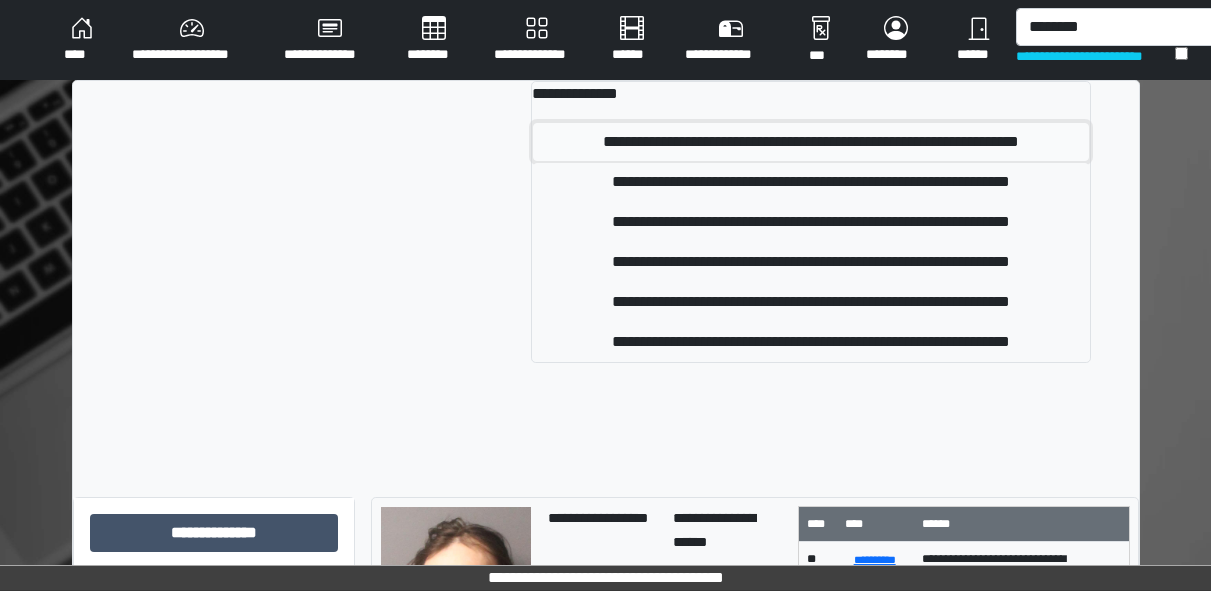 click on "**********" at bounding box center [810, 142] 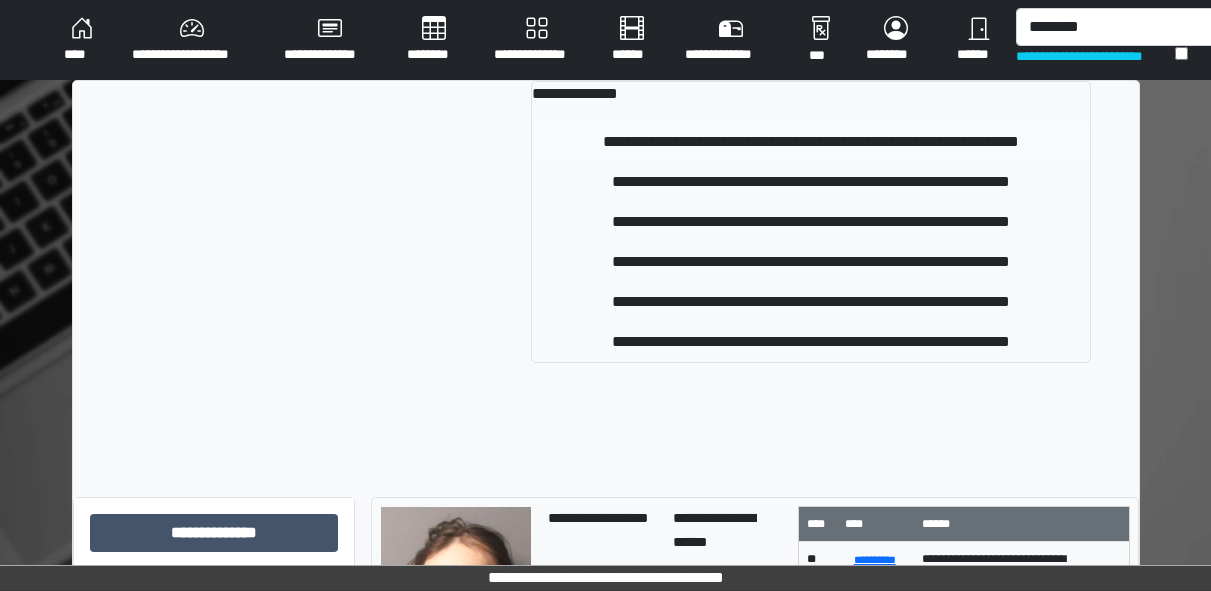 type 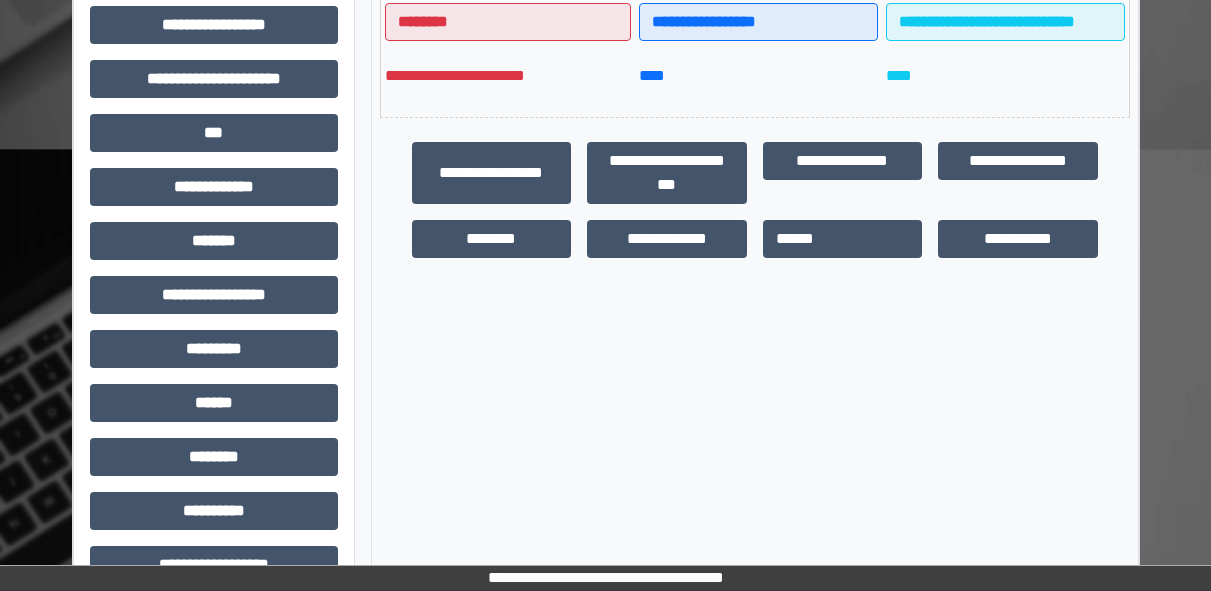 scroll, scrollTop: 550, scrollLeft: 0, axis: vertical 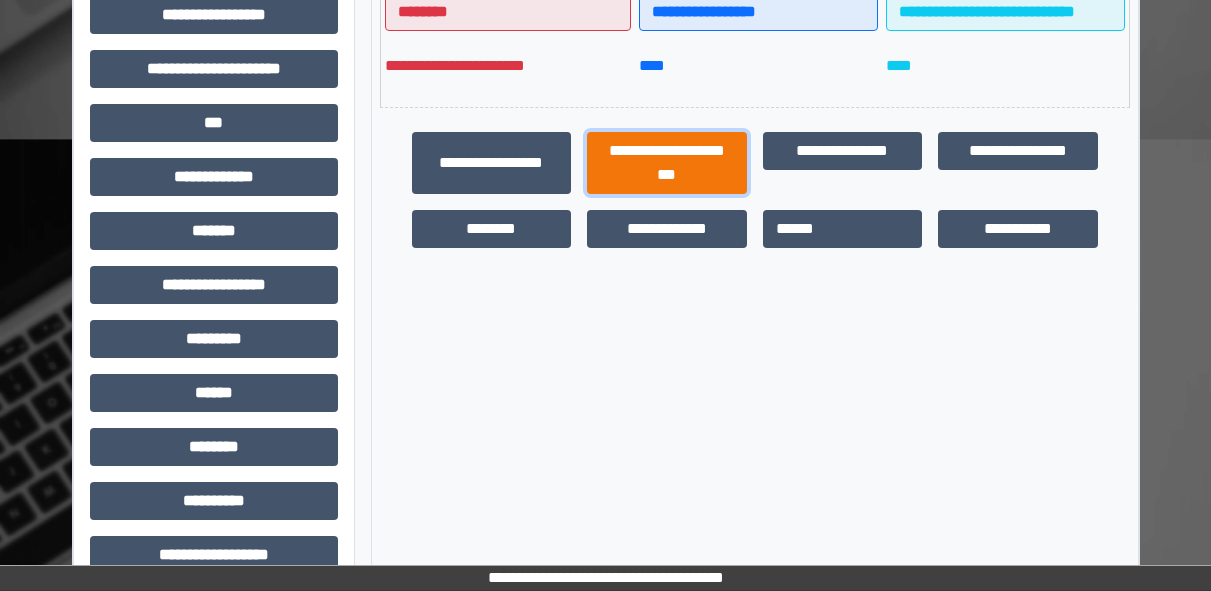click on "**********" at bounding box center [667, 163] 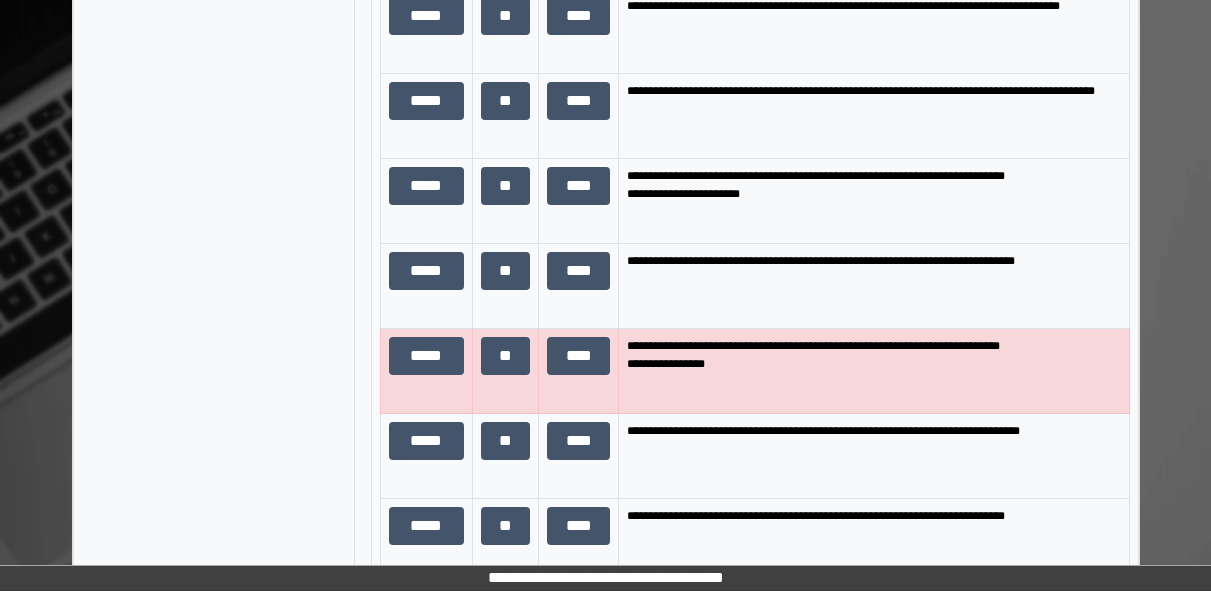 scroll, scrollTop: 1537, scrollLeft: 0, axis: vertical 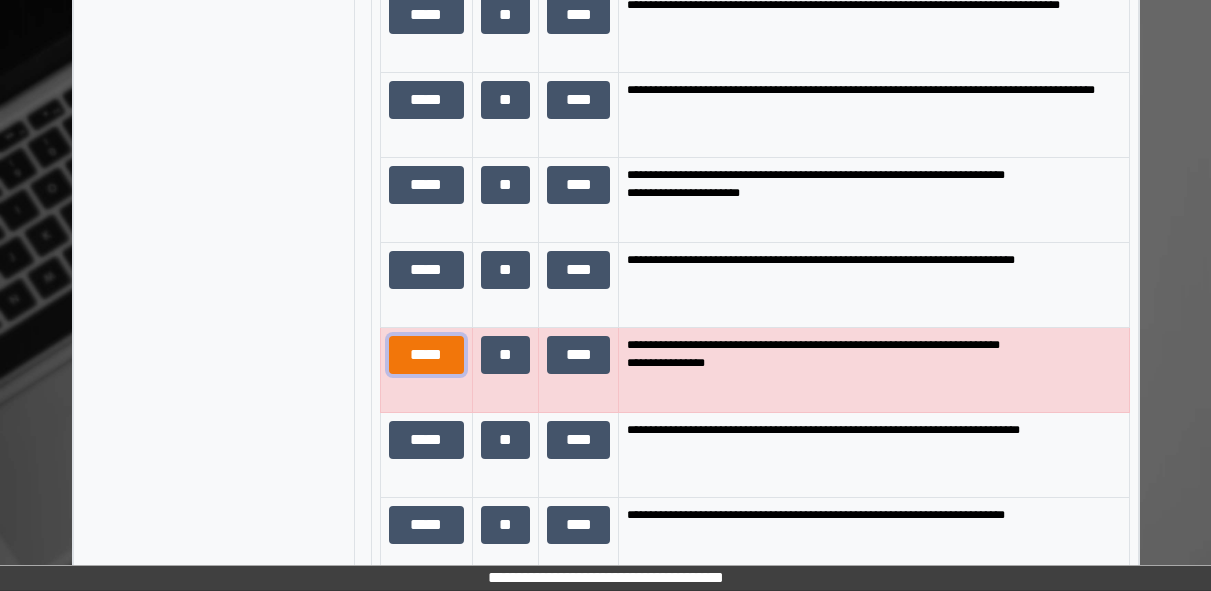 click on "*****" at bounding box center [426, 355] 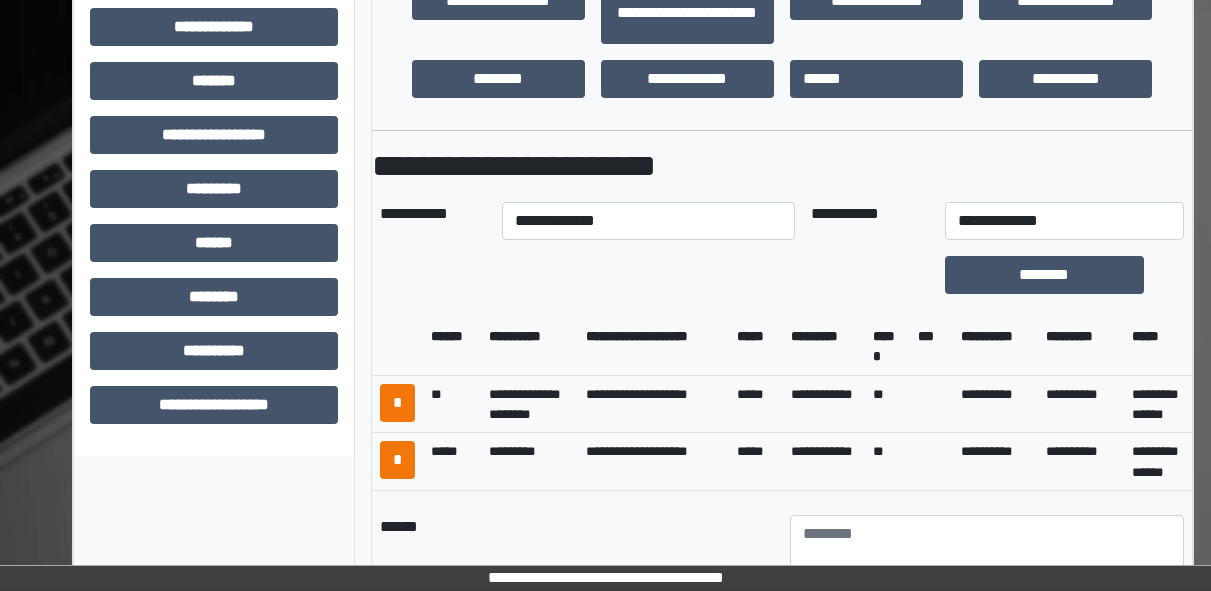 scroll, scrollTop: 699, scrollLeft: 0, axis: vertical 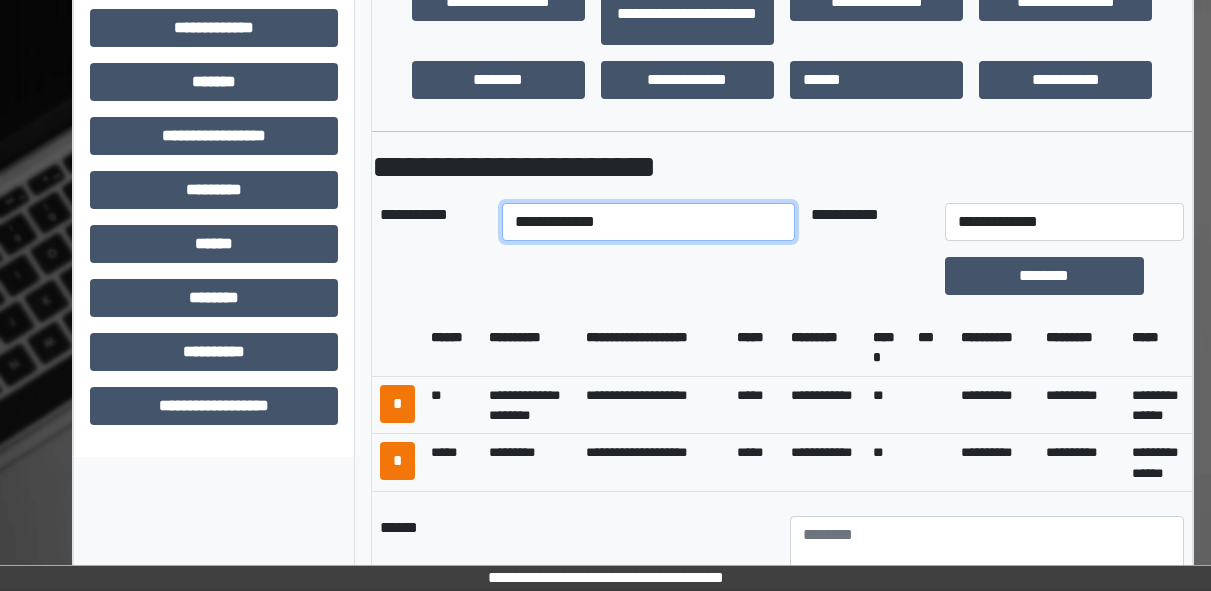 click on "**********" at bounding box center [648, 222] 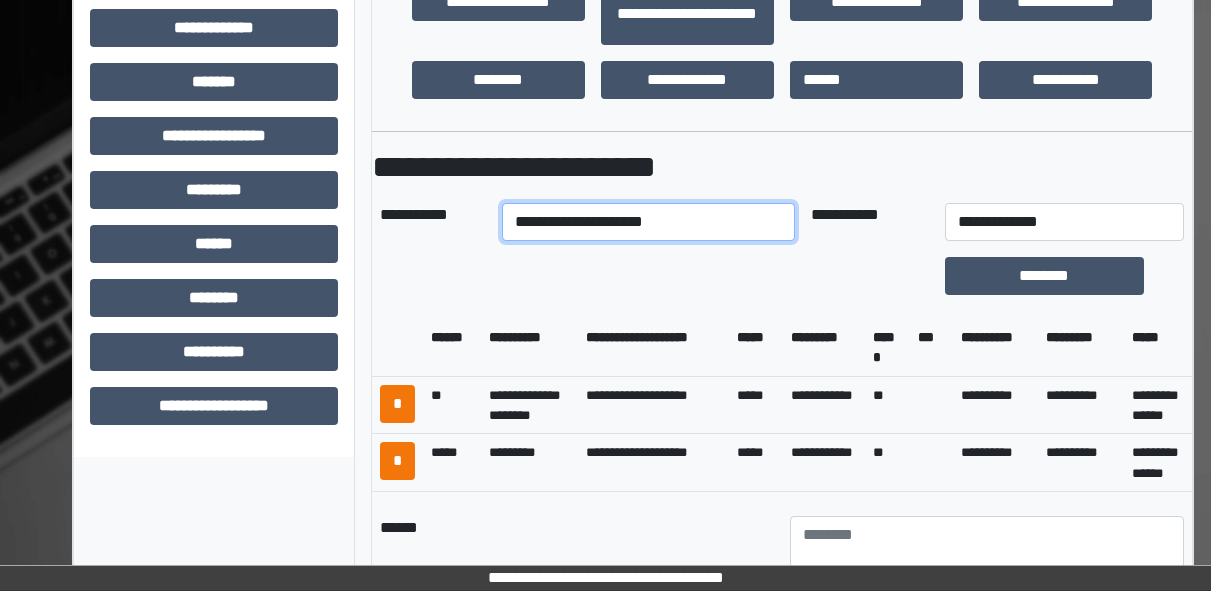 click on "**********" at bounding box center [648, 222] 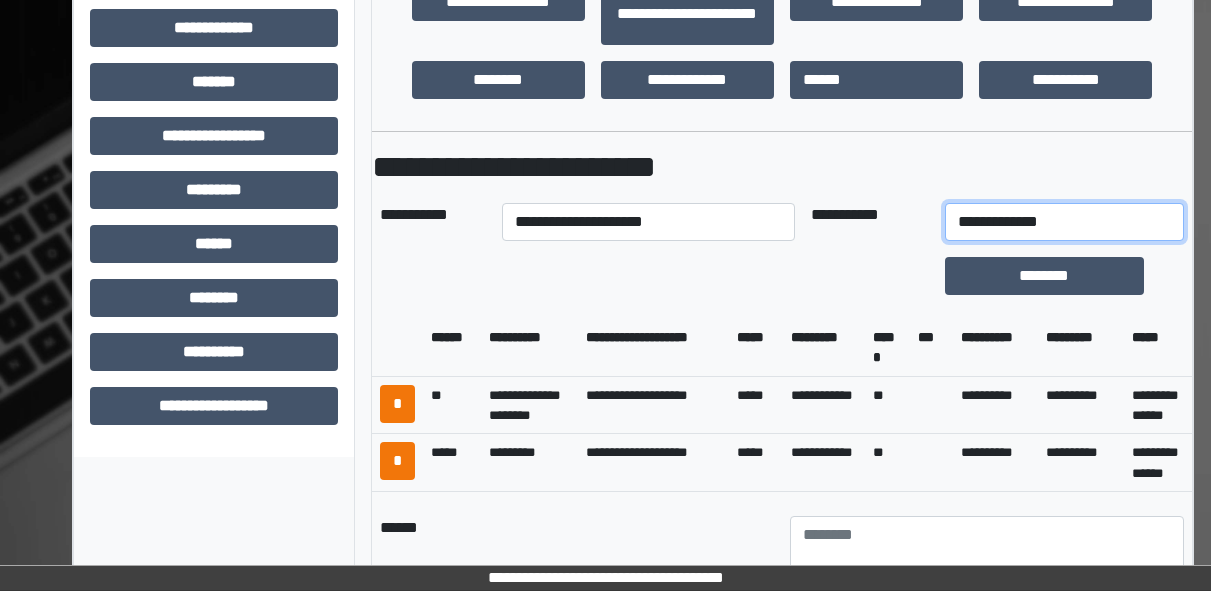 click on "**********" at bounding box center (1064, 222) 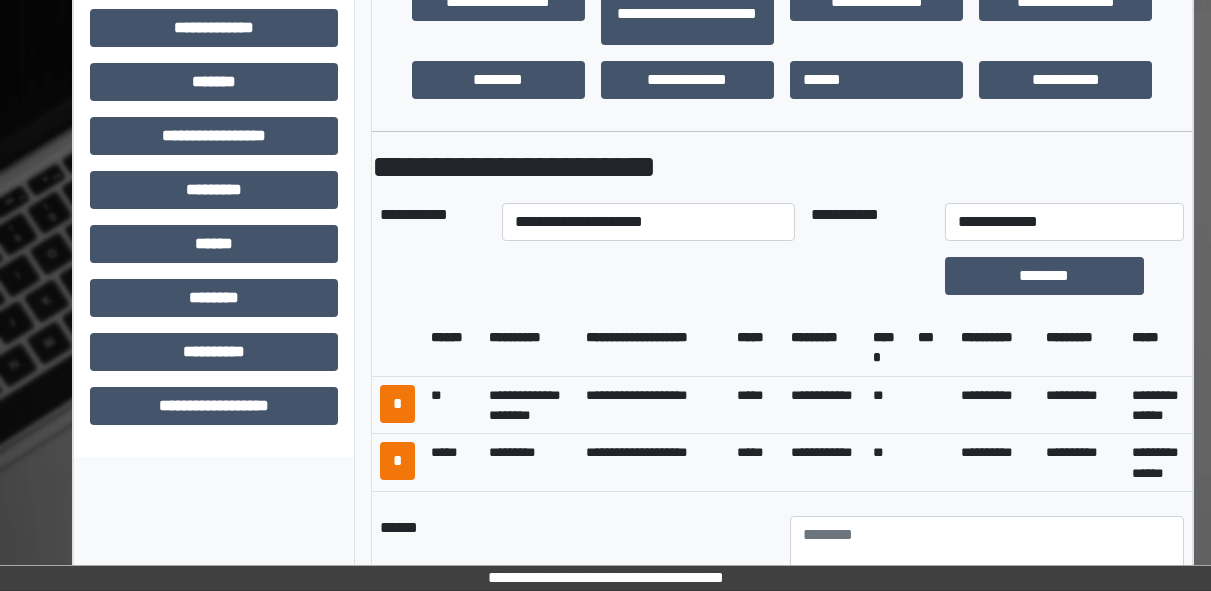 click on "**********" at bounding box center (782, 1360) 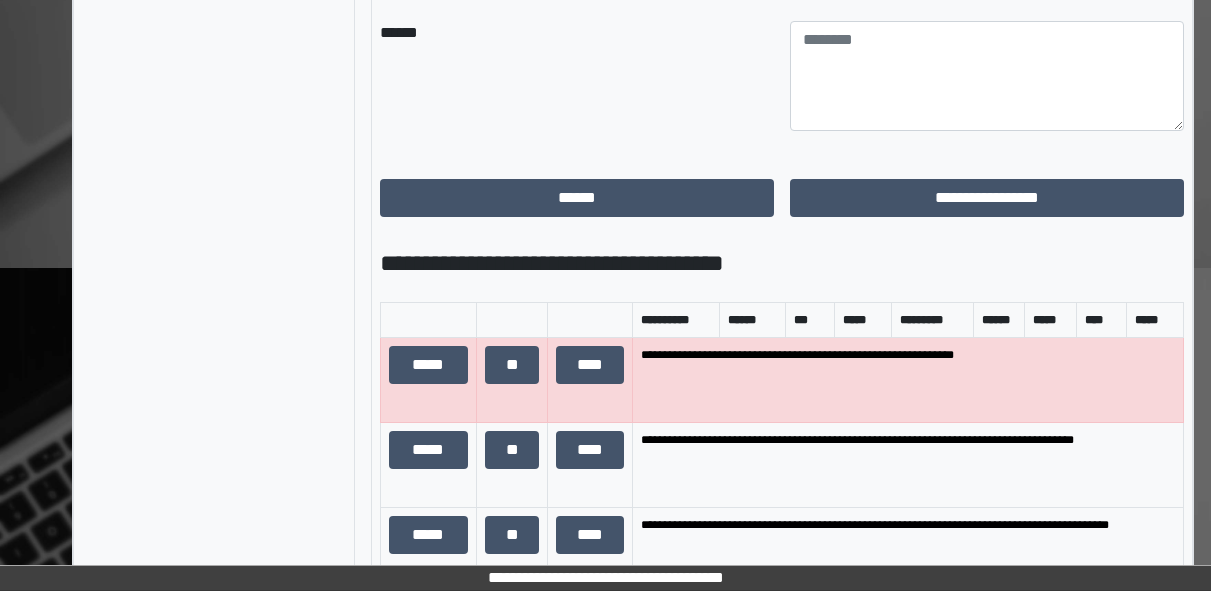 scroll, scrollTop: 1195, scrollLeft: 0, axis: vertical 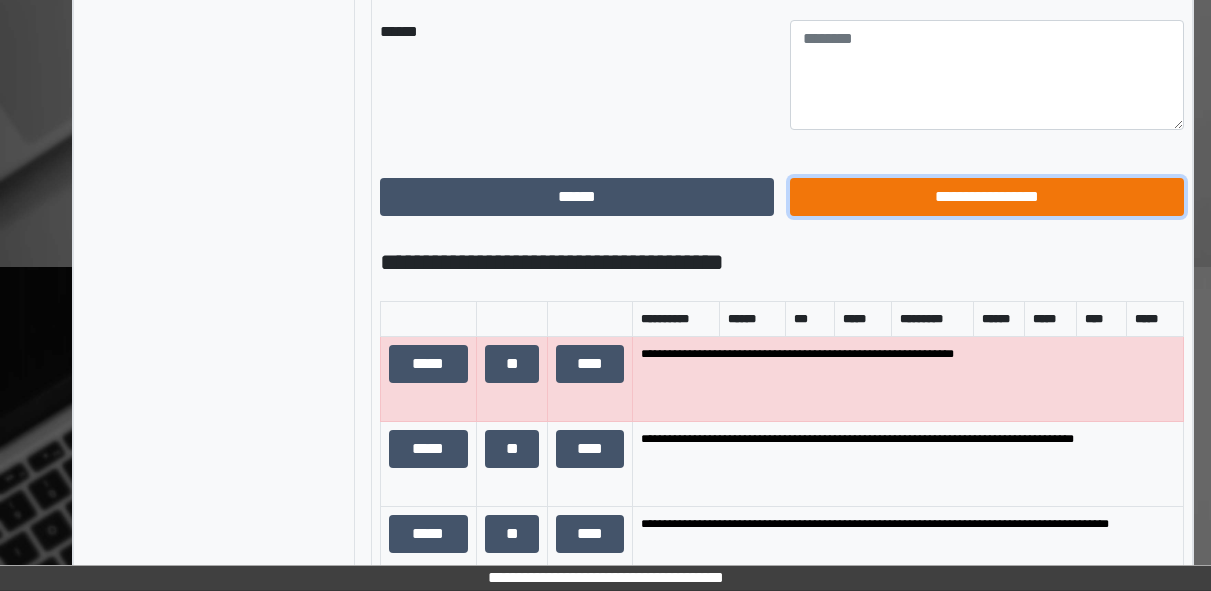 click on "**********" at bounding box center (987, 197) 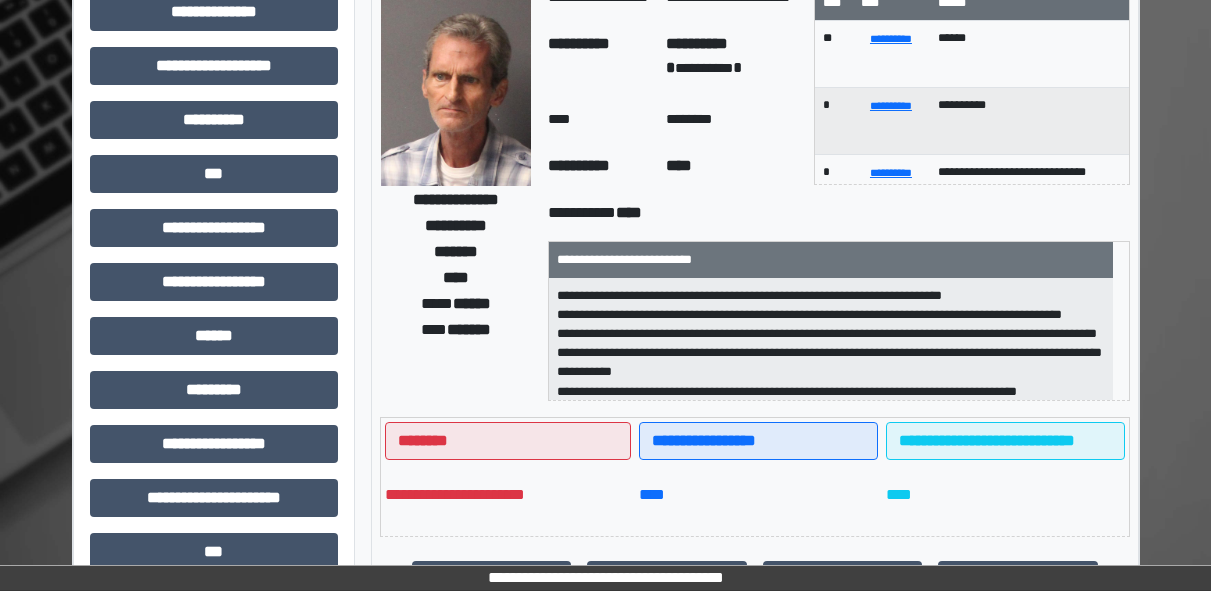 scroll, scrollTop: 0, scrollLeft: 0, axis: both 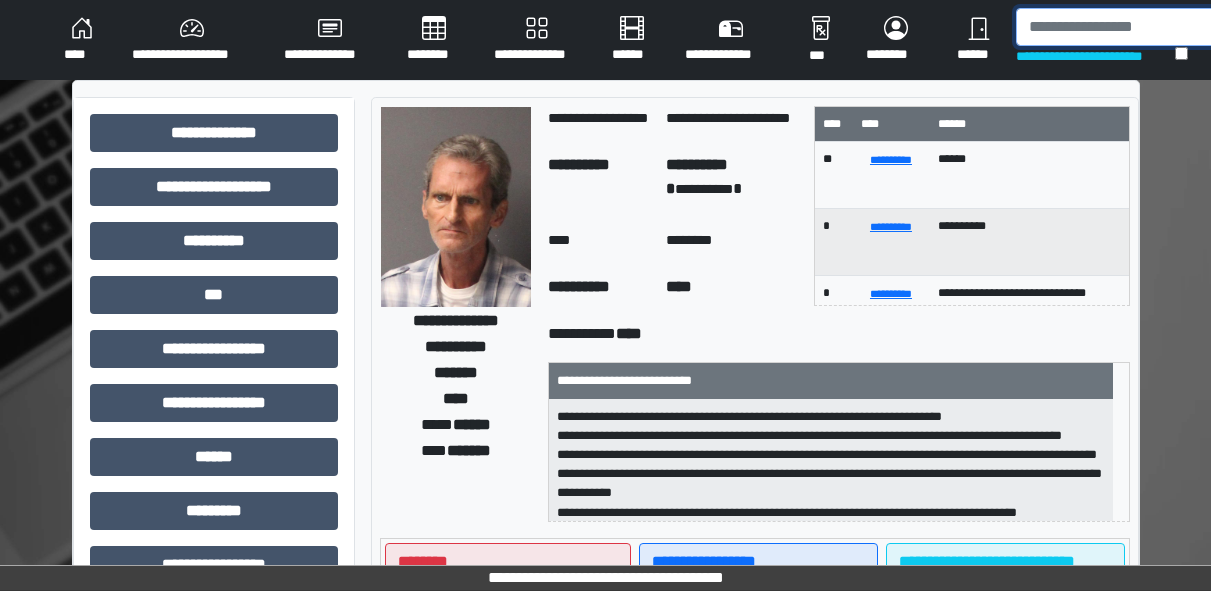 click at bounding box center [1119, 27] 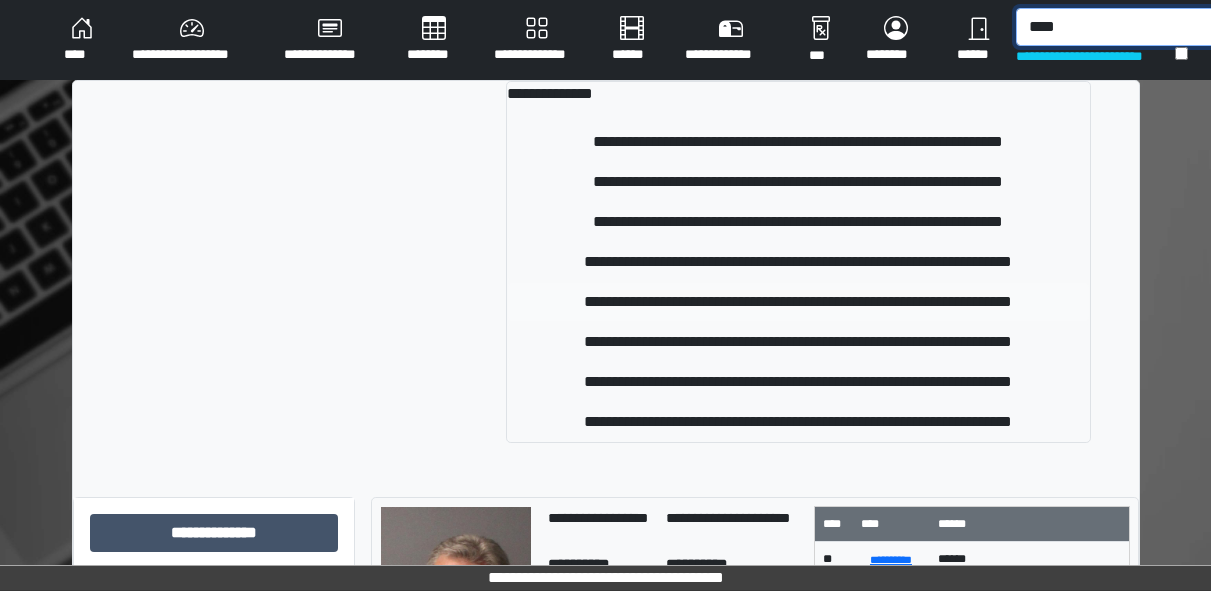 type on "****" 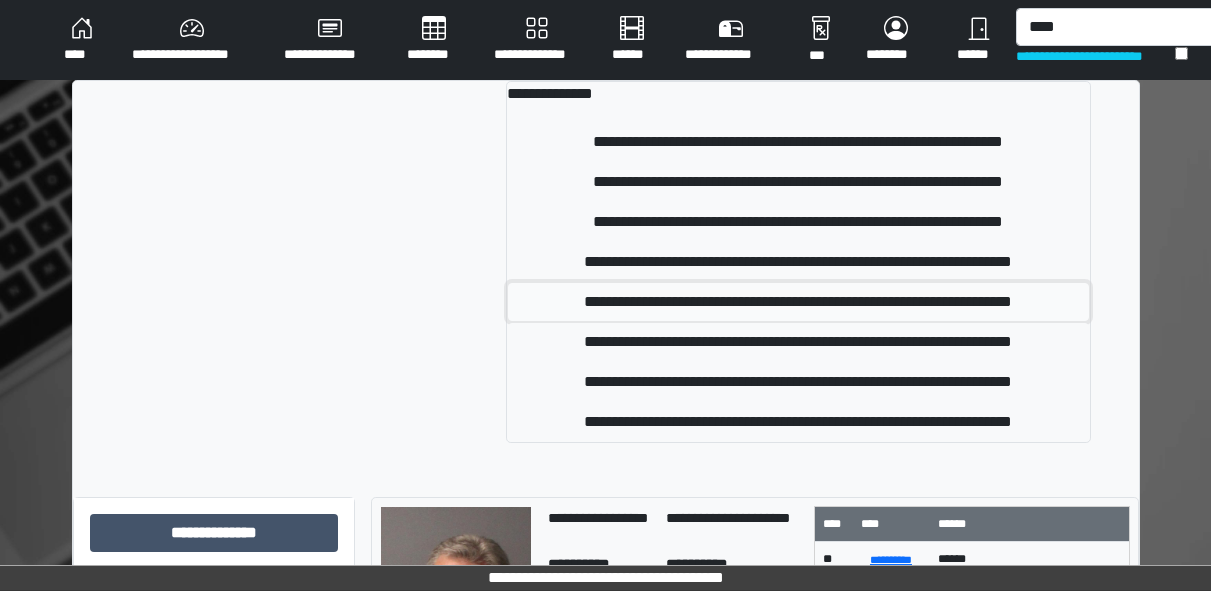 click on "**********" at bounding box center [798, 302] 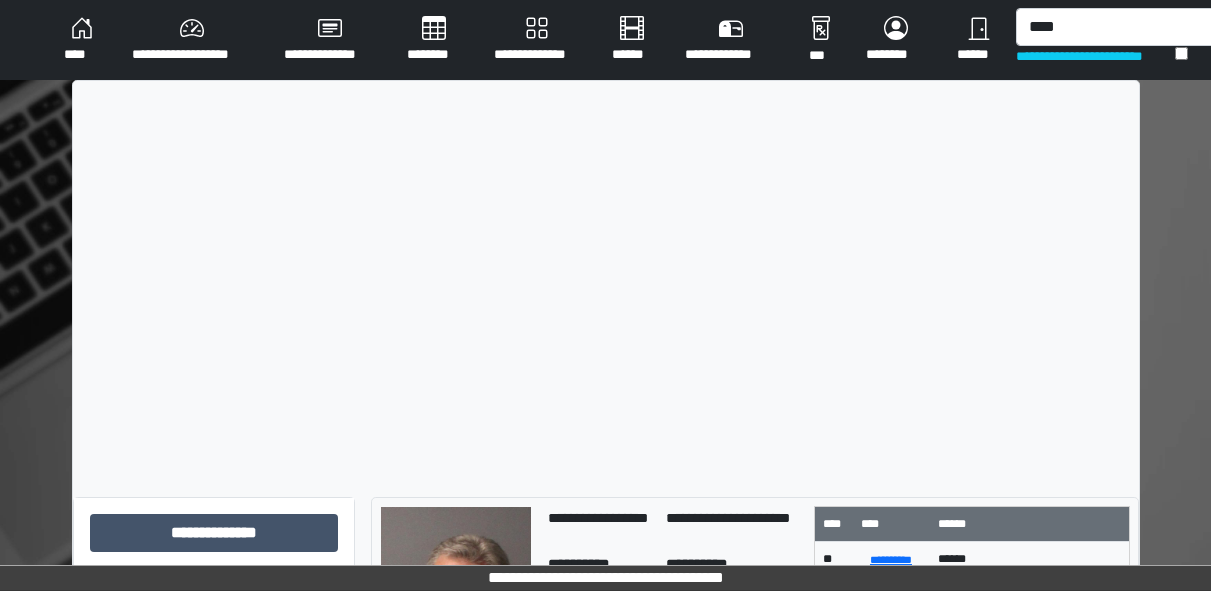 type 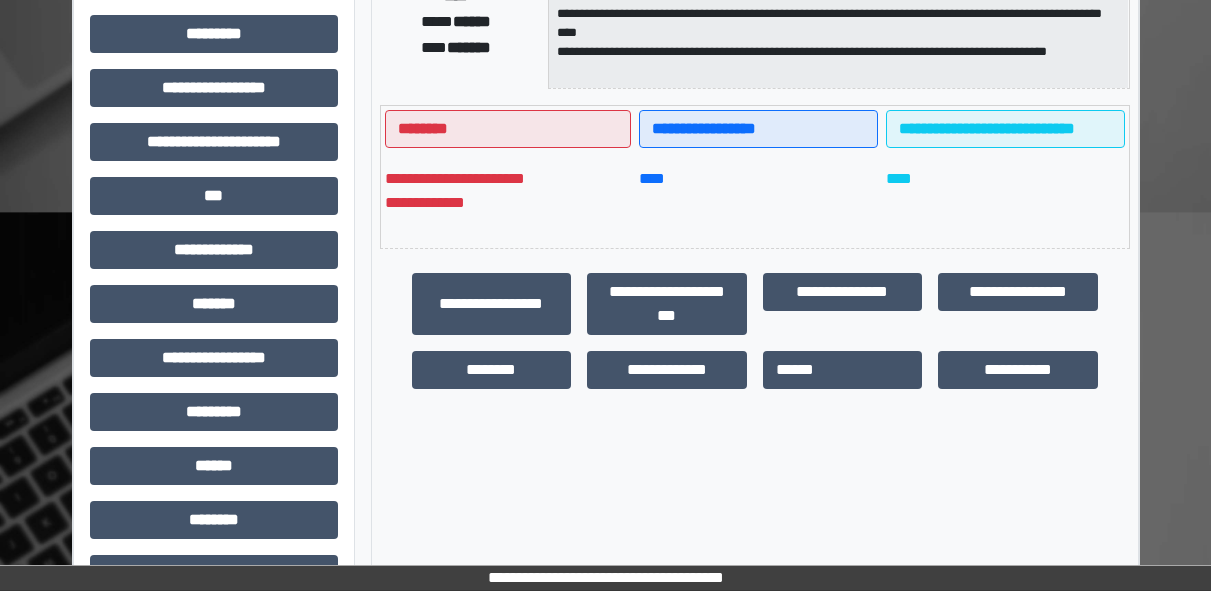 scroll, scrollTop: 494, scrollLeft: 0, axis: vertical 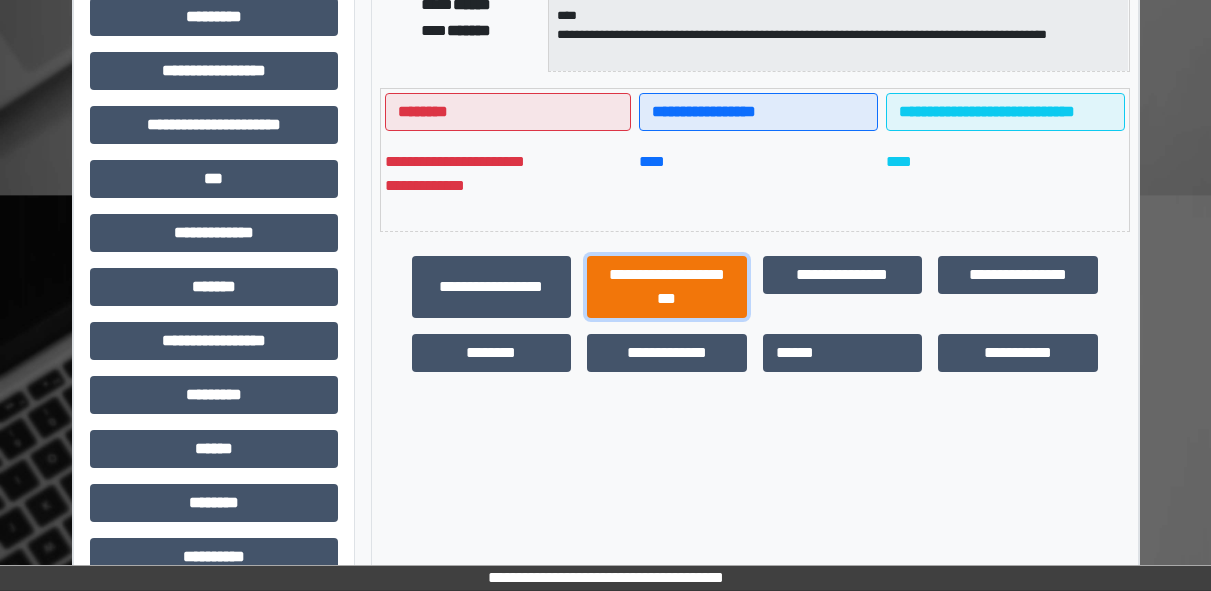 click on "**********" at bounding box center (667, 287) 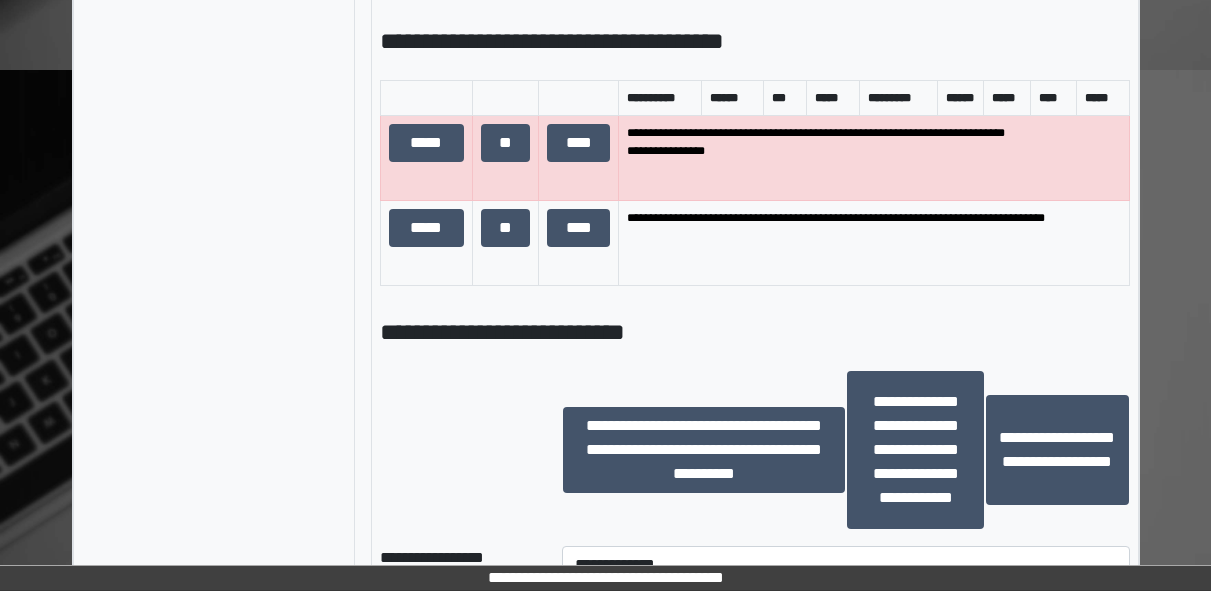 scroll, scrollTop: 1393, scrollLeft: 0, axis: vertical 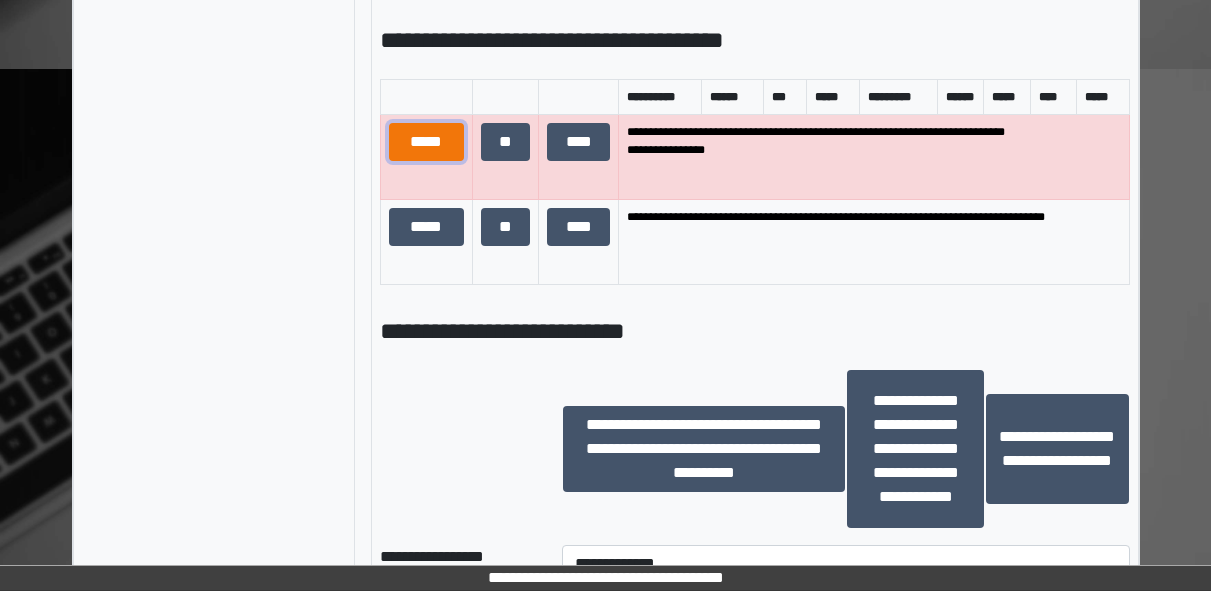 click on "*****" at bounding box center [426, 142] 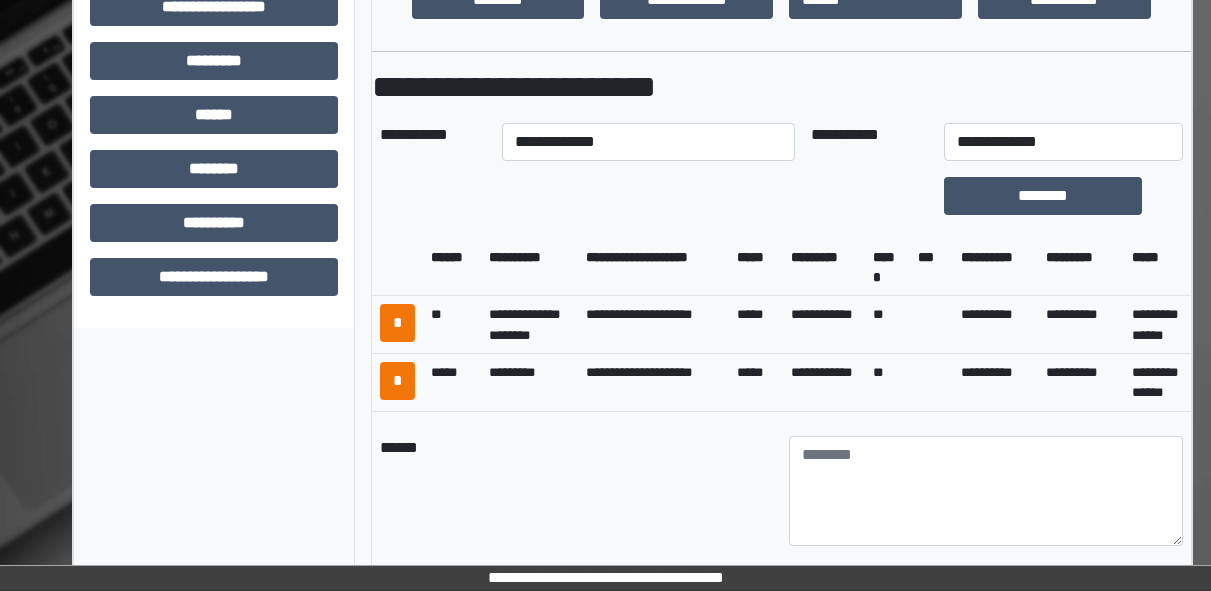scroll, scrollTop: 831, scrollLeft: 0, axis: vertical 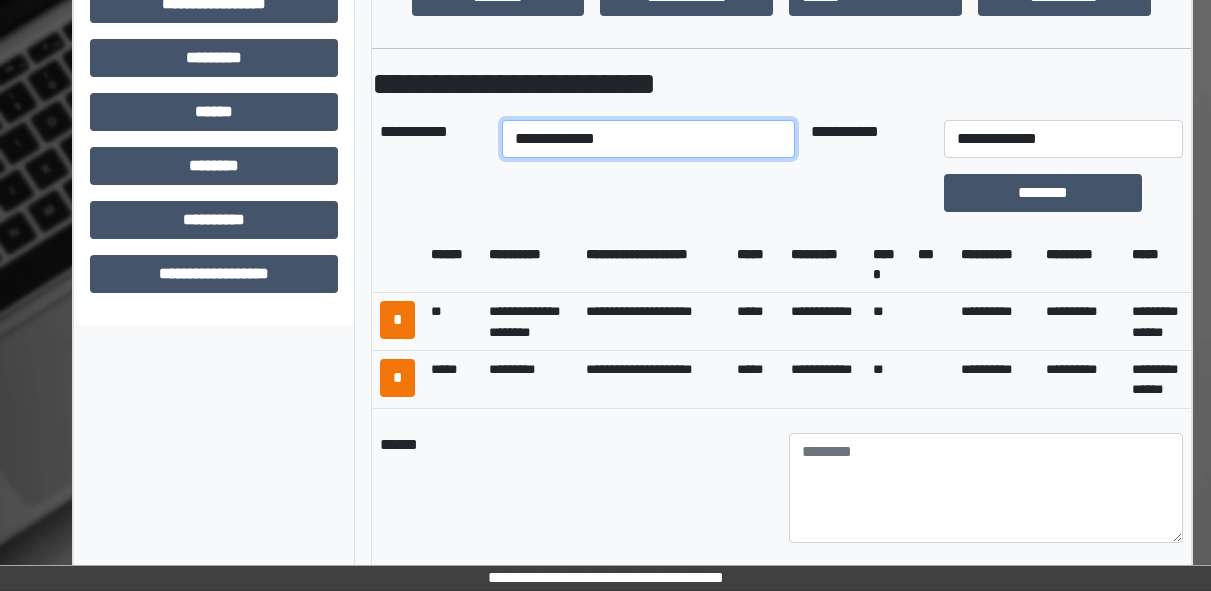 click on "**********" at bounding box center (648, 139) 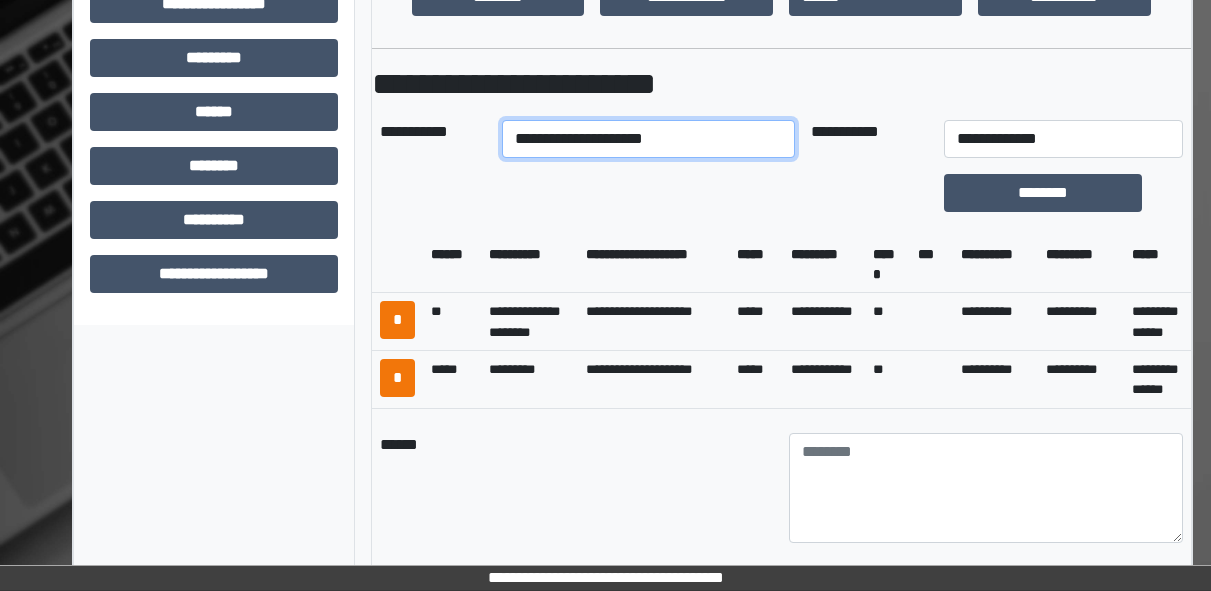click on "**********" at bounding box center (648, 139) 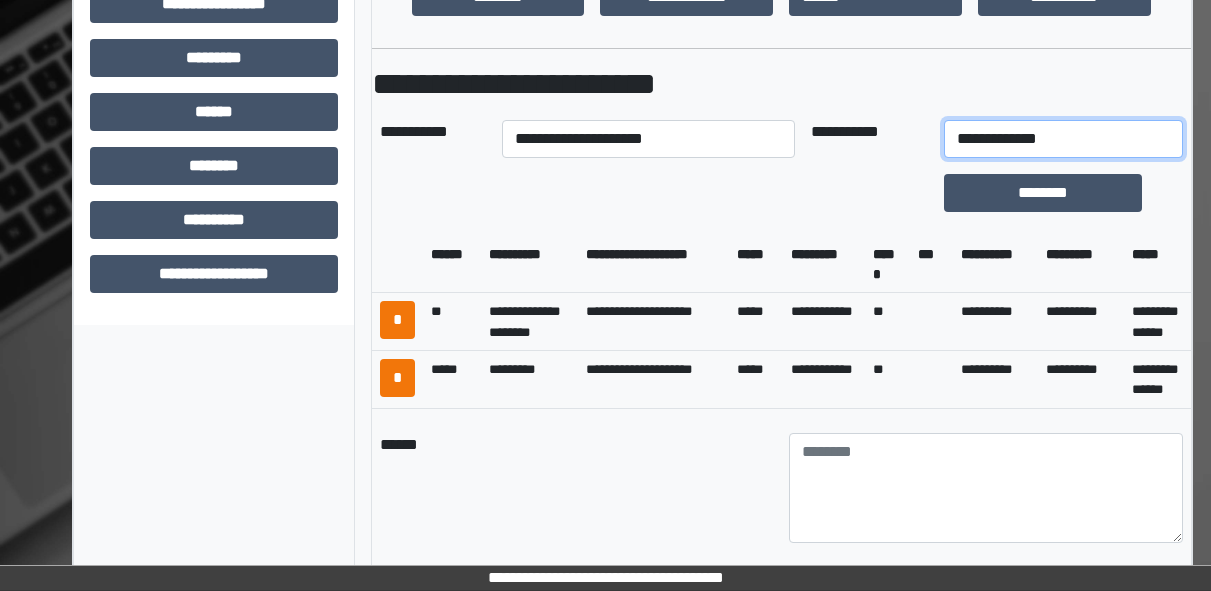 click on "**********" at bounding box center [1063, 139] 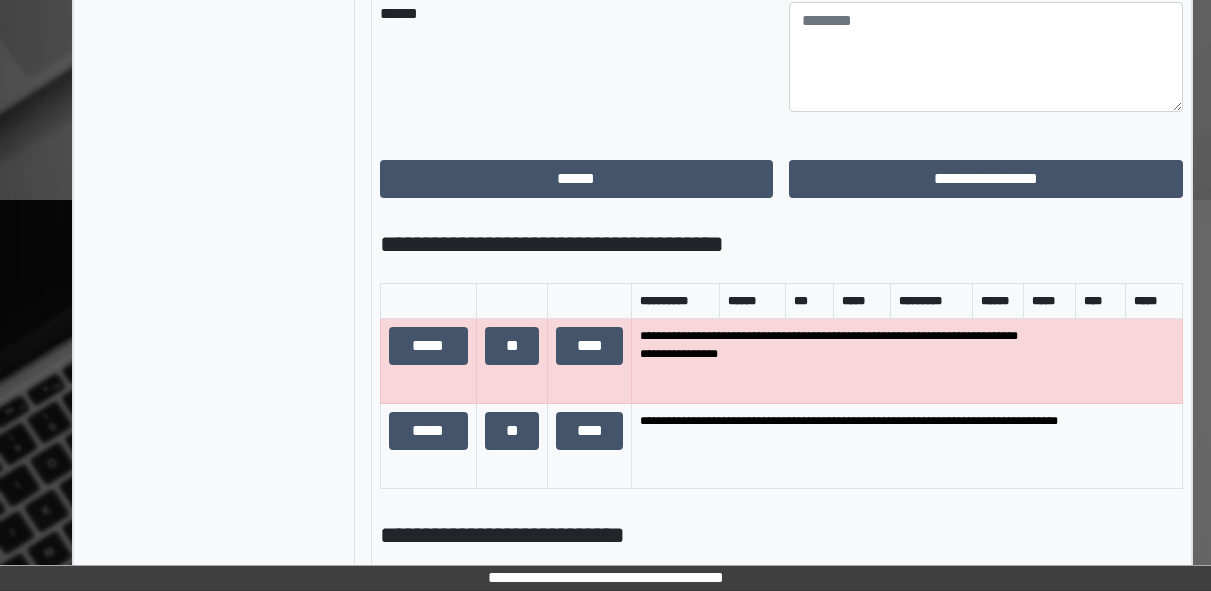 scroll, scrollTop: 1268, scrollLeft: 0, axis: vertical 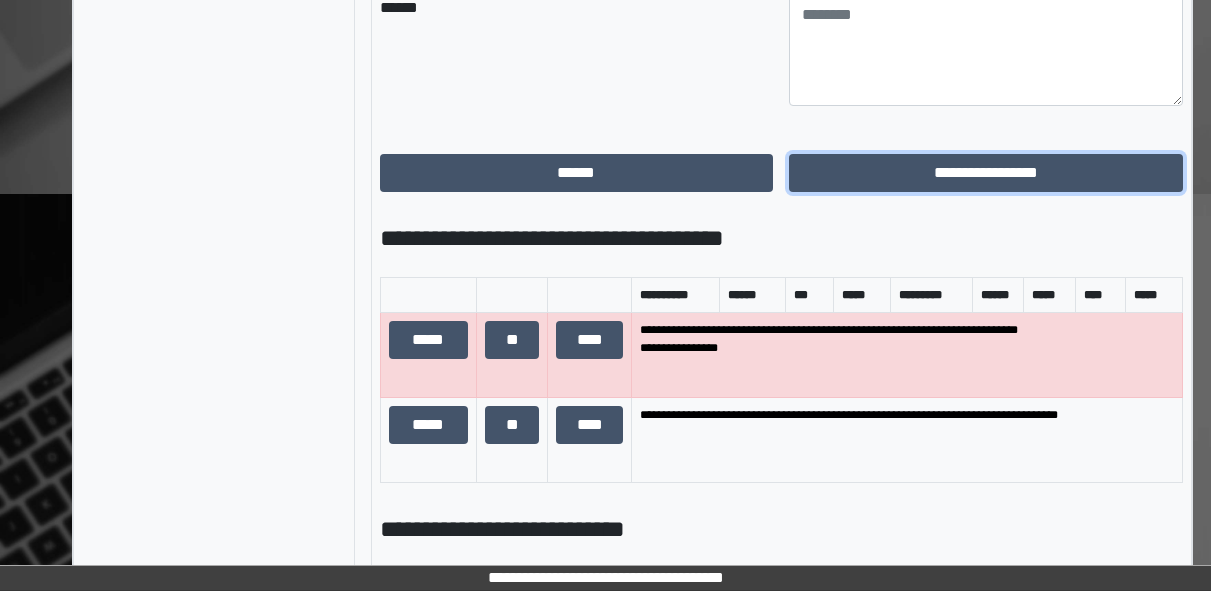 click on "**********" at bounding box center [986, 173] 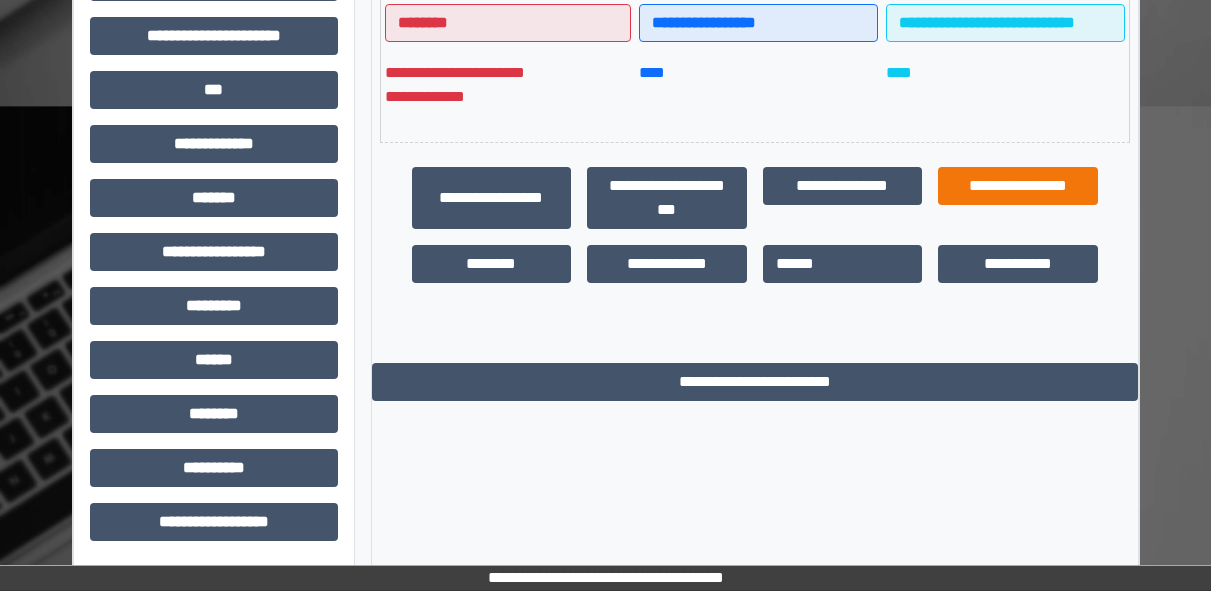 scroll, scrollTop: 0, scrollLeft: 0, axis: both 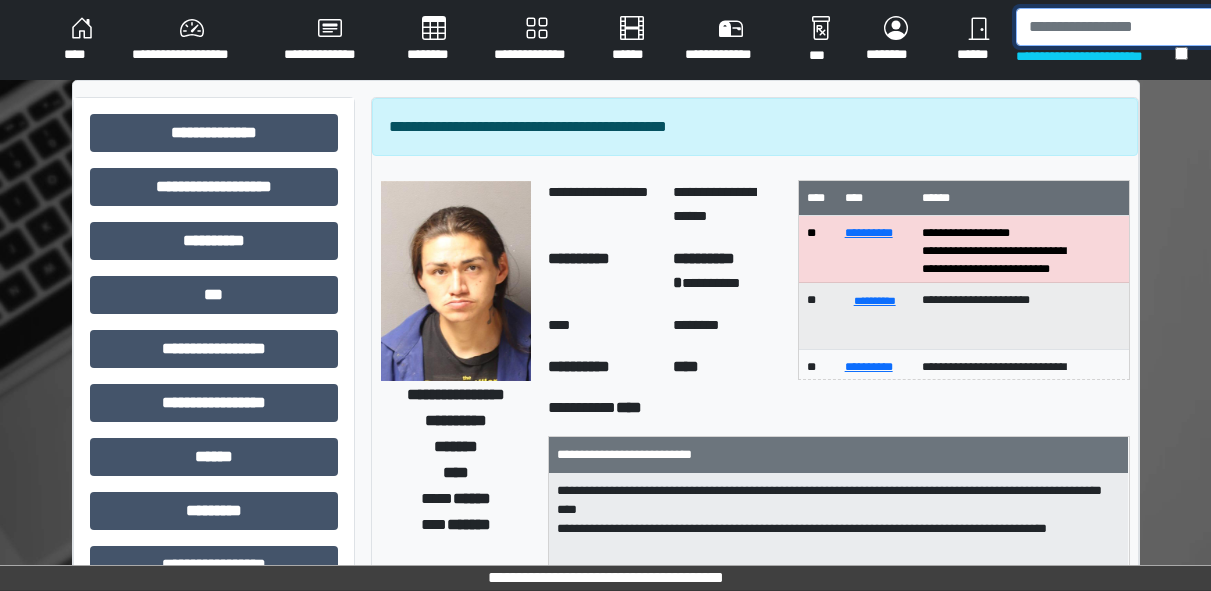 click at bounding box center (1119, 27) 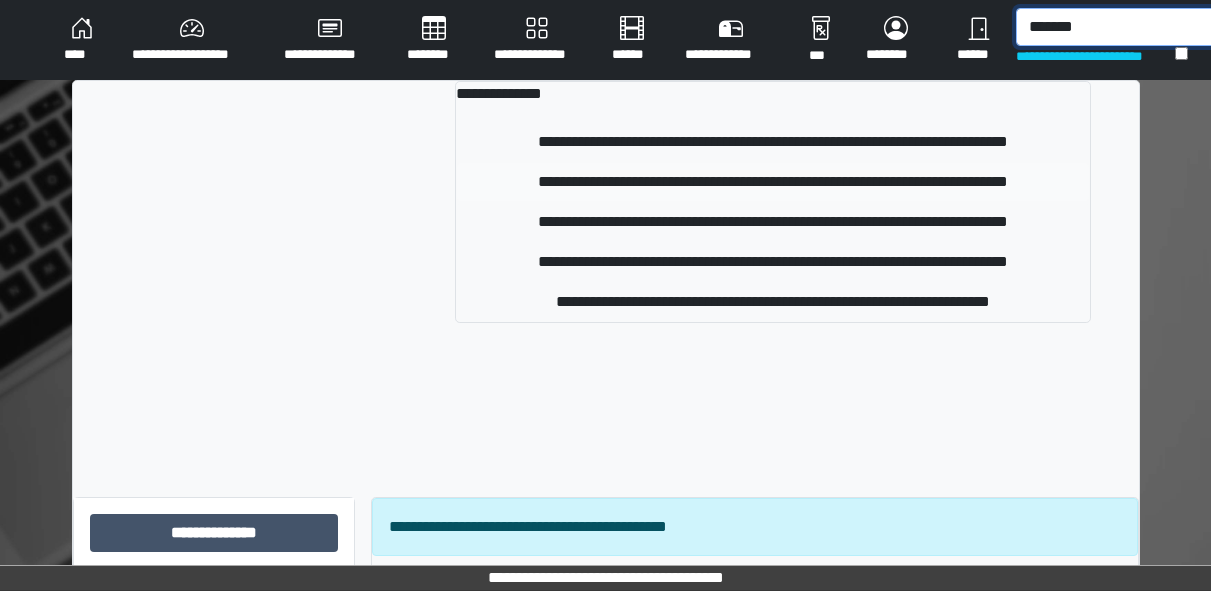 type on "*******" 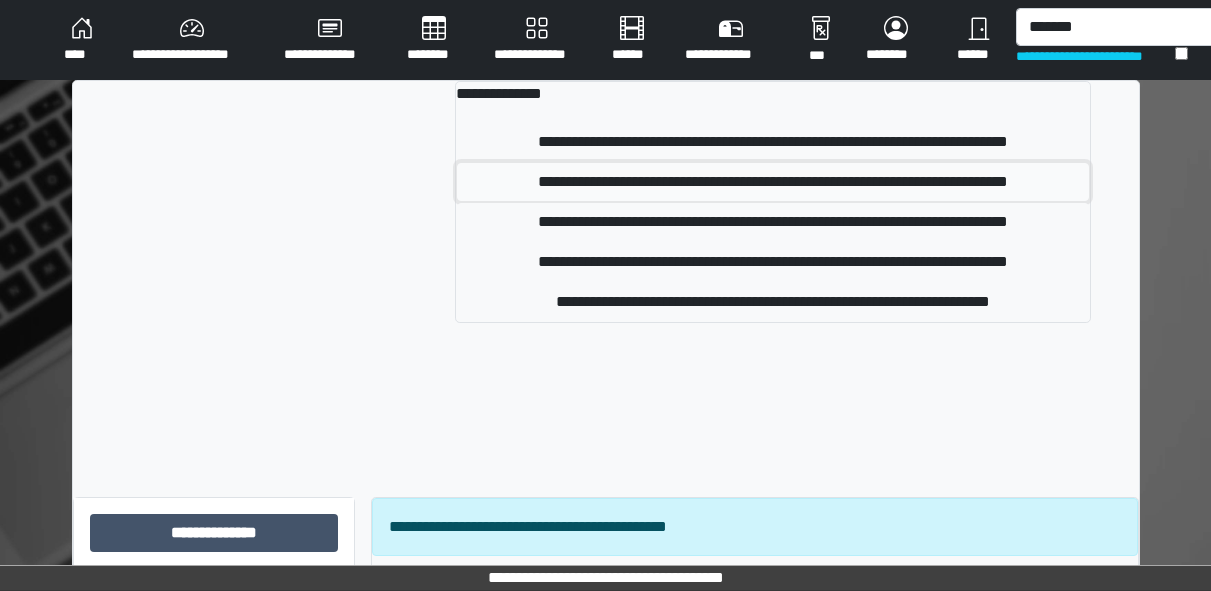 click on "**********" at bounding box center [773, 182] 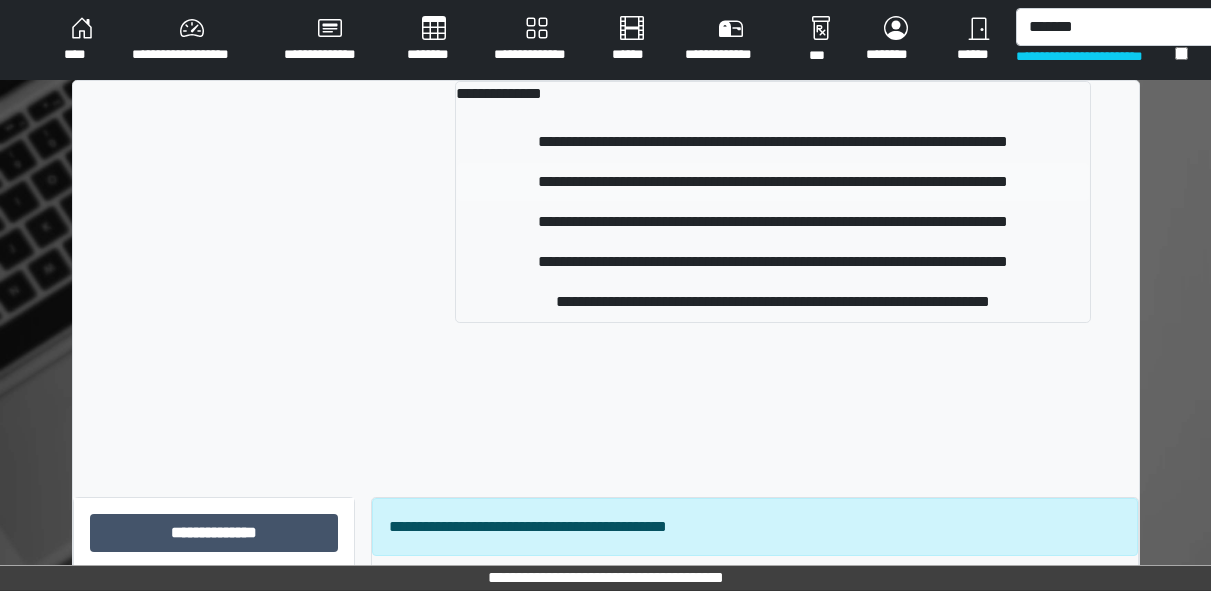type 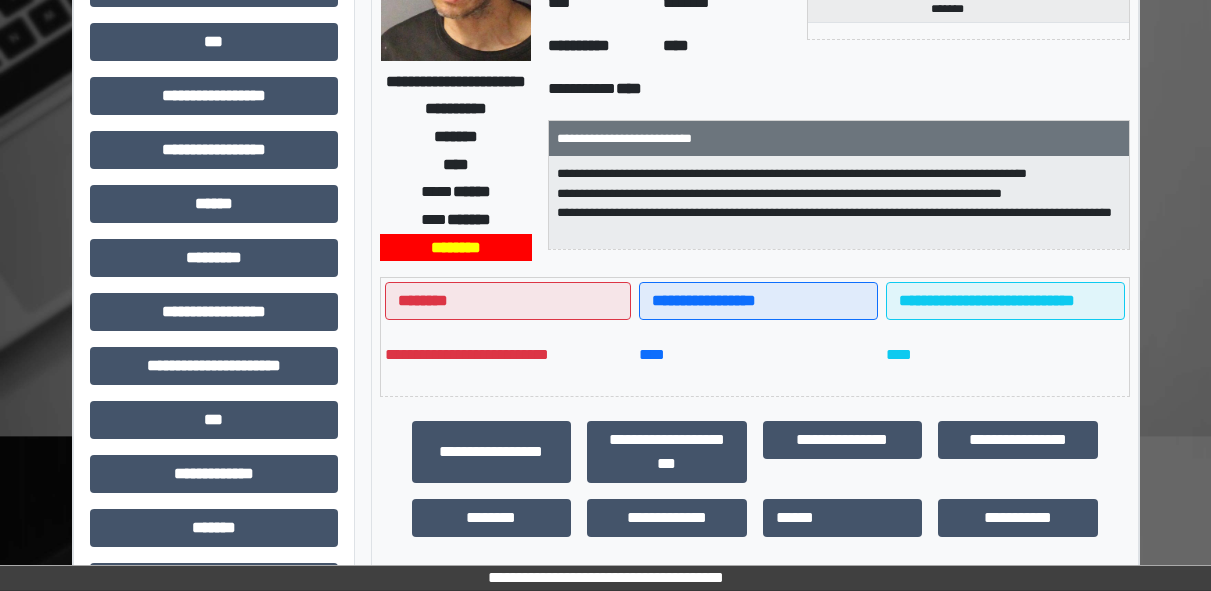 scroll, scrollTop: 0, scrollLeft: 0, axis: both 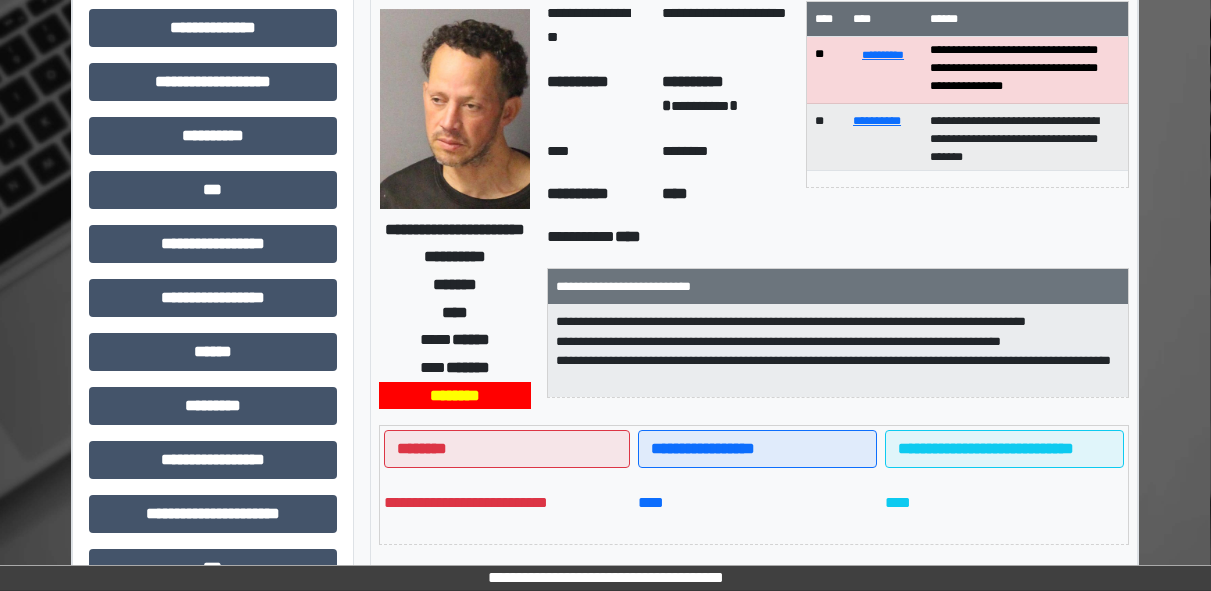 click on "**********" at bounding box center [837, 350] 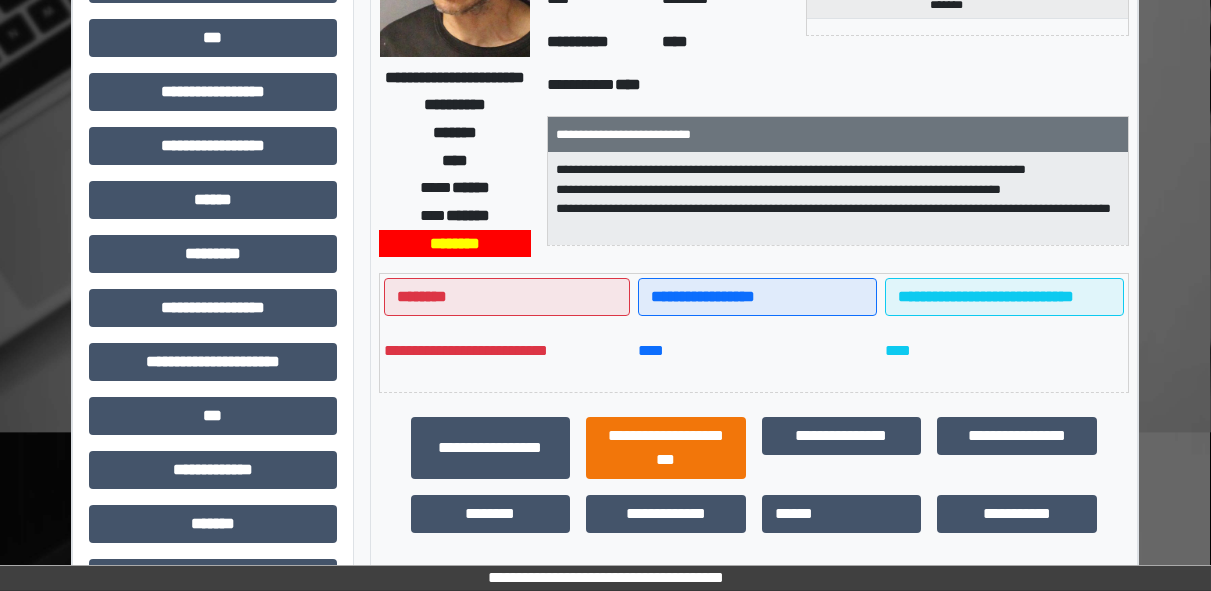 scroll, scrollTop: 583, scrollLeft: 1, axis: both 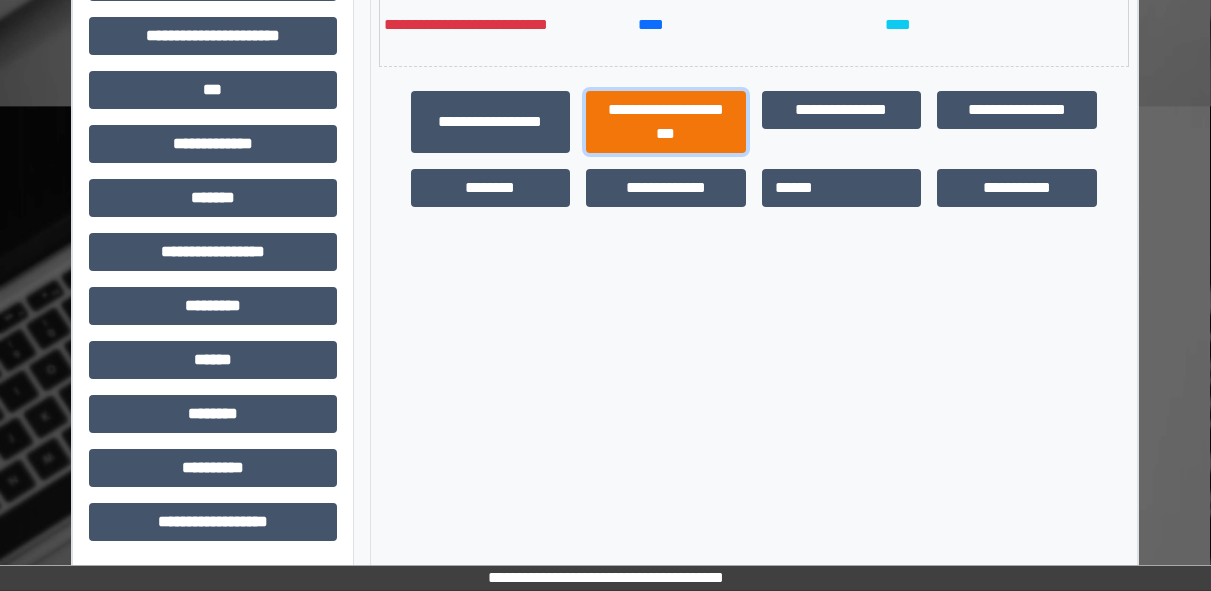 click on "**********" at bounding box center [666, 122] 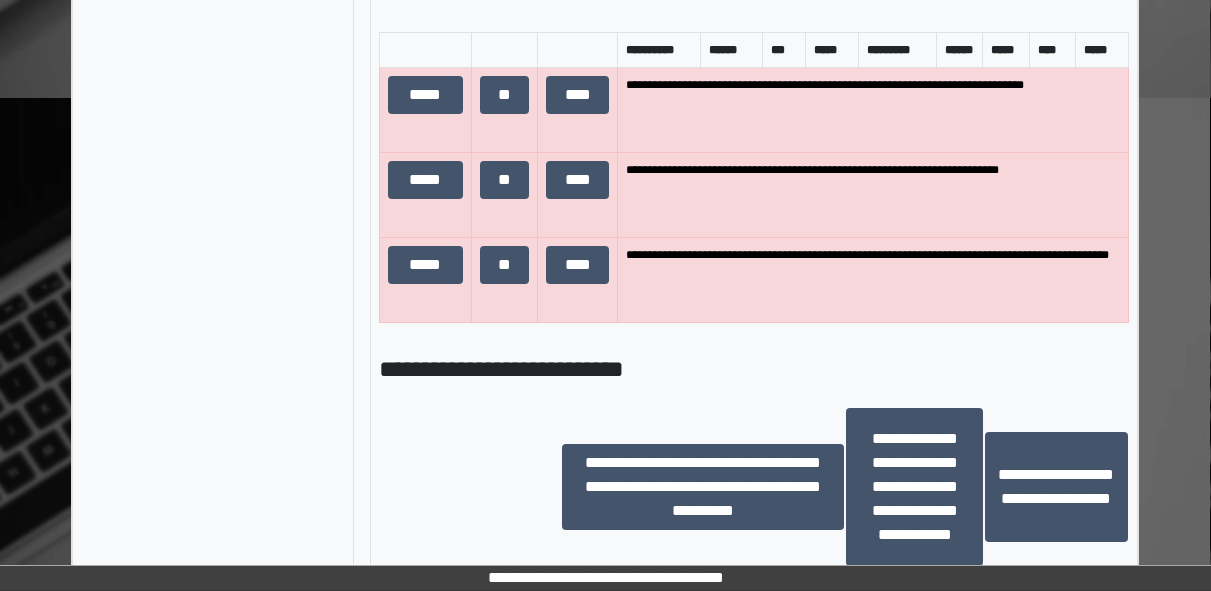 scroll, scrollTop: 1372, scrollLeft: 1, axis: both 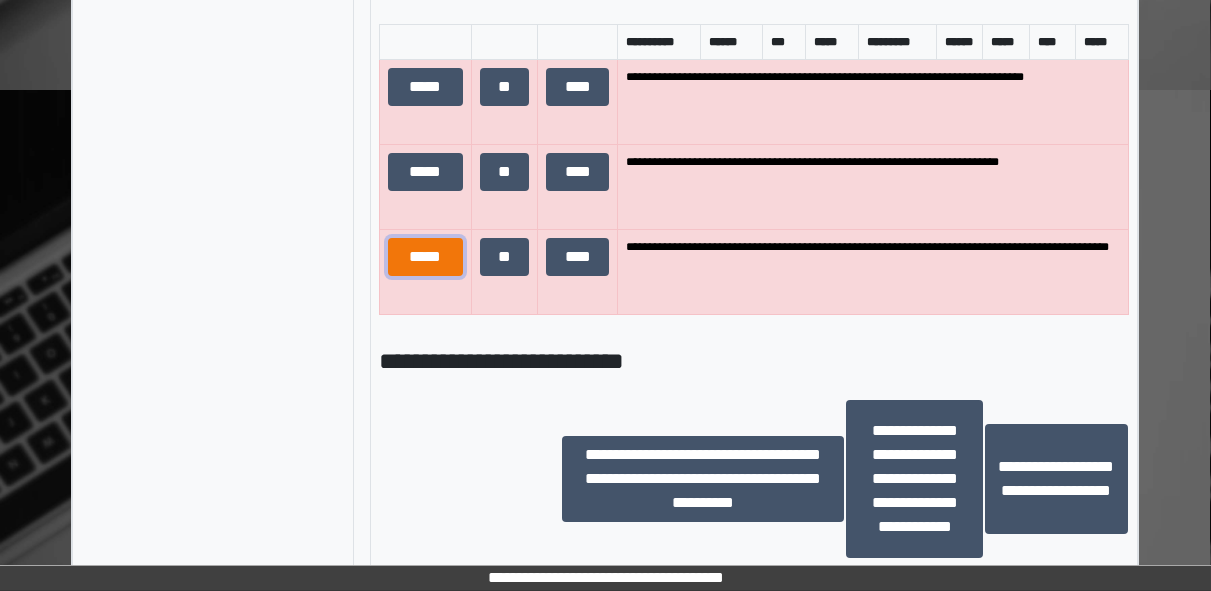 click on "*****" at bounding box center [425, 257] 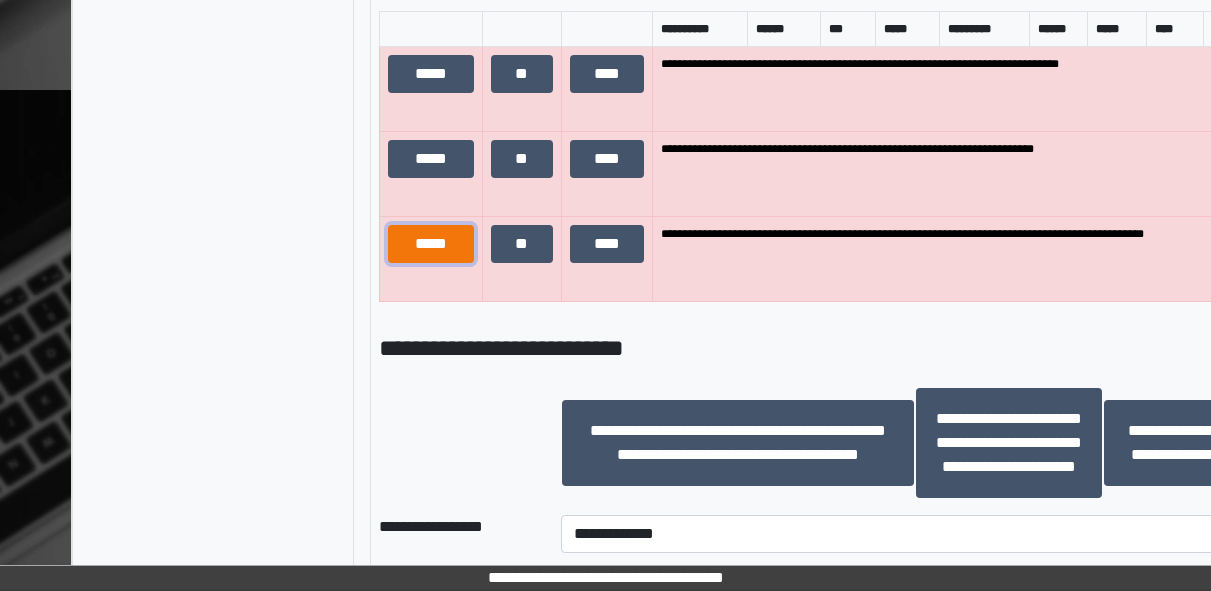 scroll, scrollTop: 22, scrollLeft: 0, axis: vertical 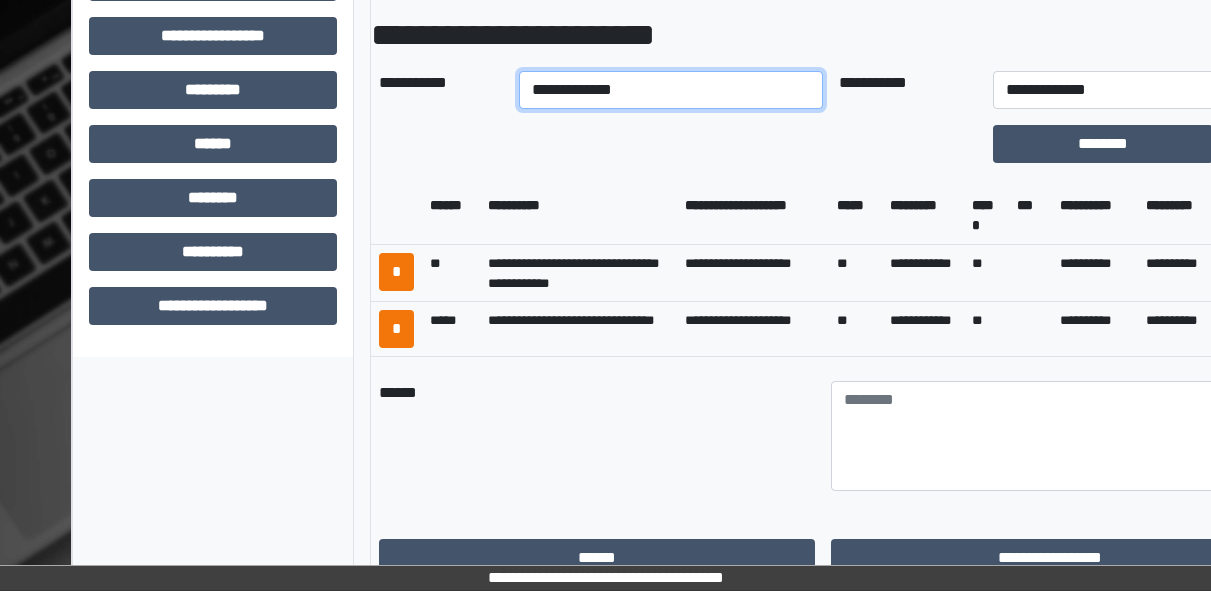 click on "**********" at bounding box center (671, 90) 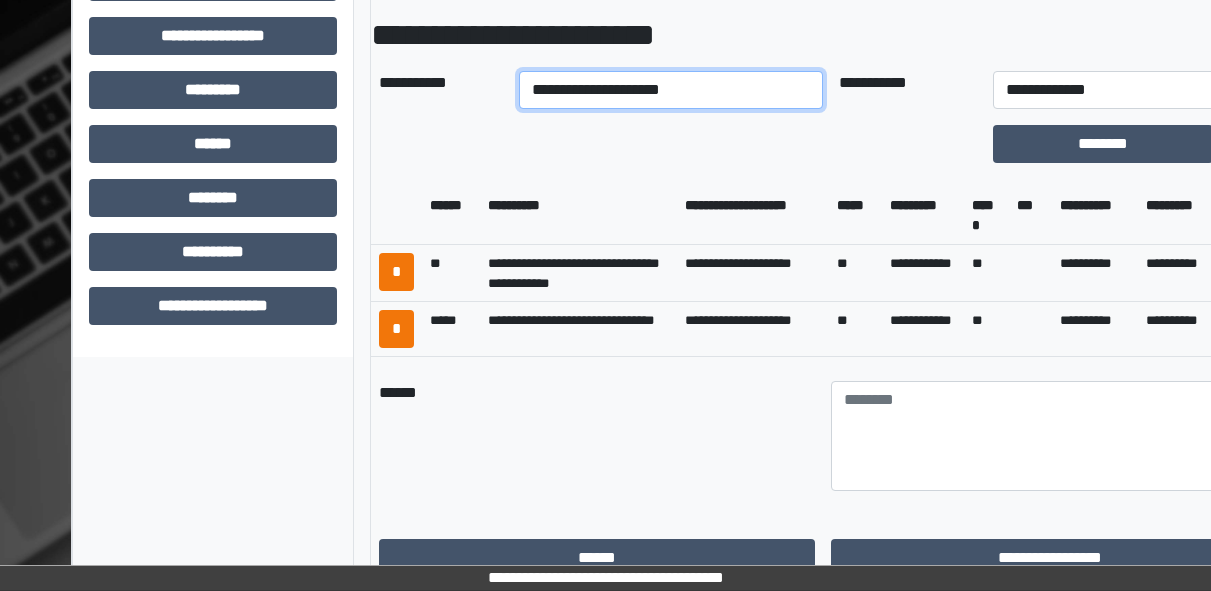 click on "**********" at bounding box center [671, 90] 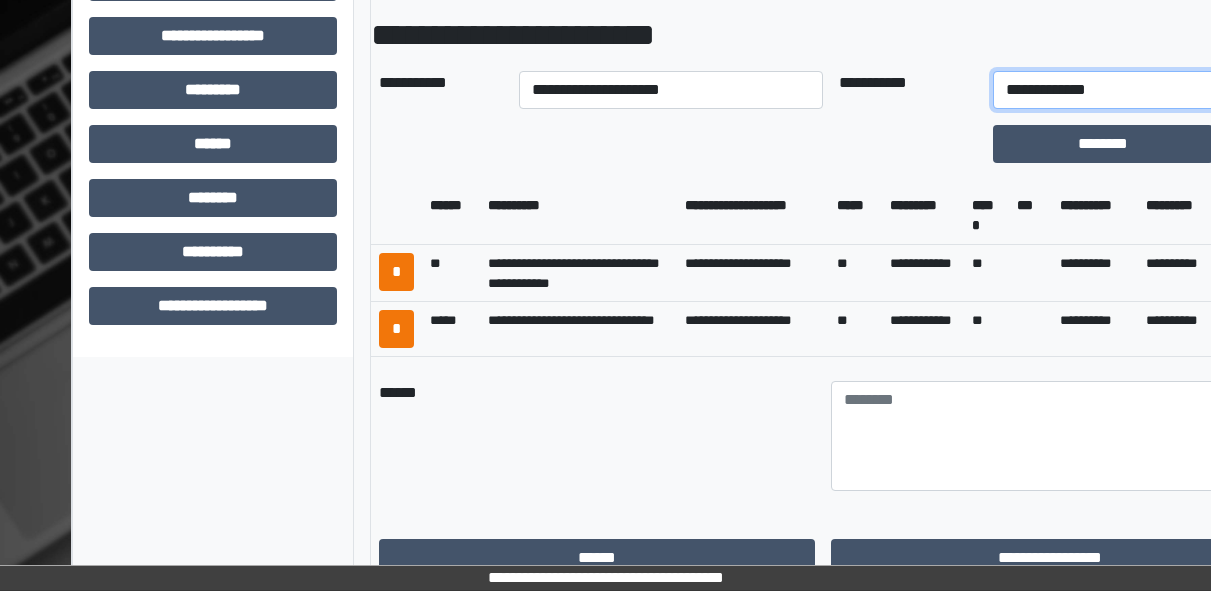 click on "**********" at bounding box center (1131, 90) 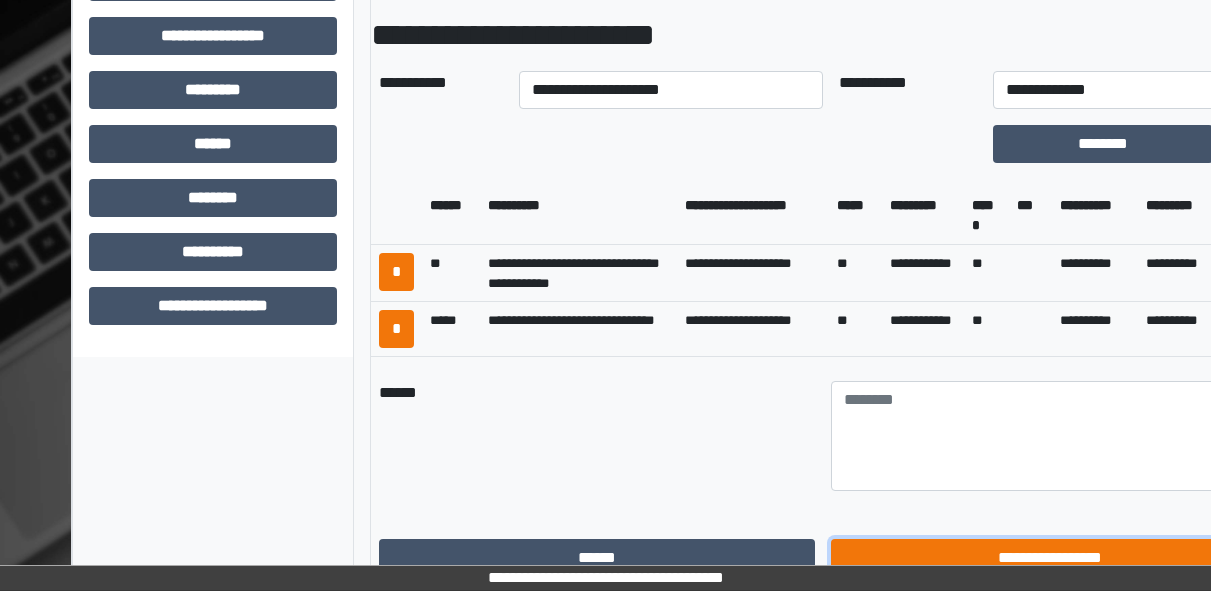 click on "**********" at bounding box center (1049, 558) 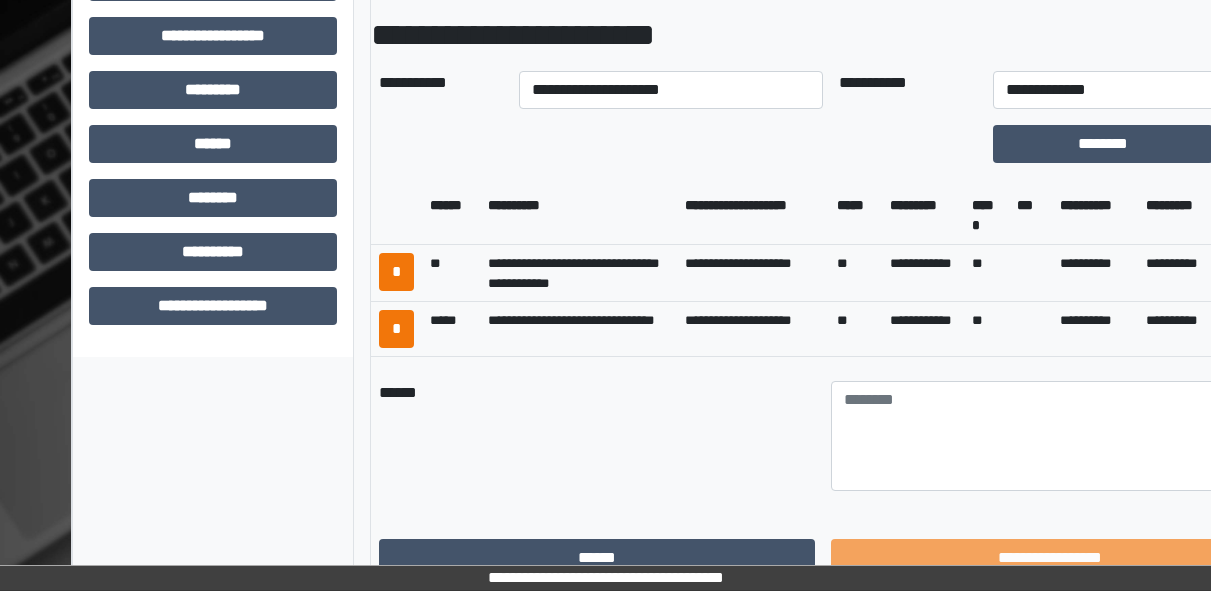 scroll, scrollTop: 583, scrollLeft: 1, axis: both 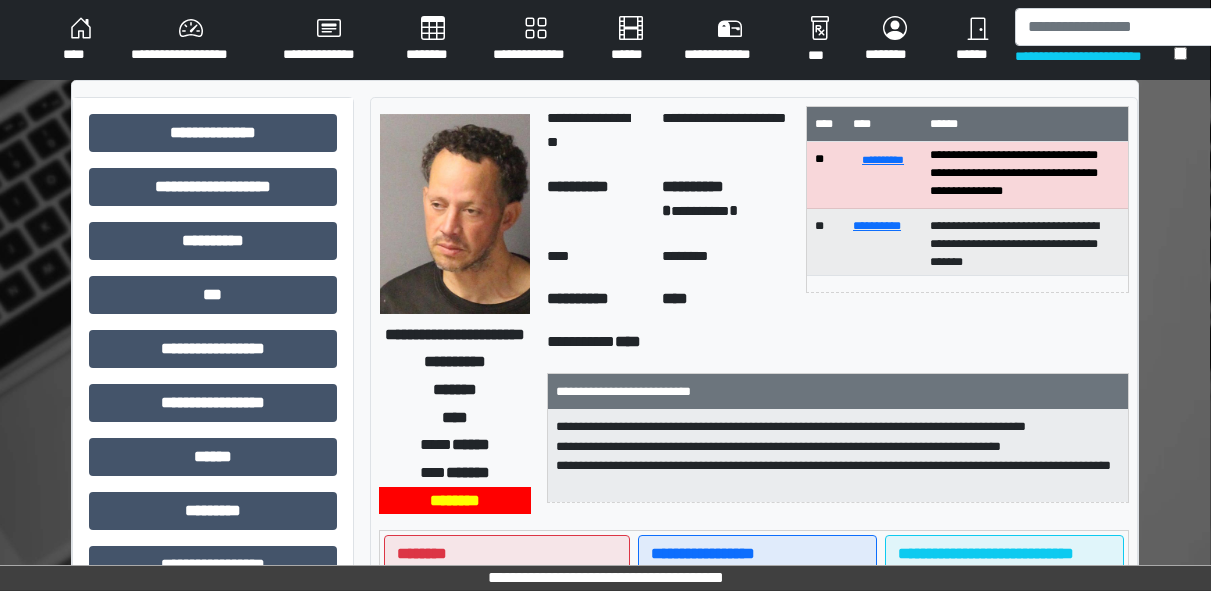 click on "****" at bounding box center [81, 40] 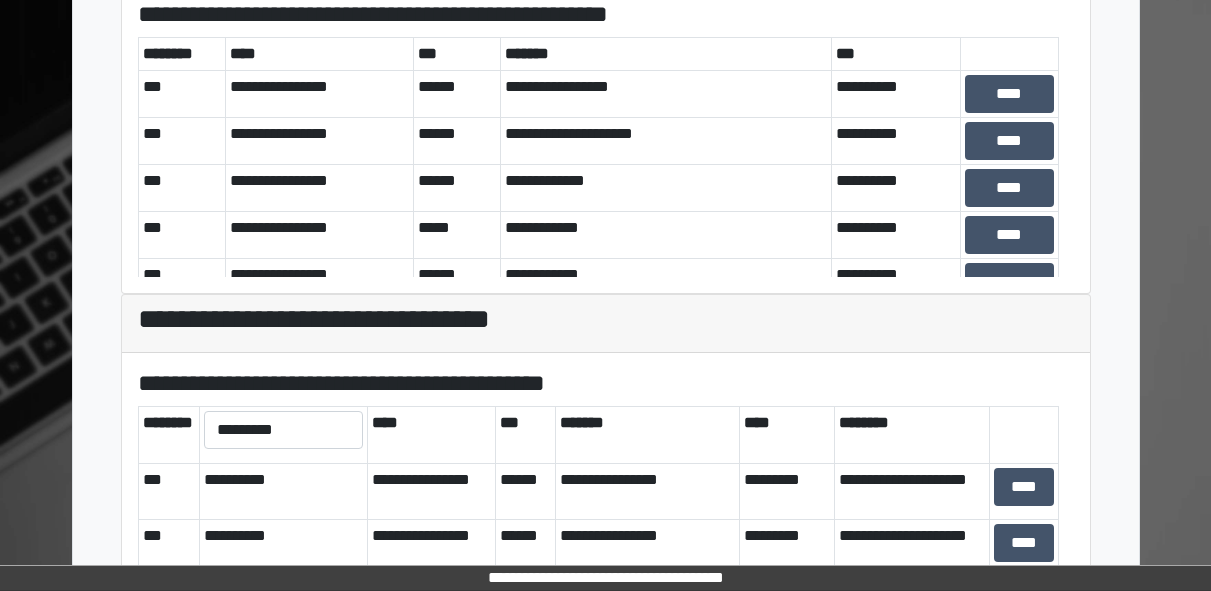 scroll, scrollTop: 810, scrollLeft: 0, axis: vertical 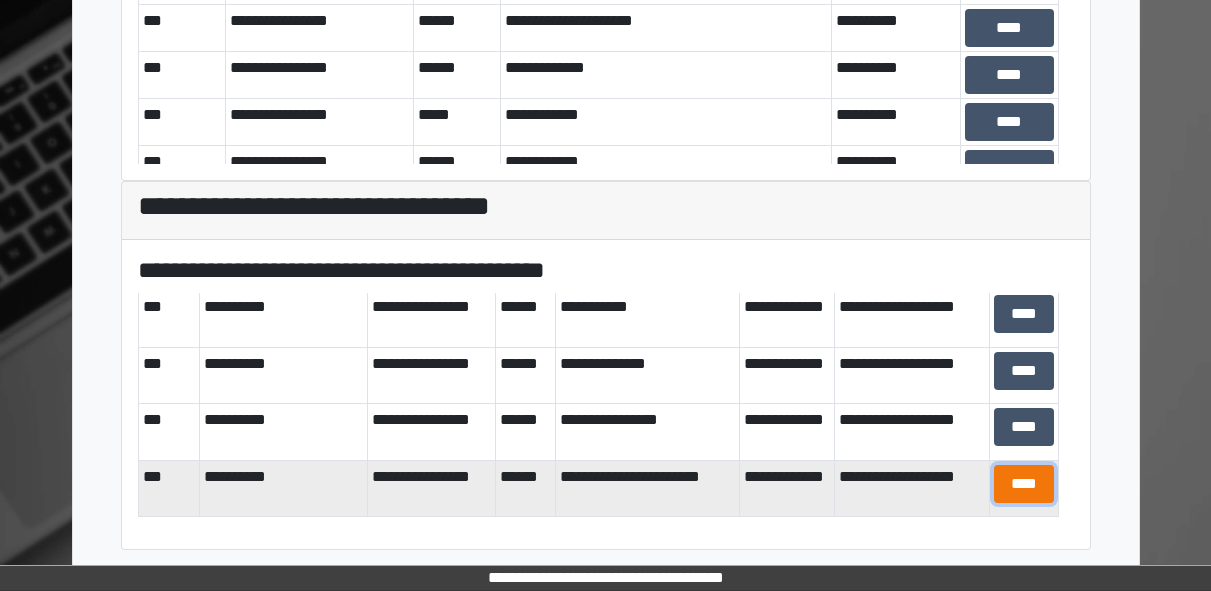 click on "****" at bounding box center [1024, 484] 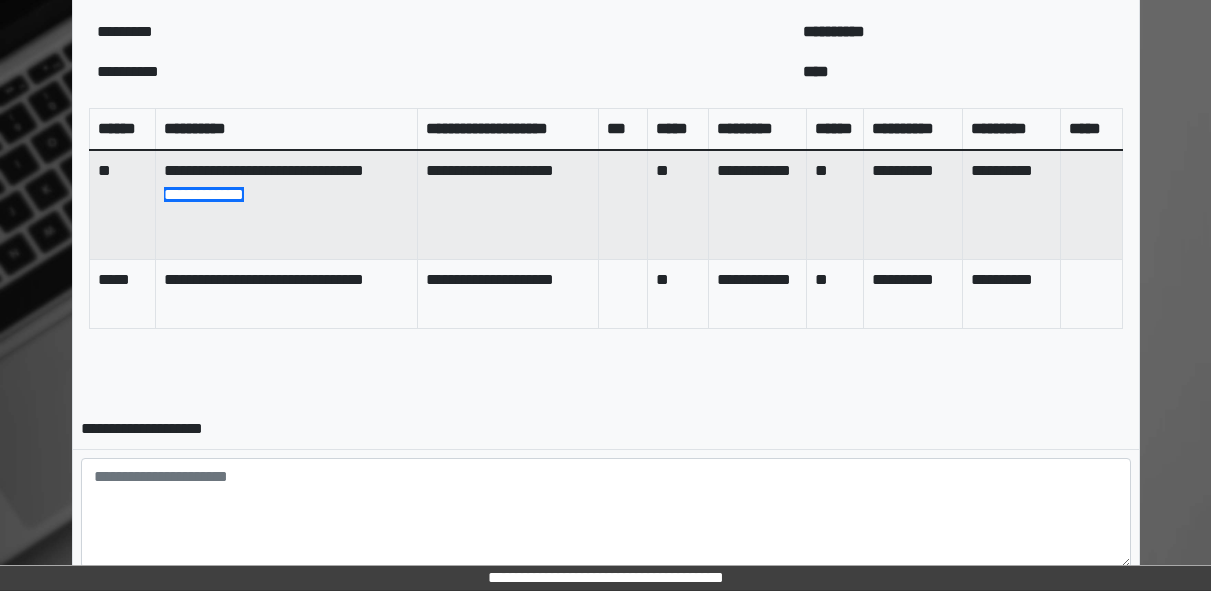 scroll, scrollTop: 949, scrollLeft: 0, axis: vertical 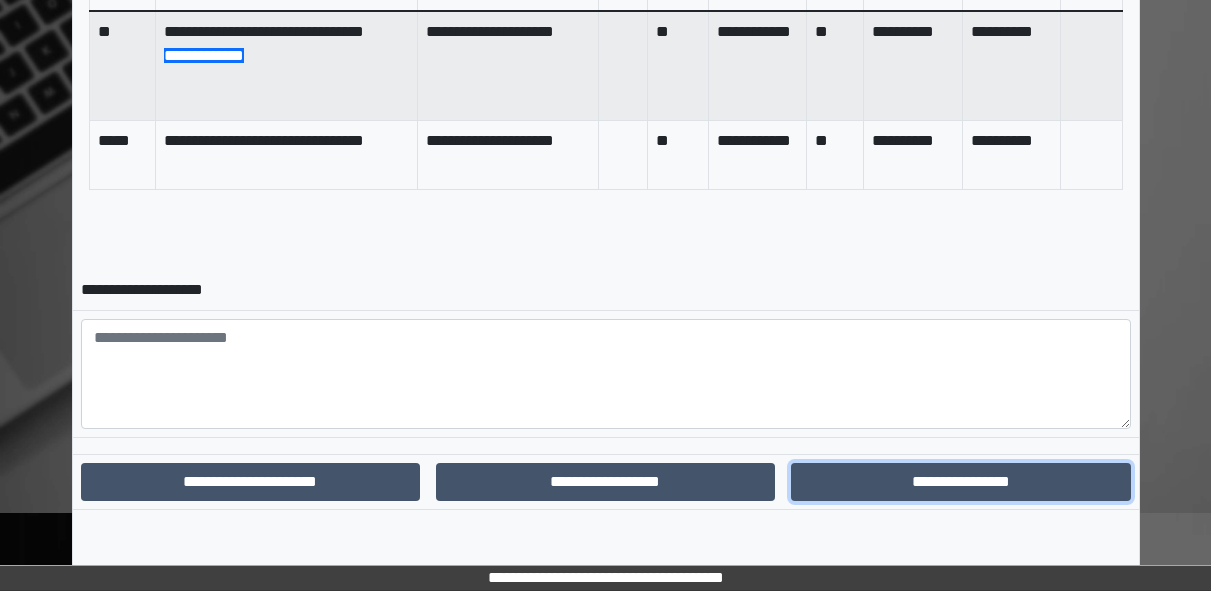click on "**********" at bounding box center [960, 482] 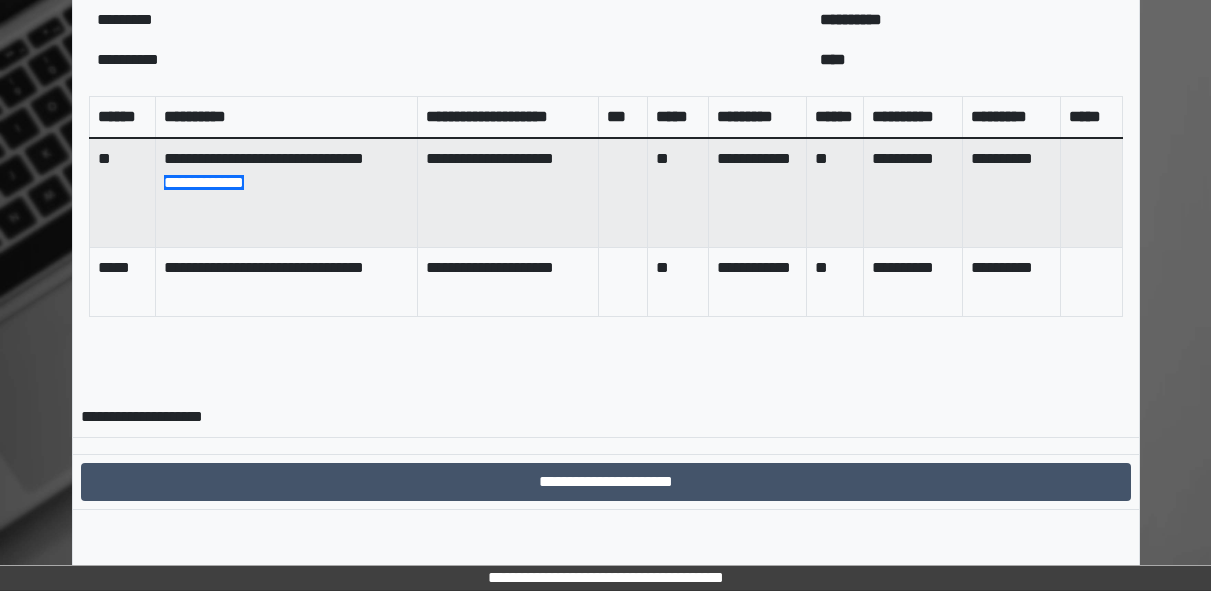 scroll, scrollTop: 846, scrollLeft: 0, axis: vertical 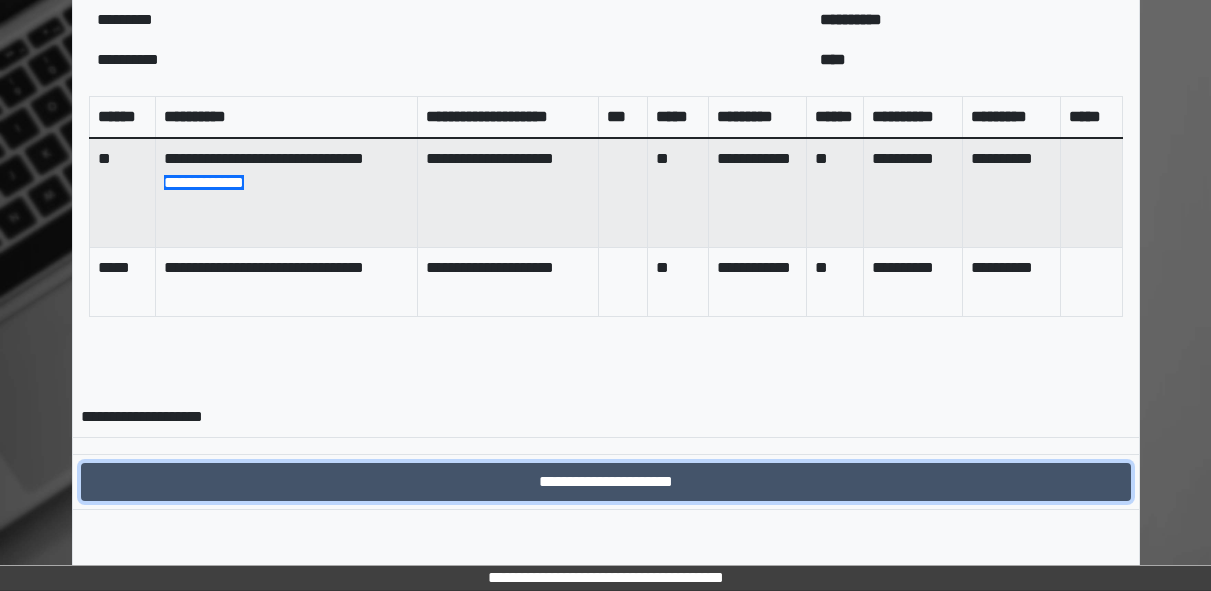 click on "**********" at bounding box center [606, 482] 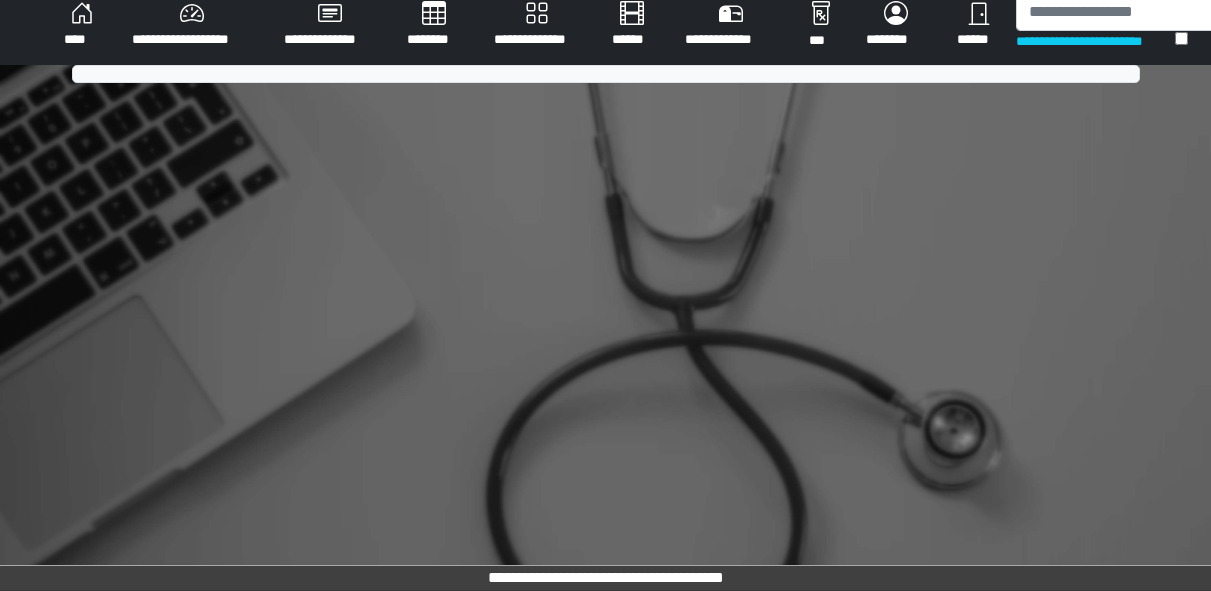 scroll, scrollTop: 810, scrollLeft: 0, axis: vertical 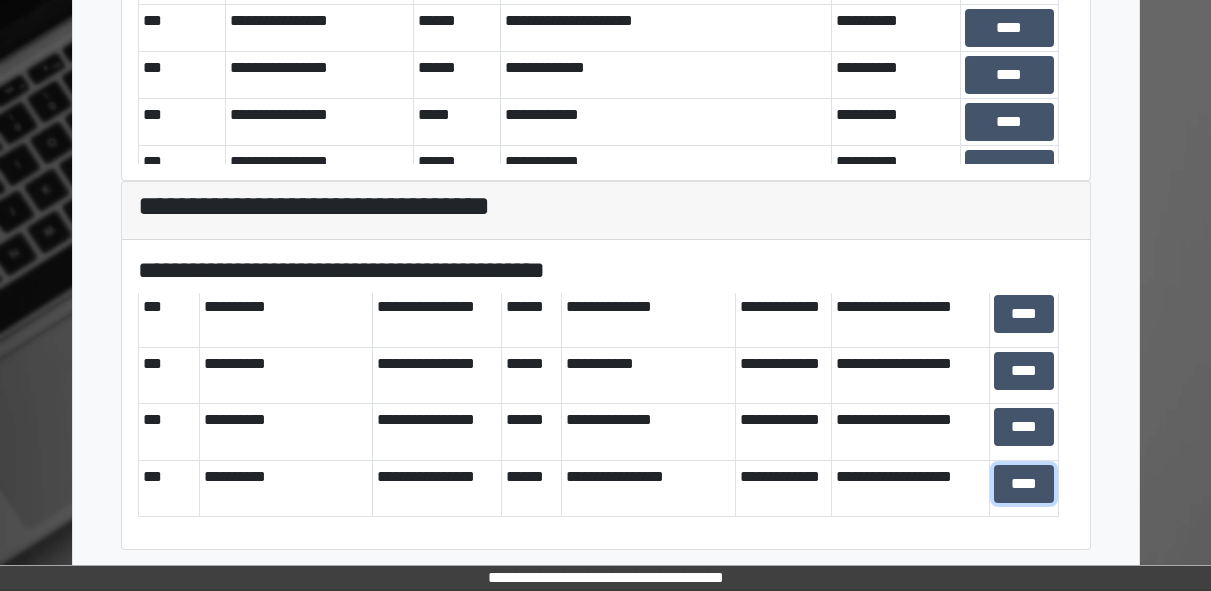 click on "****" at bounding box center [1024, 484] 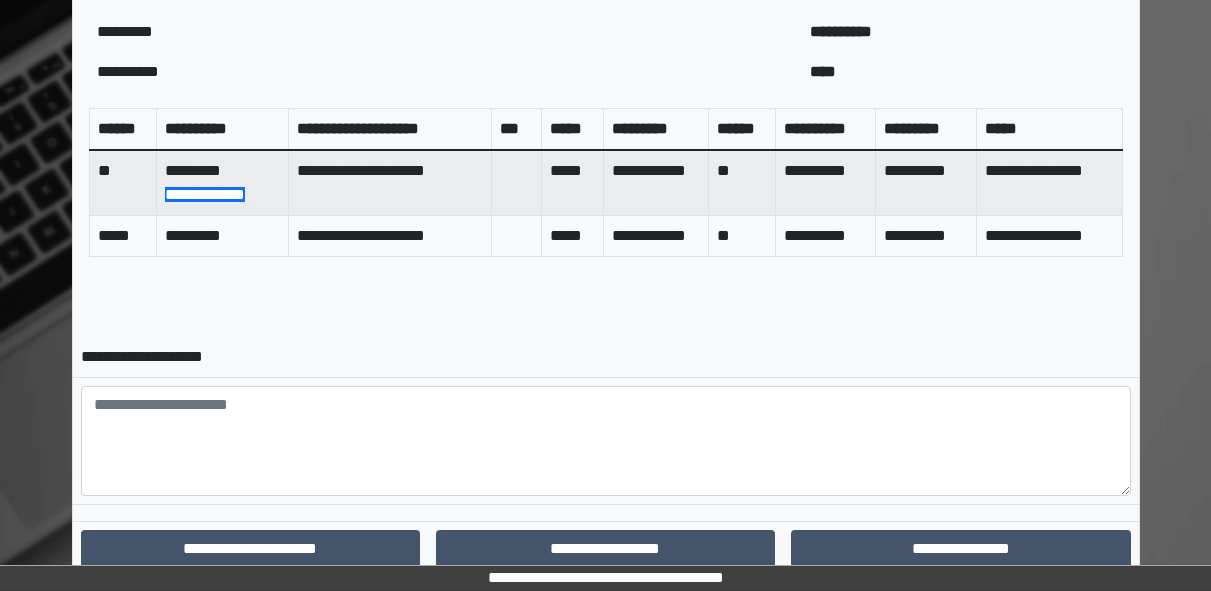 scroll, scrollTop: 877, scrollLeft: 0, axis: vertical 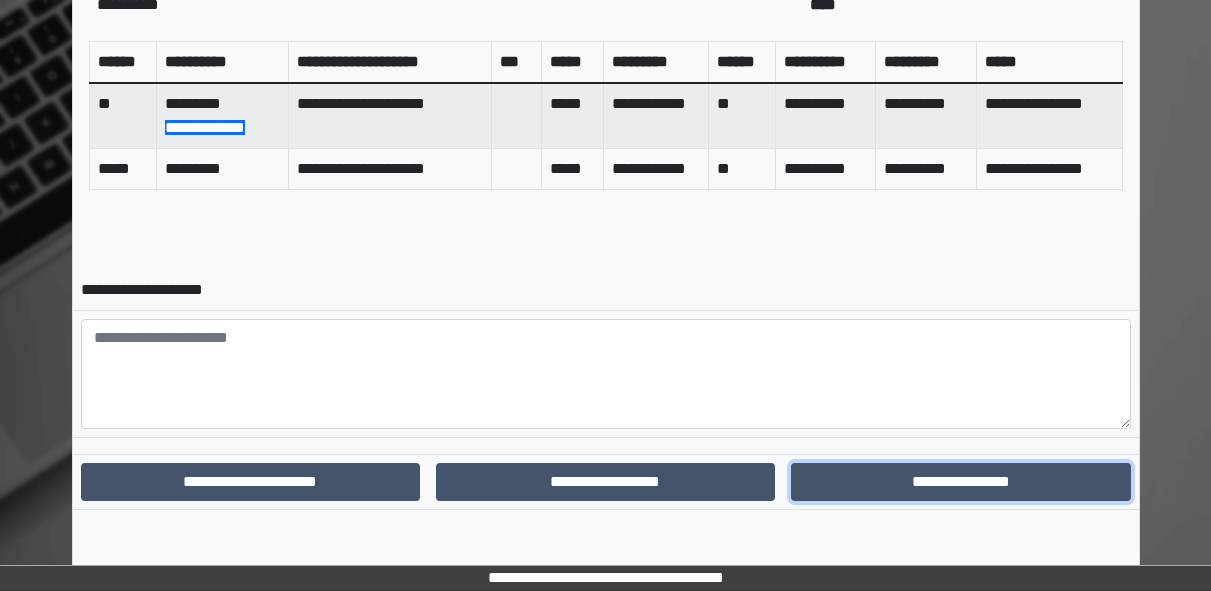 click on "**********" at bounding box center [960, 482] 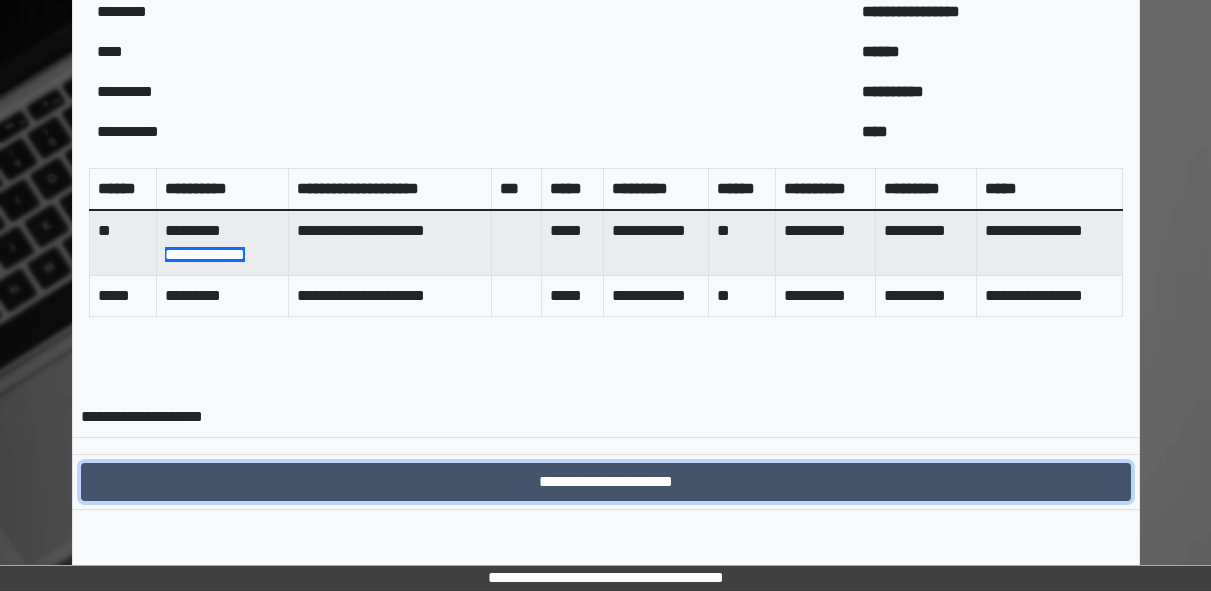 click on "**********" at bounding box center [606, 482] 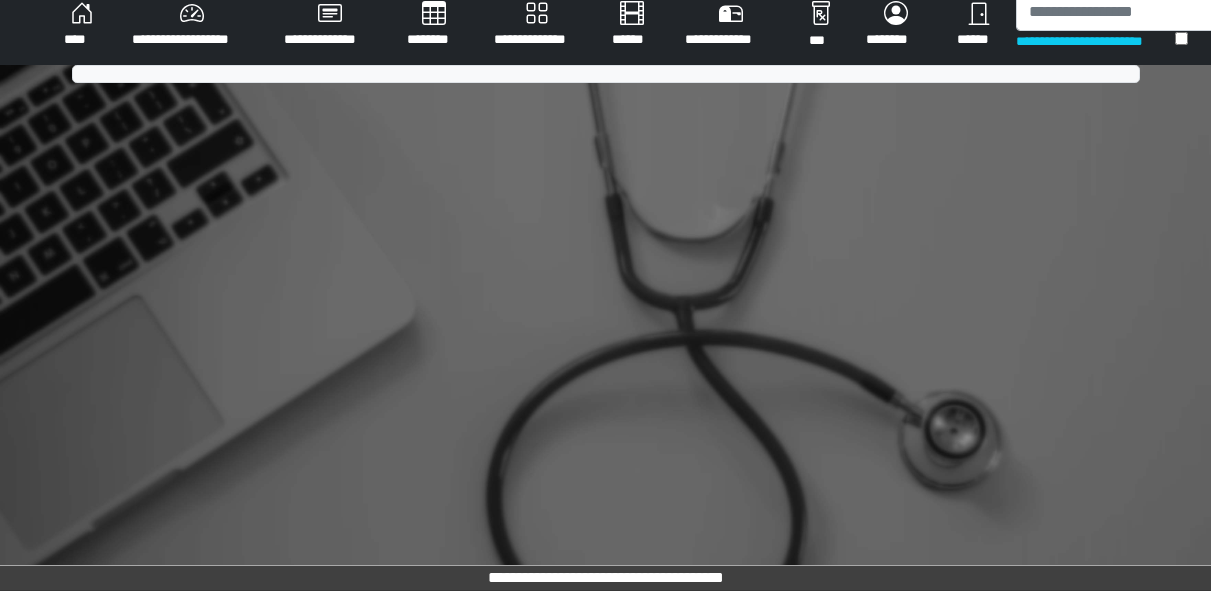scroll, scrollTop: 774, scrollLeft: 0, axis: vertical 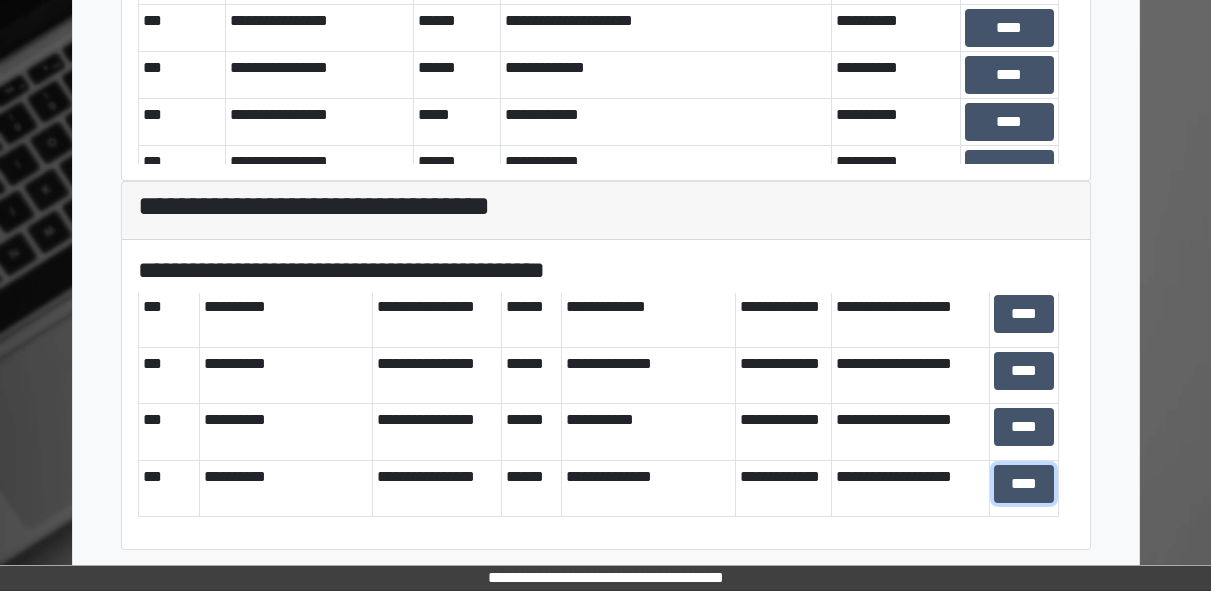 click on "****" at bounding box center [1024, 484] 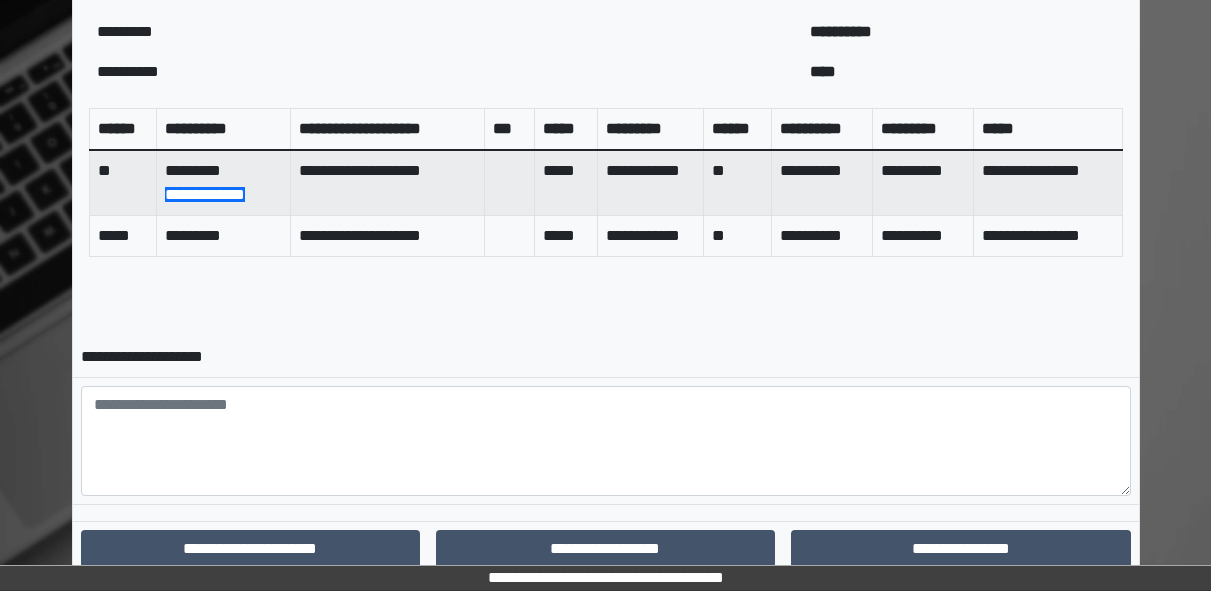 scroll, scrollTop: 877, scrollLeft: 0, axis: vertical 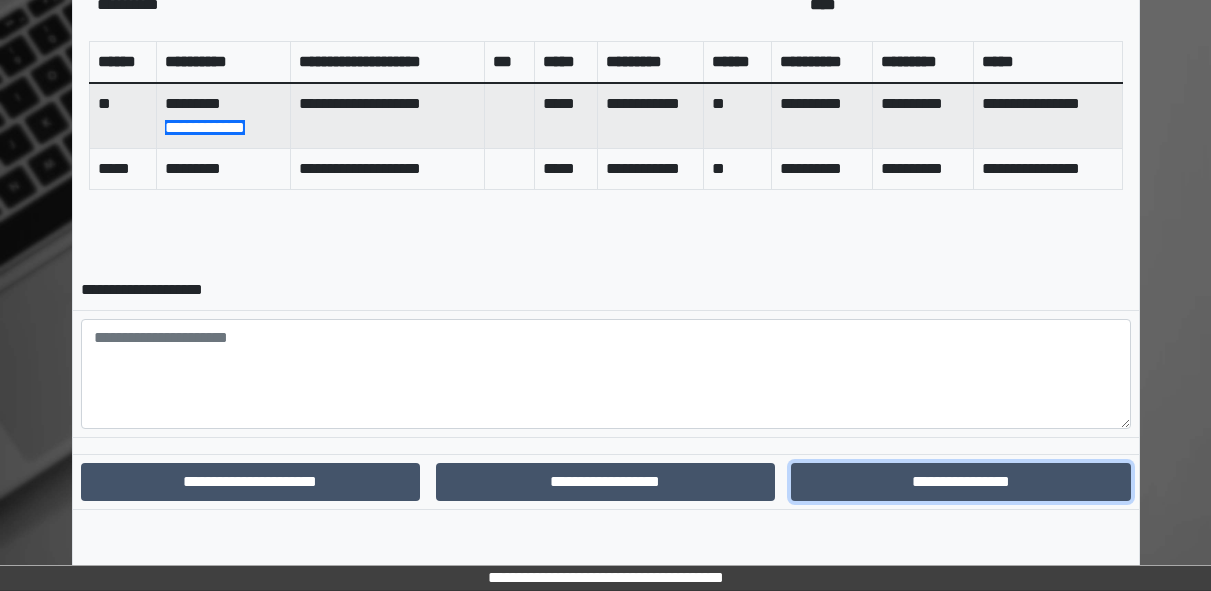 click on "**********" at bounding box center [960, 482] 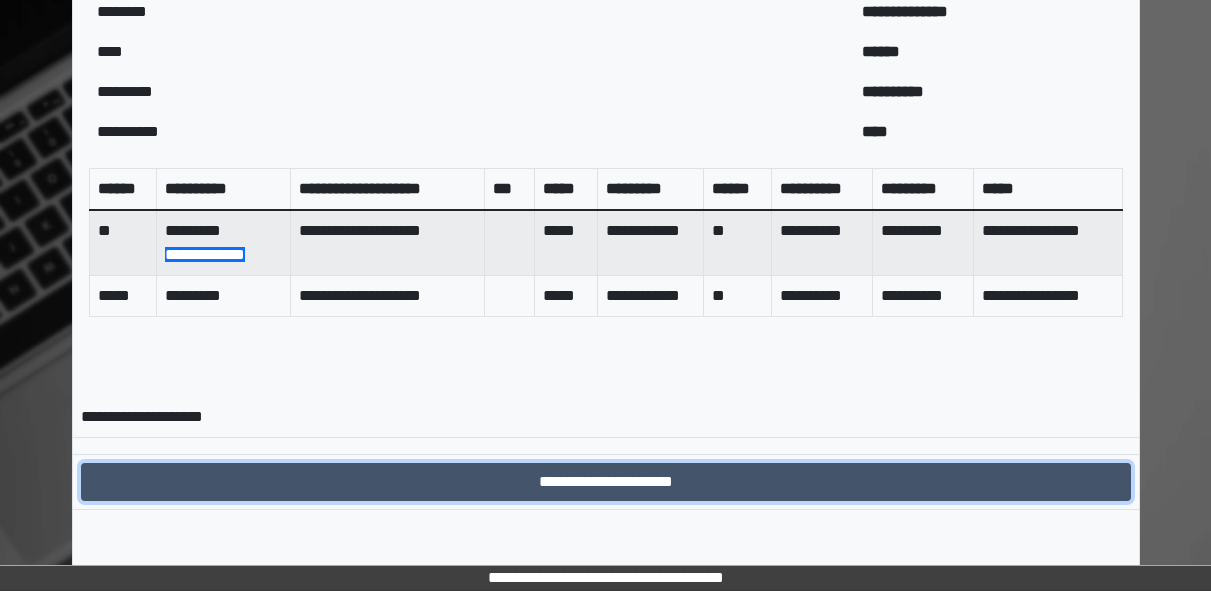 click on "**********" at bounding box center [606, 482] 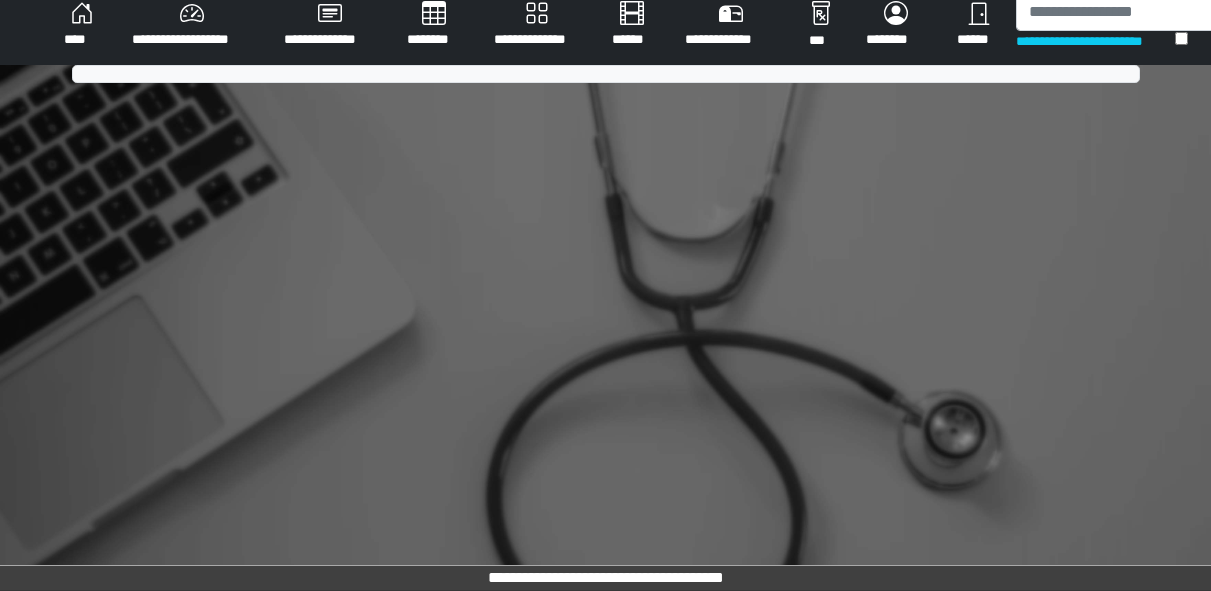 scroll, scrollTop: 774, scrollLeft: 0, axis: vertical 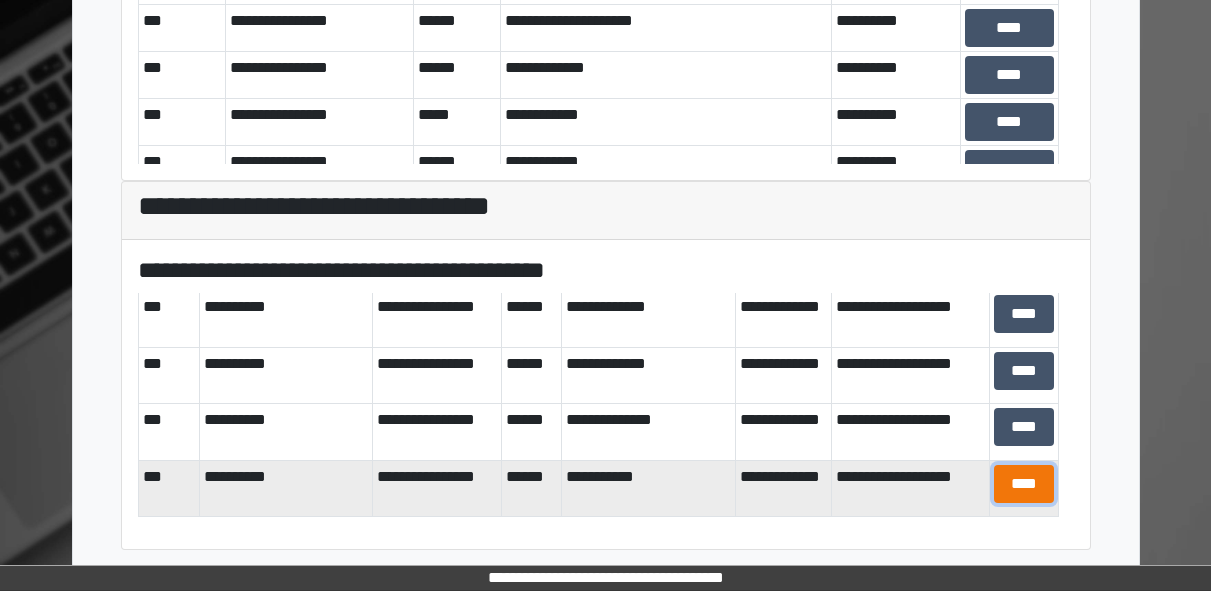 click on "****" at bounding box center [1024, 484] 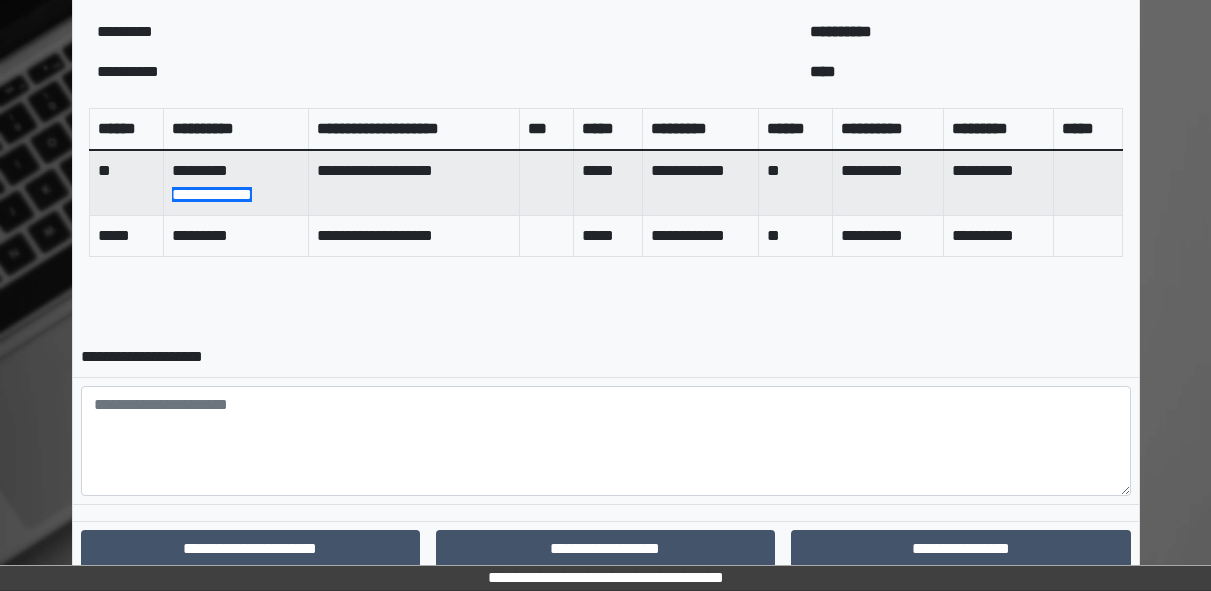 scroll, scrollTop: 877, scrollLeft: 0, axis: vertical 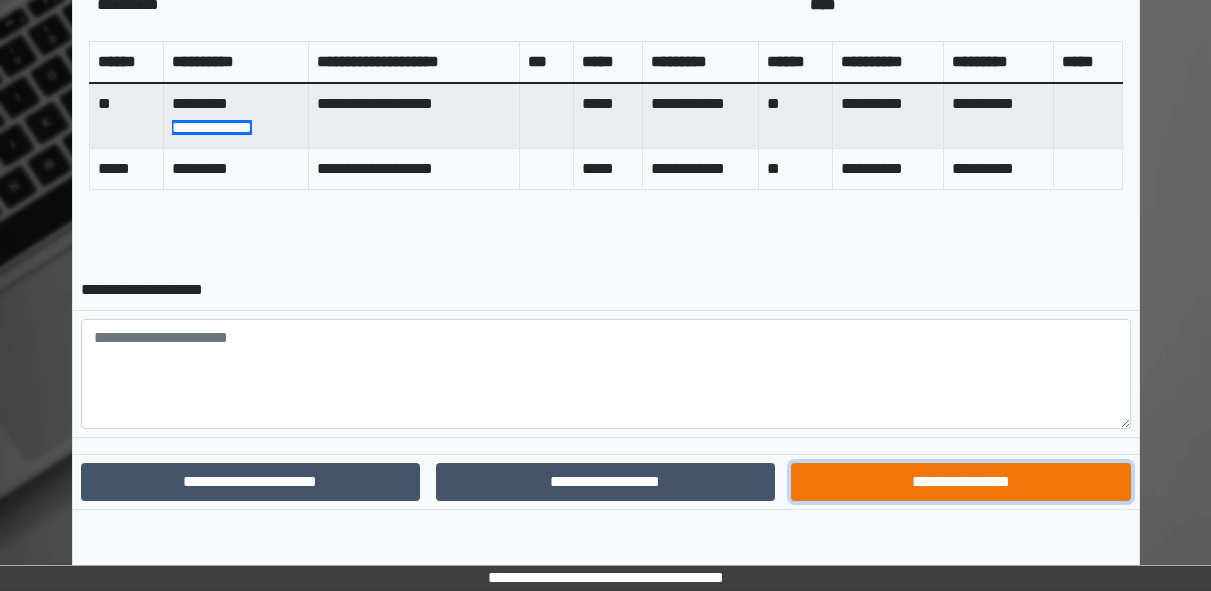 click on "**********" at bounding box center (960, 482) 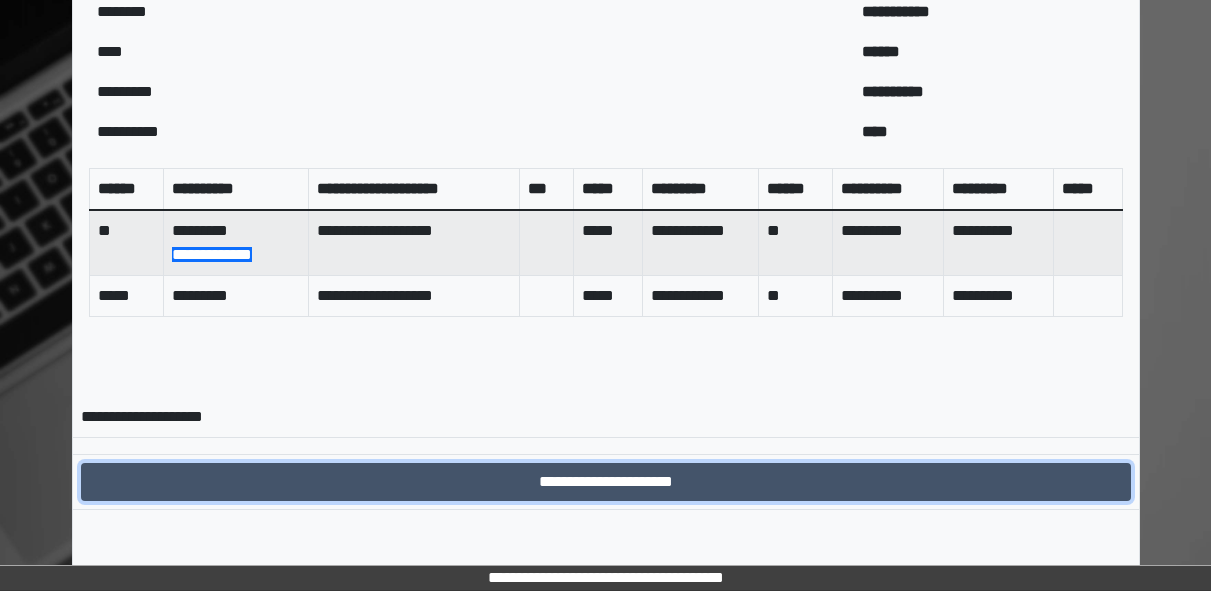 click on "**********" at bounding box center [606, 482] 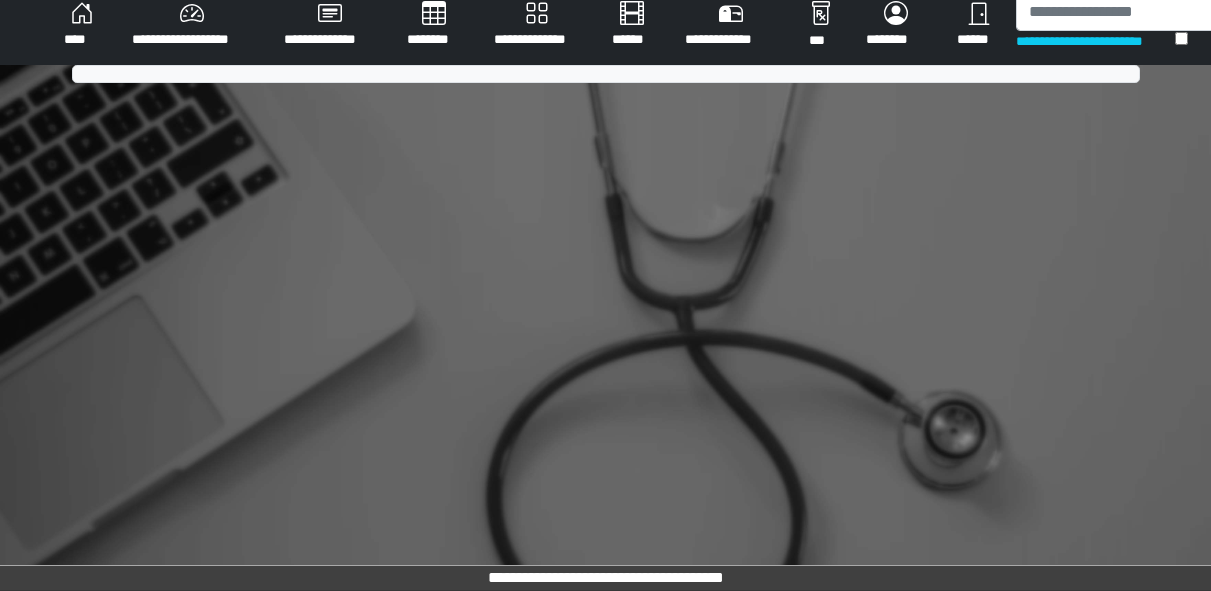 scroll, scrollTop: 774, scrollLeft: 0, axis: vertical 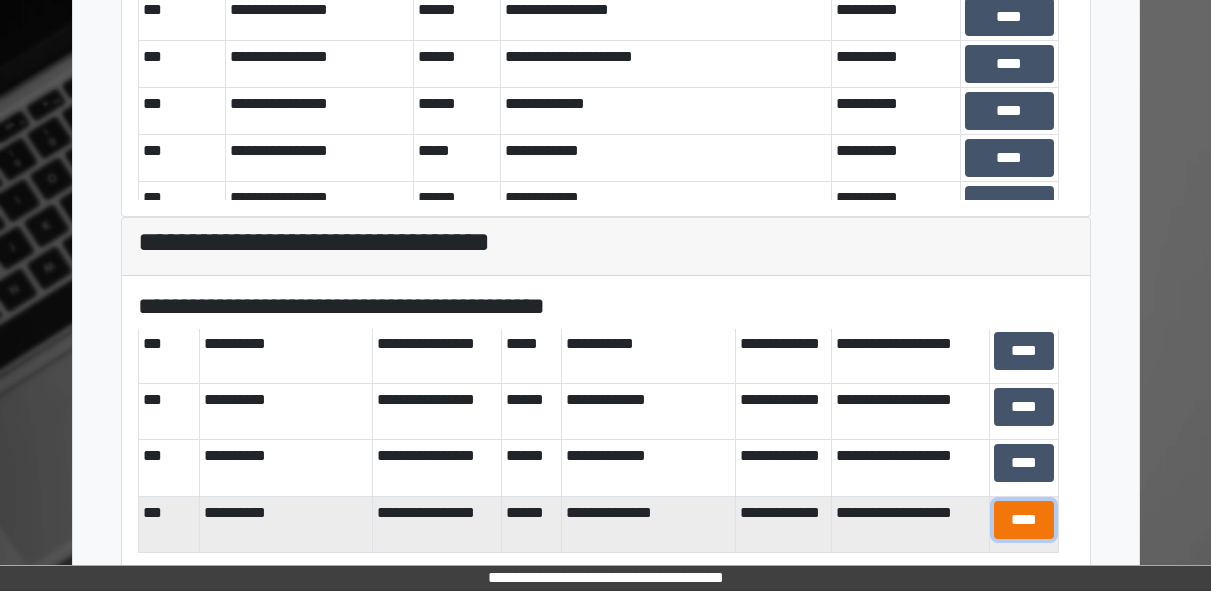 click on "****" at bounding box center [1024, 520] 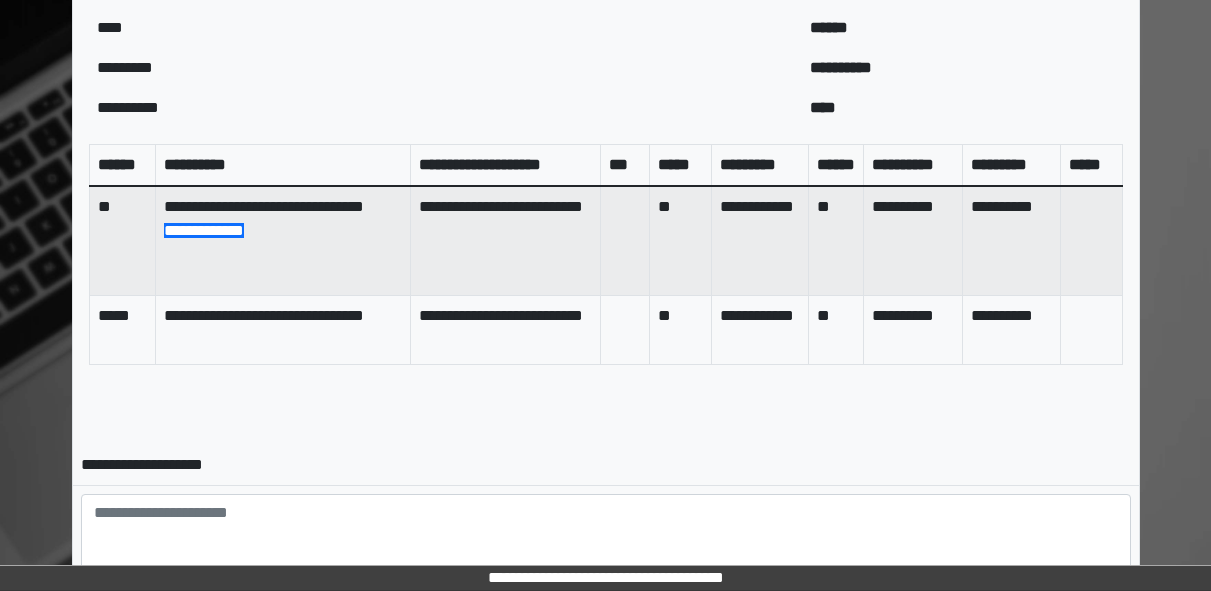 scroll, scrollTop: 949, scrollLeft: 0, axis: vertical 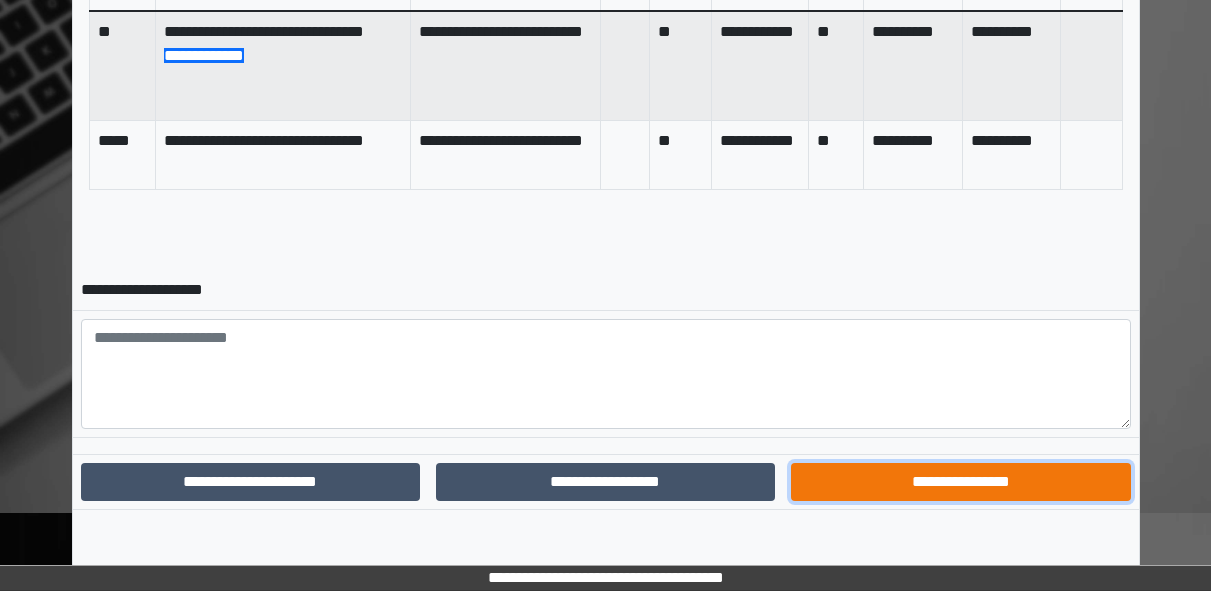 click on "**********" at bounding box center [960, 482] 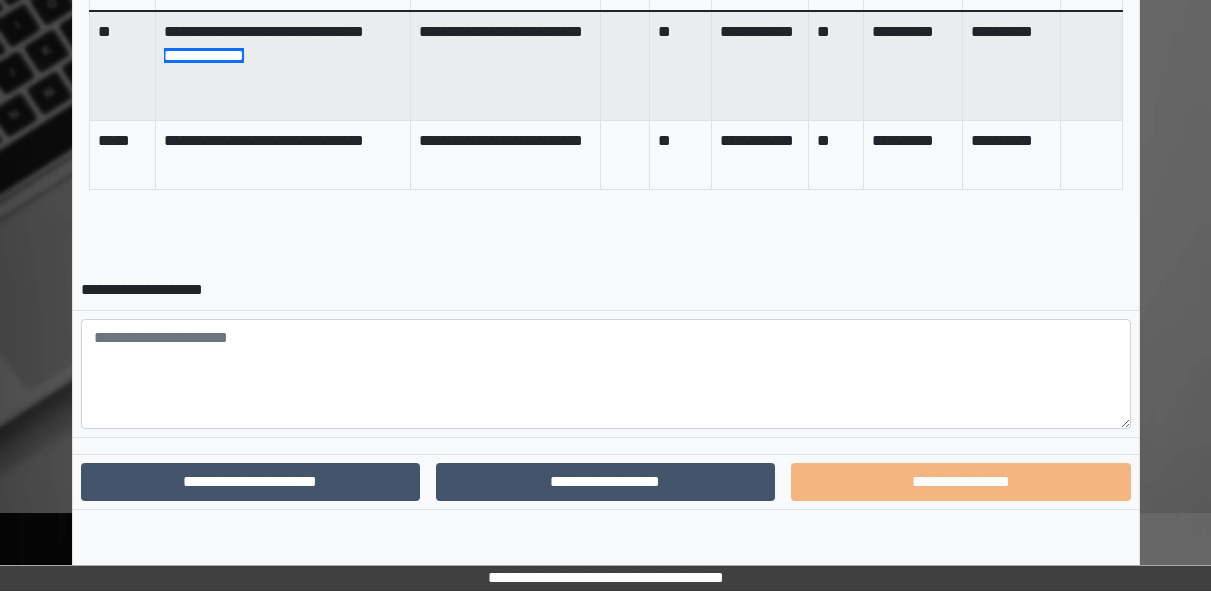 scroll, scrollTop: 846, scrollLeft: 0, axis: vertical 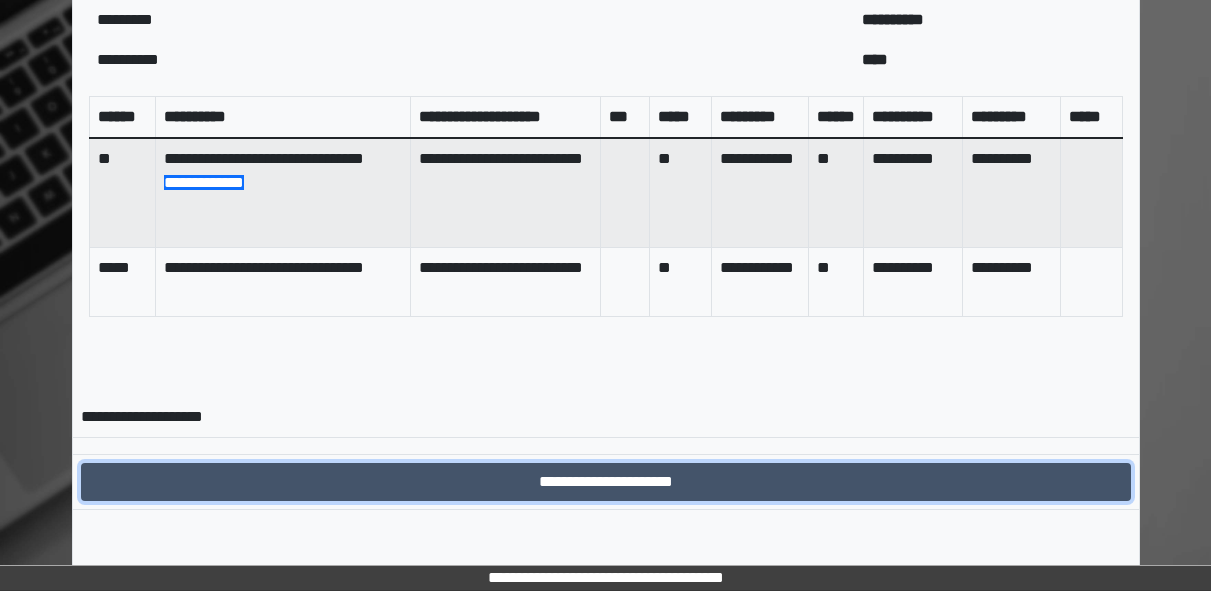 click on "**********" at bounding box center (606, 482) 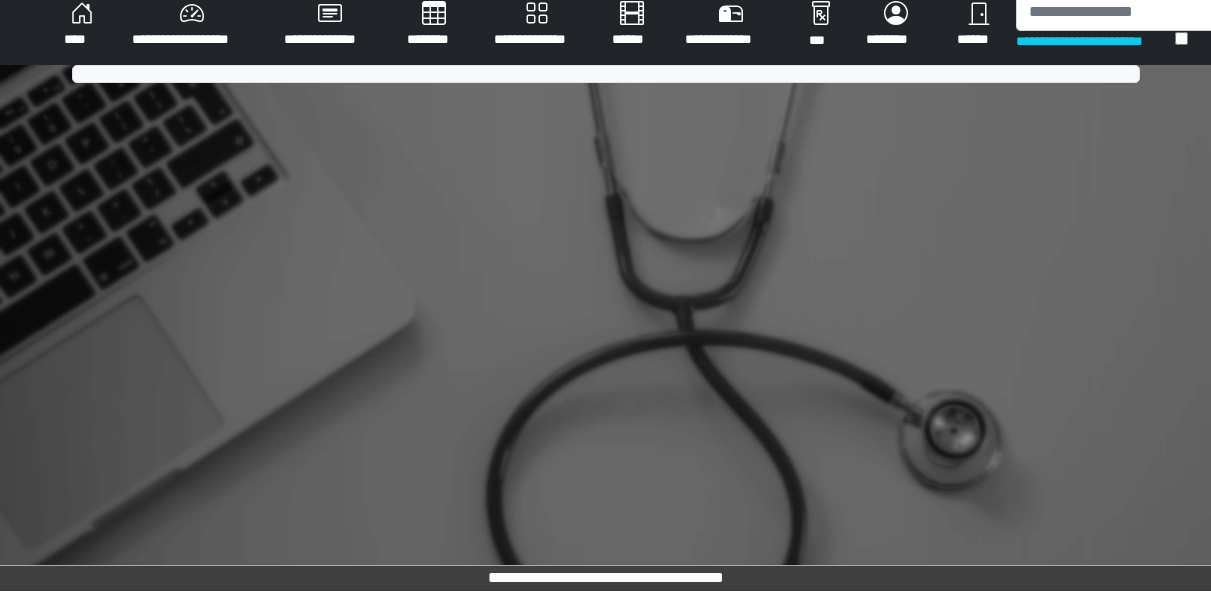 scroll, scrollTop: 810, scrollLeft: 0, axis: vertical 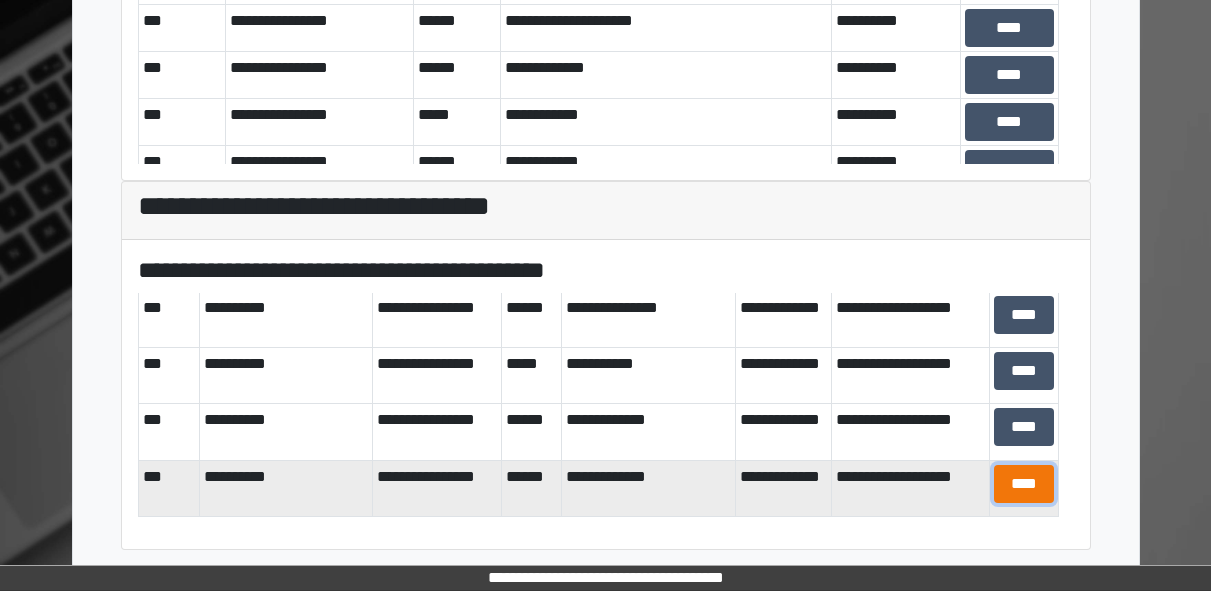 click on "****" at bounding box center [1024, 484] 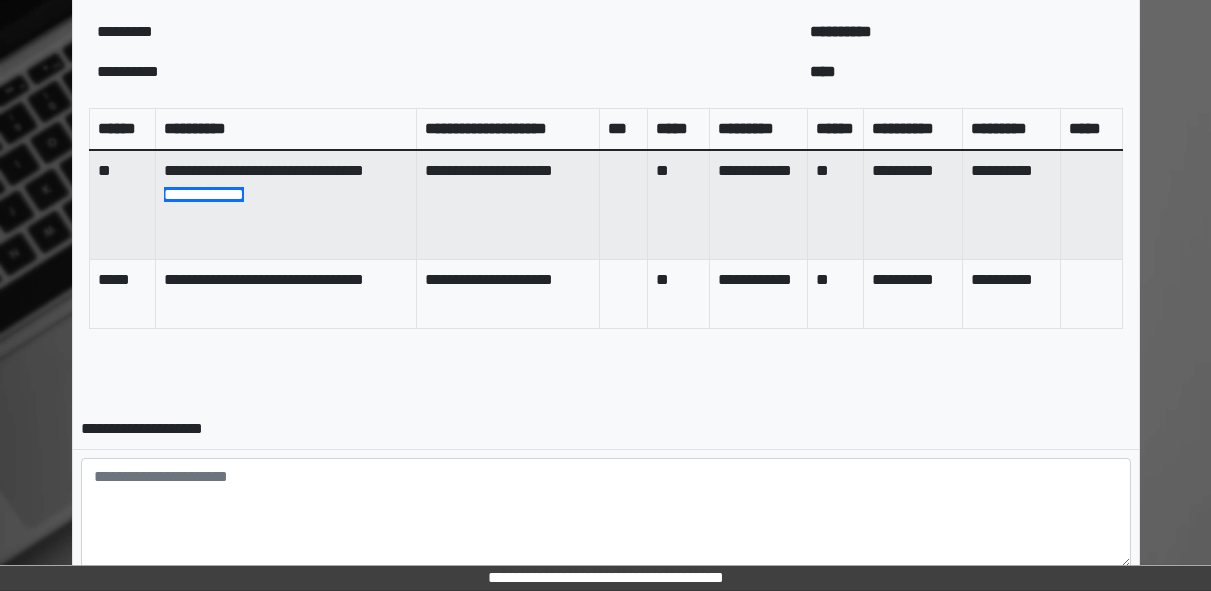 scroll, scrollTop: 949, scrollLeft: 0, axis: vertical 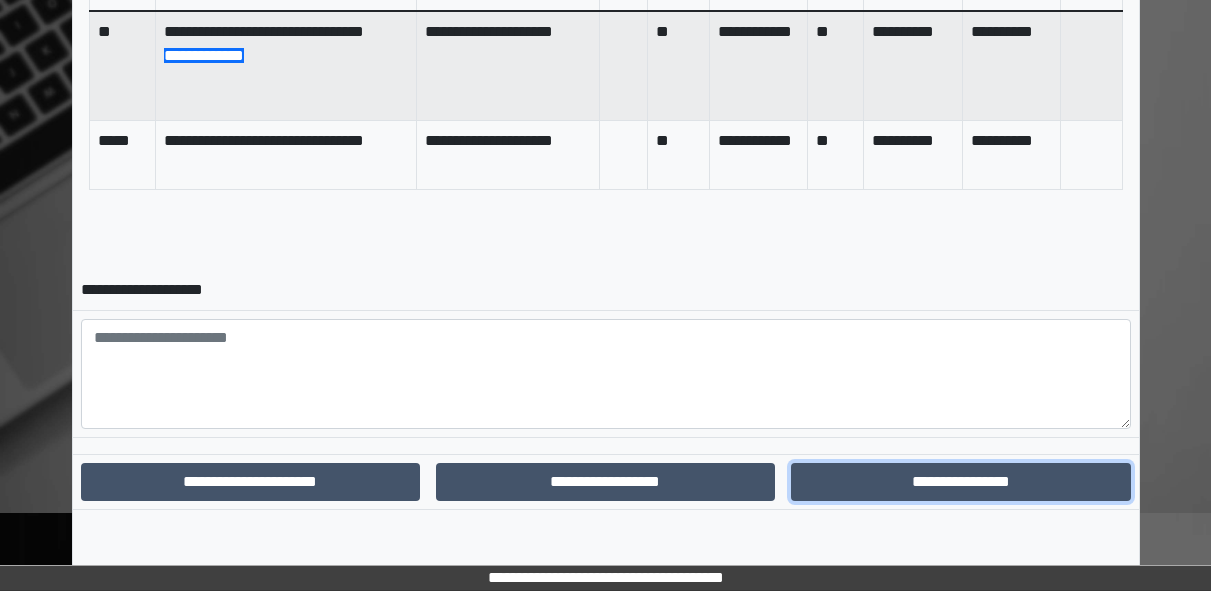 click on "**********" at bounding box center [960, 482] 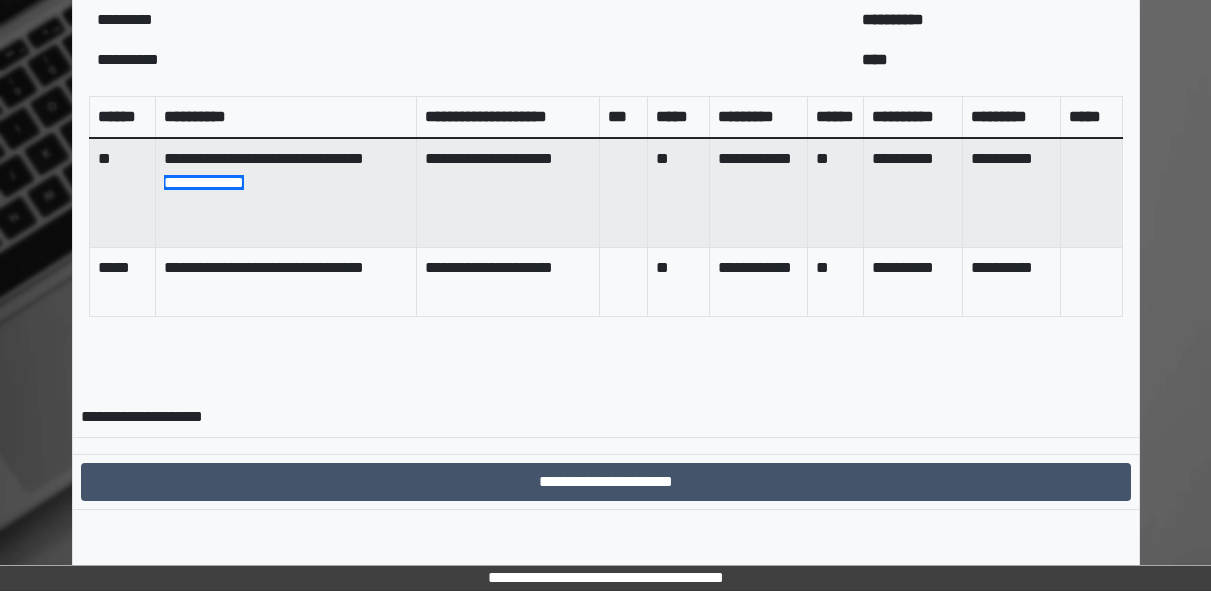 scroll, scrollTop: 846, scrollLeft: 0, axis: vertical 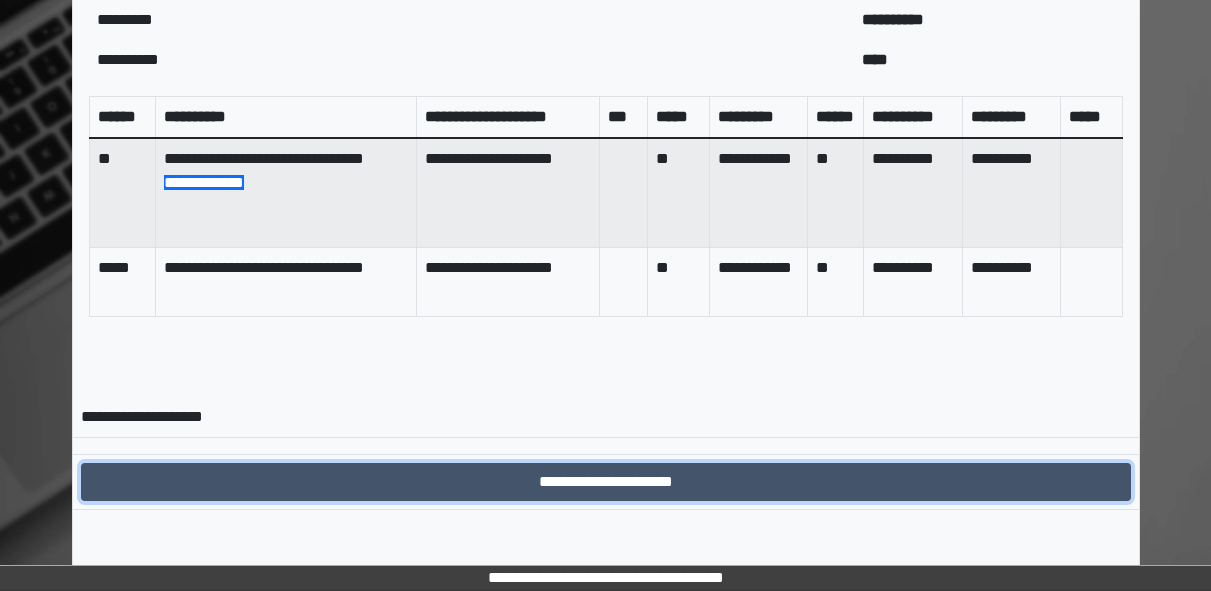 click on "**********" at bounding box center [606, 482] 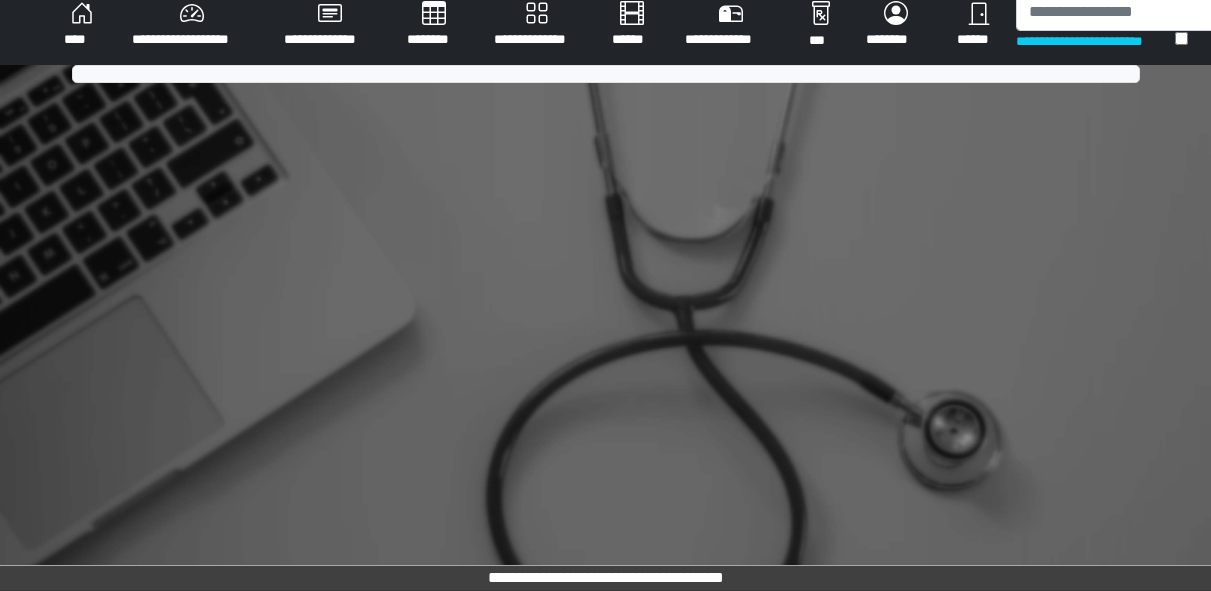 scroll, scrollTop: 810, scrollLeft: 0, axis: vertical 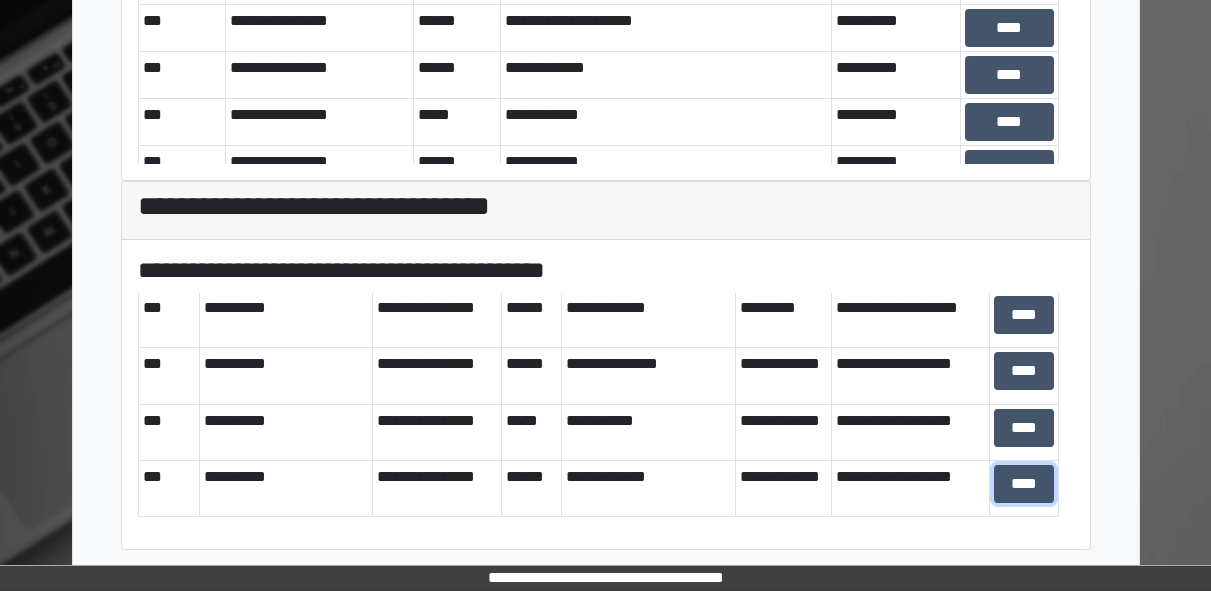 click on "****" at bounding box center (1024, 484) 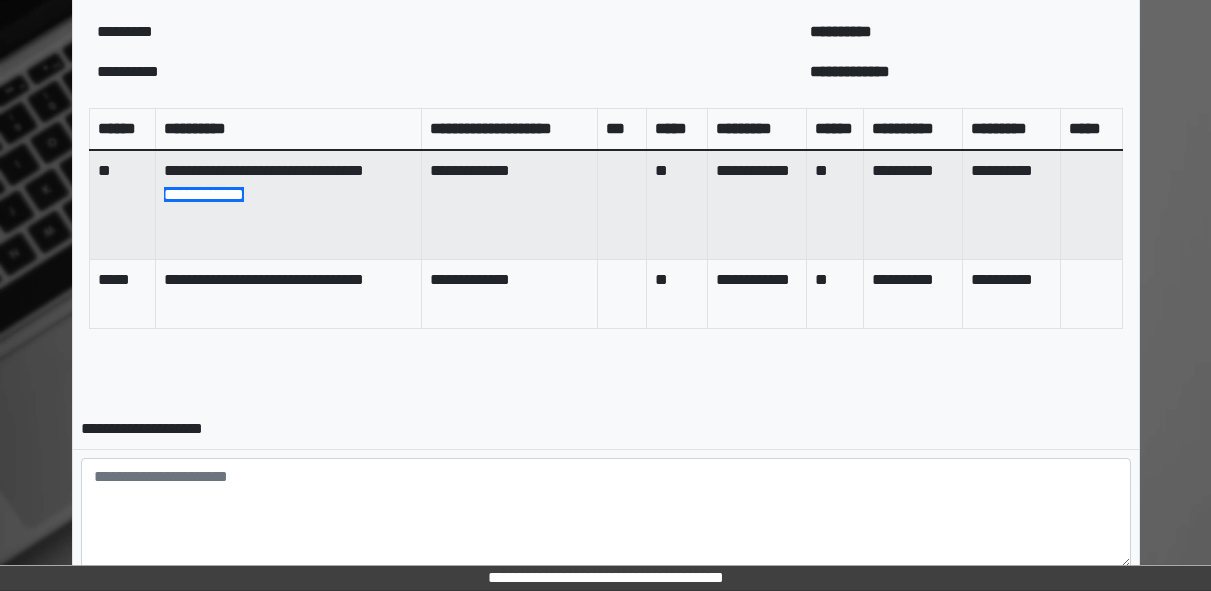 scroll, scrollTop: 949, scrollLeft: 0, axis: vertical 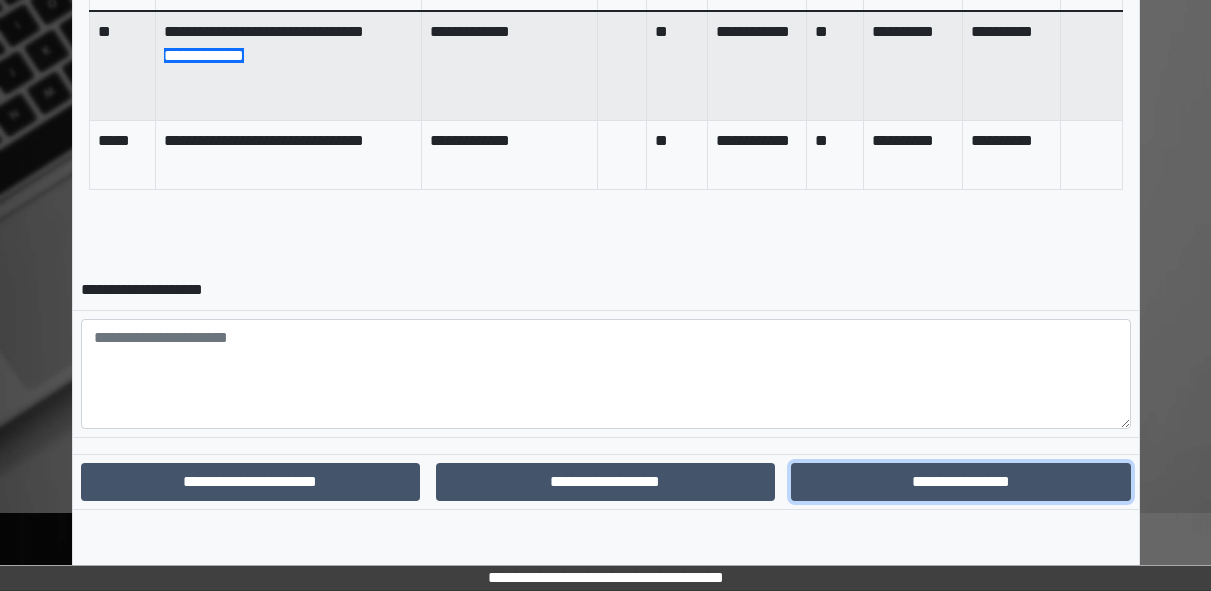 click on "**********" at bounding box center [960, 482] 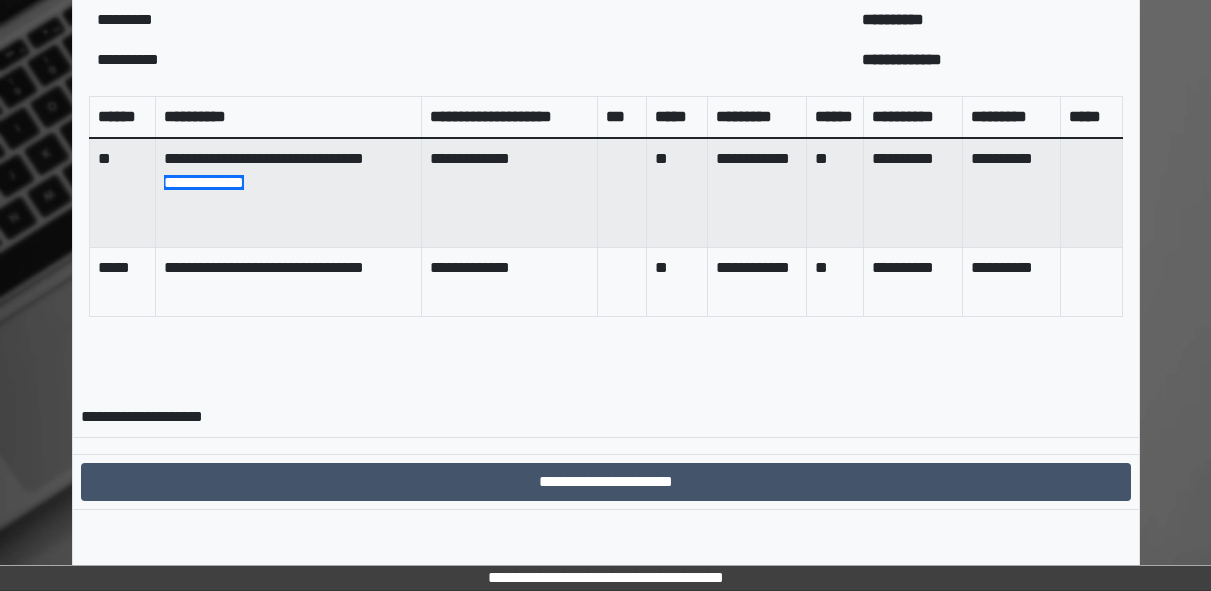 scroll, scrollTop: 846, scrollLeft: 0, axis: vertical 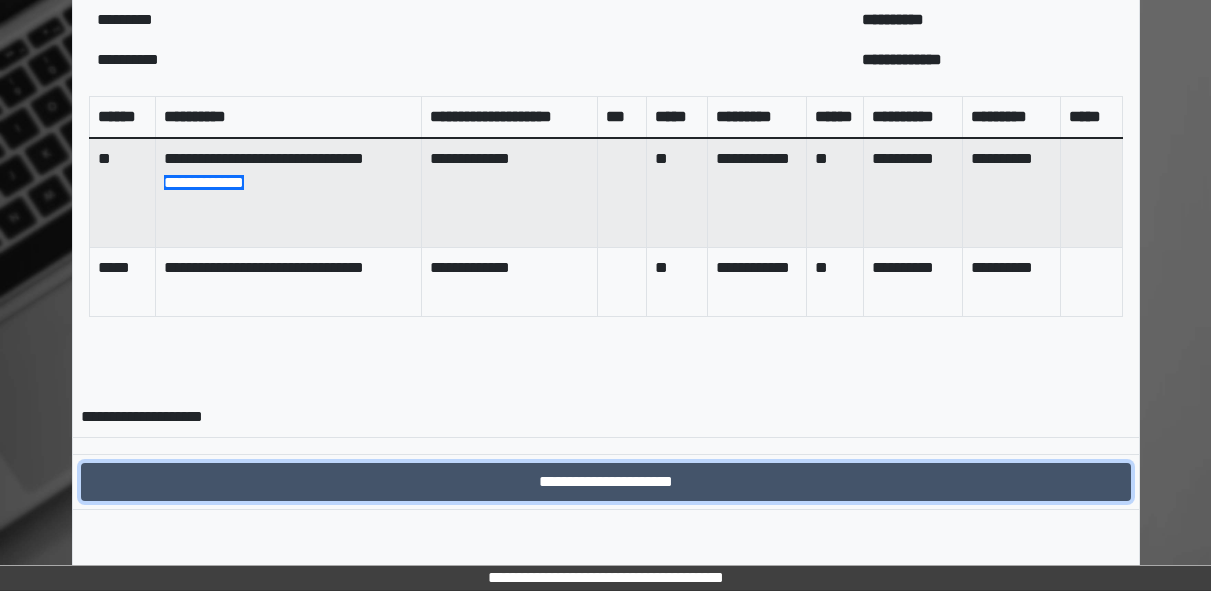 click on "**********" at bounding box center [606, 482] 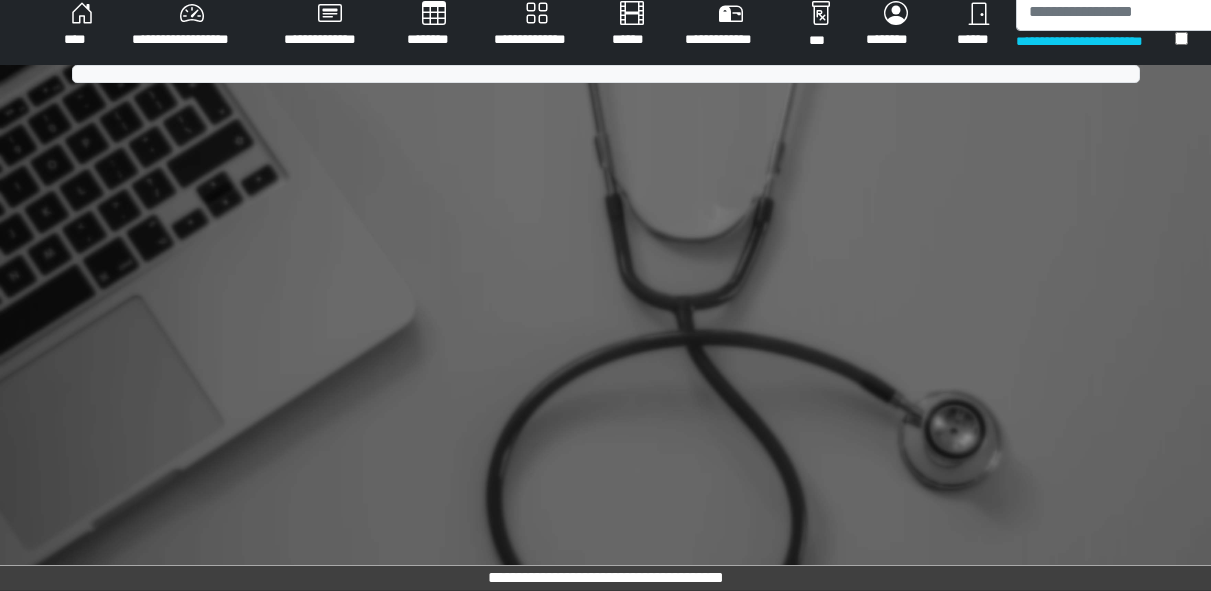 scroll, scrollTop: 810, scrollLeft: 0, axis: vertical 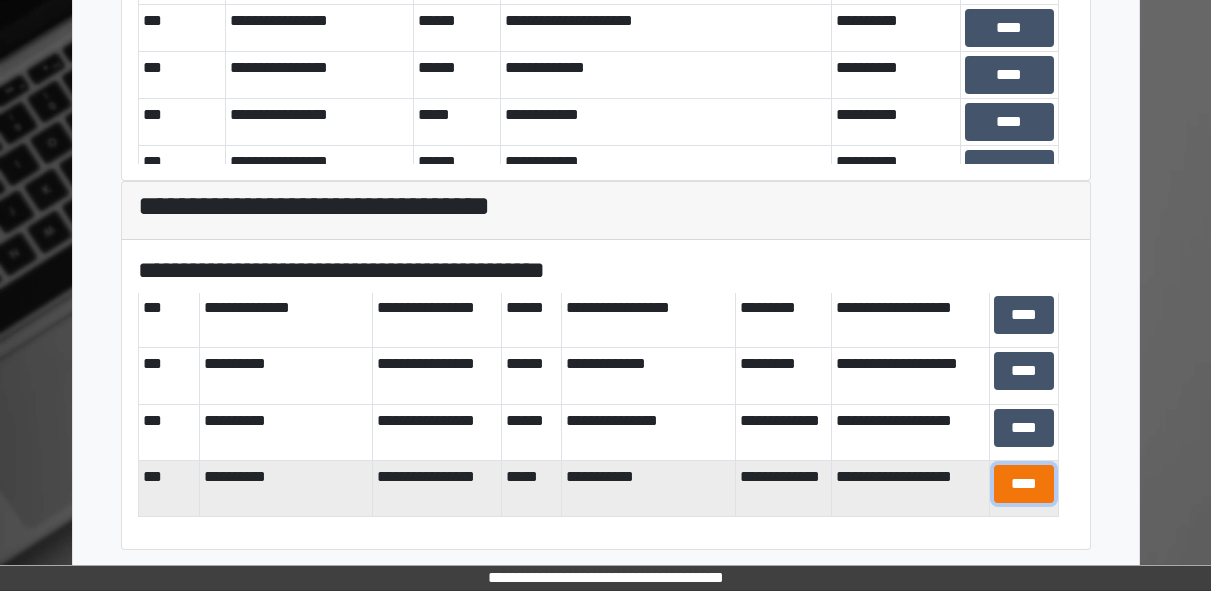 click on "****" at bounding box center [1024, 484] 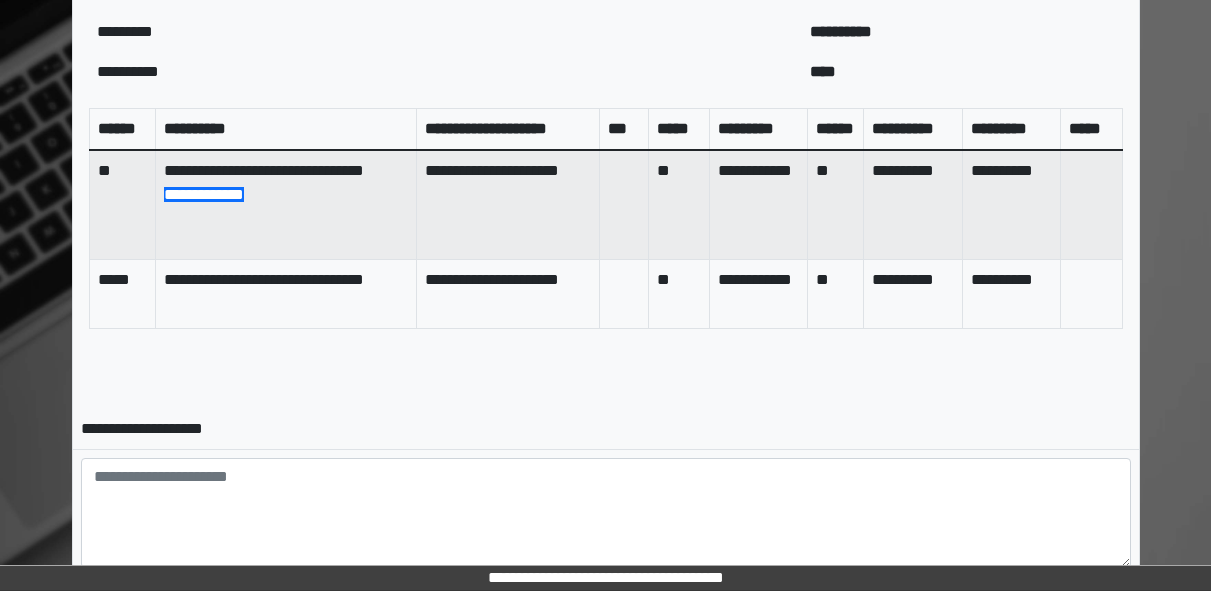 scroll, scrollTop: 949, scrollLeft: 0, axis: vertical 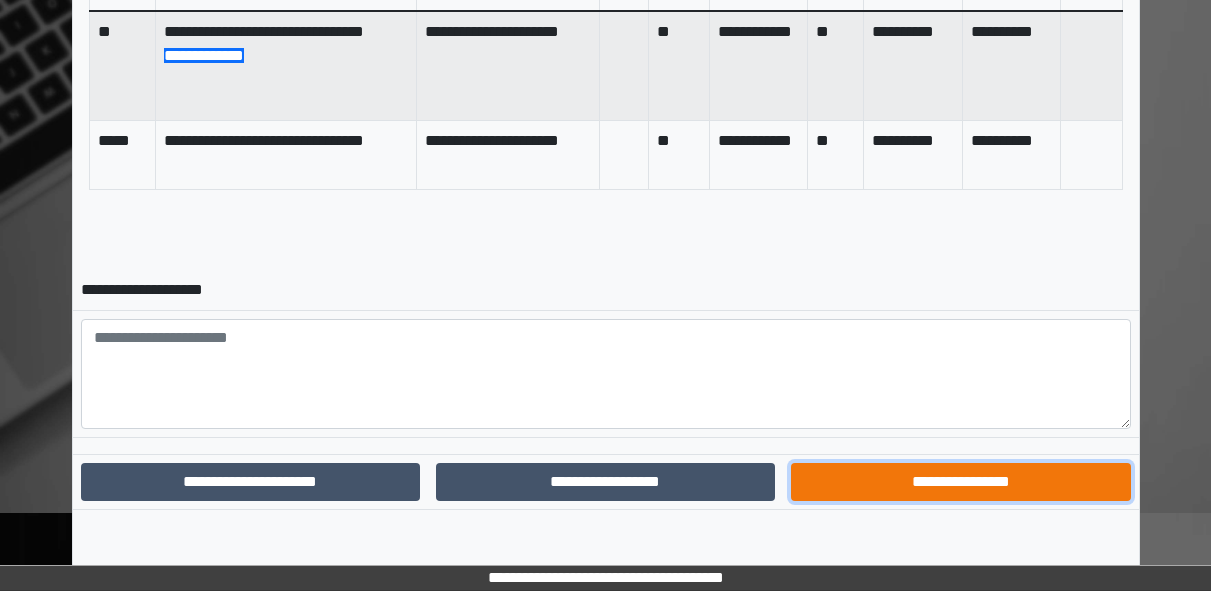 click on "**********" at bounding box center (960, 482) 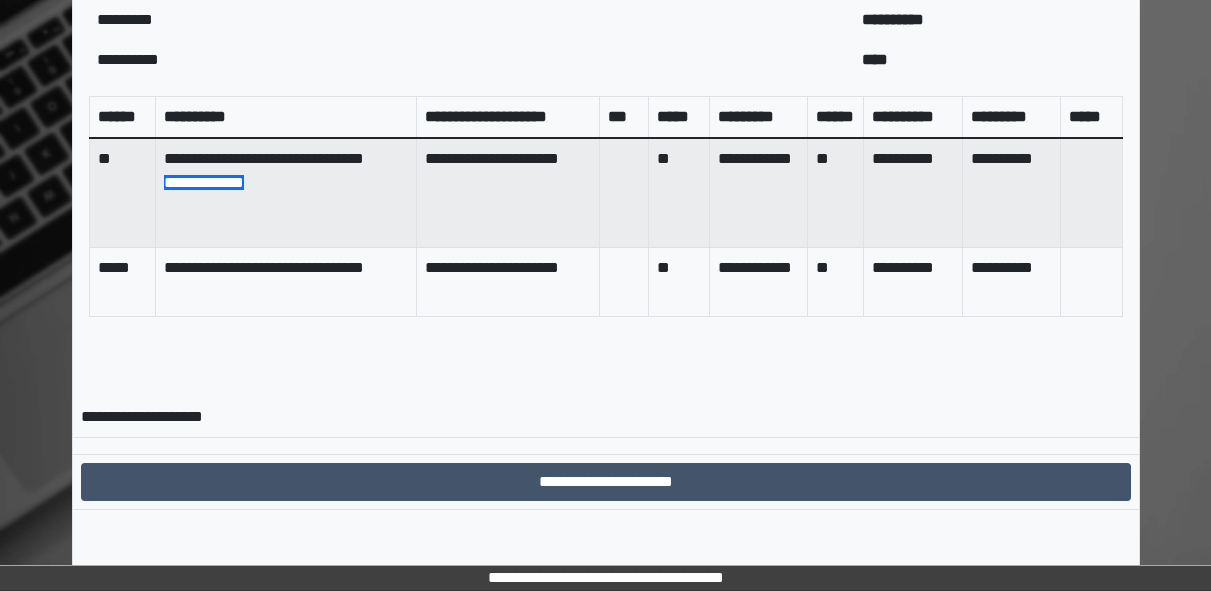 scroll, scrollTop: 846, scrollLeft: 0, axis: vertical 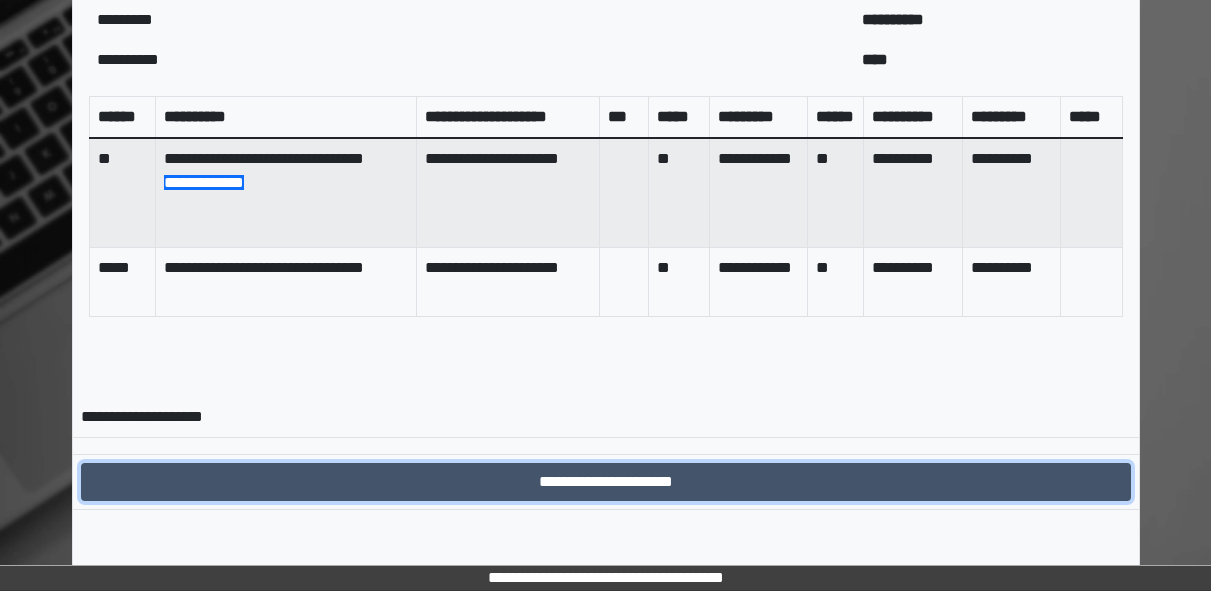 click on "**********" at bounding box center (606, 482) 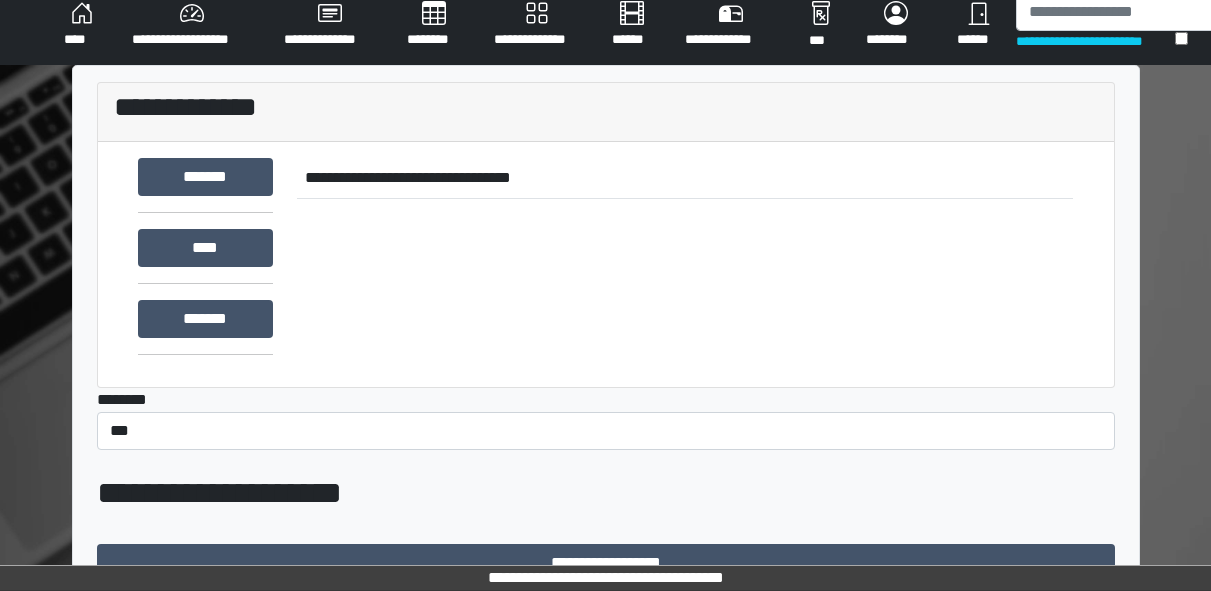 scroll, scrollTop: 810, scrollLeft: 0, axis: vertical 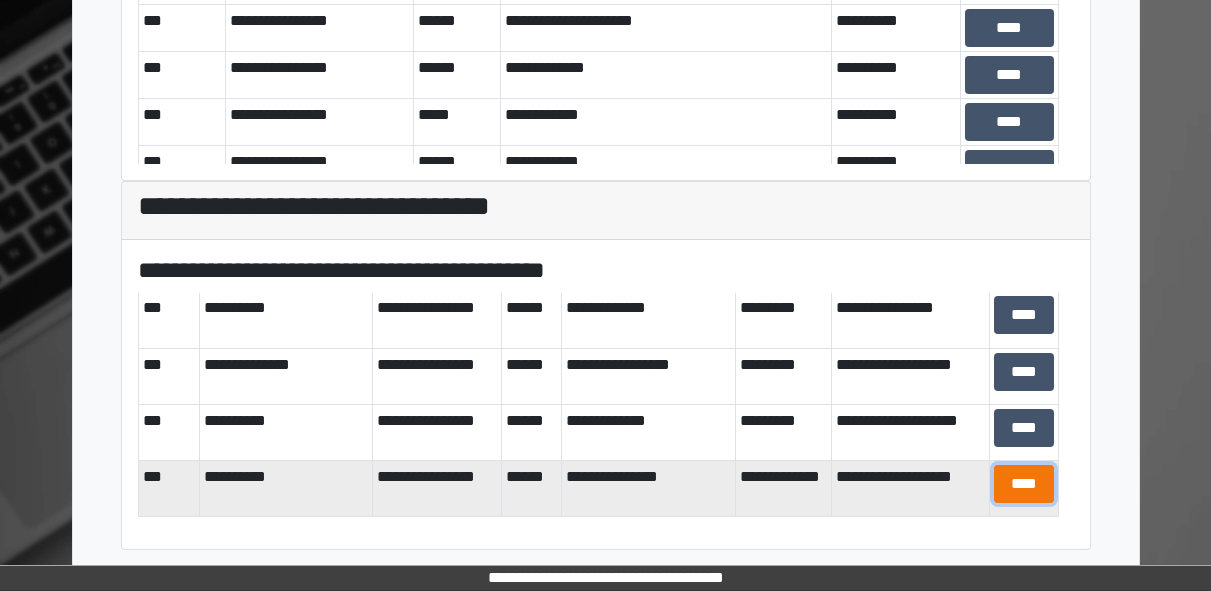 click on "****" at bounding box center (1024, 484) 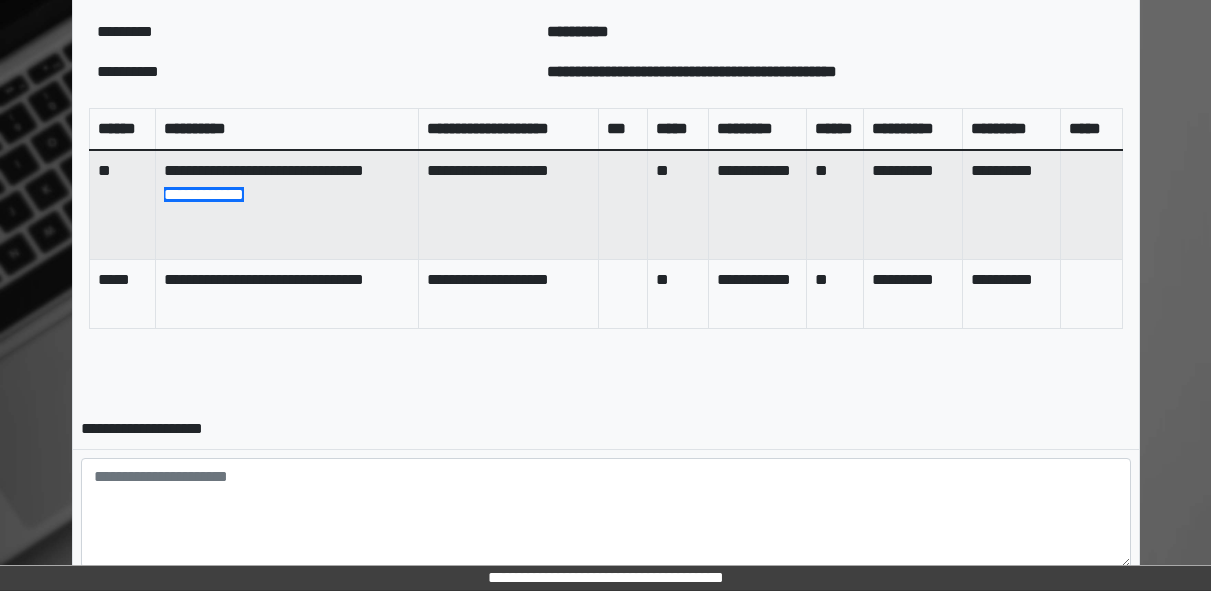 scroll, scrollTop: 949, scrollLeft: 0, axis: vertical 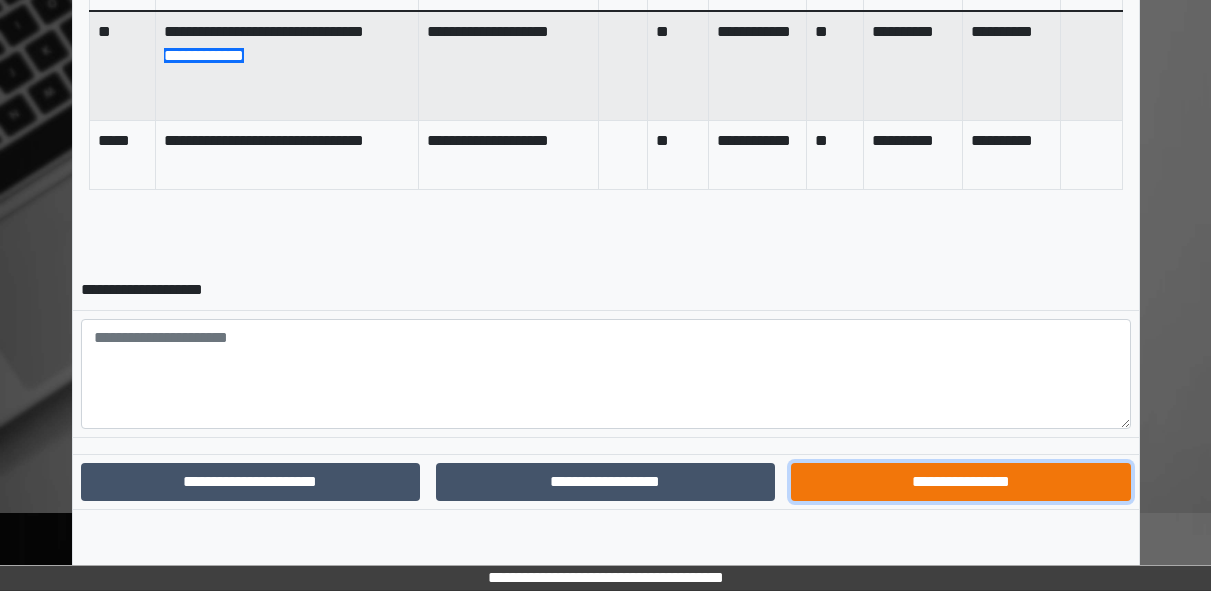 click on "**********" at bounding box center (960, 482) 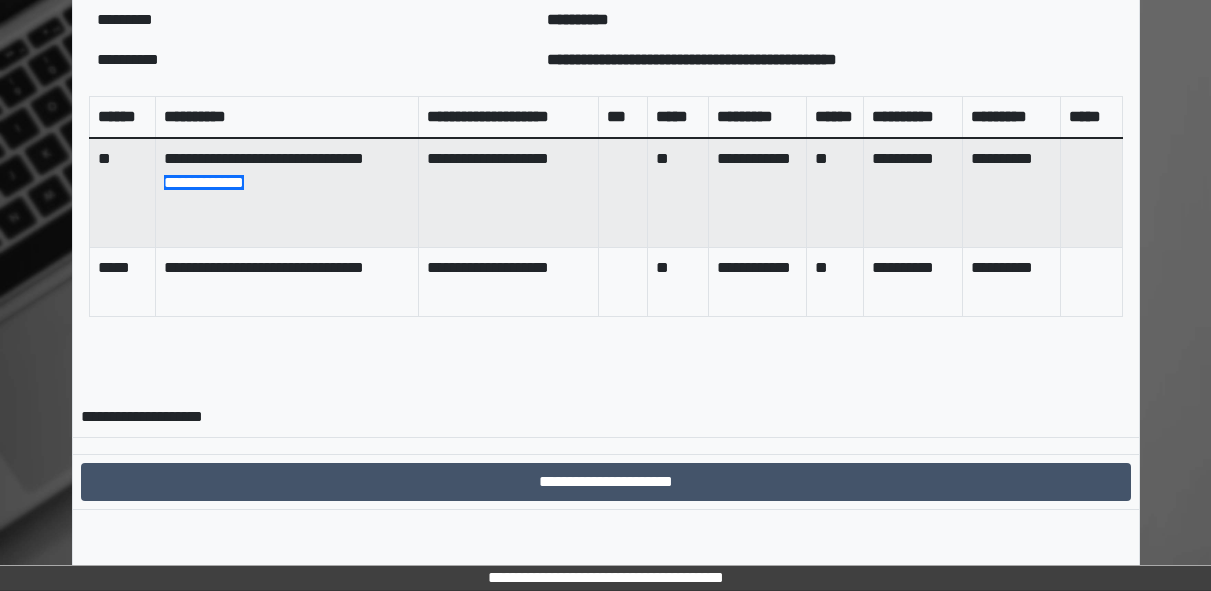 scroll, scrollTop: 846, scrollLeft: 0, axis: vertical 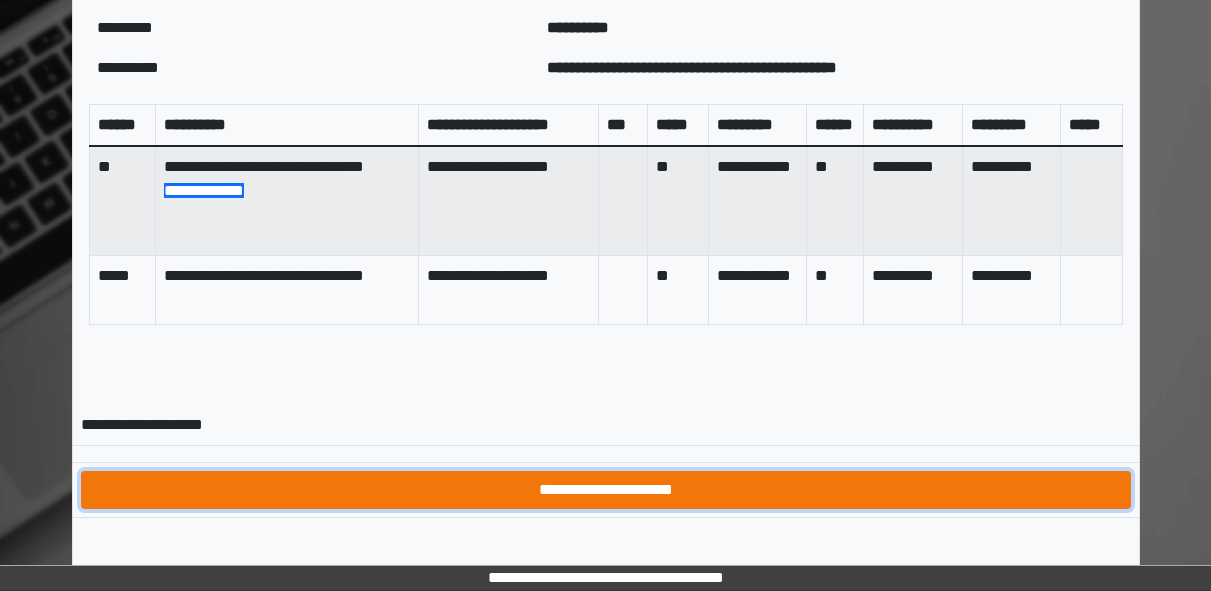 click on "**********" at bounding box center [606, 490] 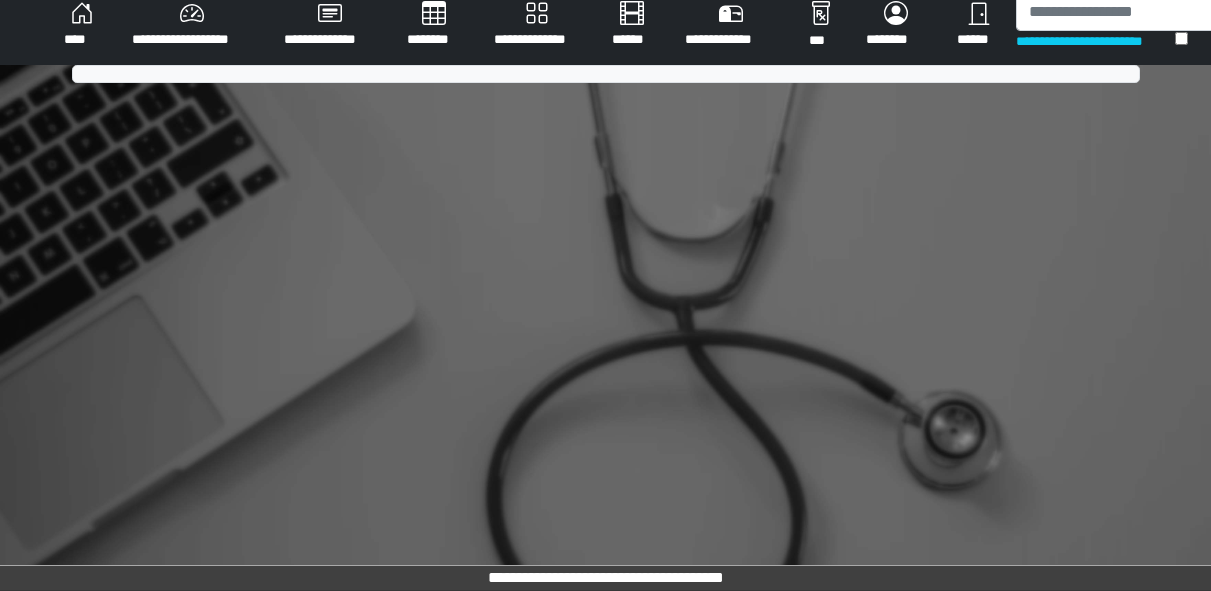 scroll, scrollTop: 810, scrollLeft: 0, axis: vertical 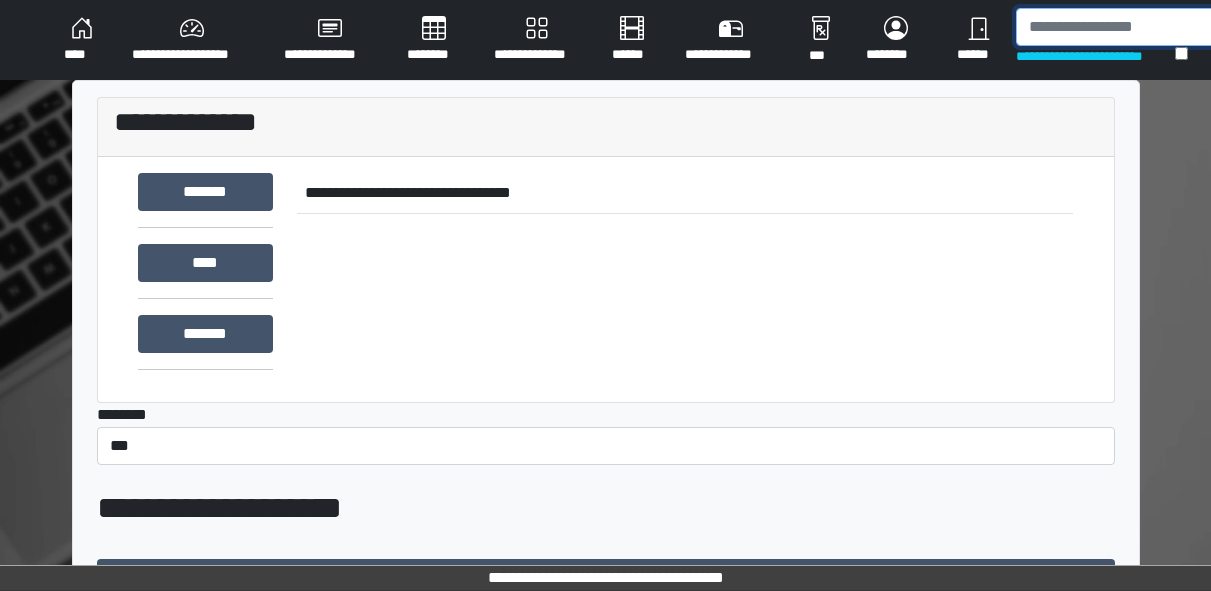 click at bounding box center (1119, 27) 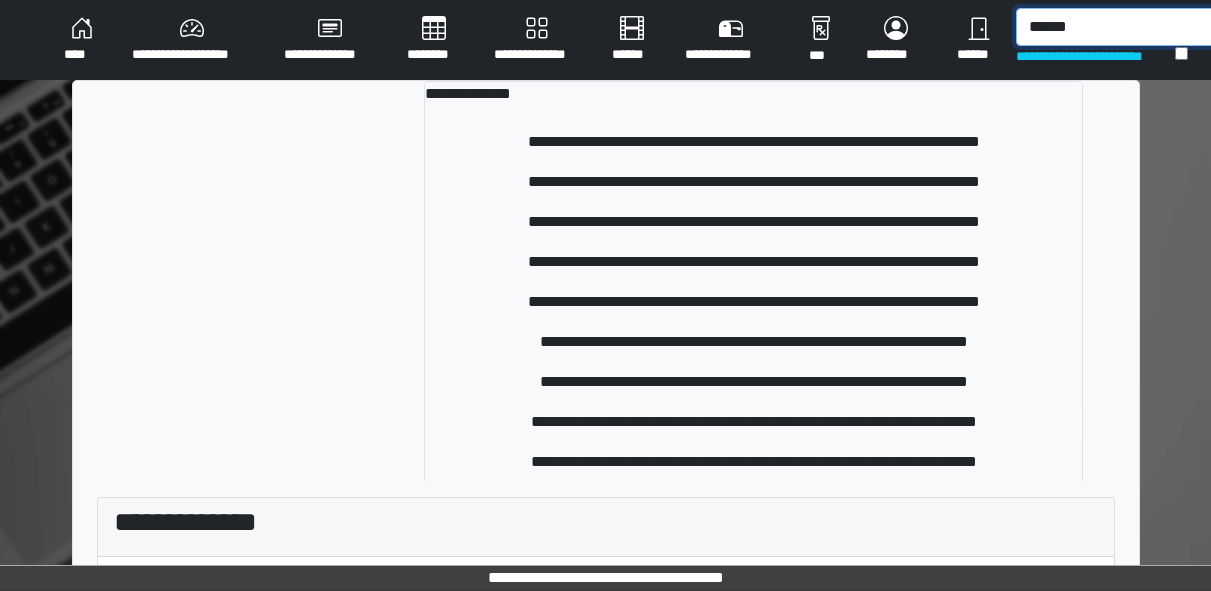type on "******" 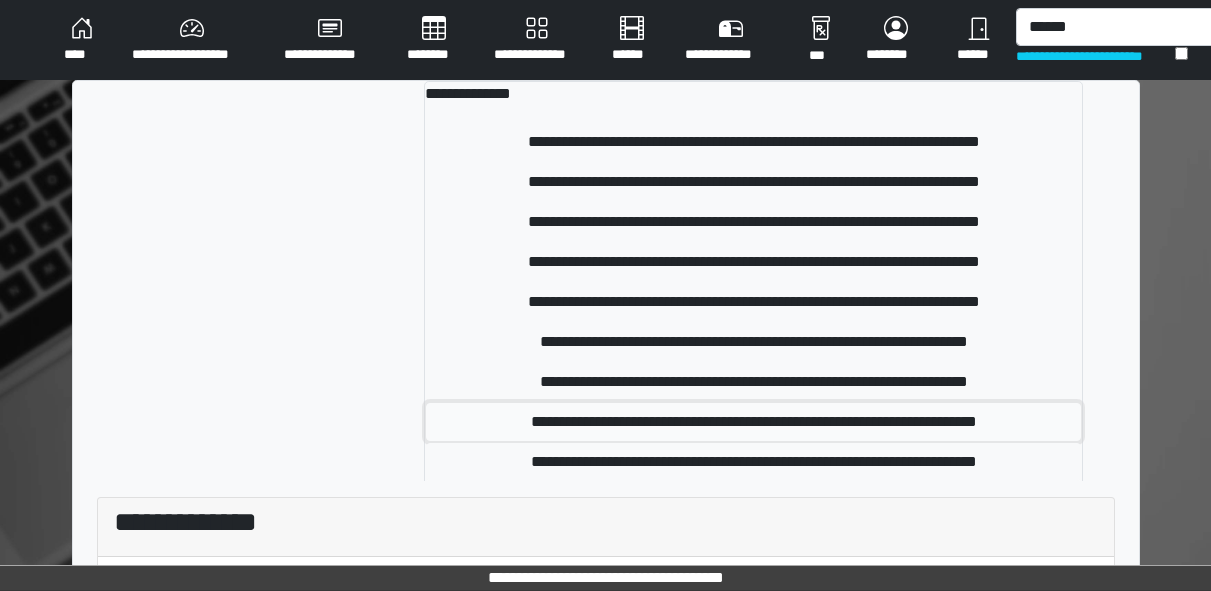 click on "**********" at bounding box center [753, 422] 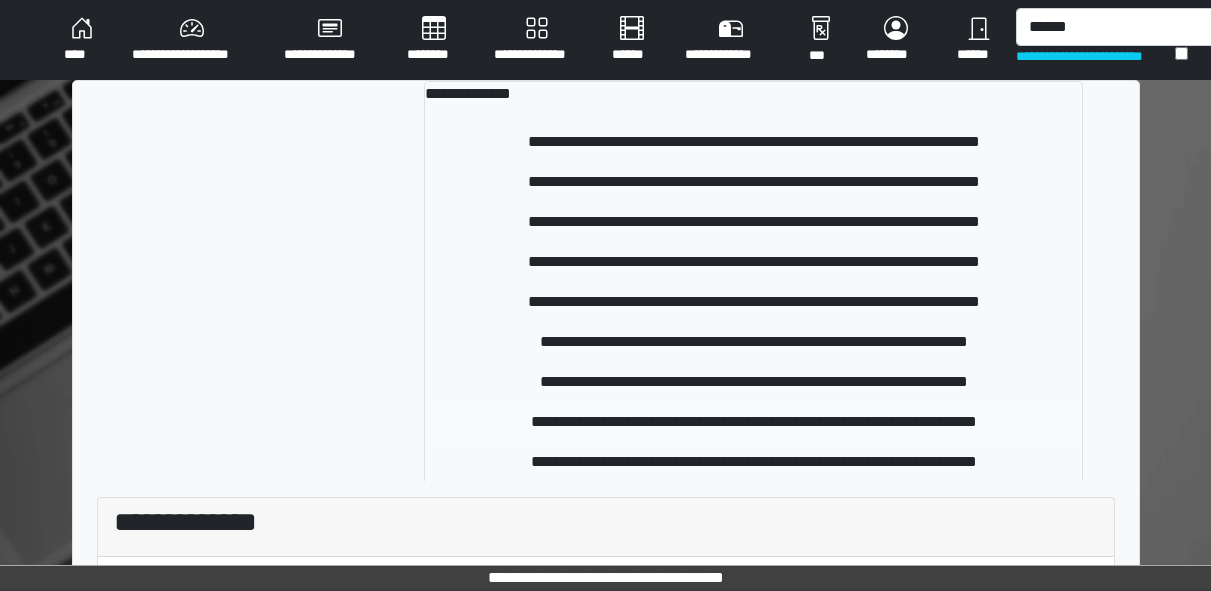 type 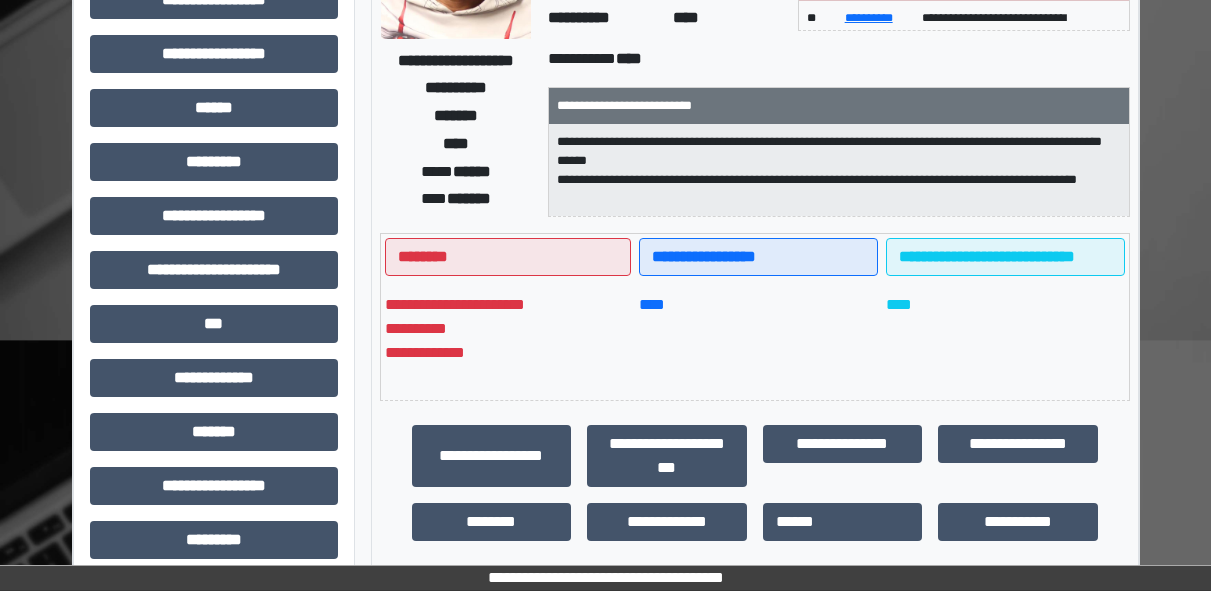 scroll, scrollTop: 350, scrollLeft: 0, axis: vertical 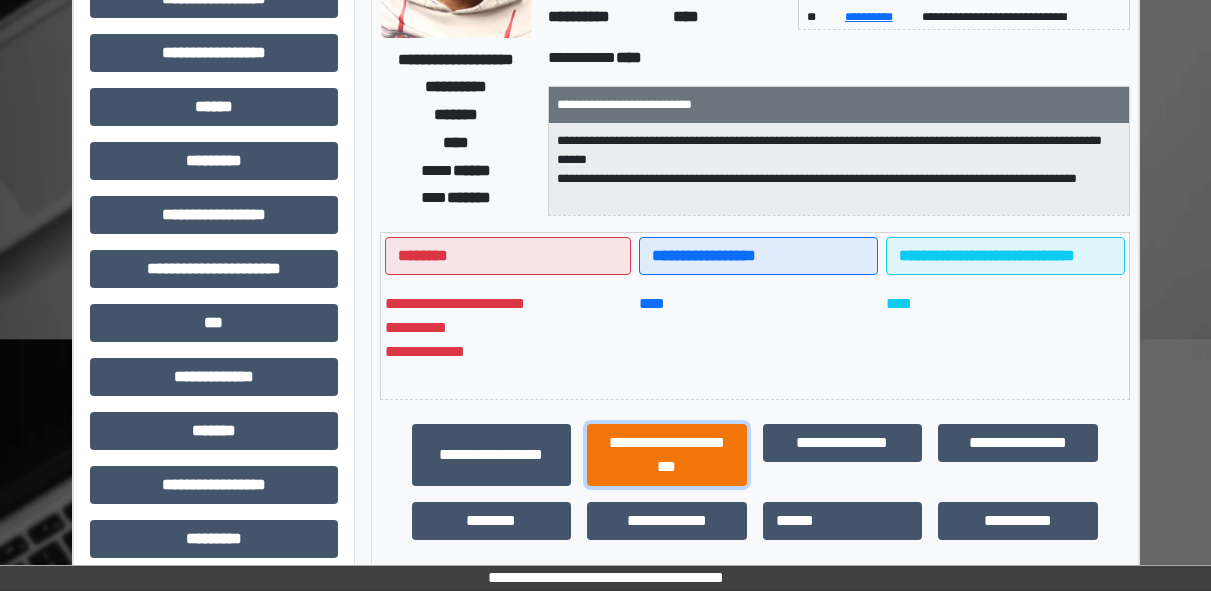 click on "**********" at bounding box center (667, 455) 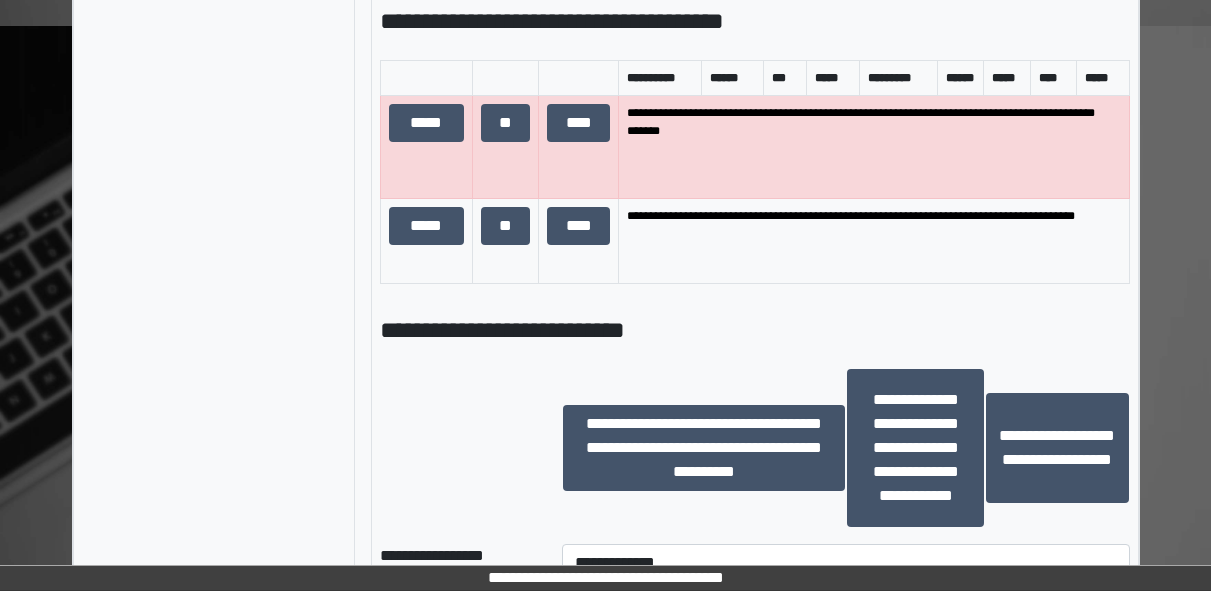 scroll, scrollTop: 1437, scrollLeft: 0, axis: vertical 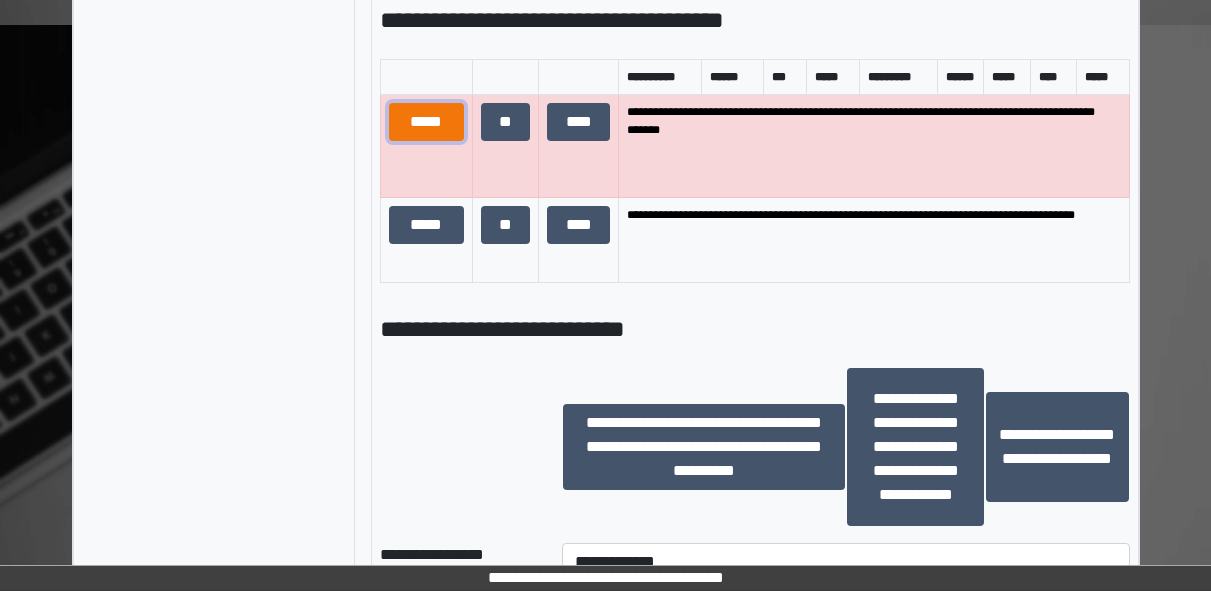 click on "*****" at bounding box center (426, 122) 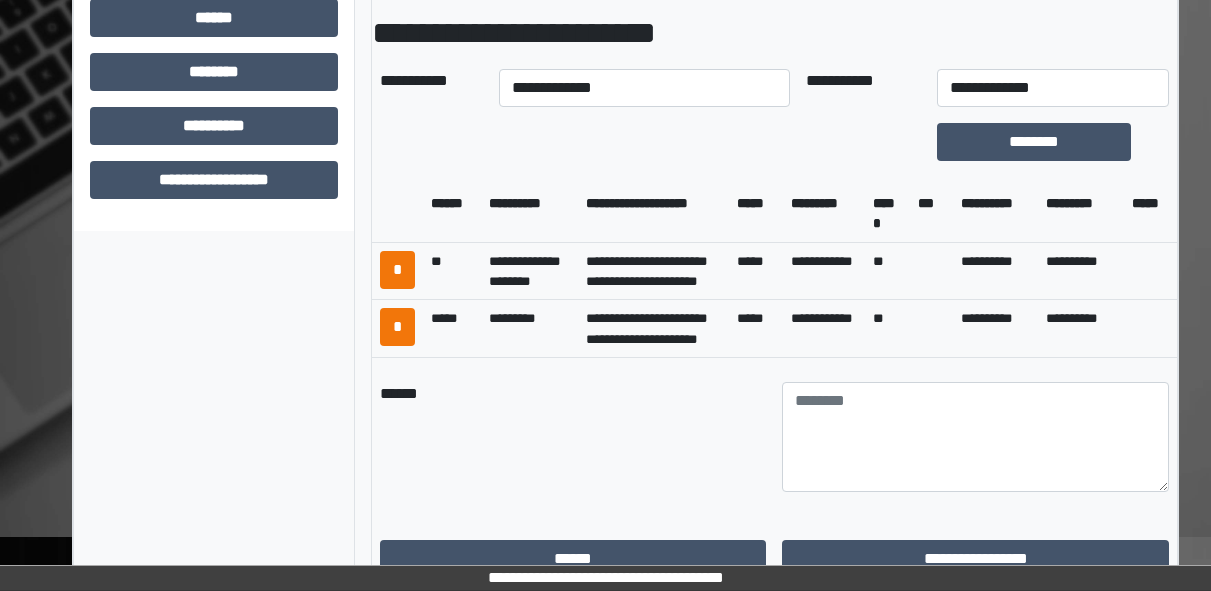 scroll, scrollTop: 868, scrollLeft: 0, axis: vertical 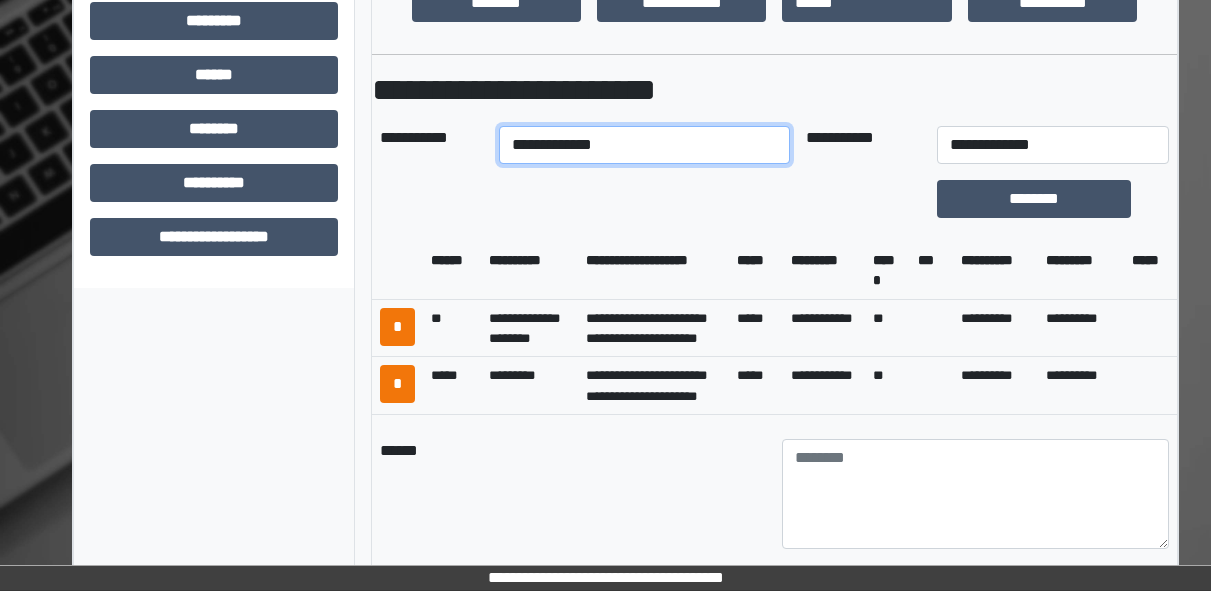 click on "**********" at bounding box center [644, 145] 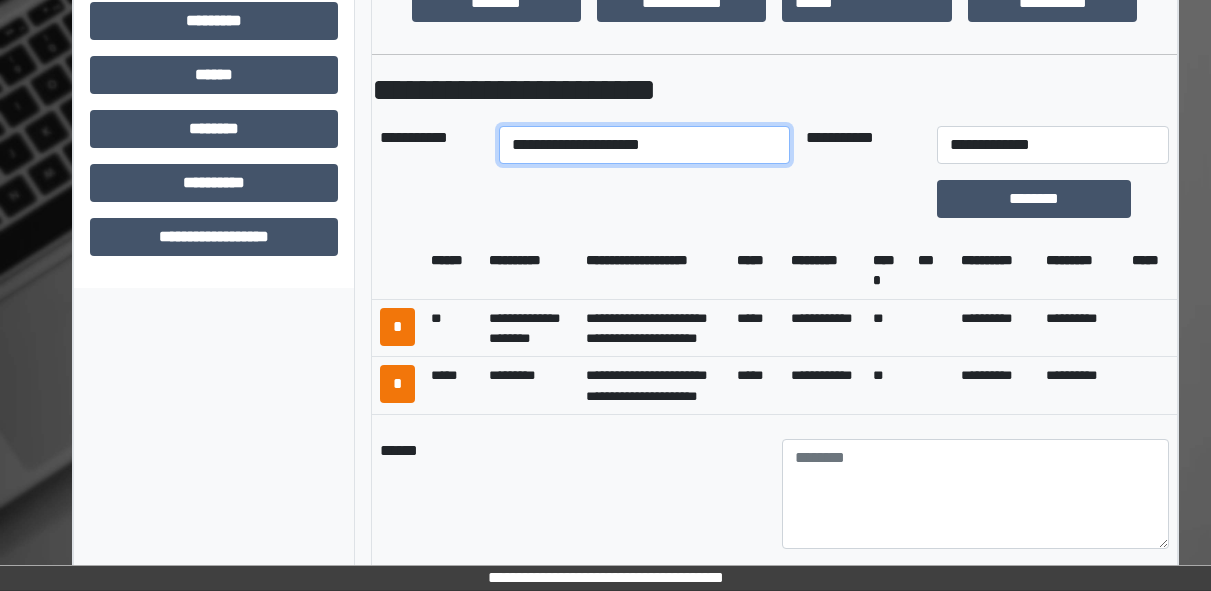 click on "**********" at bounding box center (644, 145) 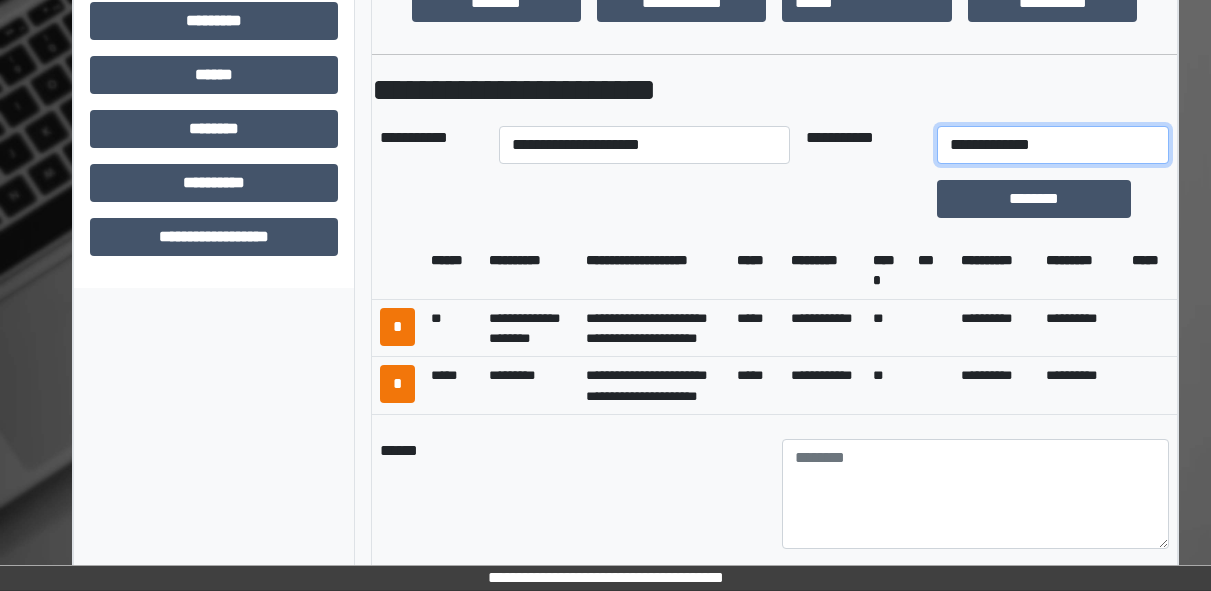 click on "**********" at bounding box center (1053, 145) 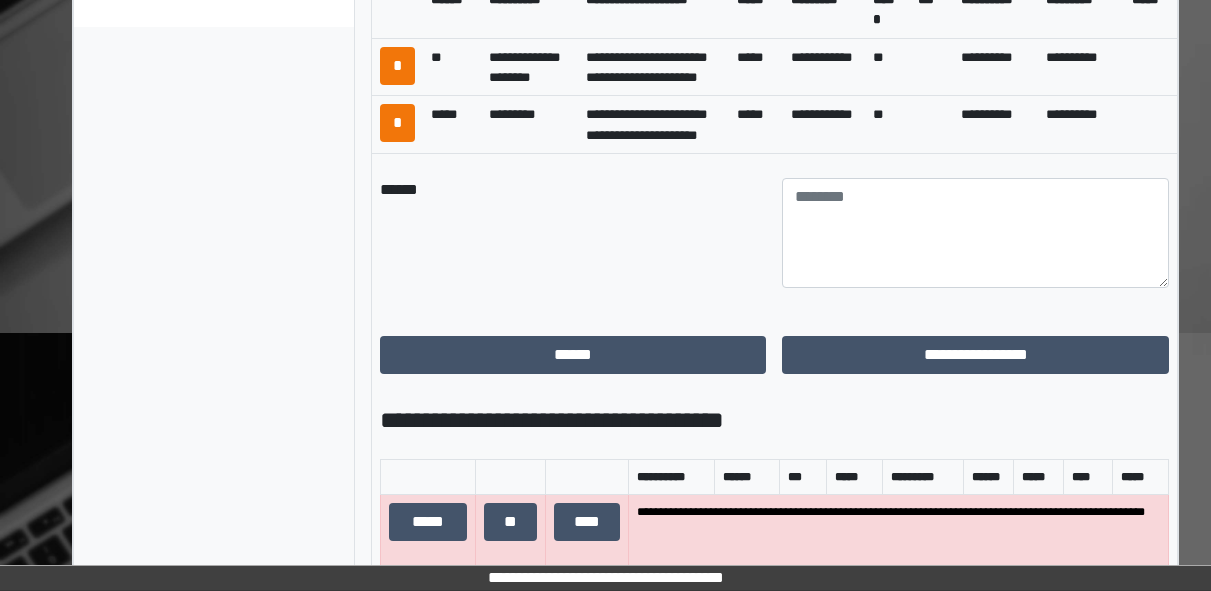 scroll, scrollTop: 1130, scrollLeft: 0, axis: vertical 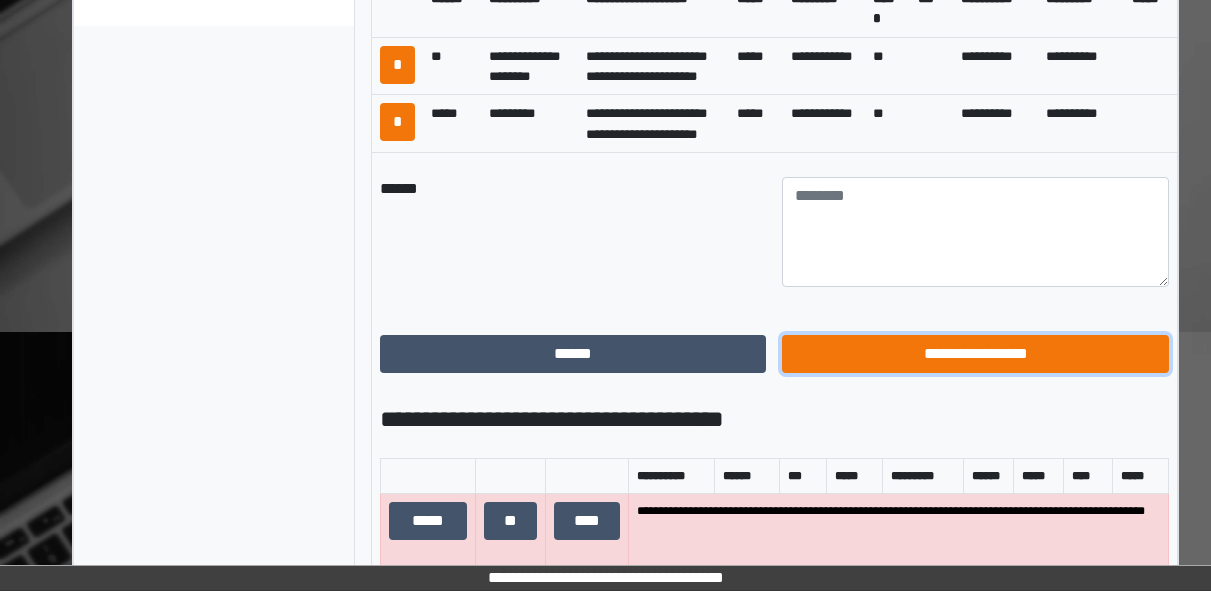 click on "**********" at bounding box center [975, 354] 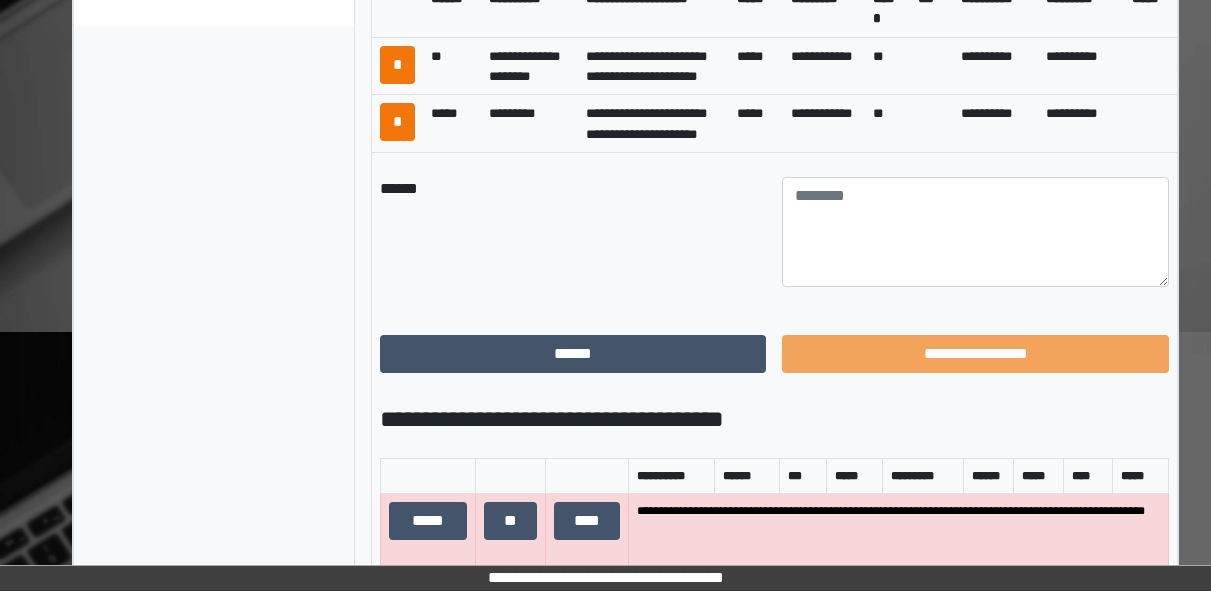 scroll, scrollTop: 583, scrollLeft: 0, axis: vertical 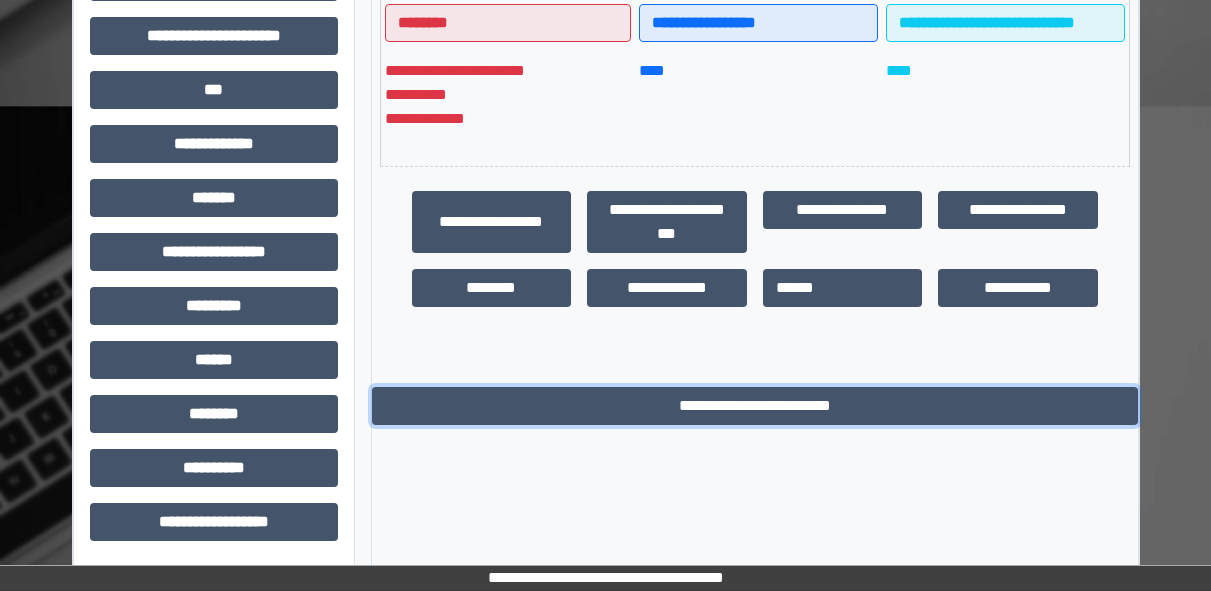 click on "**********" at bounding box center [755, 406] 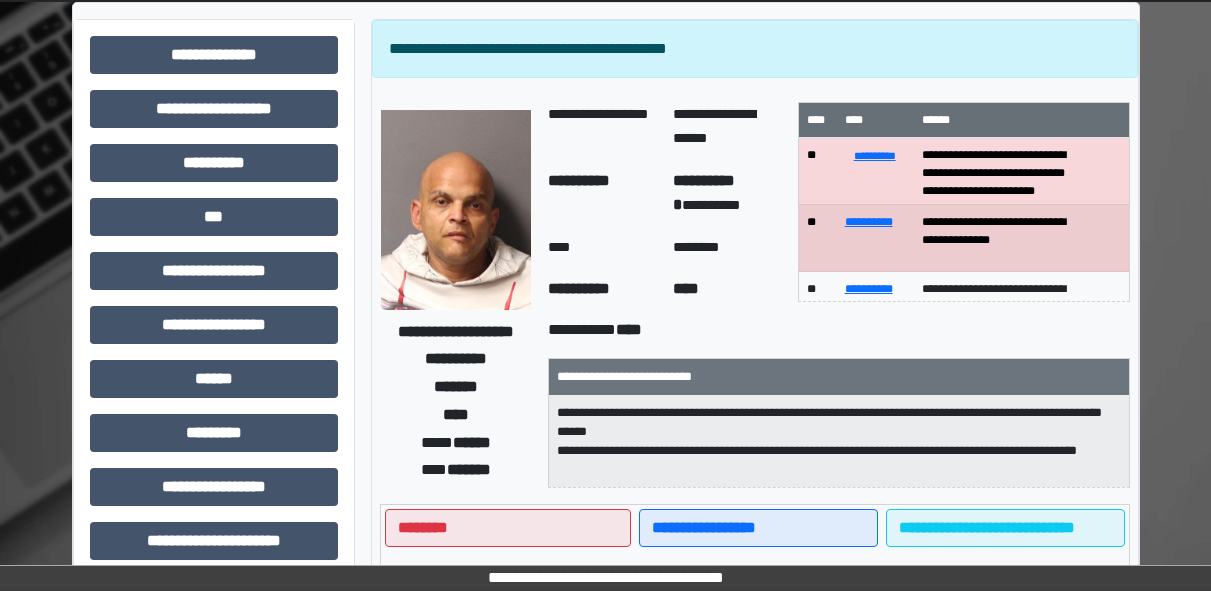 scroll, scrollTop: 0, scrollLeft: 0, axis: both 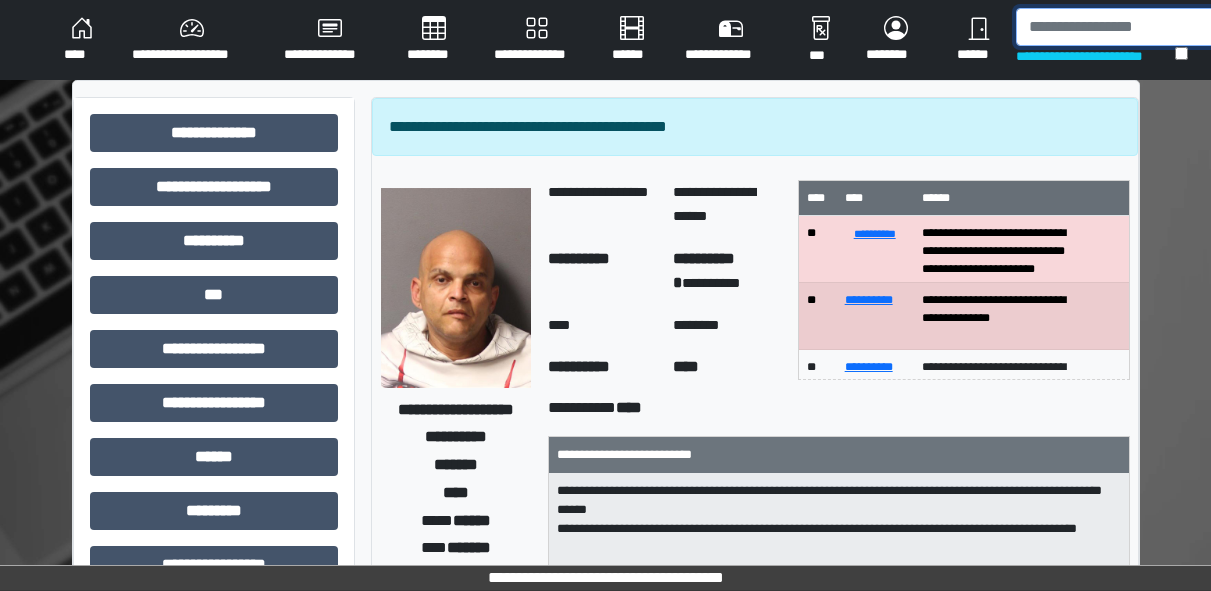click at bounding box center [1119, 27] 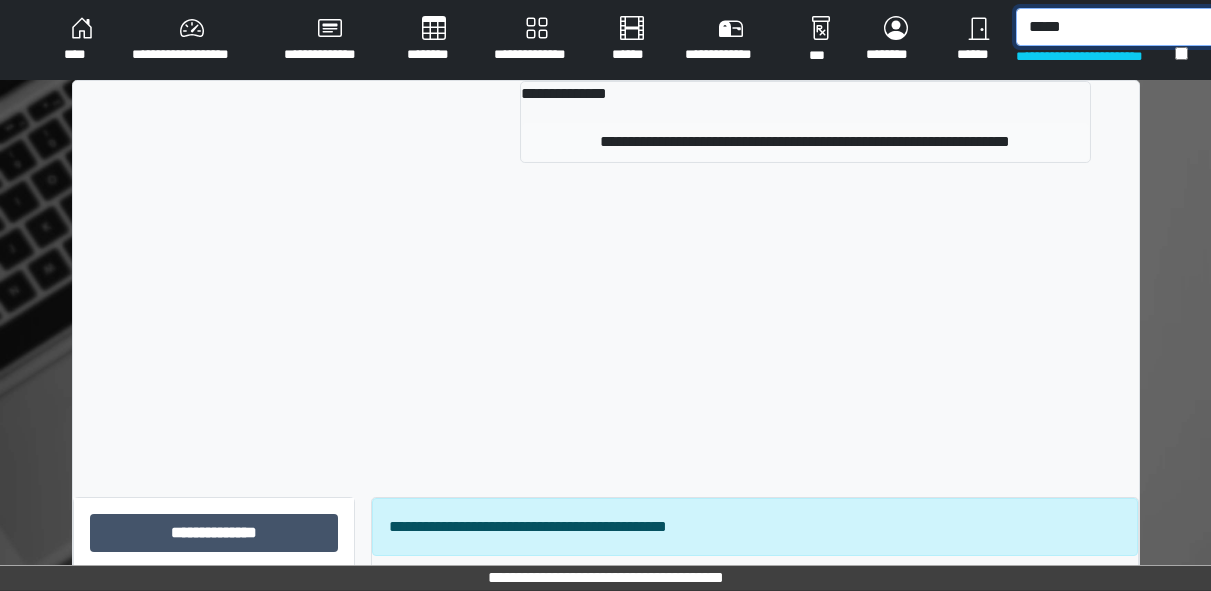 type on "*****" 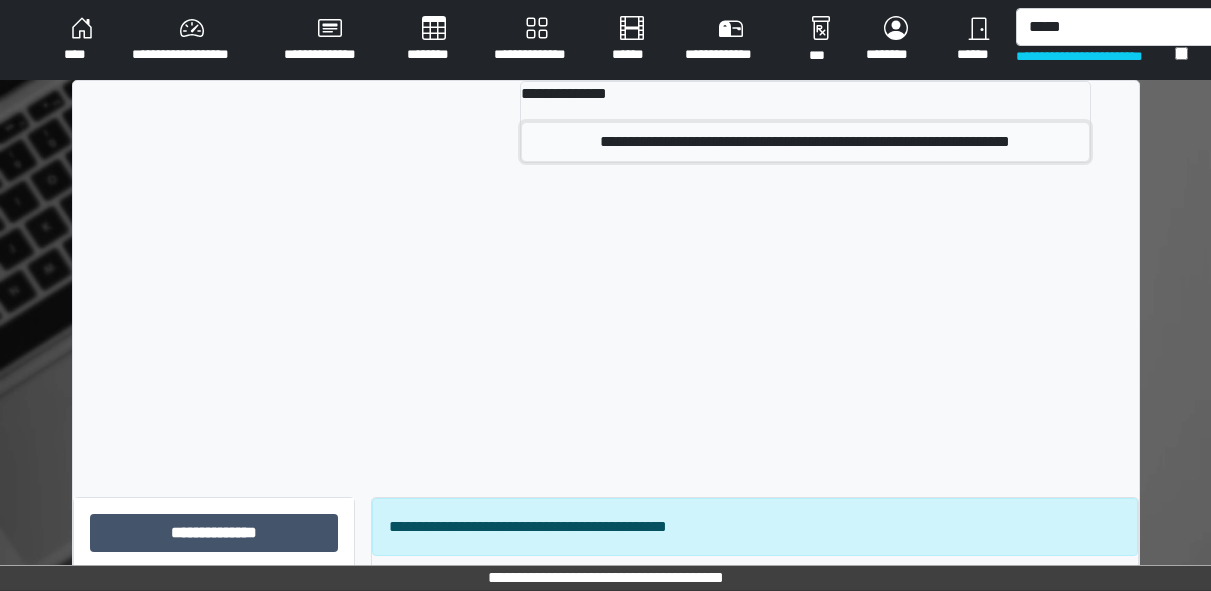 click on "**********" at bounding box center [805, 142] 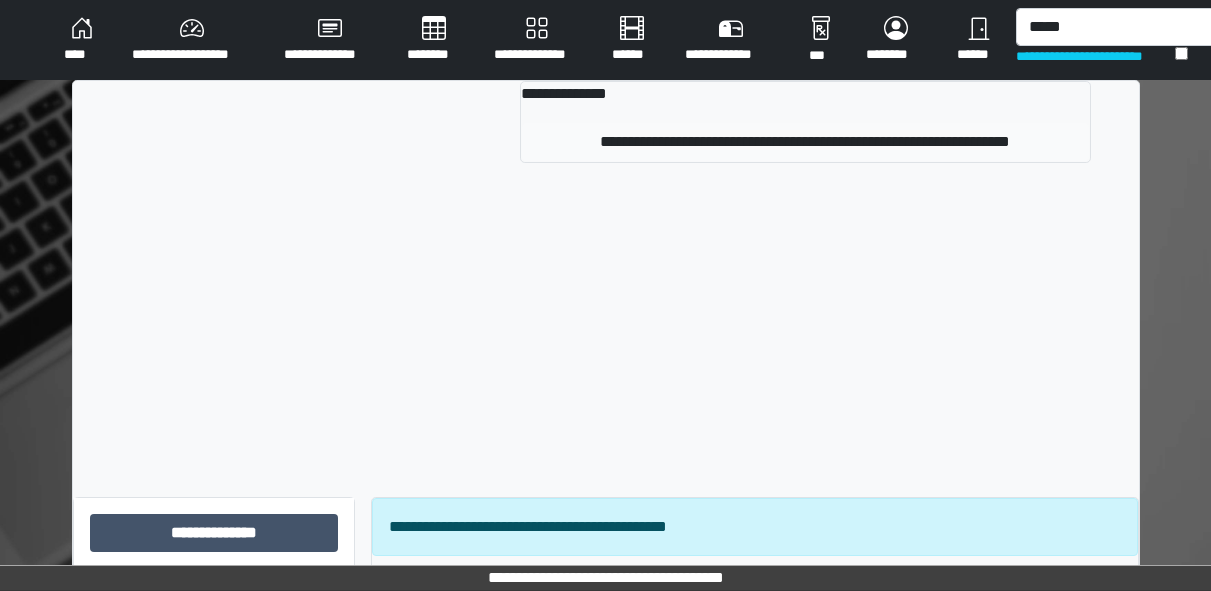 type 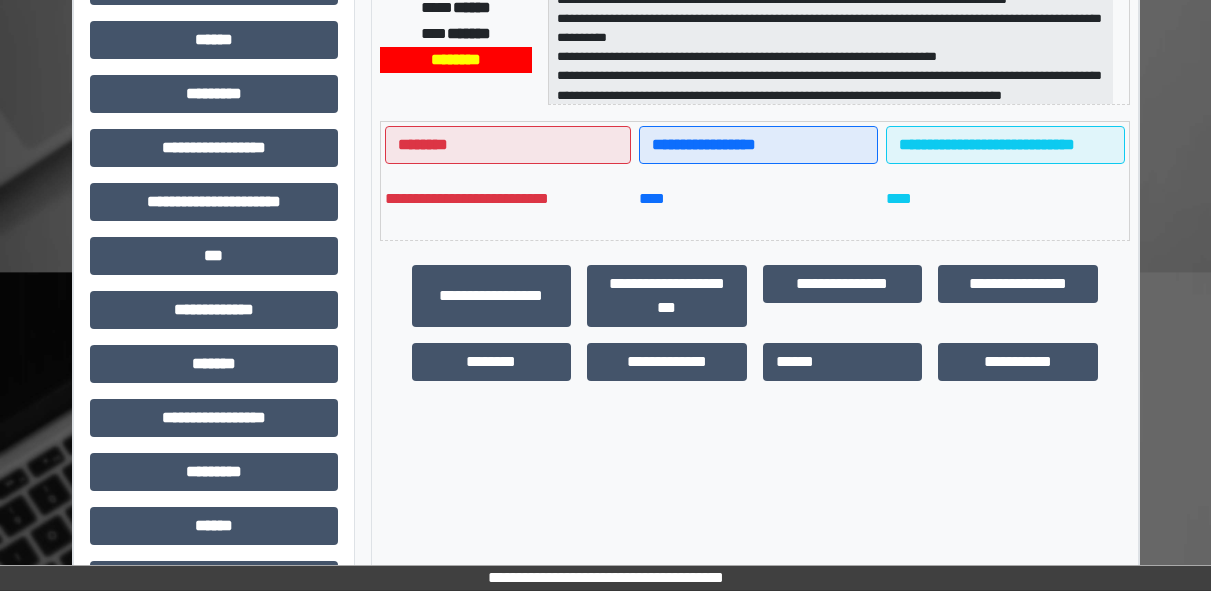 scroll, scrollTop: 421, scrollLeft: 0, axis: vertical 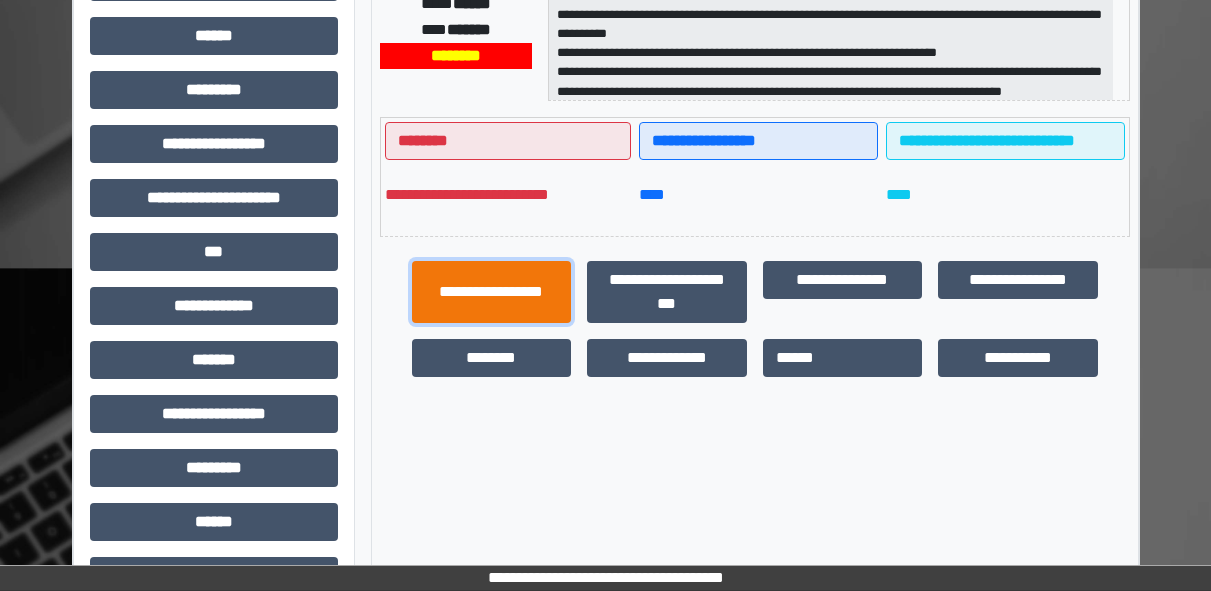 click on "**********" at bounding box center [492, 292] 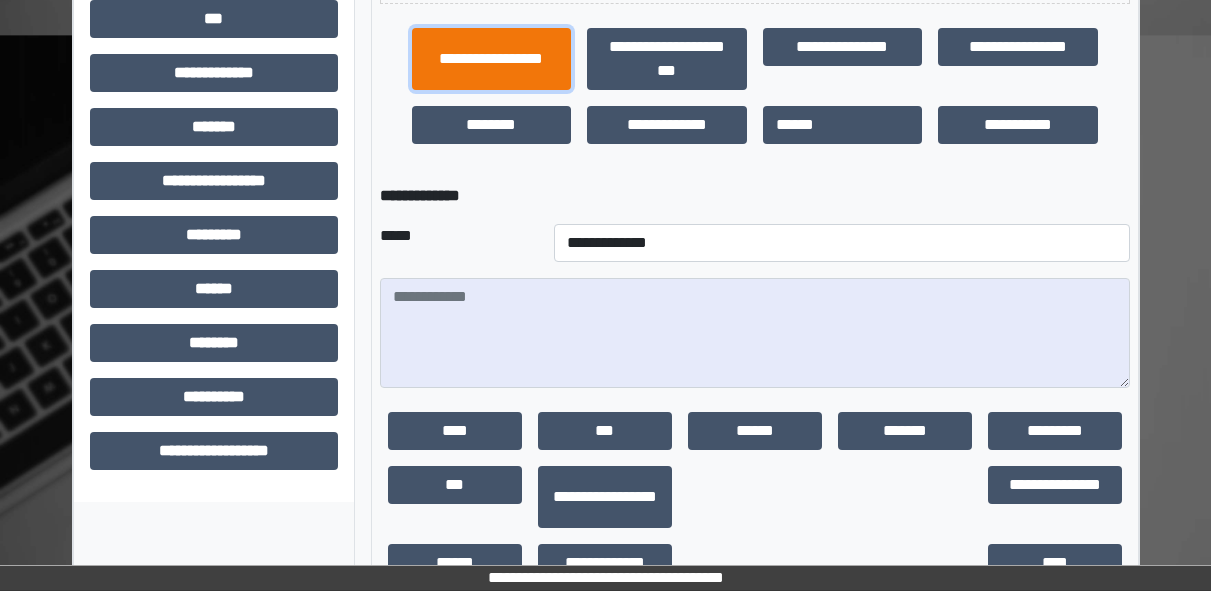 scroll, scrollTop: 711, scrollLeft: 0, axis: vertical 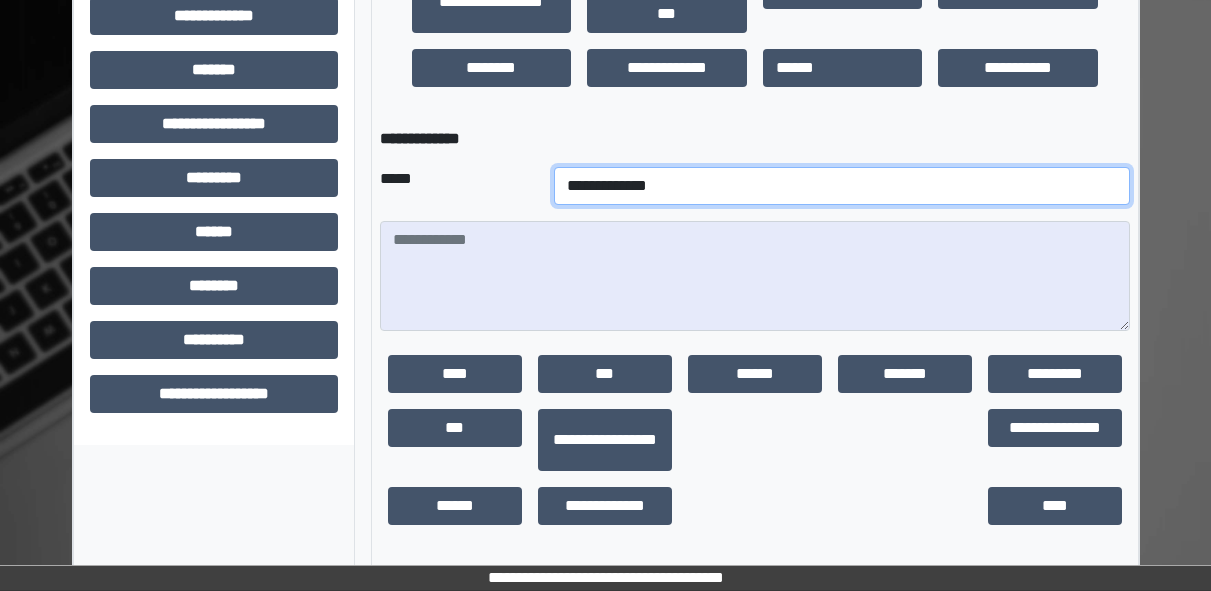 click on "**********" at bounding box center [842, 186] 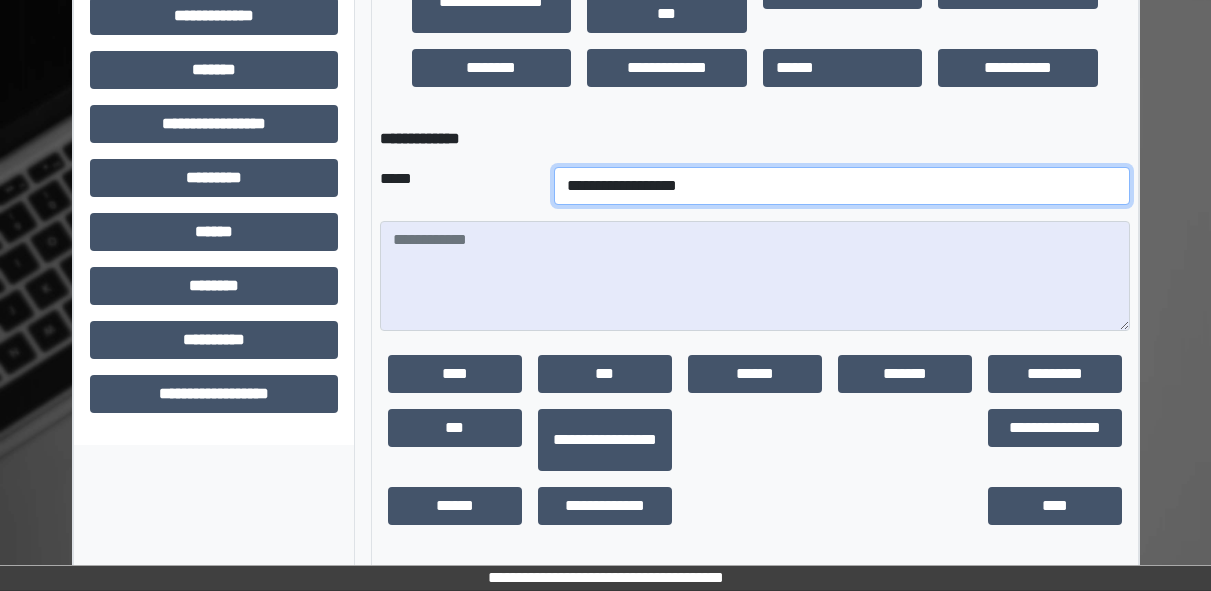 click on "**********" at bounding box center (842, 186) 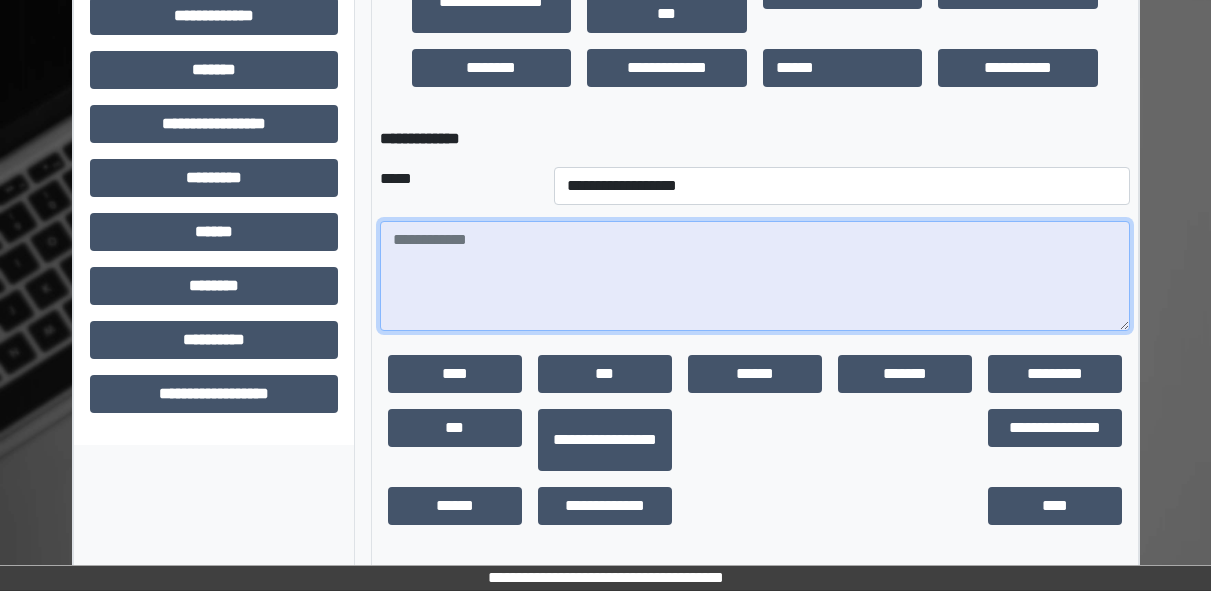 click at bounding box center (755, 276) 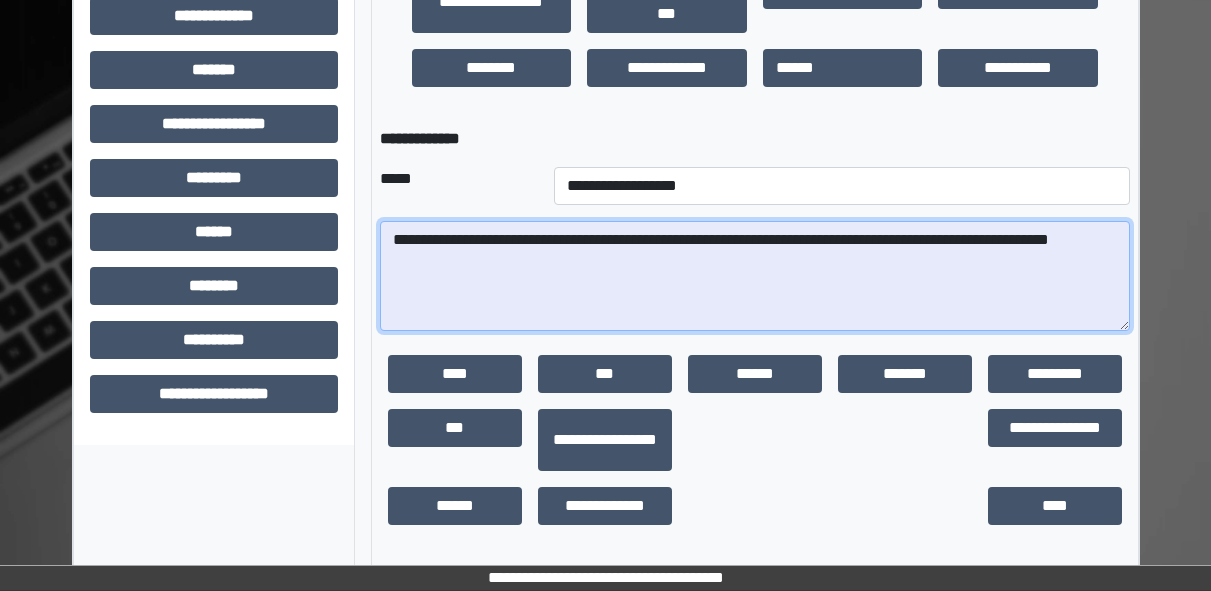 drag, startPoint x: 489, startPoint y: 280, endPoint x: 384, endPoint y: 231, distance: 115.87062 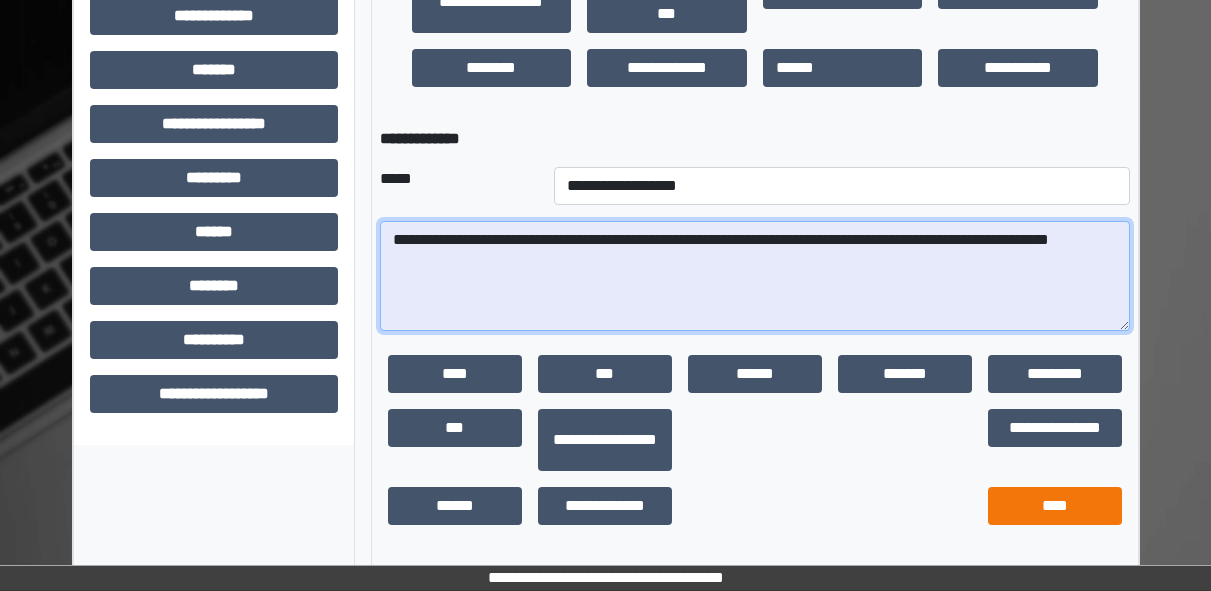 type on "**********" 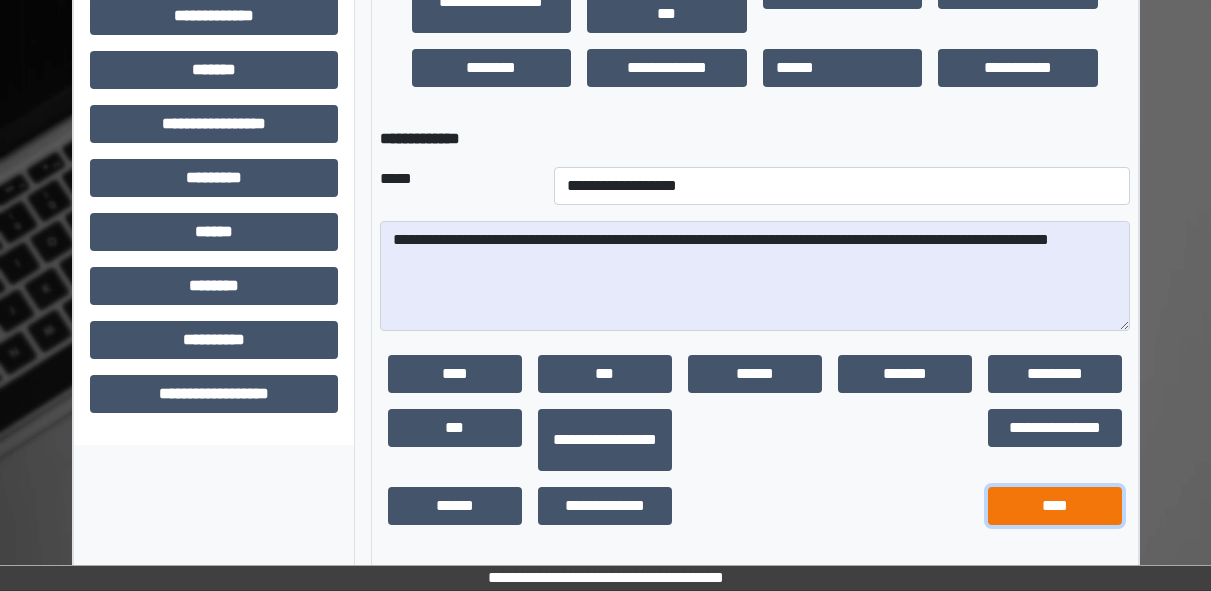 click on "****" at bounding box center [1055, 506] 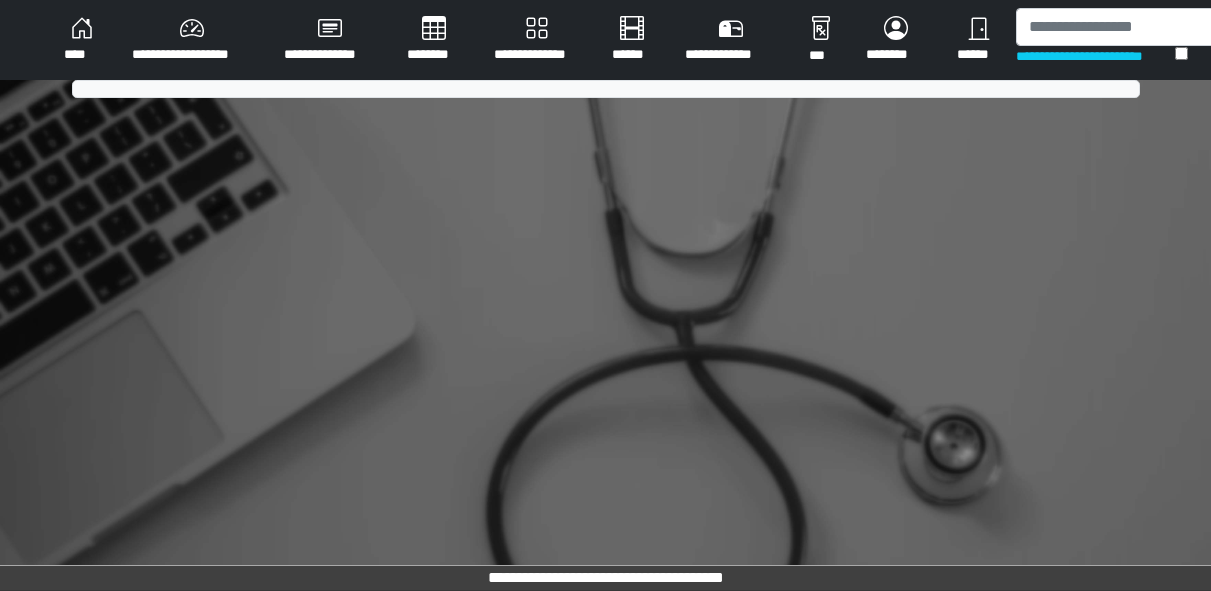 scroll, scrollTop: 0, scrollLeft: 0, axis: both 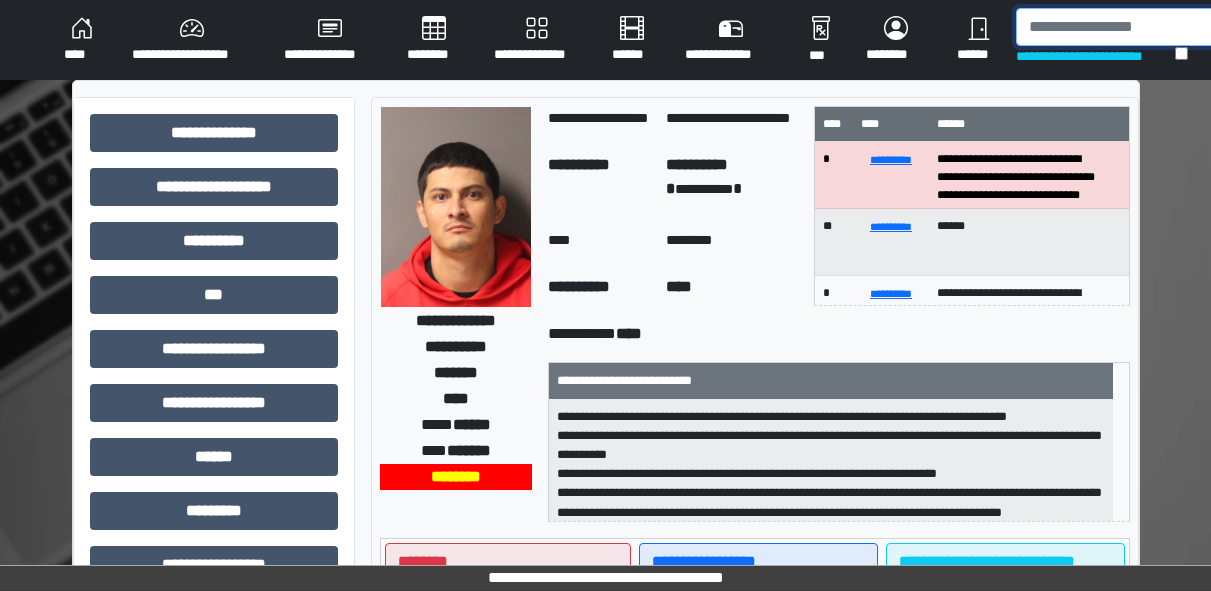click at bounding box center [1119, 27] 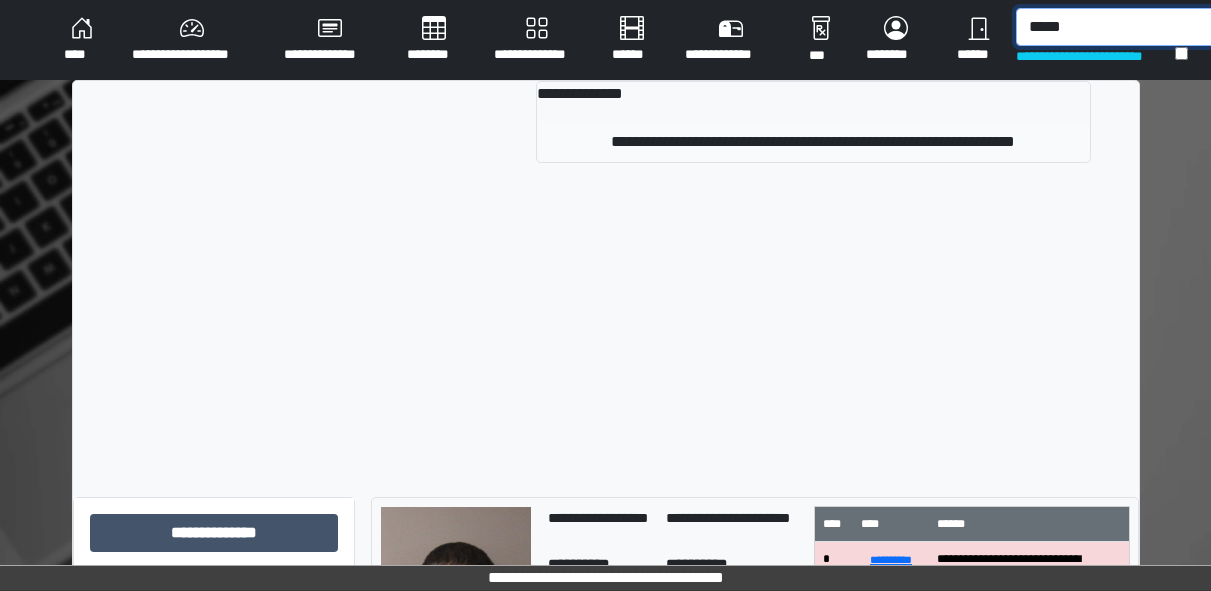 type on "*****" 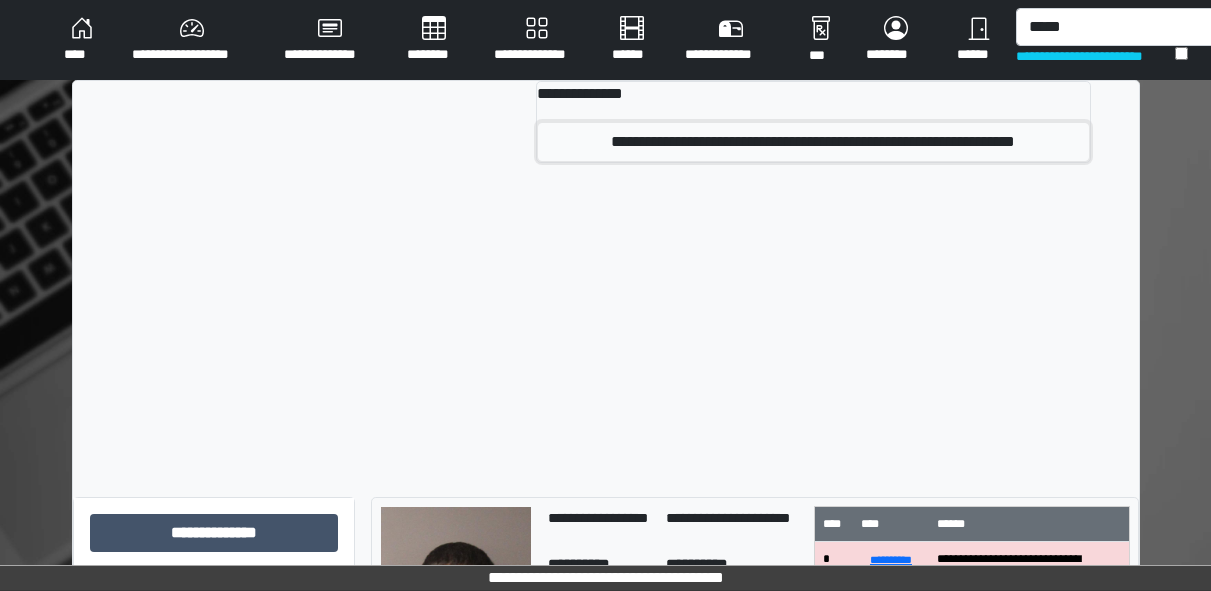 click on "**********" at bounding box center (813, 142) 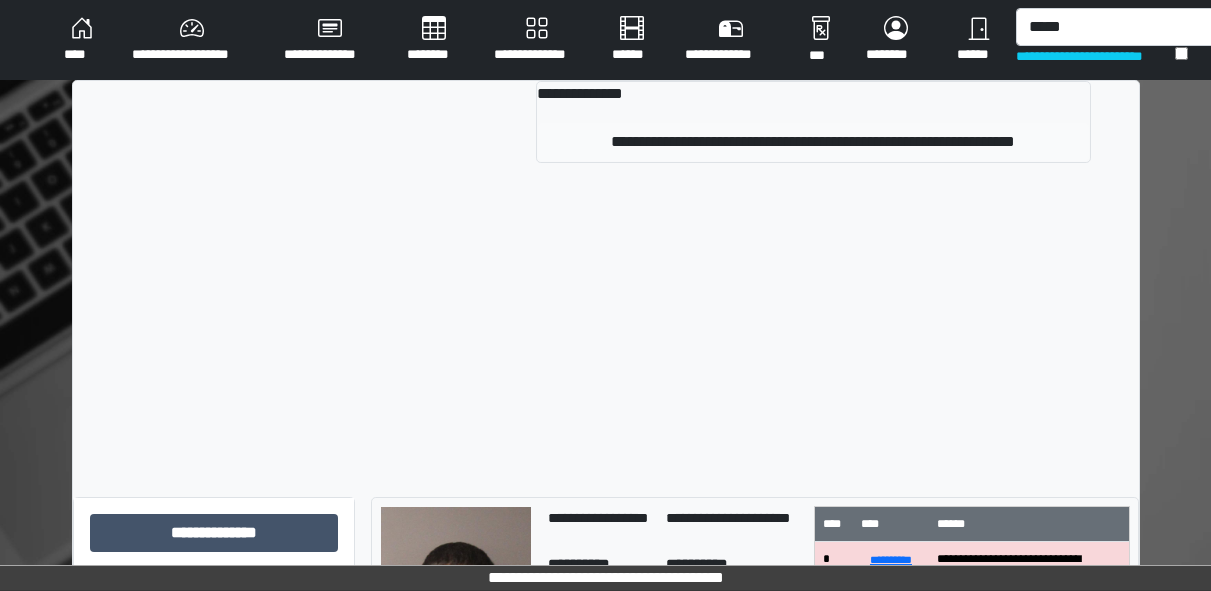 type 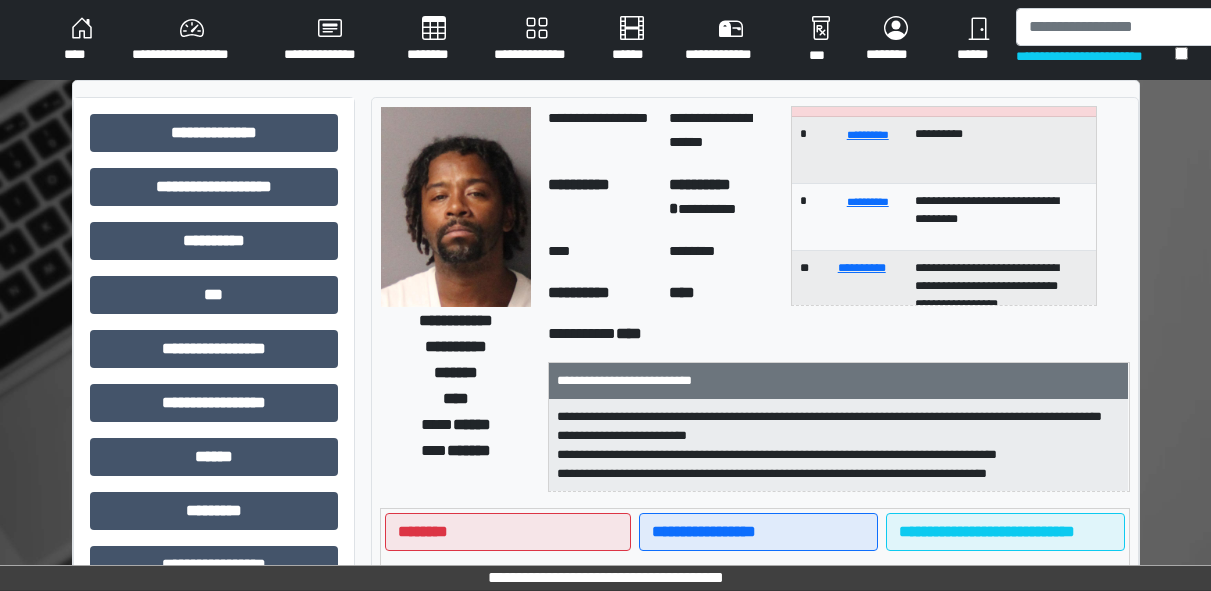 scroll, scrollTop: 227, scrollLeft: 0, axis: vertical 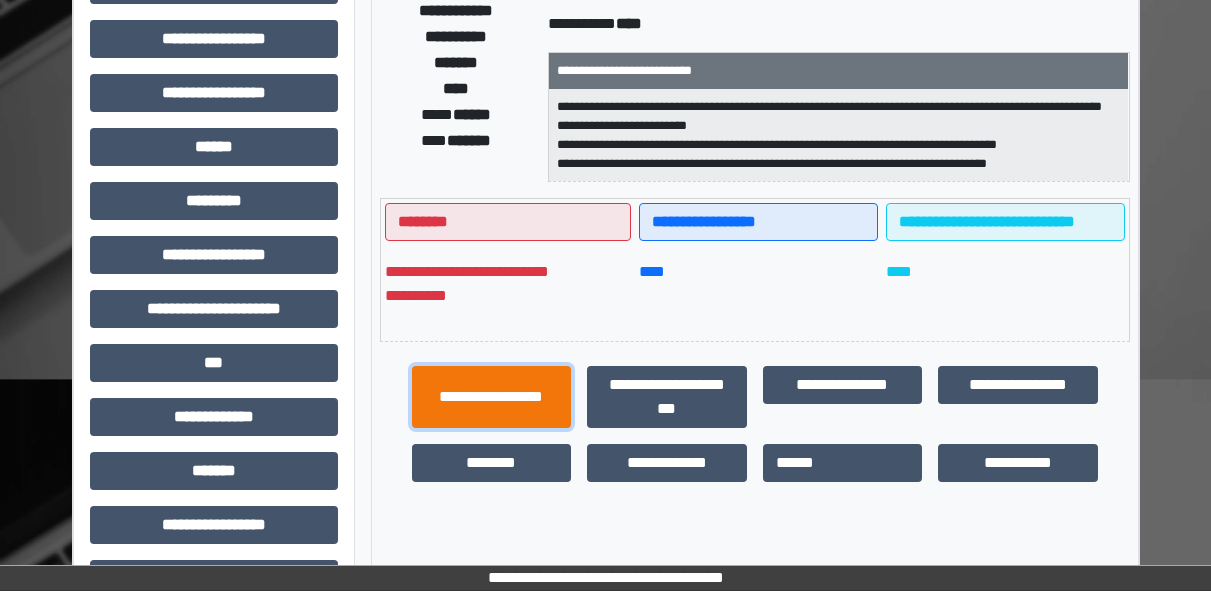 click on "**********" at bounding box center (492, 397) 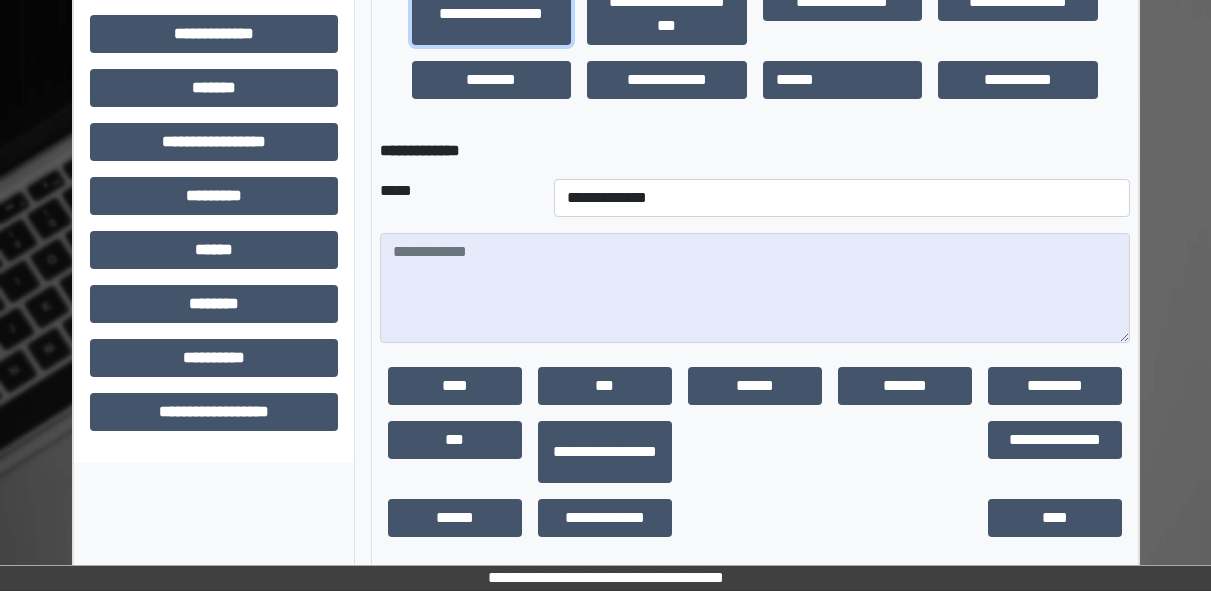 scroll, scrollTop: 694, scrollLeft: 0, axis: vertical 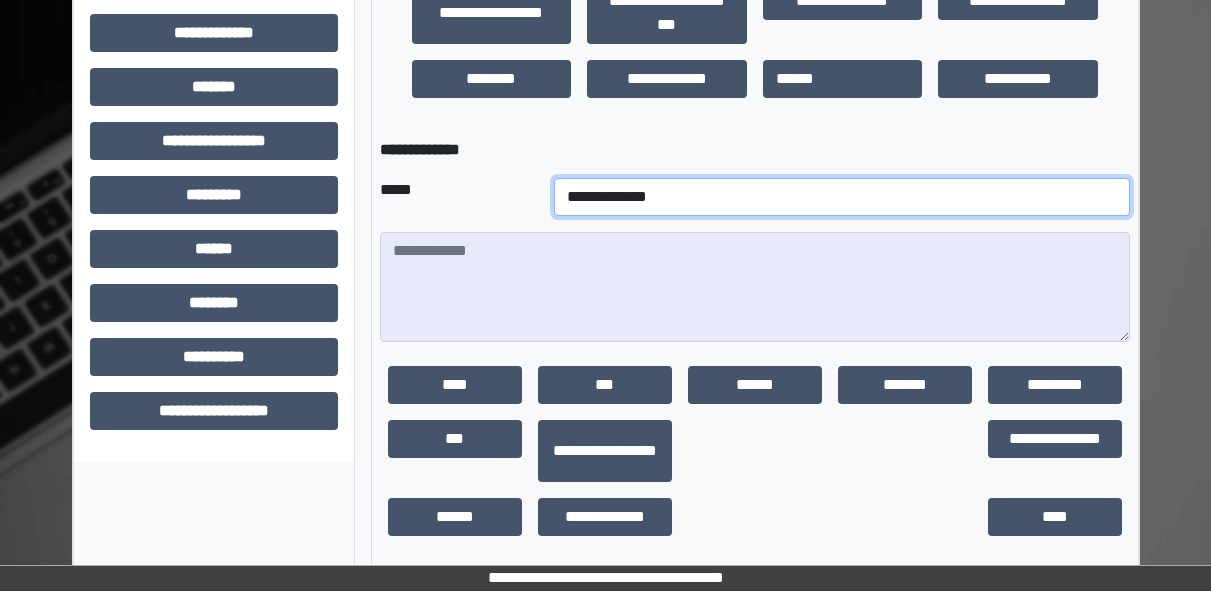 click on "**********" at bounding box center (842, 197) 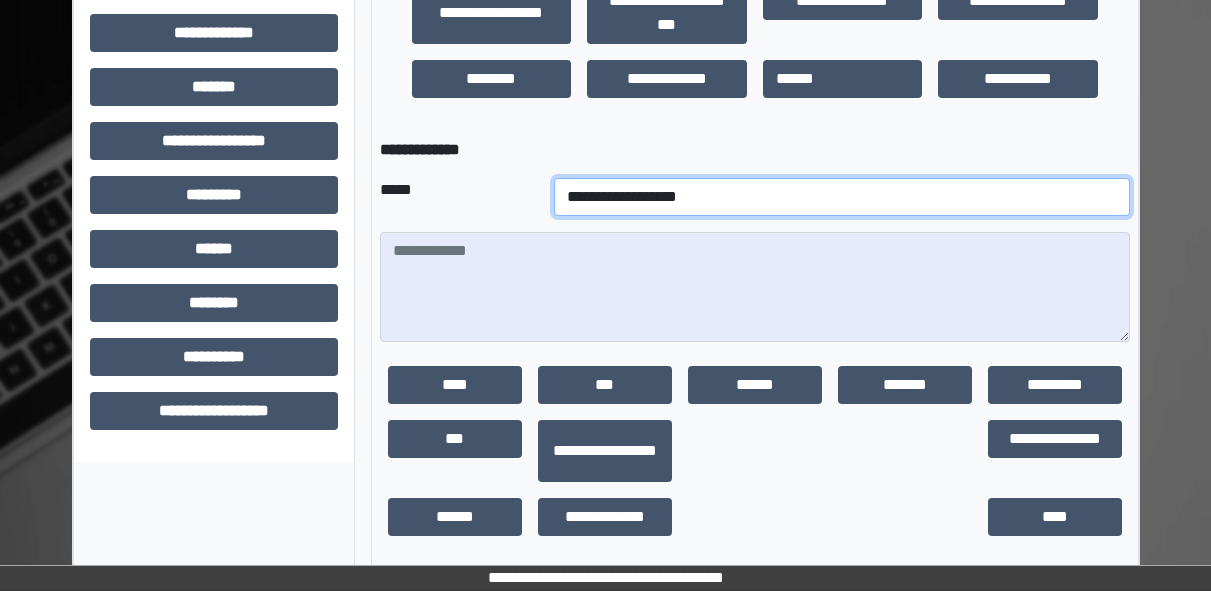 click on "**********" at bounding box center (842, 197) 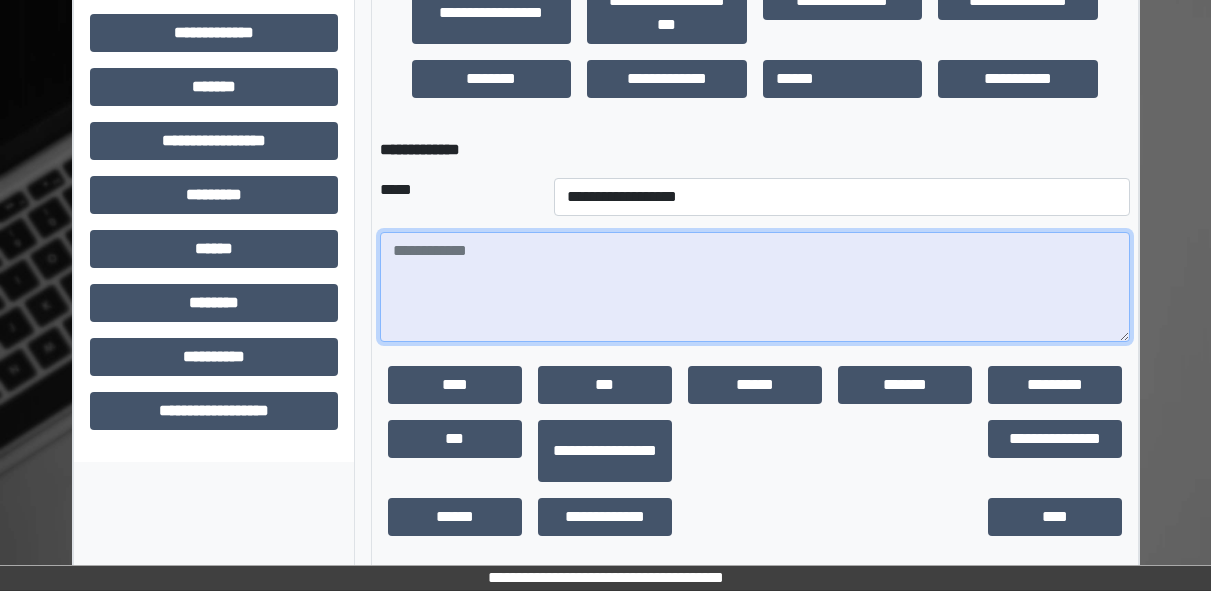 click at bounding box center [755, 287] 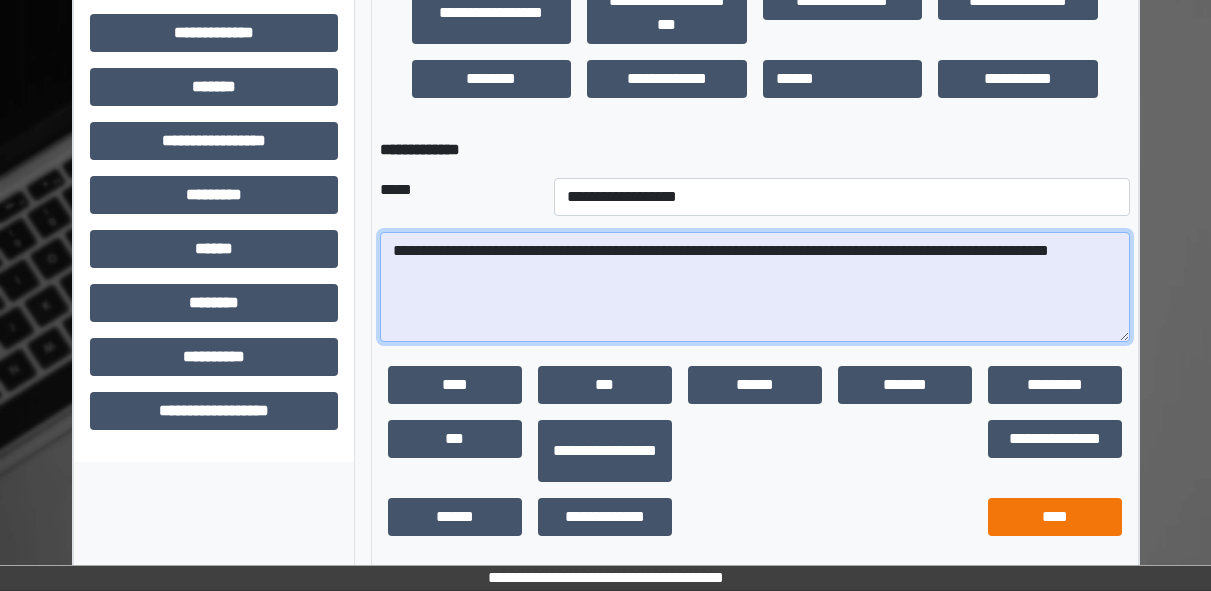 type on "**********" 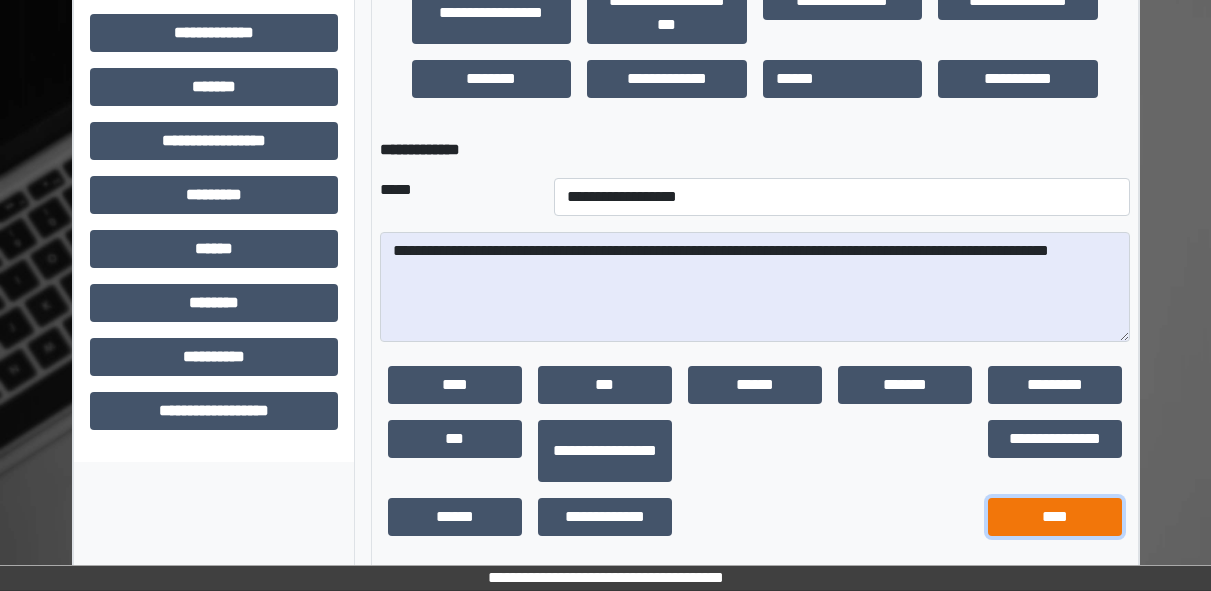 click on "****" at bounding box center [1055, 517] 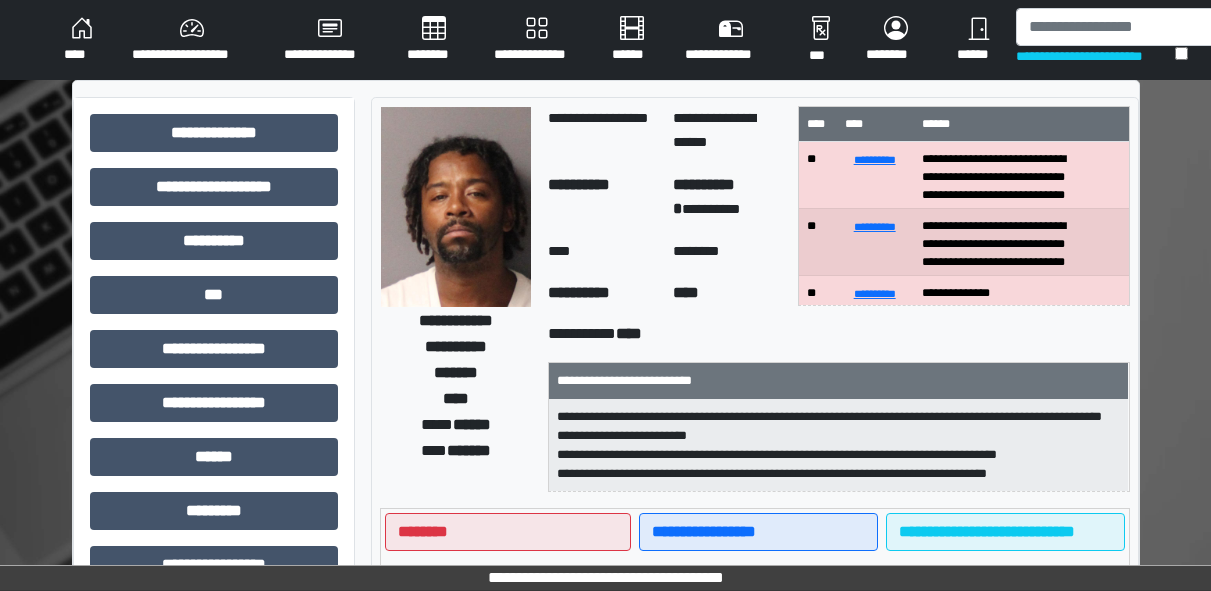 scroll, scrollTop: 0, scrollLeft: 2, axis: horizontal 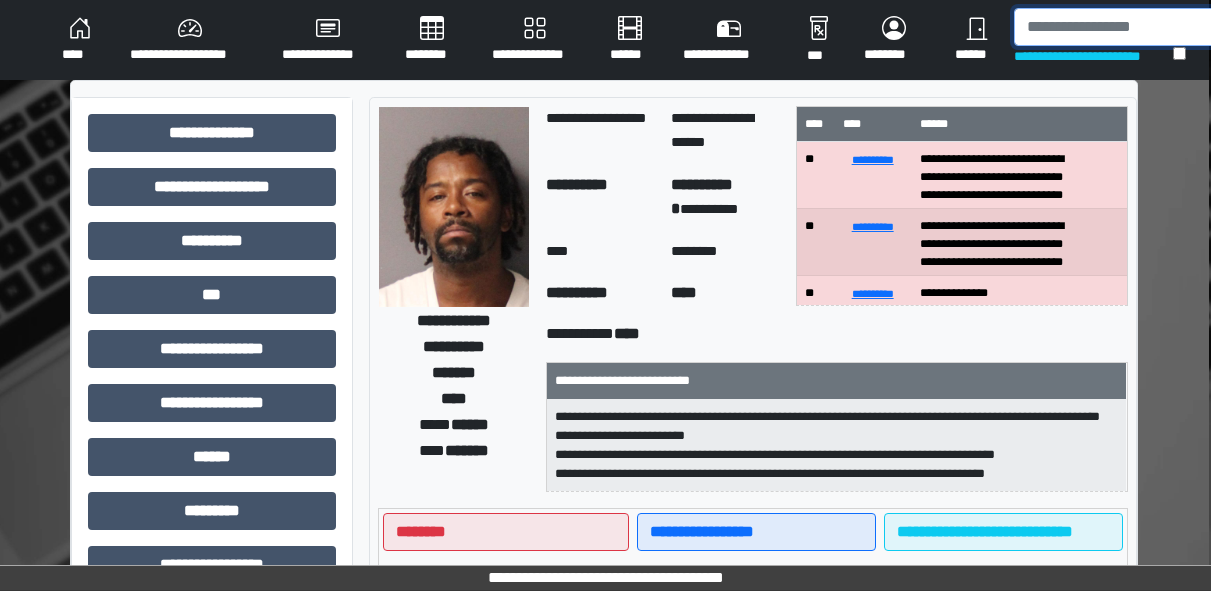 click at bounding box center (1117, 27) 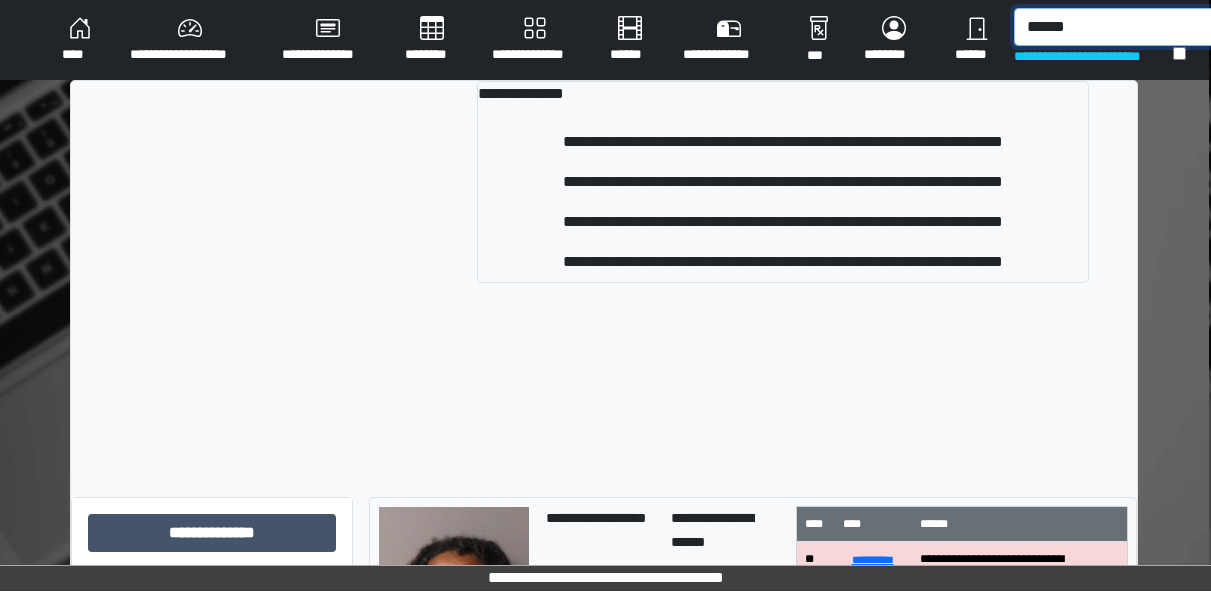 type on "******" 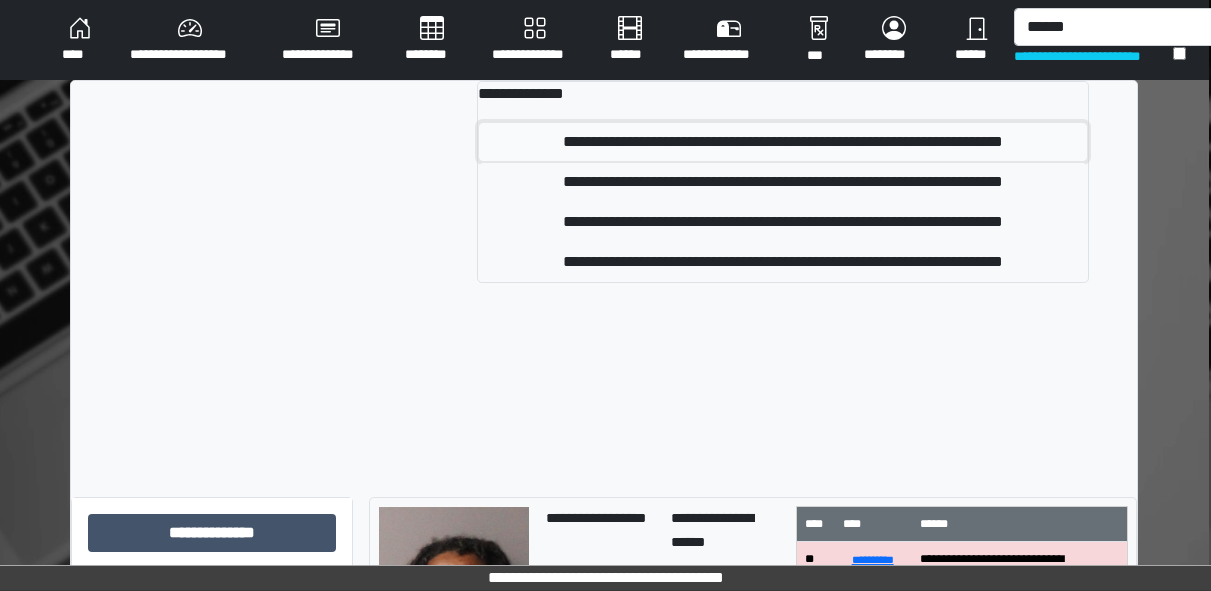 click on "**********" at bounding box center (783, 142) 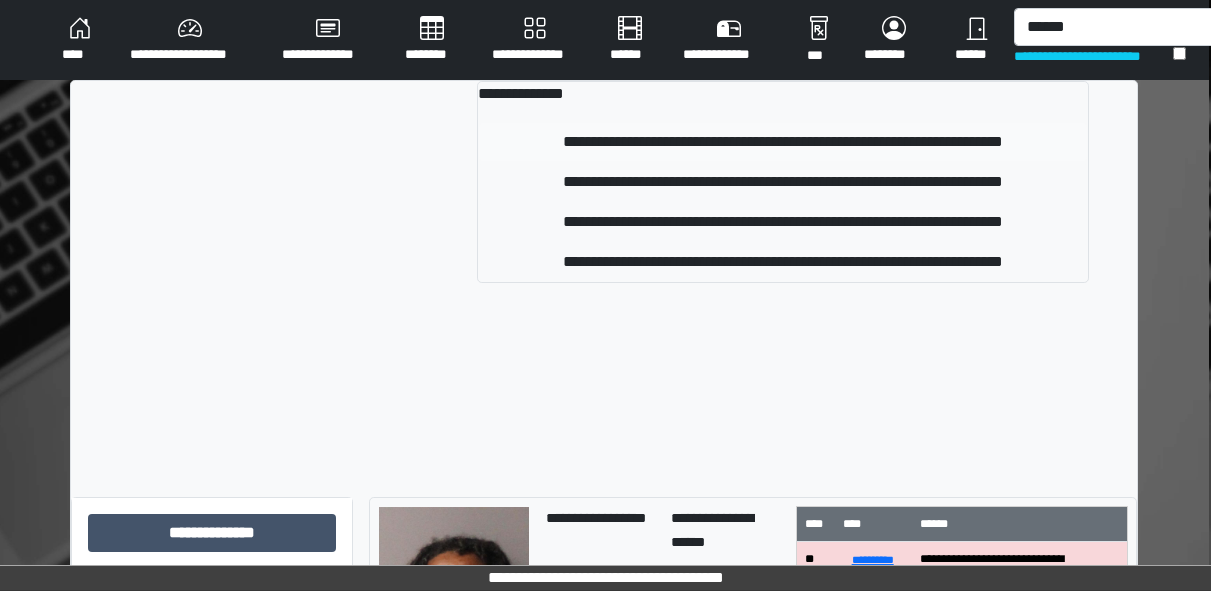 type 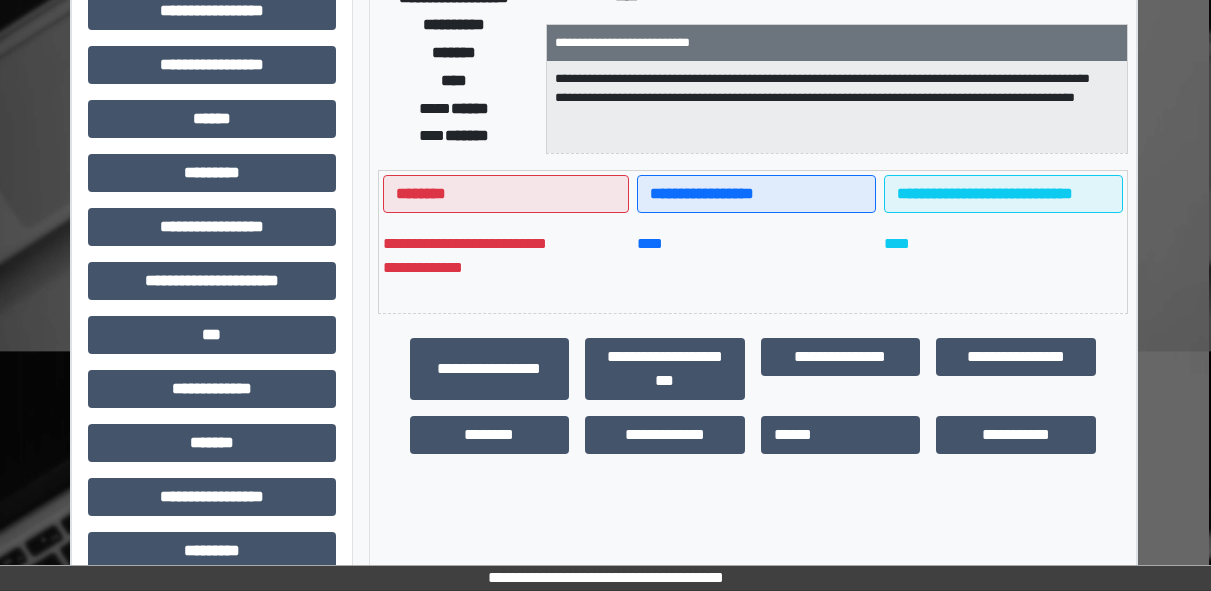 scroll, scrollTop: 347, scrollLeft: 2, axis: both 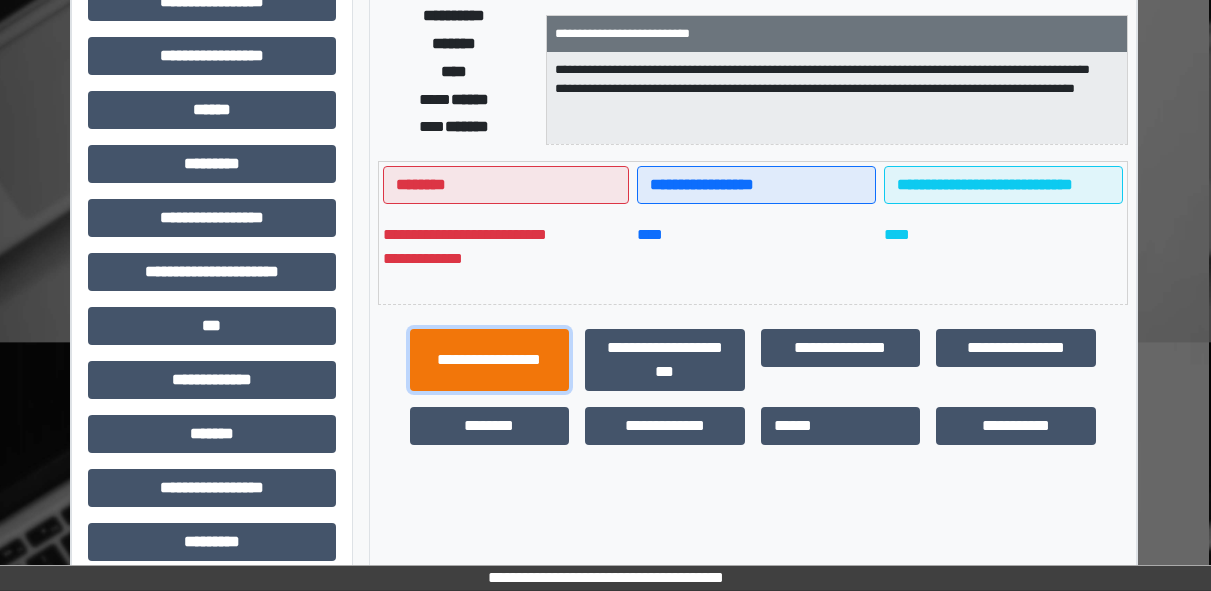 click on "**********" at bounding box center (490, 360) 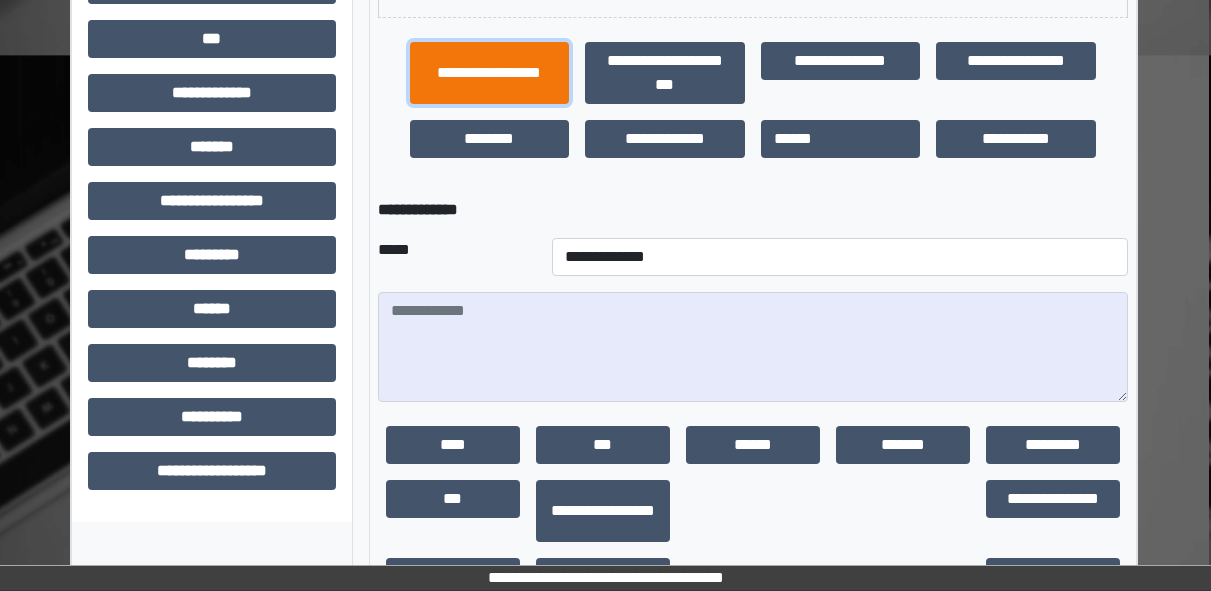 scroll, scrollTop: 705, scrollLeft: 2, axis: both 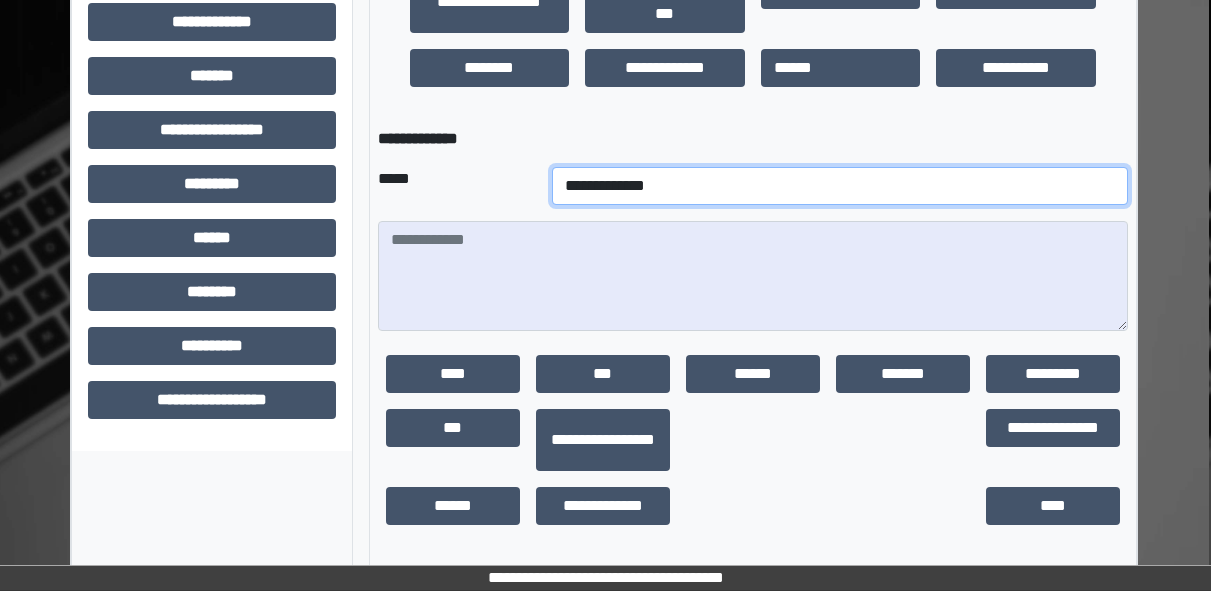 click on "**********" at bounding box center (840, 186) 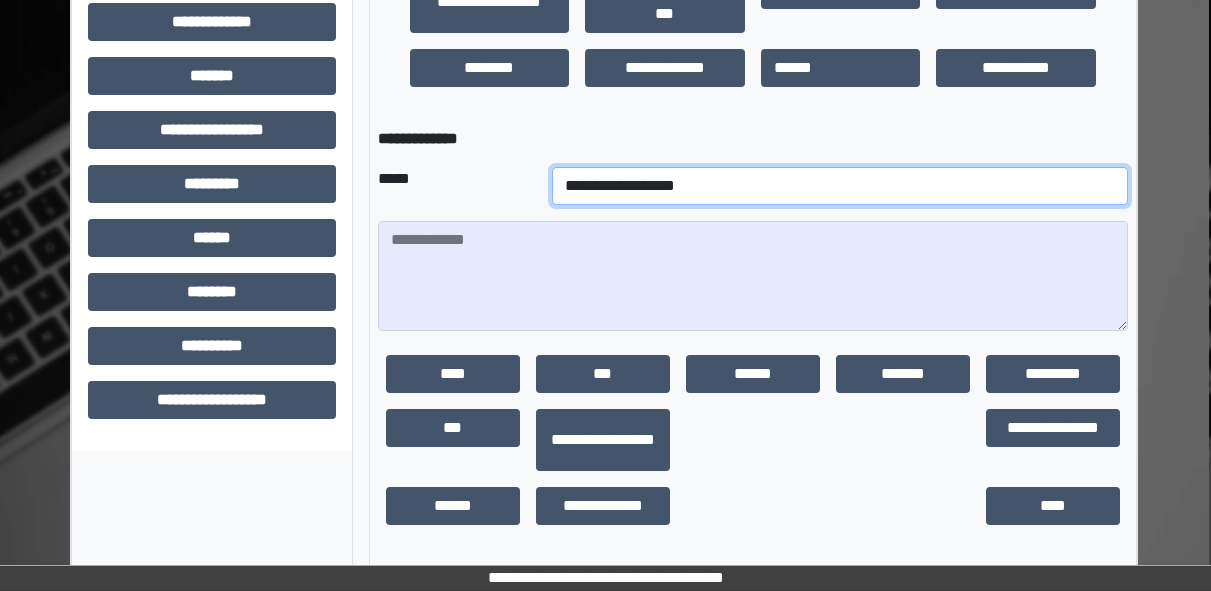 click on "**********" at bounding box center [840, 186] 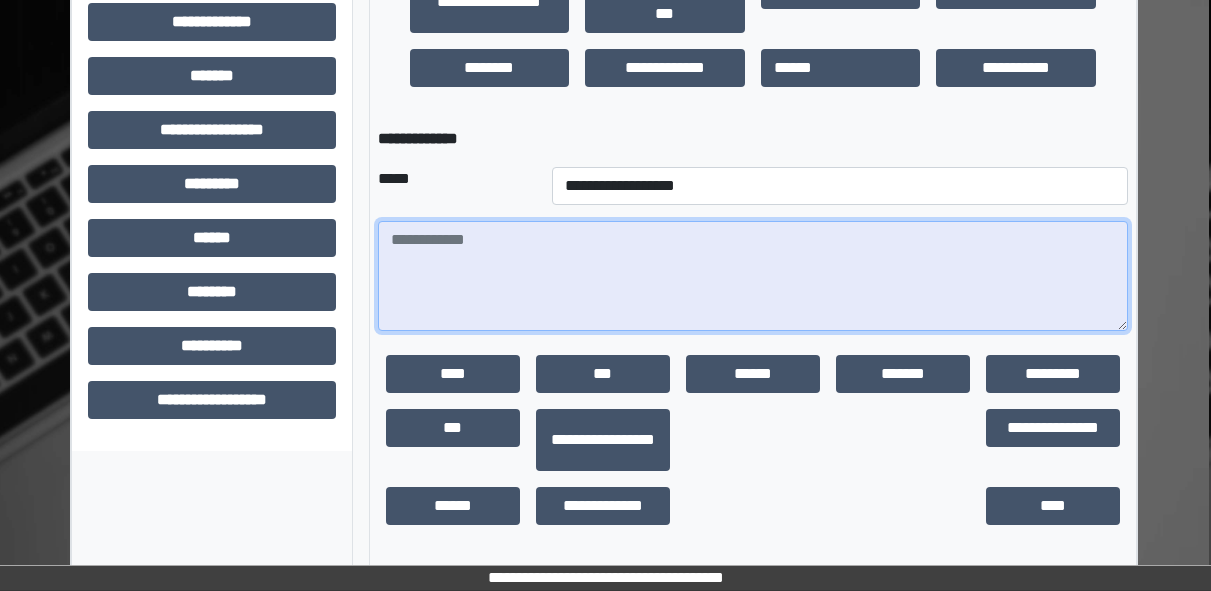 click at bounding box center [753, 276] 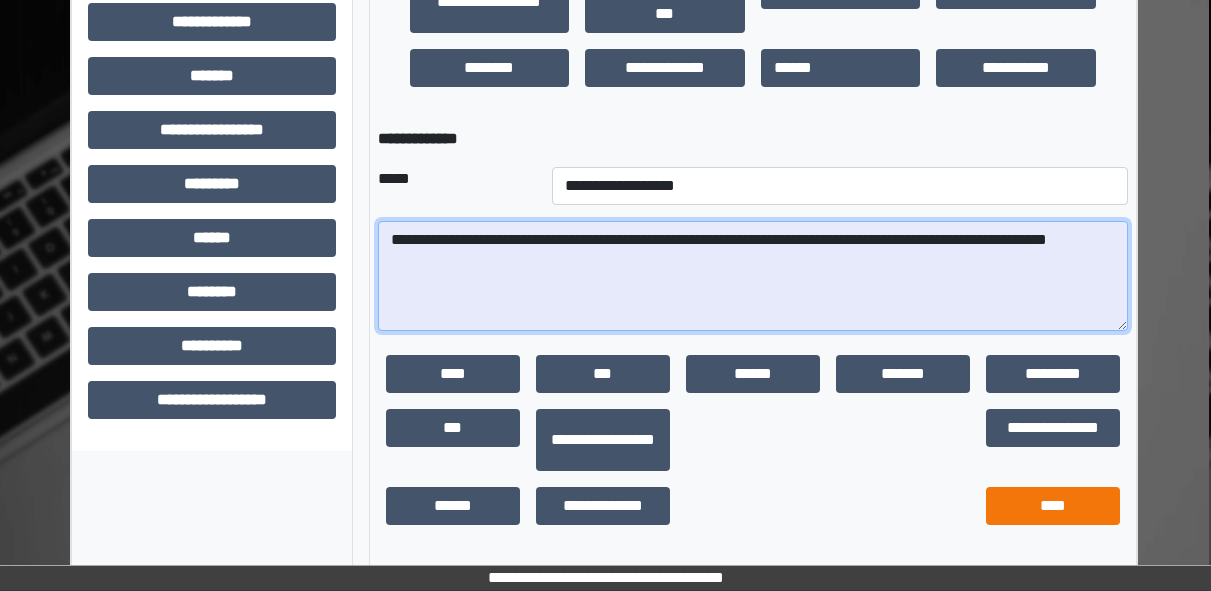 type on "**********" 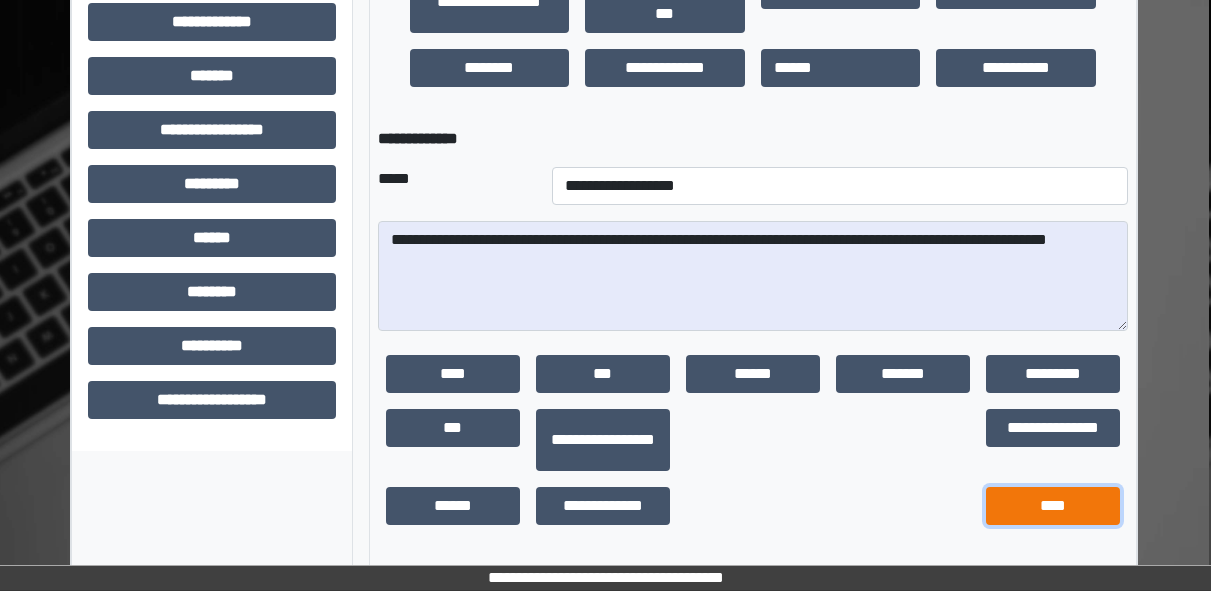 click on "****" at bounding box center [1053, 506] 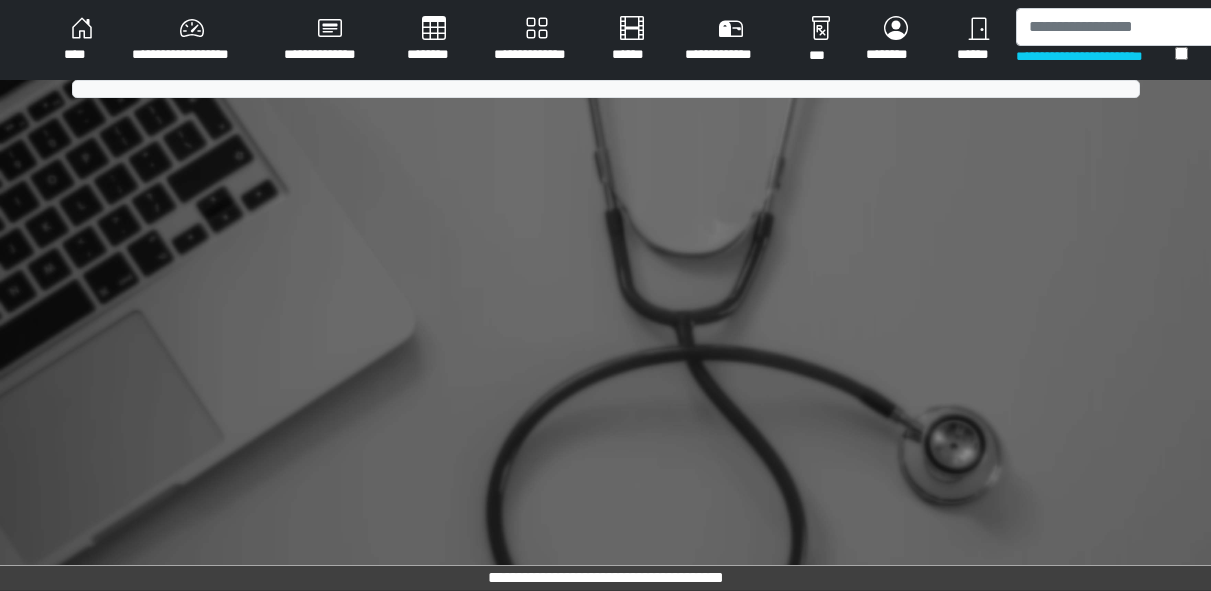 scroll, scrollTop: 0, scrollLeft: 0, axis: both 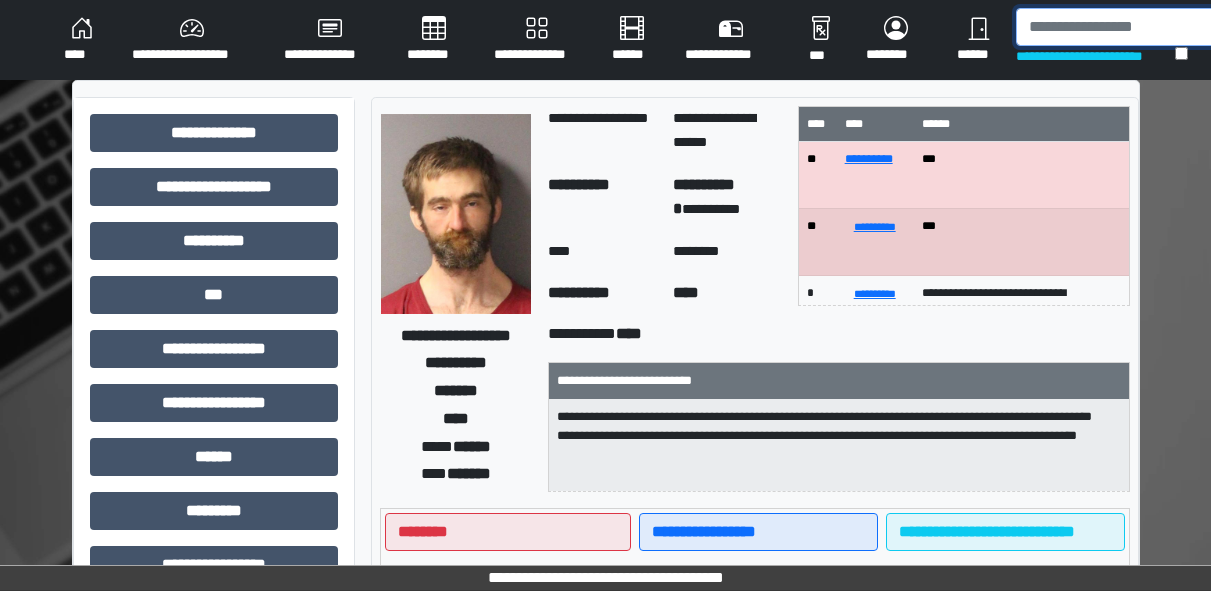 click at bounding box center (1119, 27) 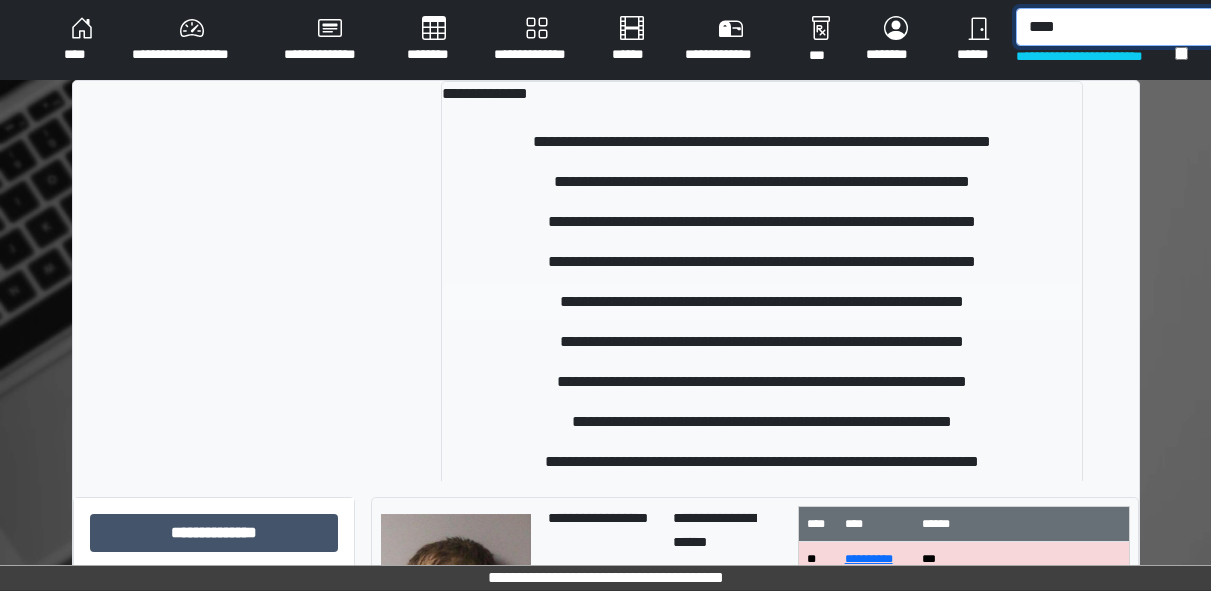 type on "****" 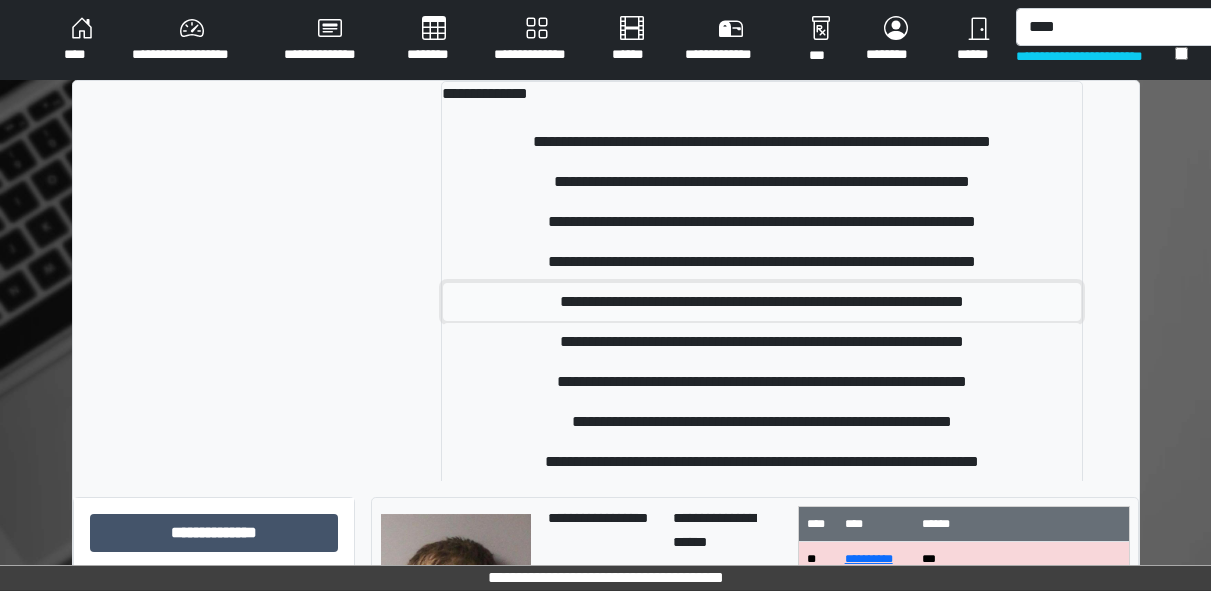 click on "**********" at bounding box center (762, 302) 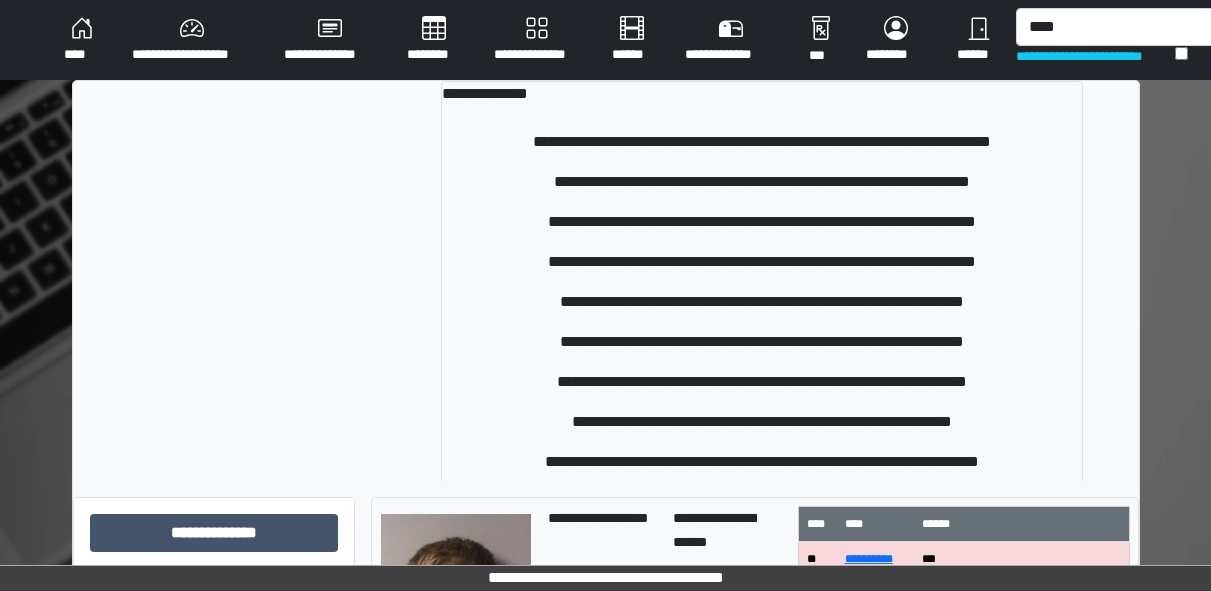 type 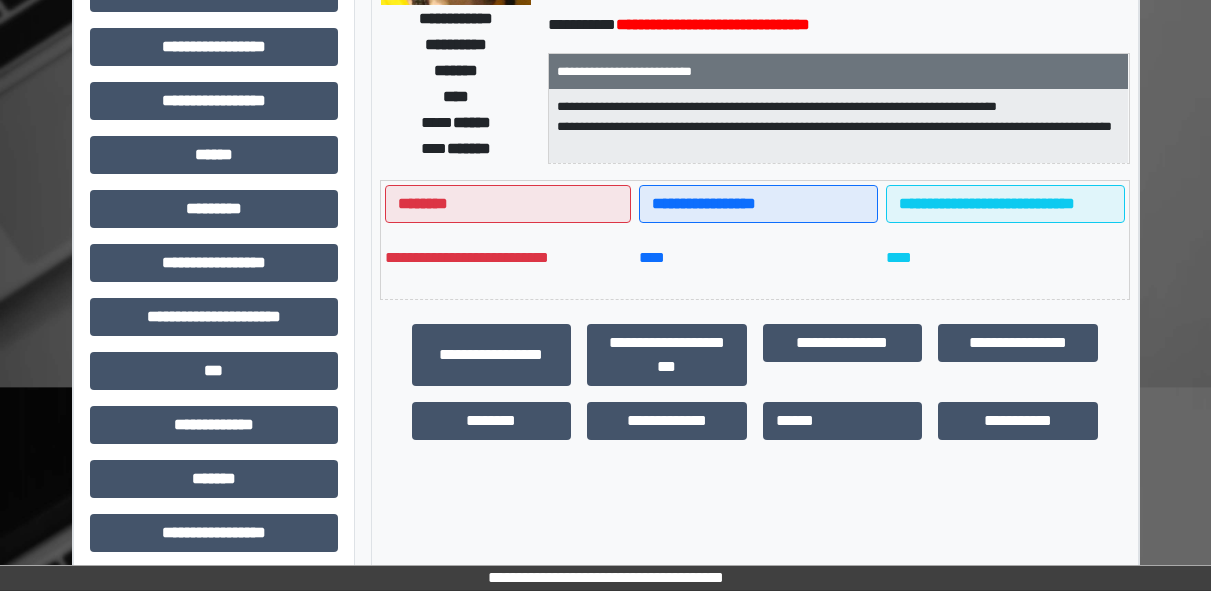 scroll, scrollTop: 303, scrollLeft: 0, axis: vertical 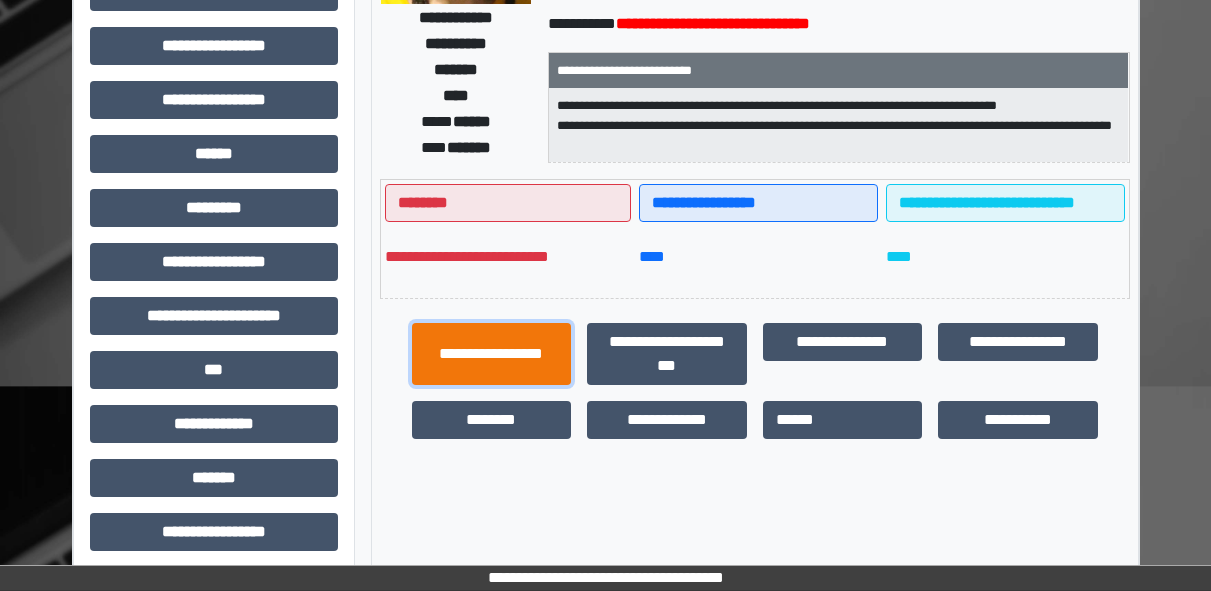 click on "**********" at bounding box center (492, 354) 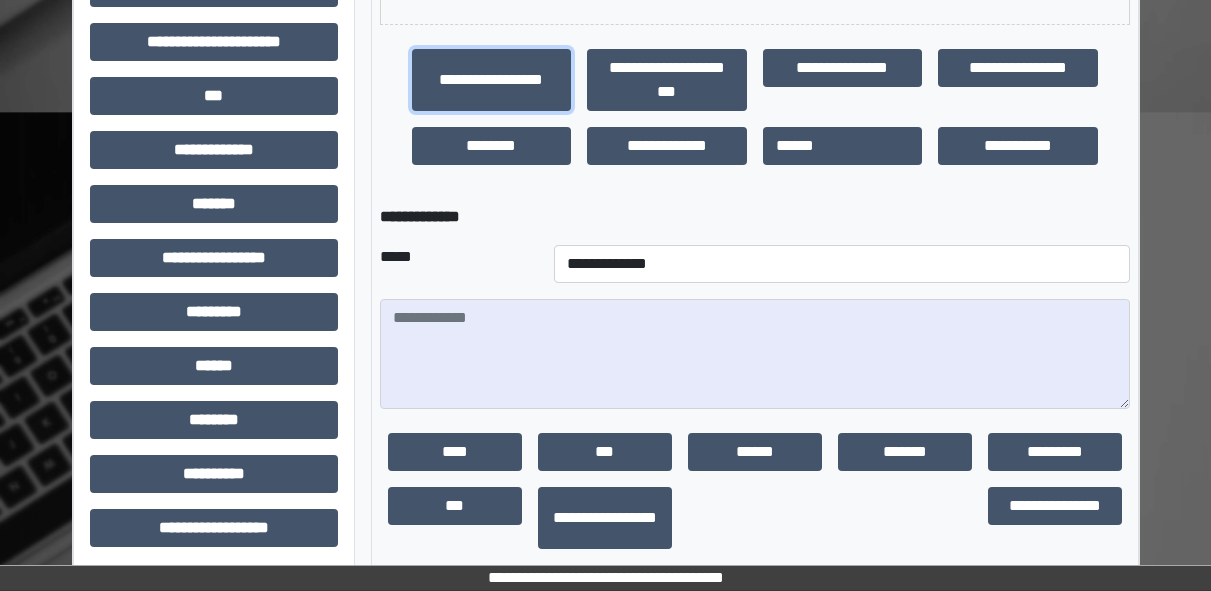 scroll, scrollTop: 579, scrollLeft: 0, axis: vertical 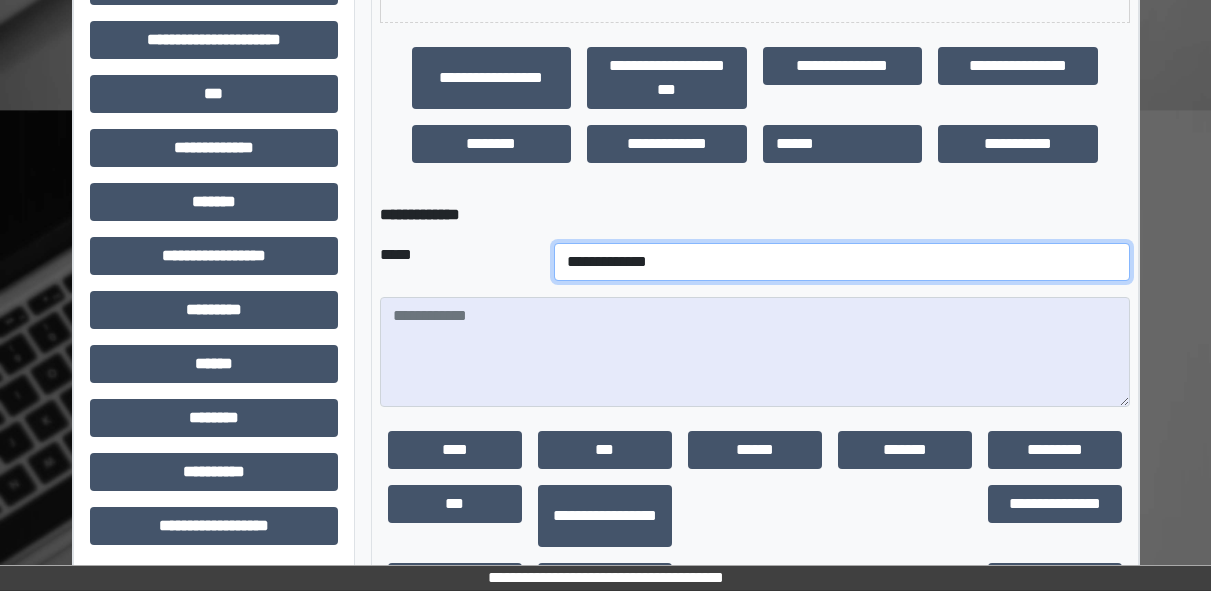 click on "**********" at bounding box center [842, 262] 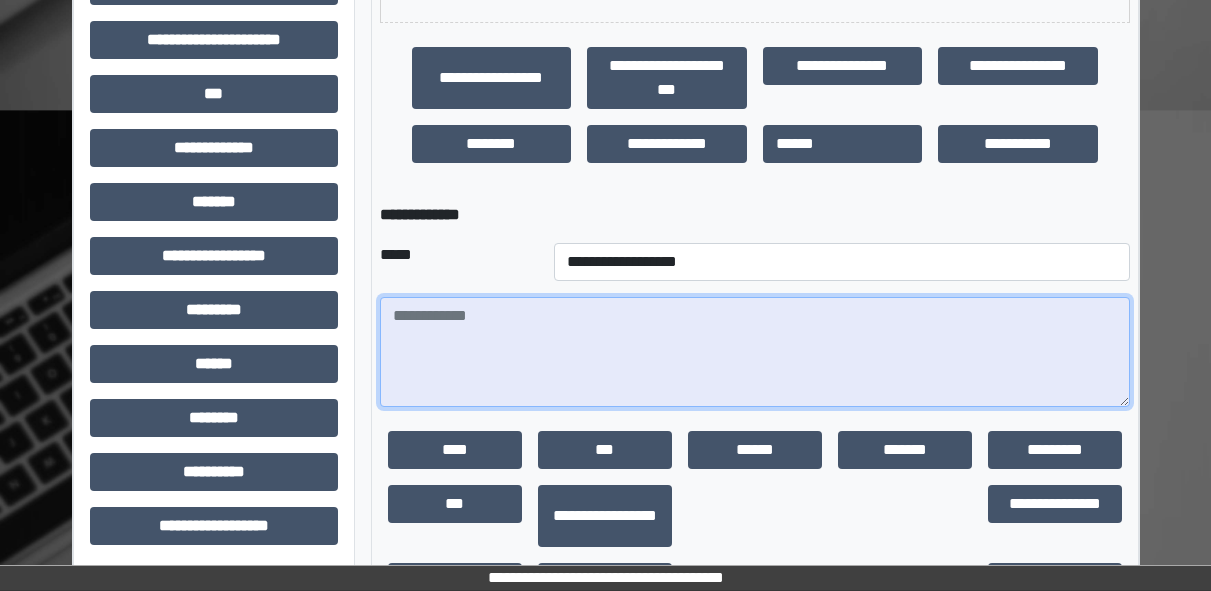 click at bounding box center [755, 352] 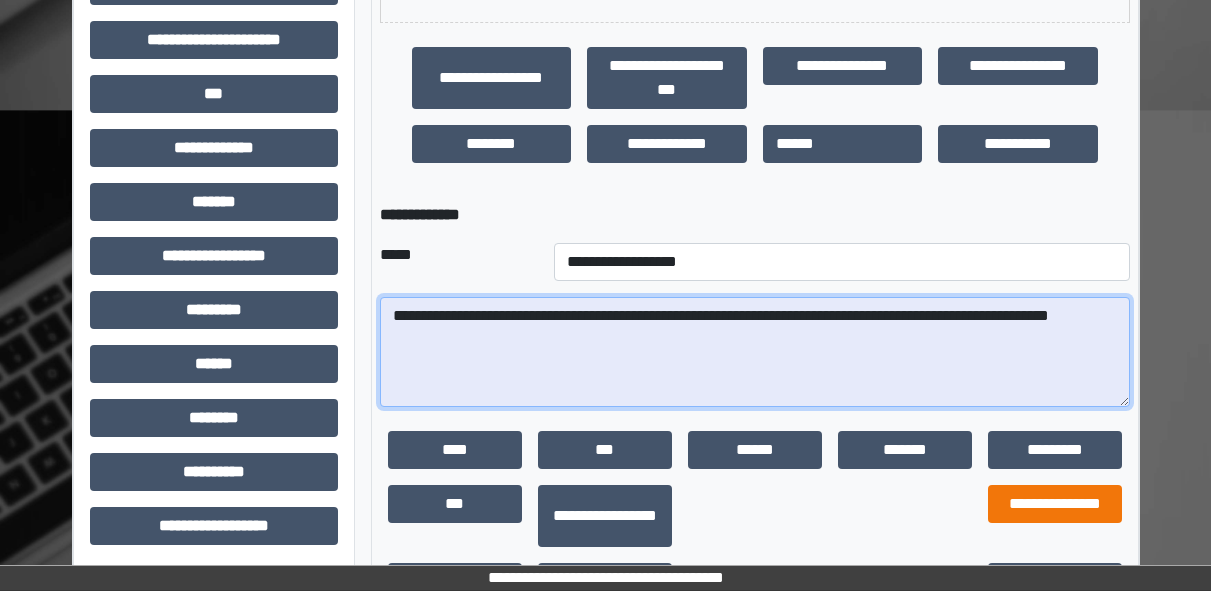 scroll, scrollTop: 655, scrollLeft: 0, axis: vertical 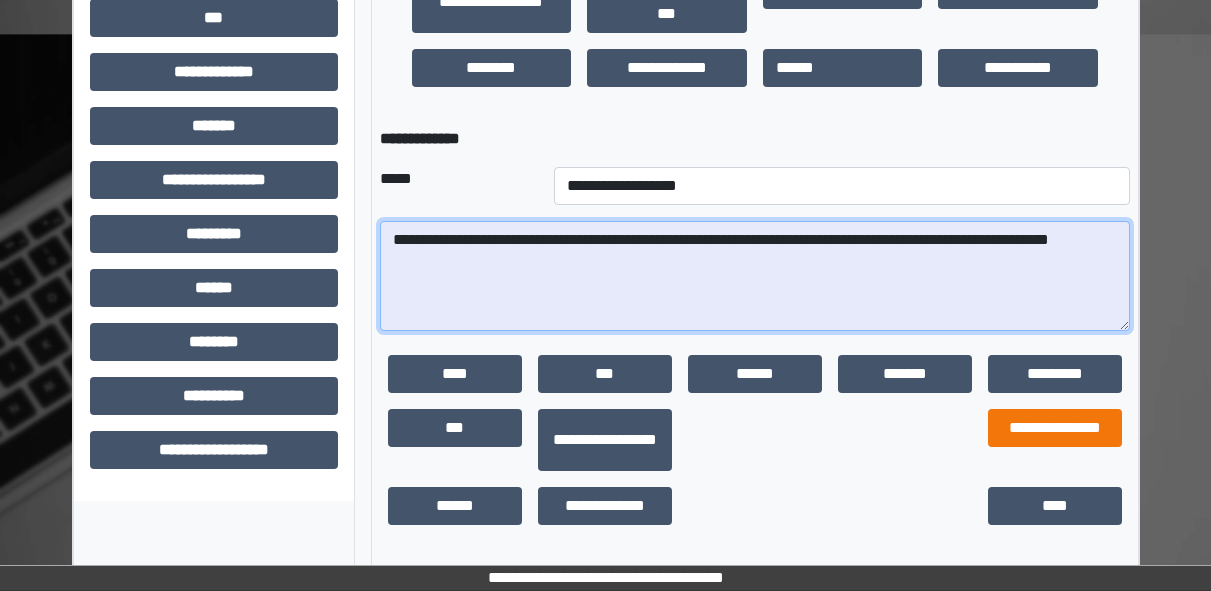 type on "**********" 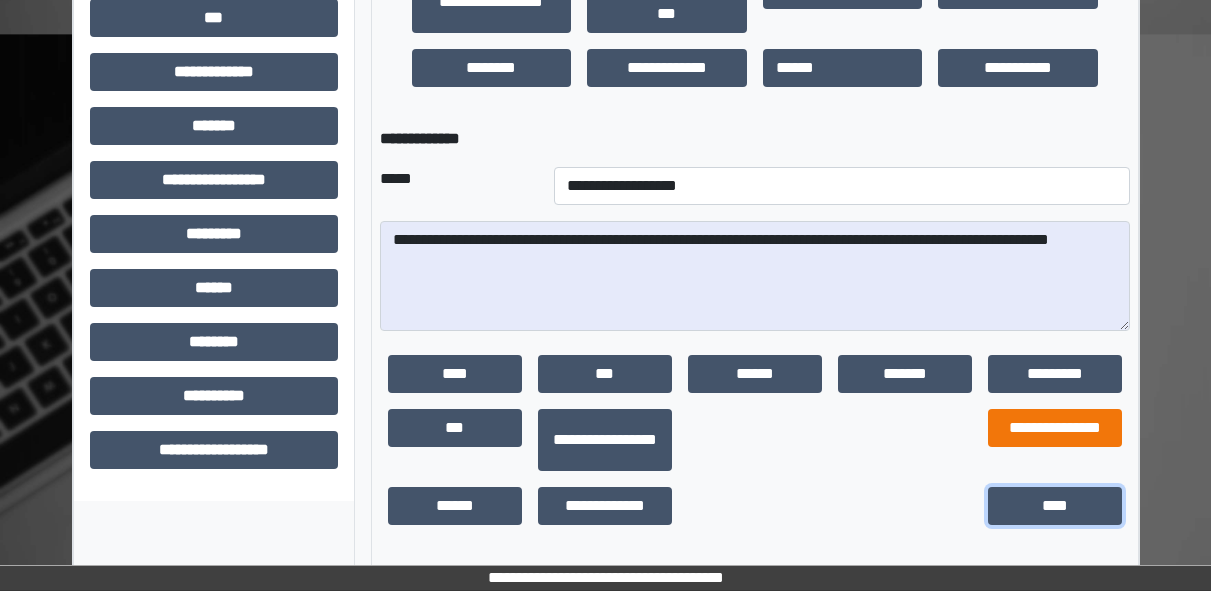click on "****" at bounding box center (1055, 506) 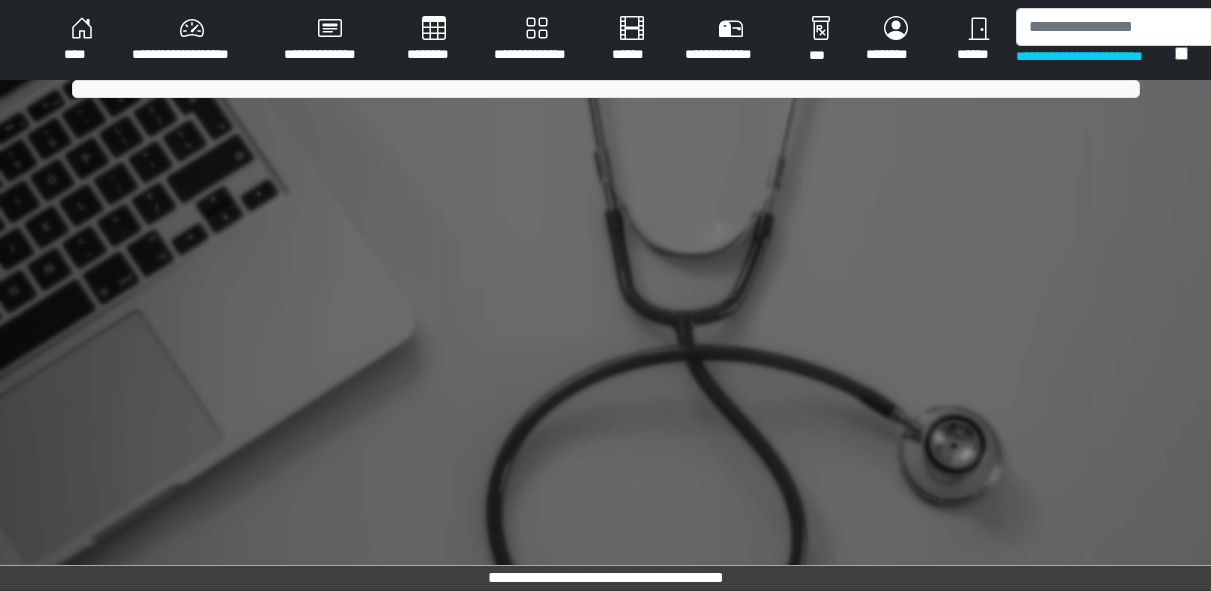 scroll, scrollTop: 0, scrollLeft: 0, axis: both 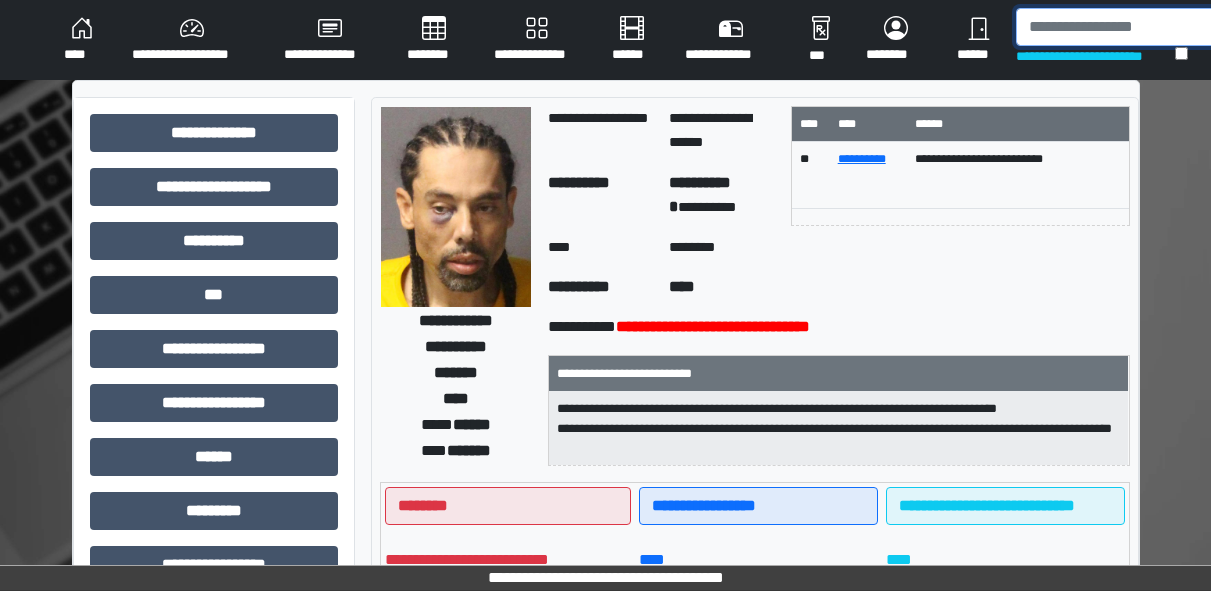 click at bounding box center [1119, 27] 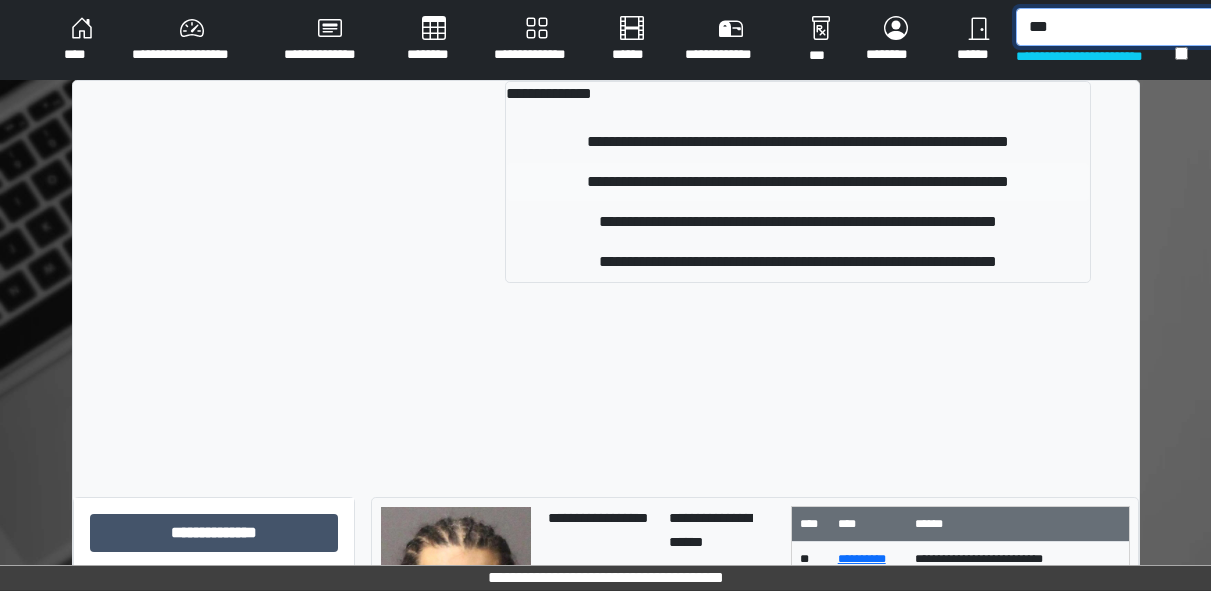 type on "***" 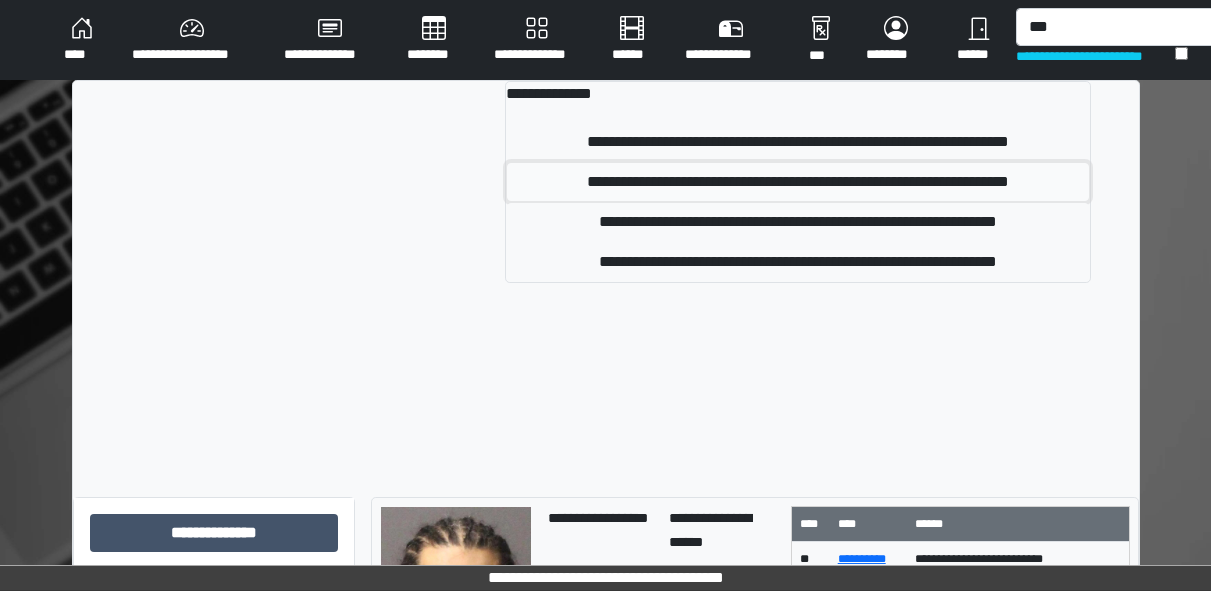 click on "**********" at bounding box center [797, 182] 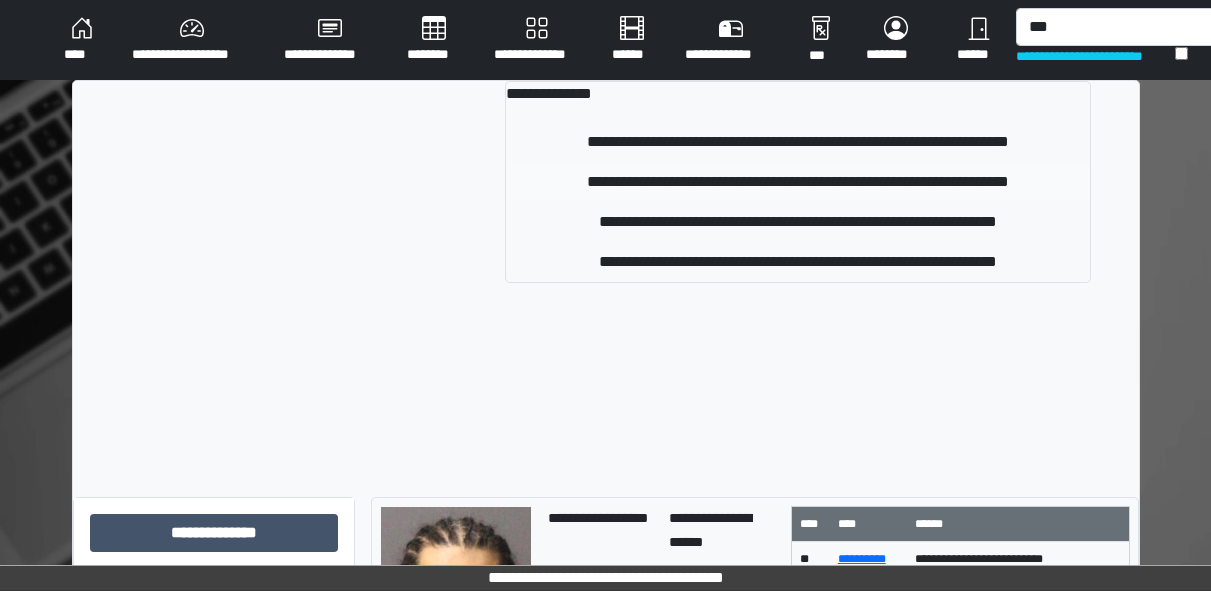 type 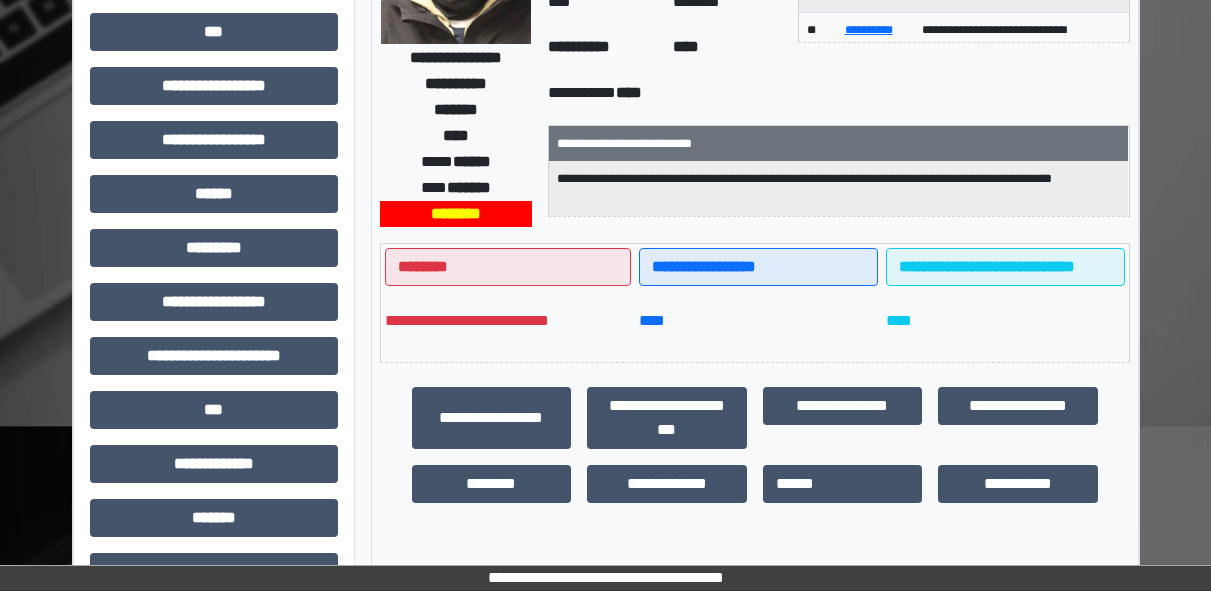 scroll, scrollTop: 265, scrollLeft: 0, axis: vertical 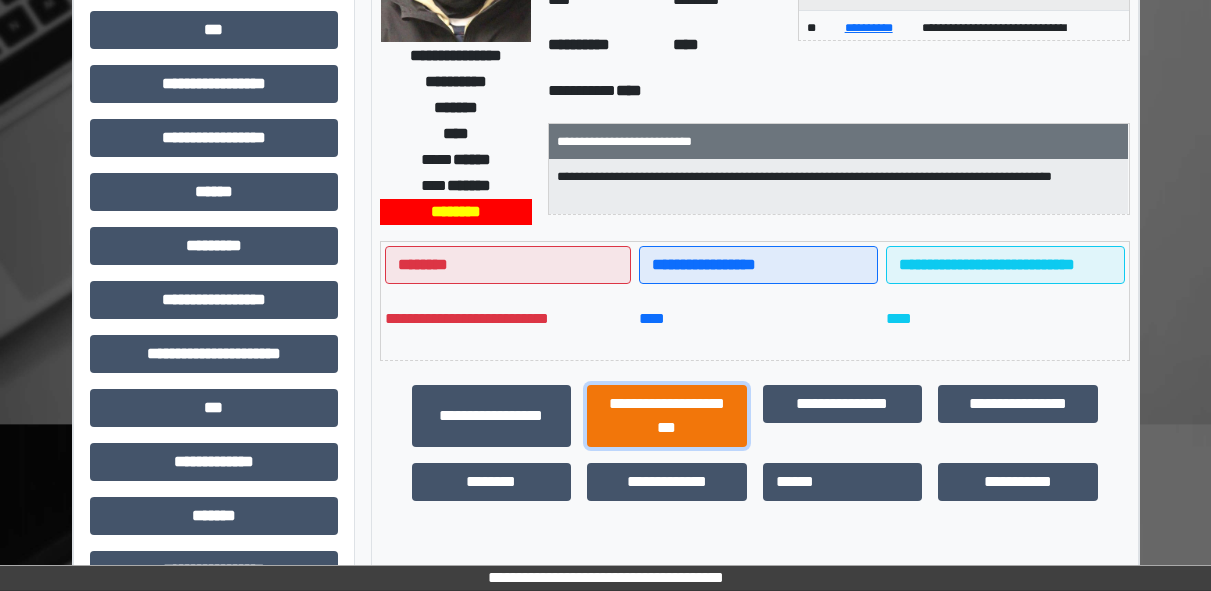 click on "**********" at bounding box center [667, 416] 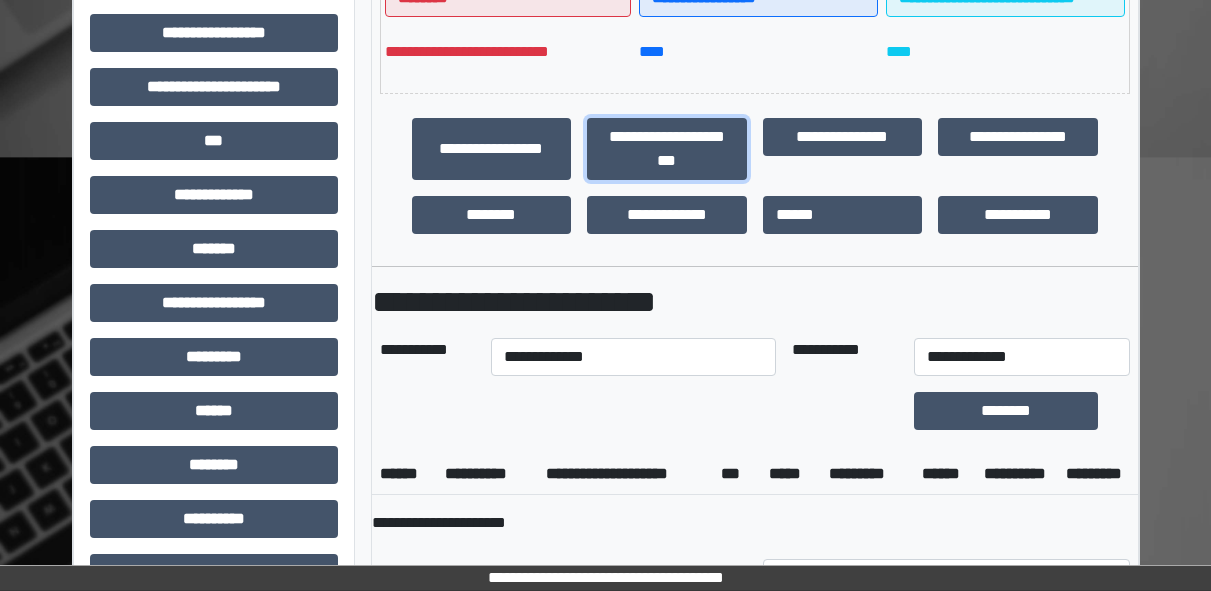 scroll, scrollTop: 531, scrollLeft: 0, axis: vertical 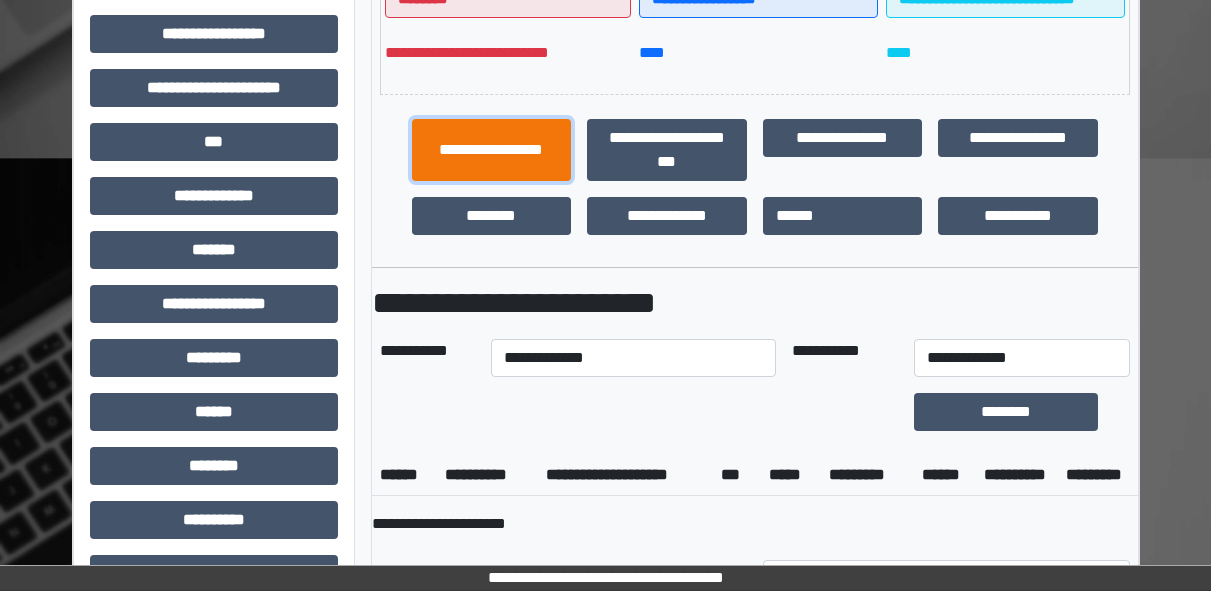 click on "**********" at bounding box center [492, 150] 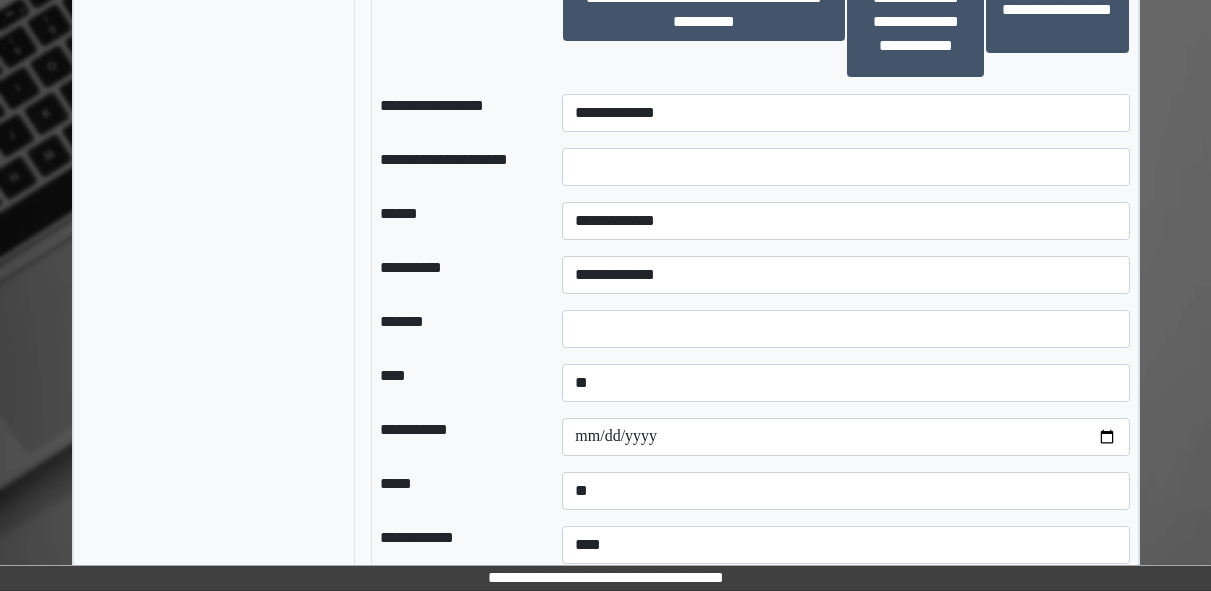 scroll, scrollTop: 2296, scrollLeft: 0, axis: vertical 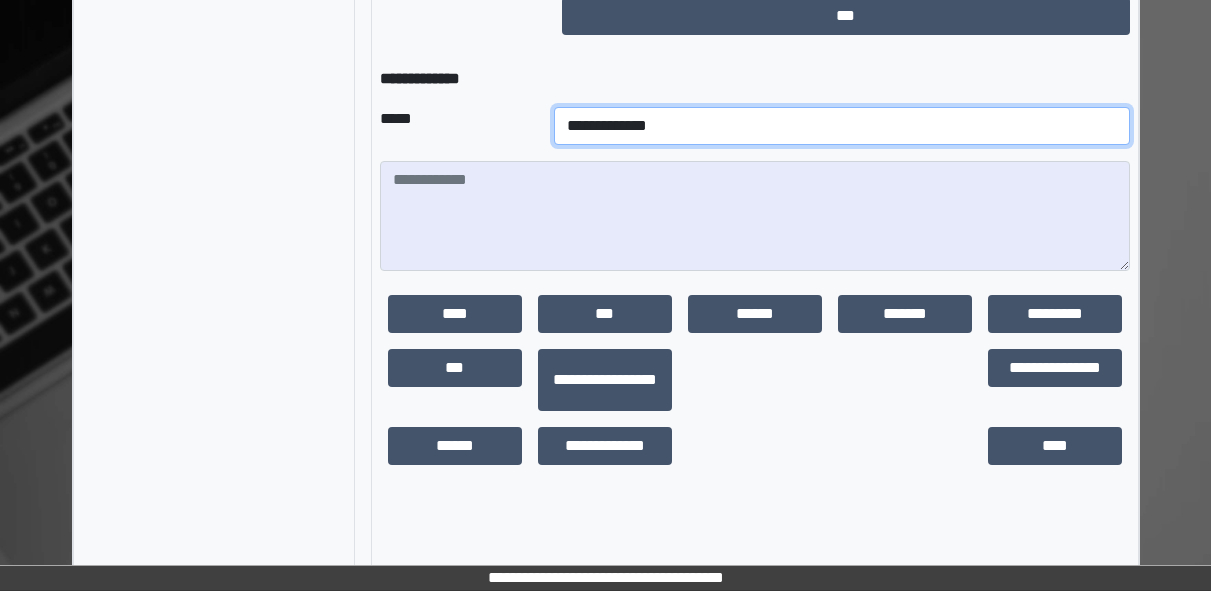 click on "**********" at bounding box center [842, 126] 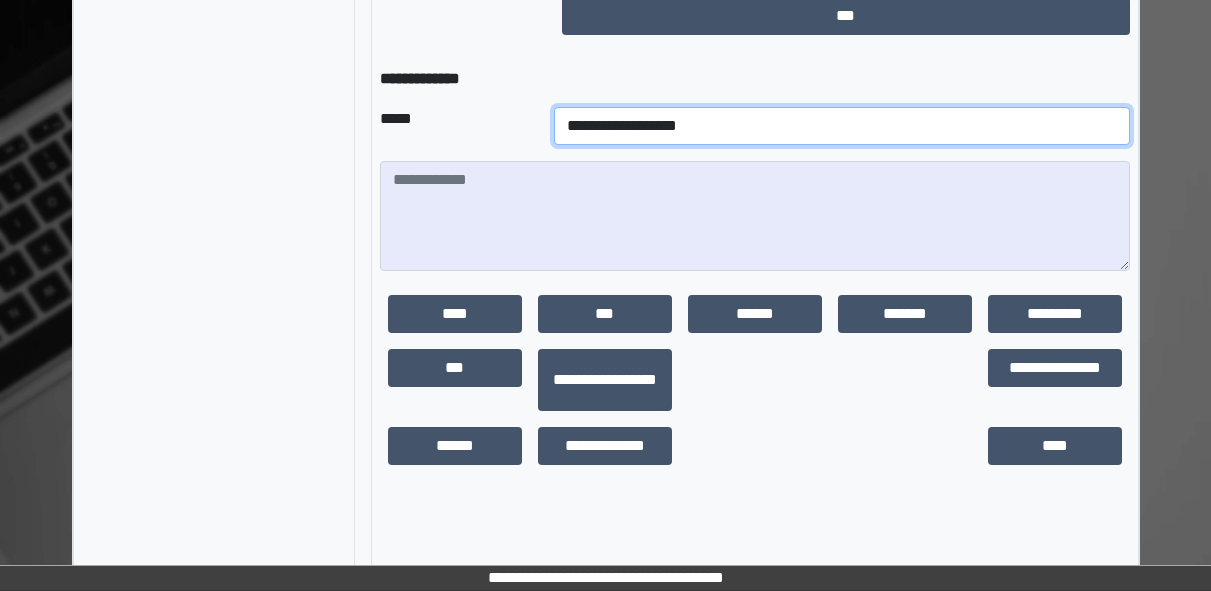 click on "**********" at bounding box center [842, 126] 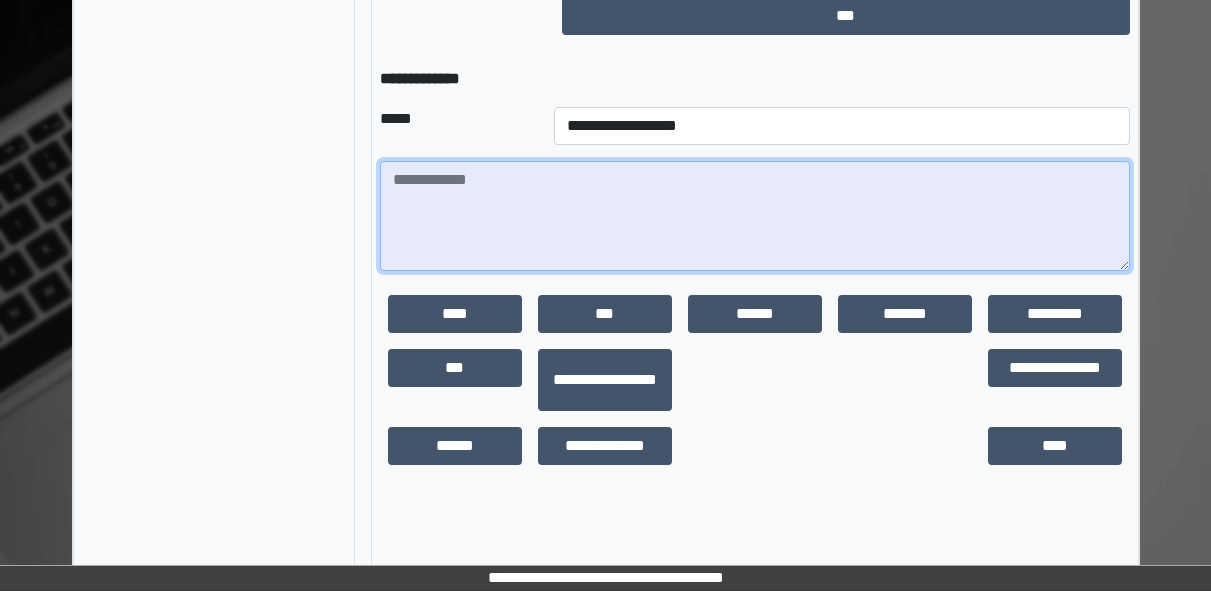 click at bounding box center (755, 216) 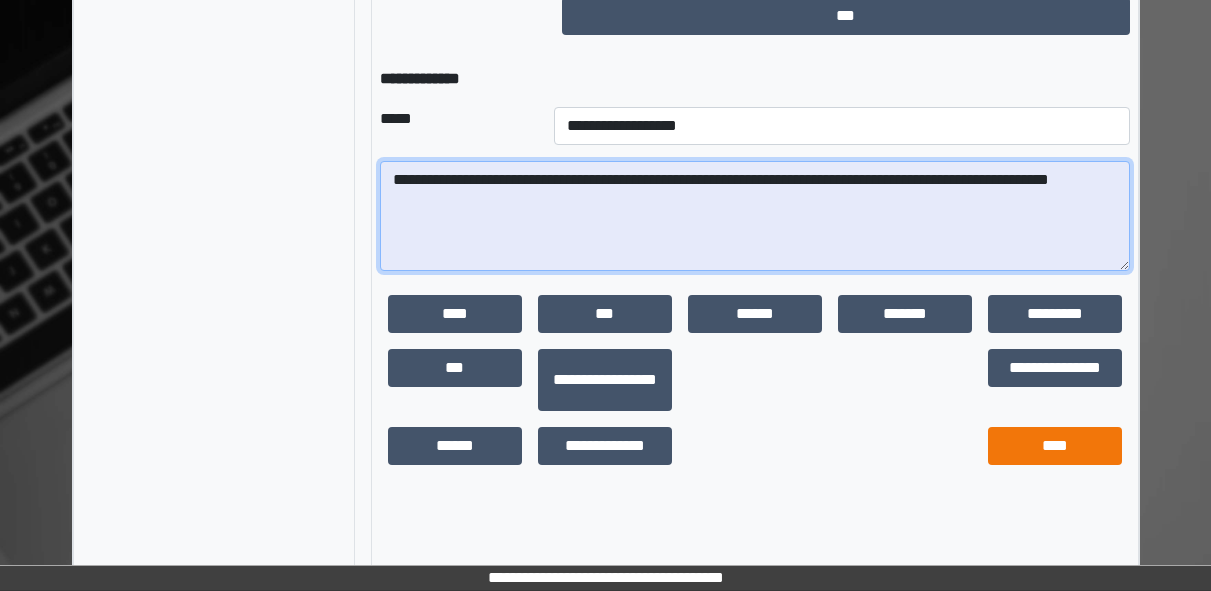 type on "**********" 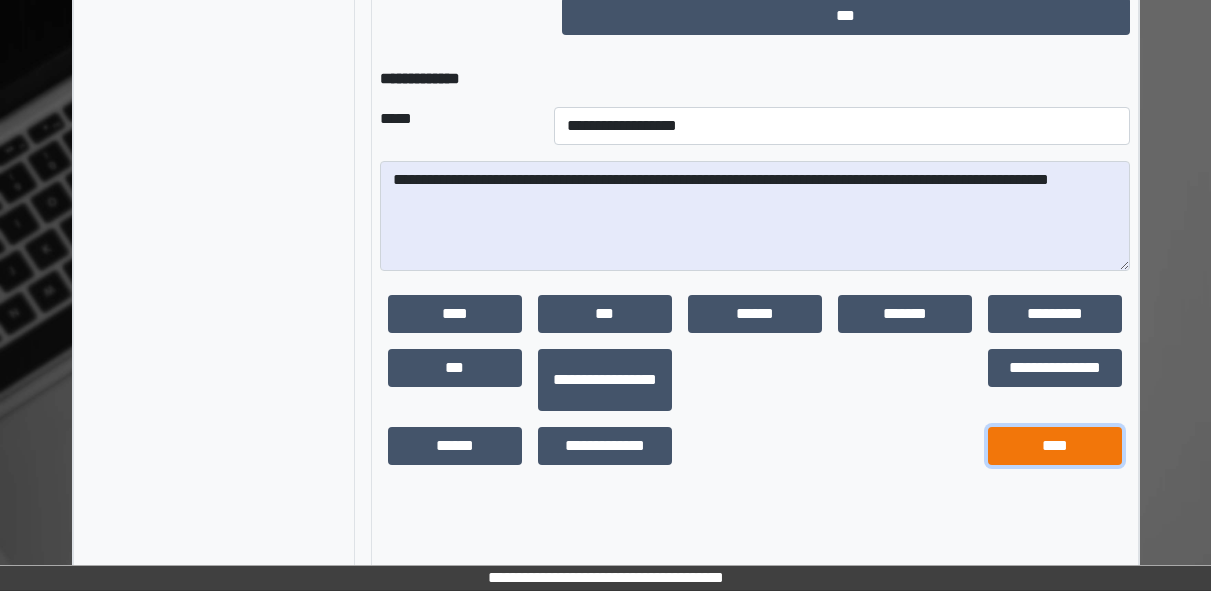 click on "****" at bounding box center [1055, 446] 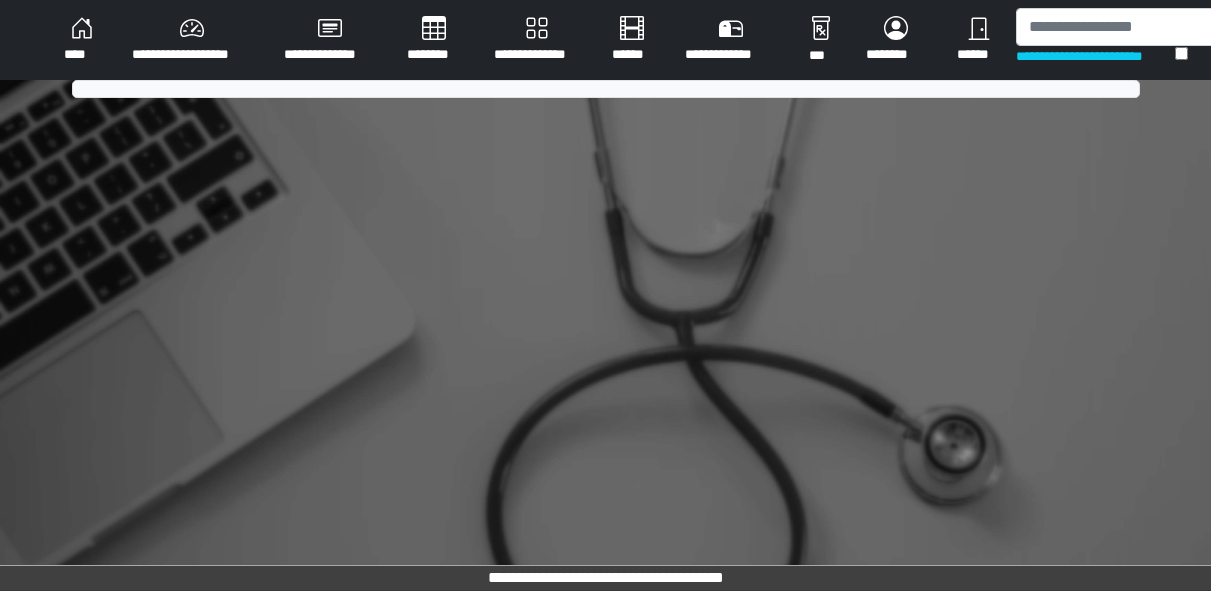 scroll, scrollTop: 0, scrollLeft: 0, axis: both 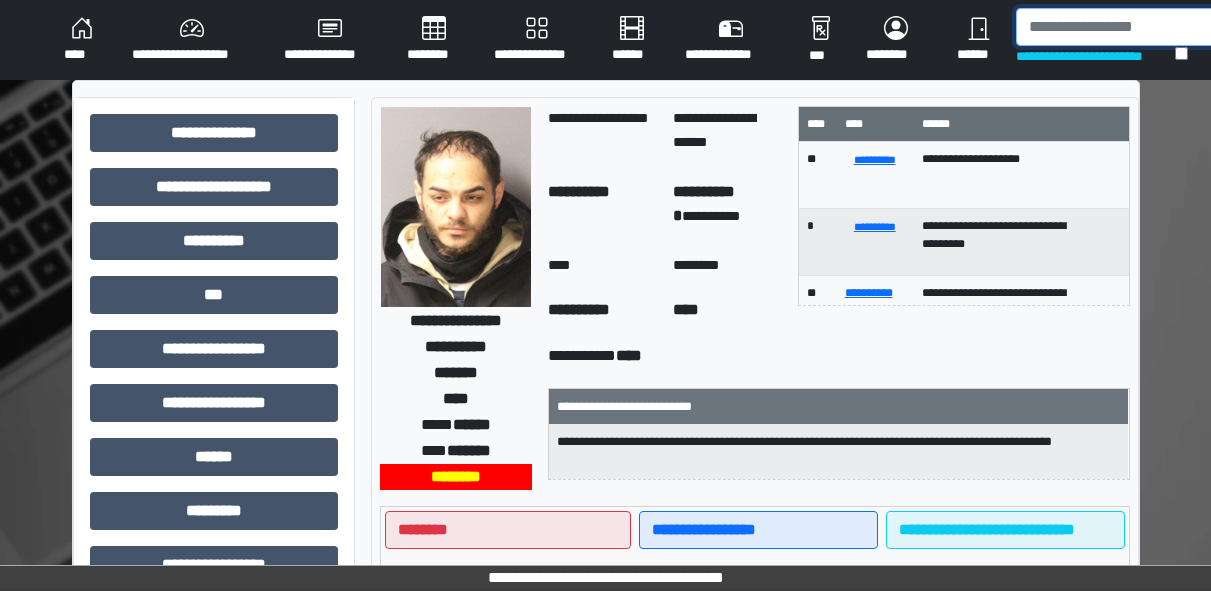 click at bounding box center (1119, 27) 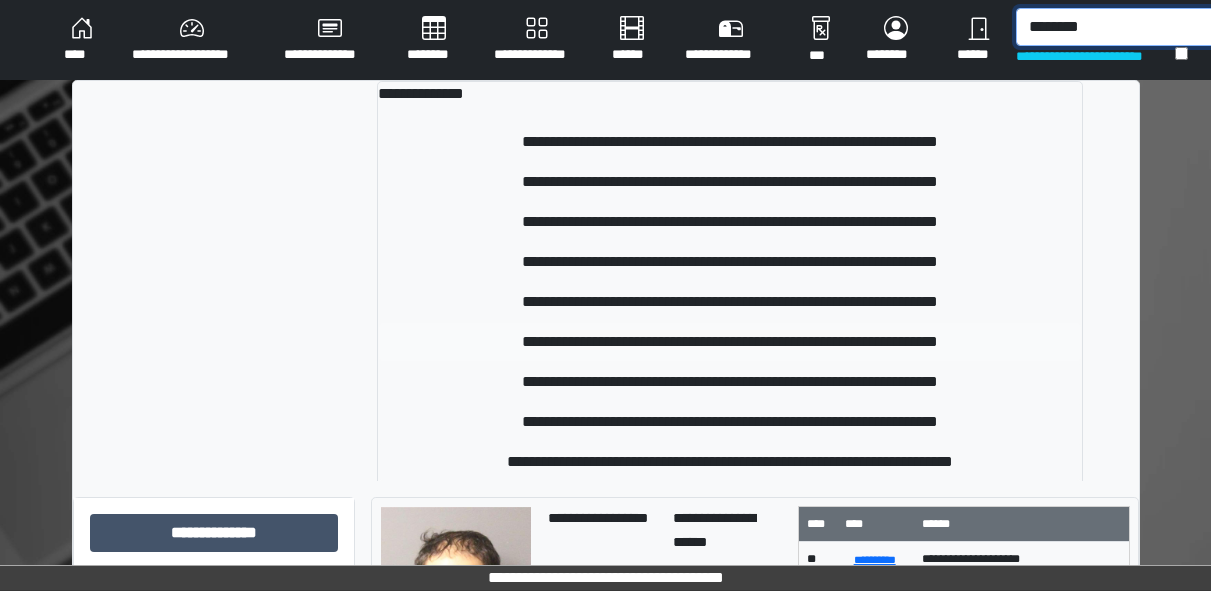 type on "********" 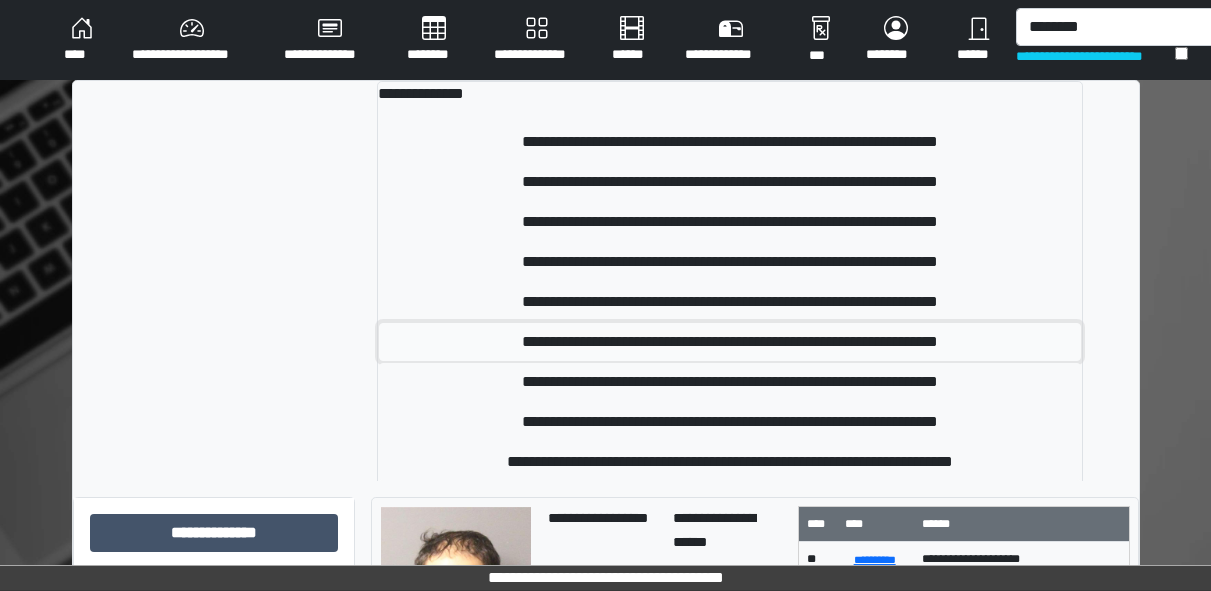 click on "**********" at bounding box center (730, 342) 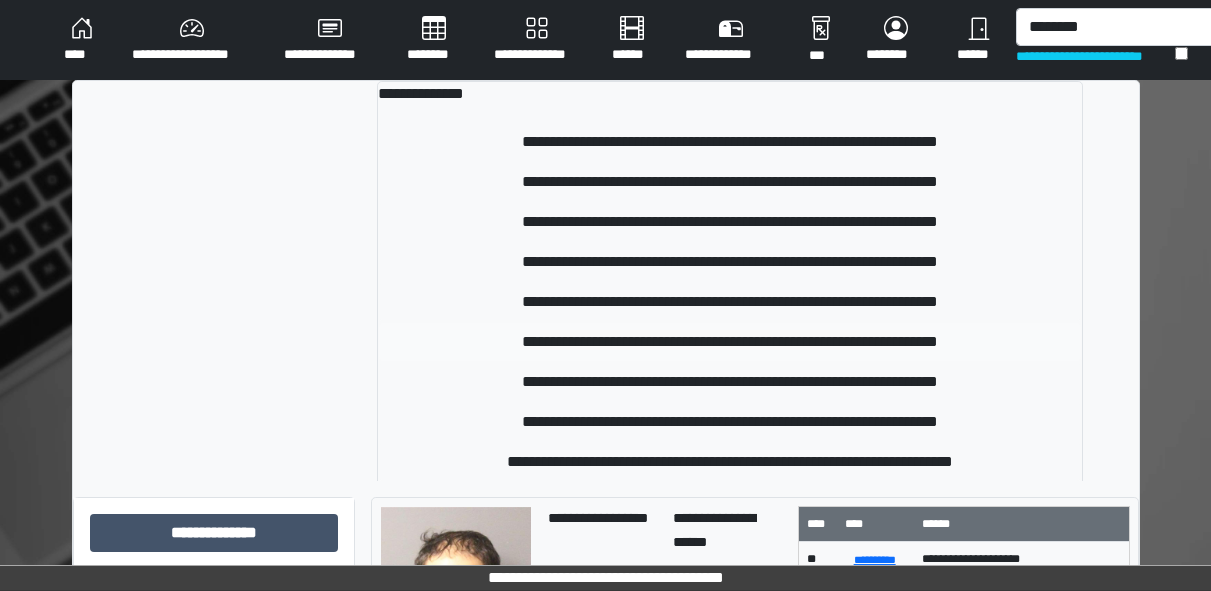 type 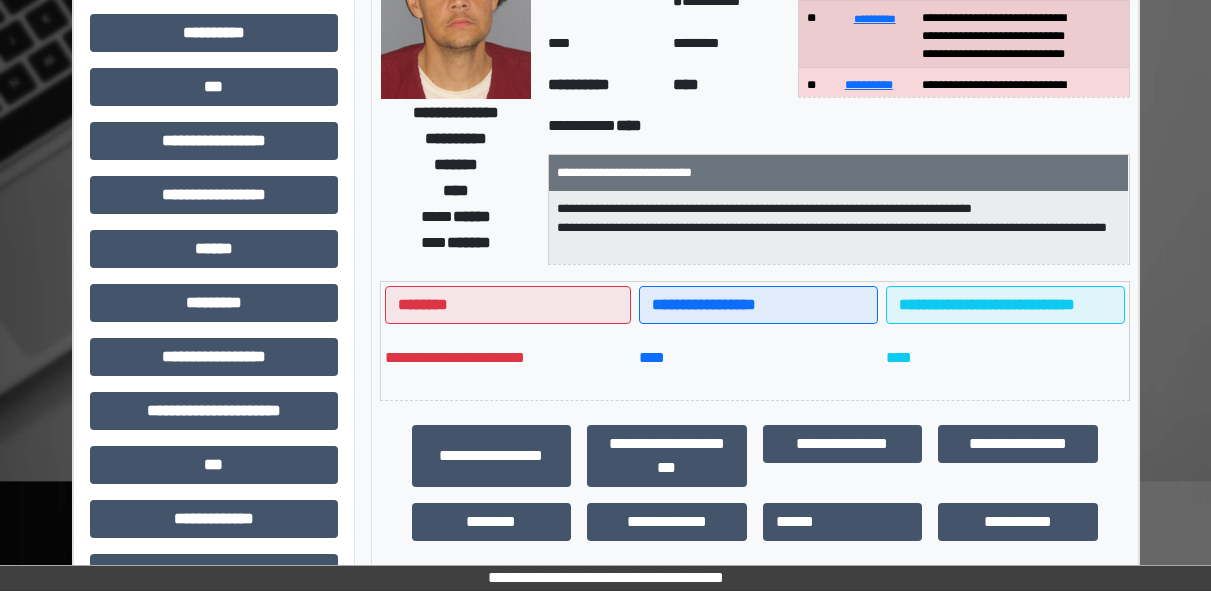 scroll, scrollTop: 210, scrollLeft: 0, axis: vertical 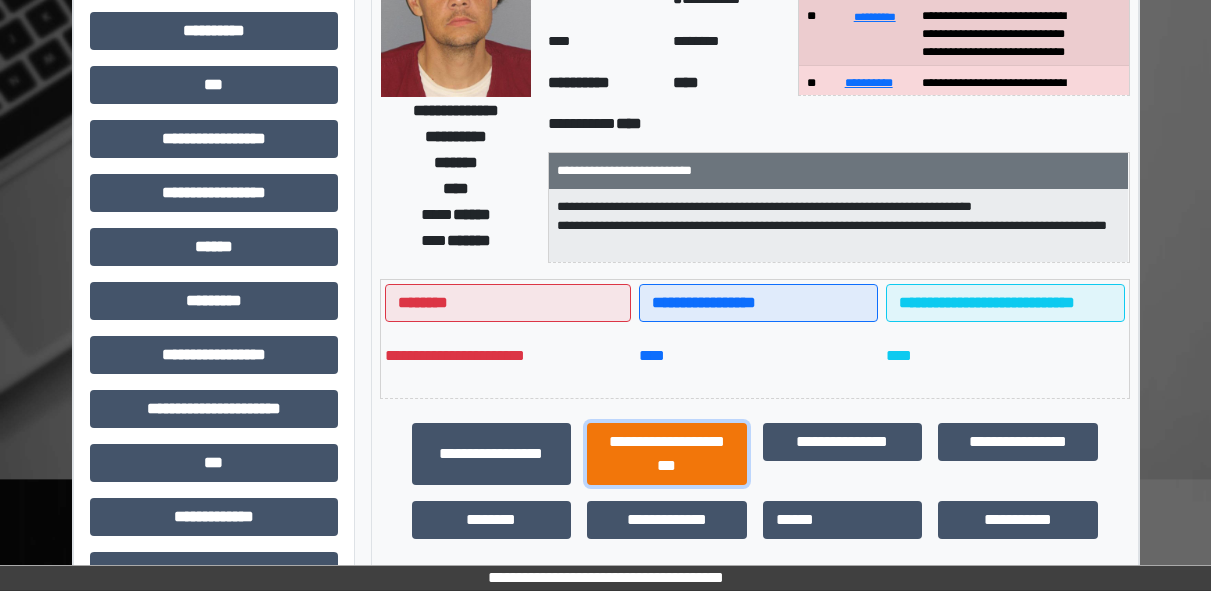 click on "**********" at bounding box center [667, 454] 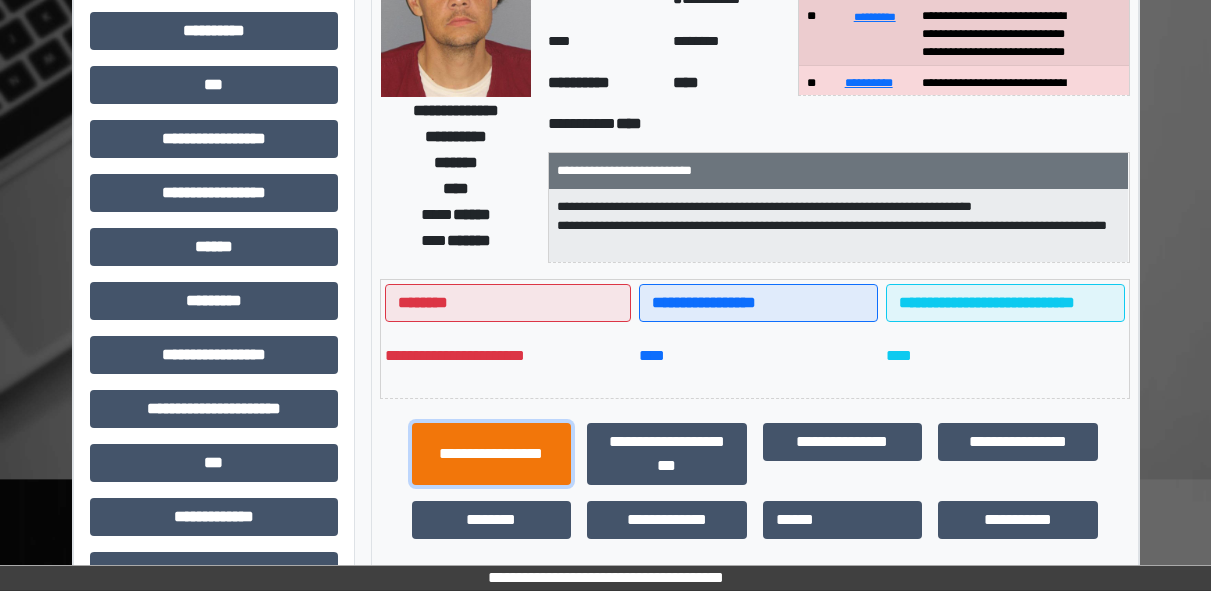 click on "**********" at bounding box center (492, 454) 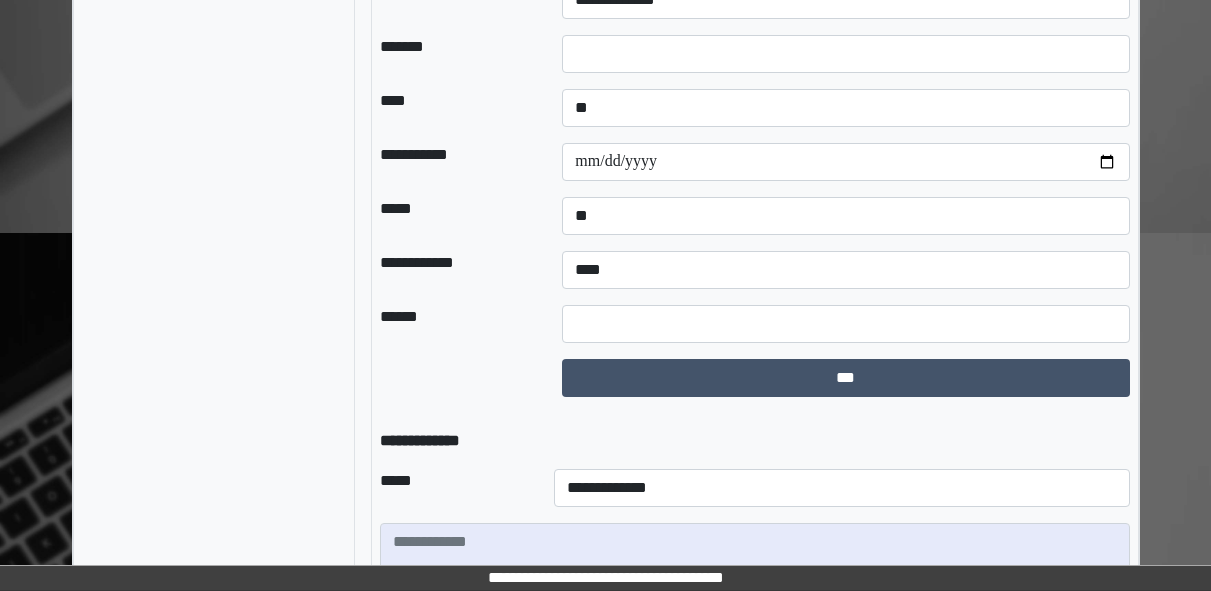 scroll, scrollTop: 2346, scrollLeft: 0, axis: vertical 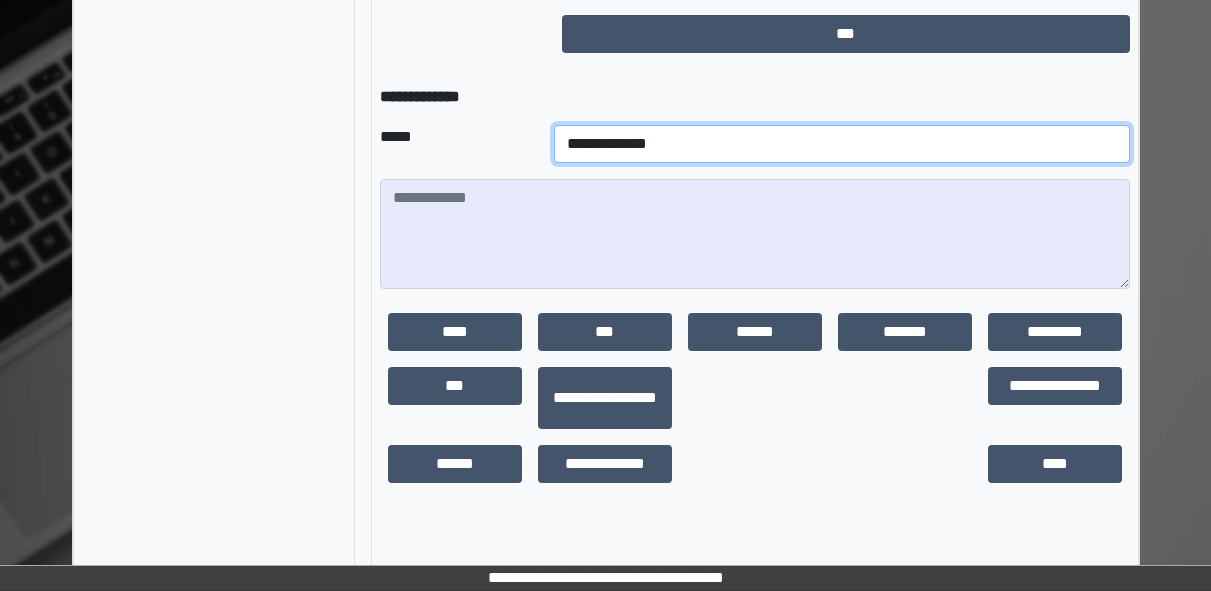 click on "**********" at bounding box center [842, 144] 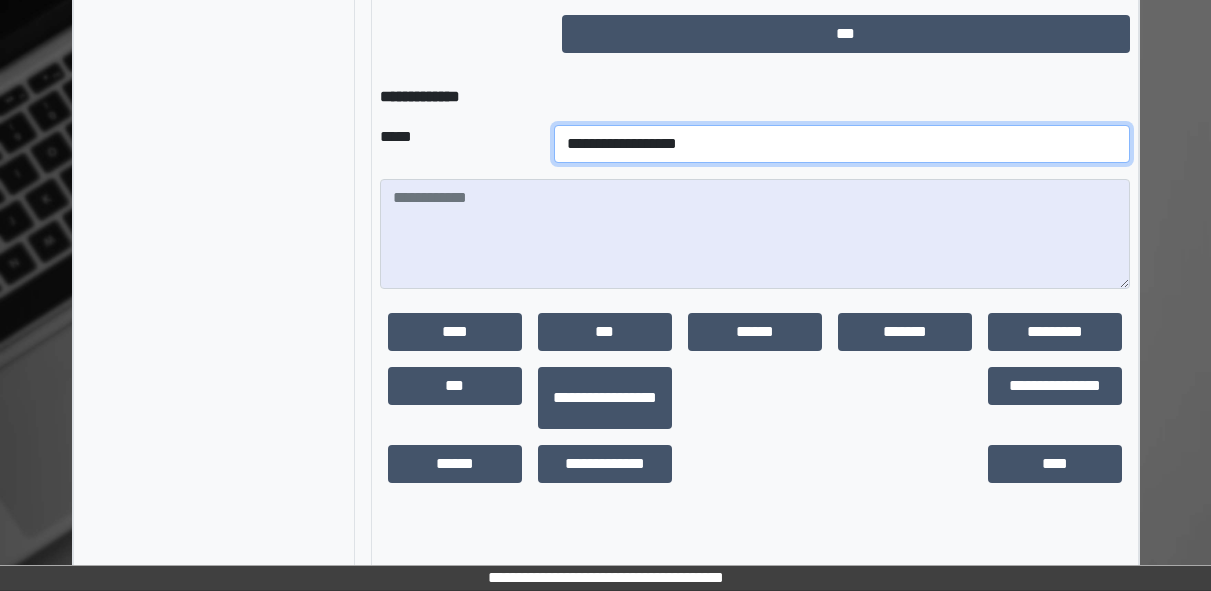 click on "**********" at bounding box center [842, 144] 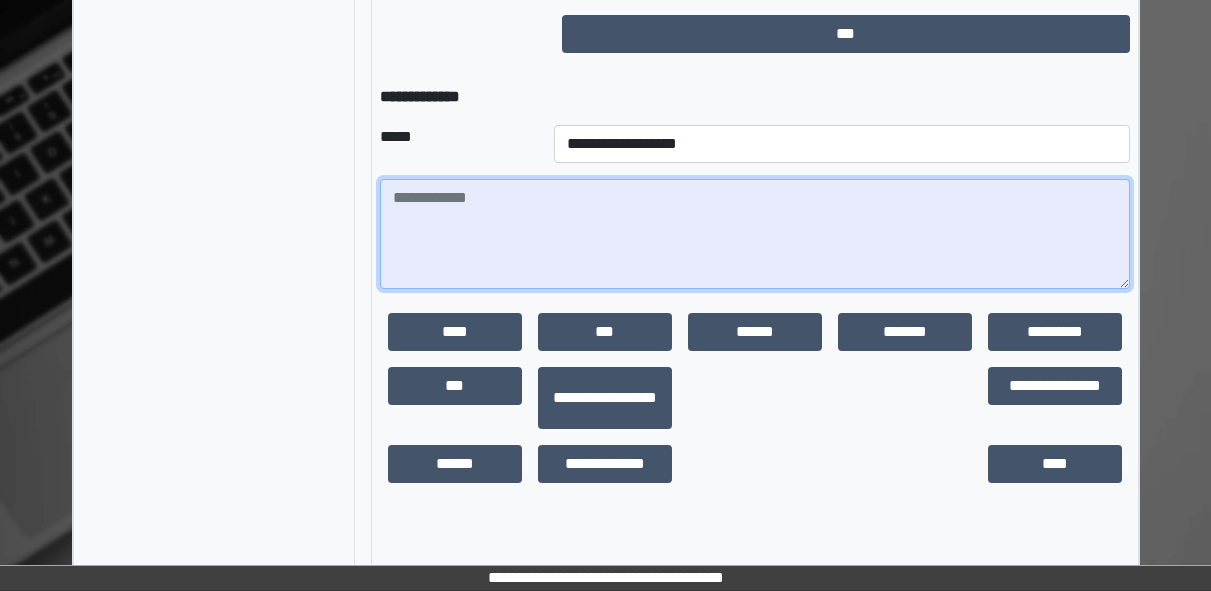 click at bounding box center [755, 234] 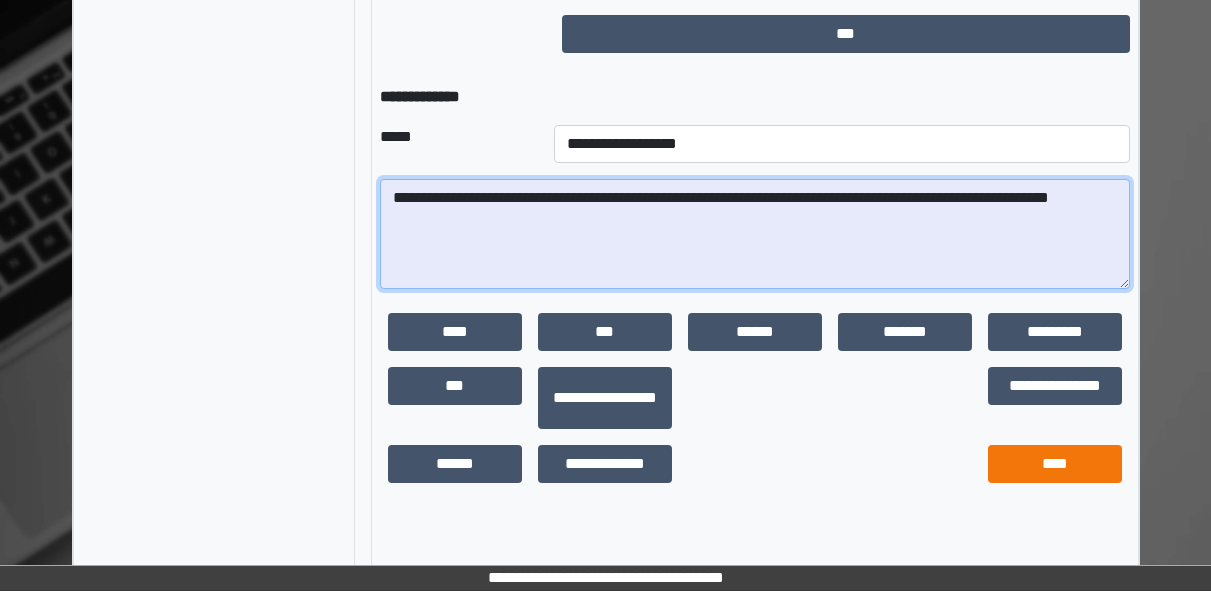 type on "**********" 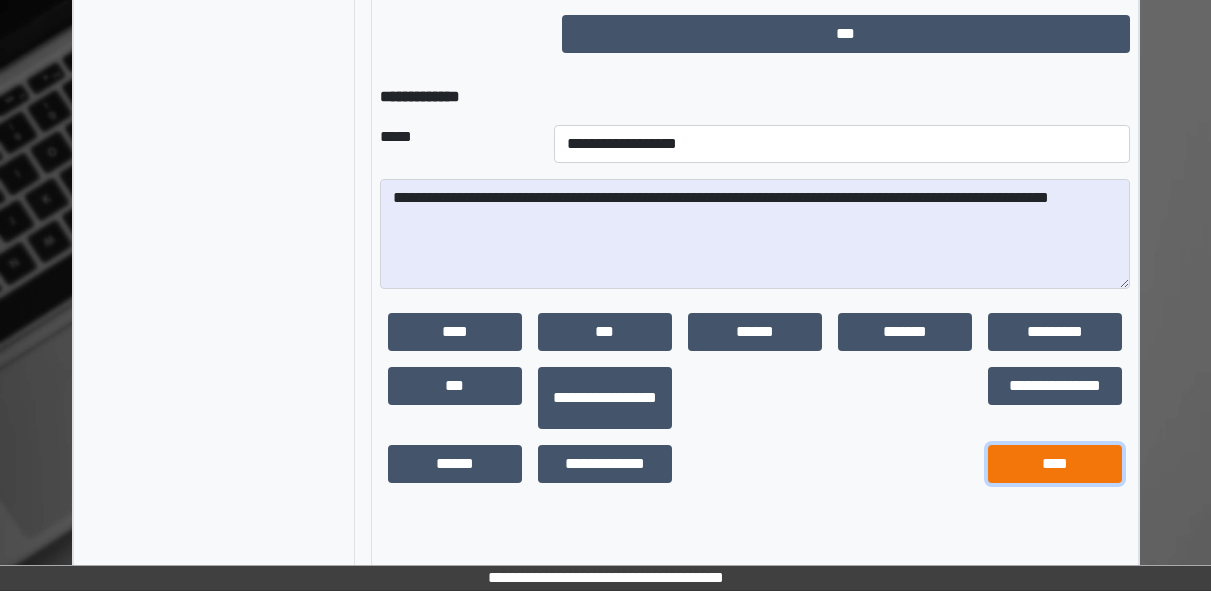 click on "****" at bounding box center [1055, 464] 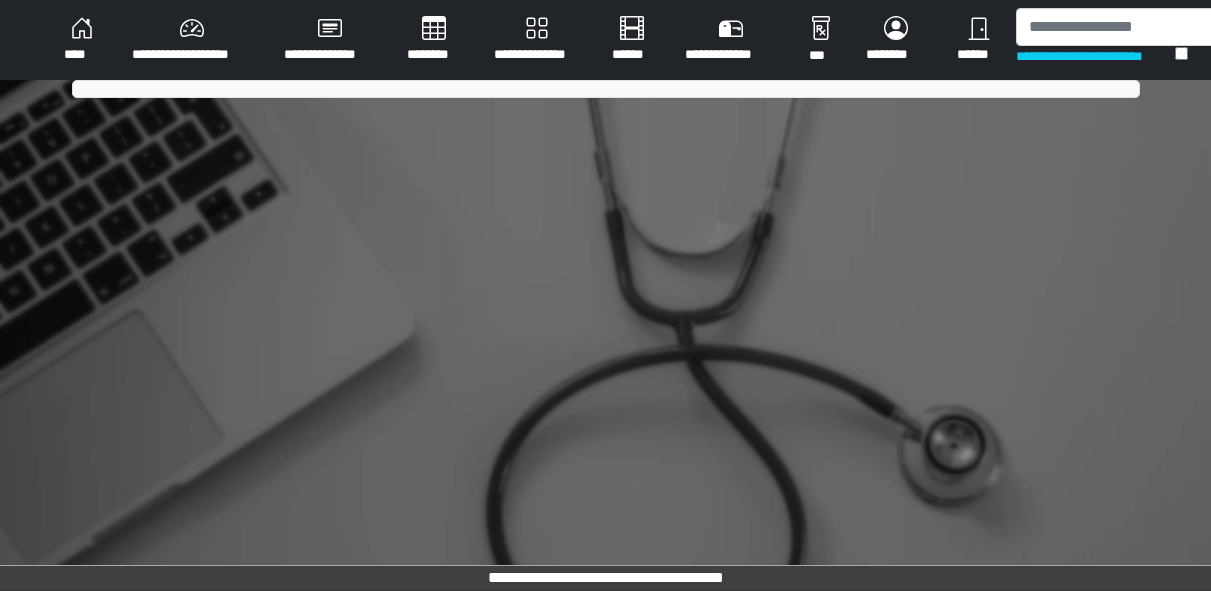 scroll, scrollTop: 0, scrollLeft: 0, axis: both 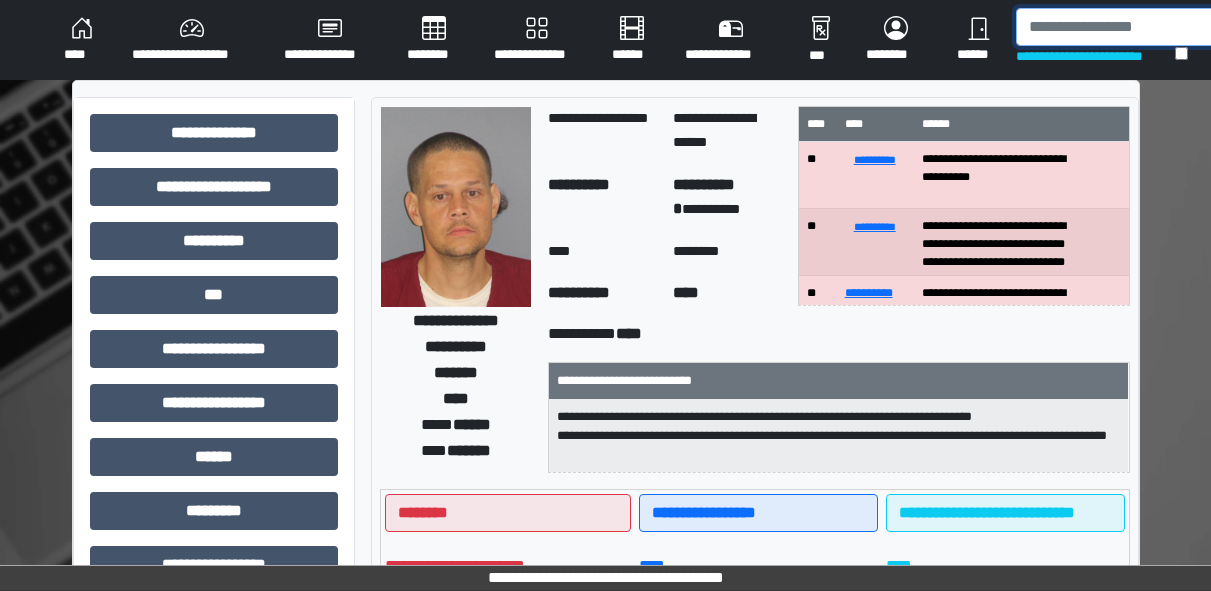 click at bounding box center [1119, 27] 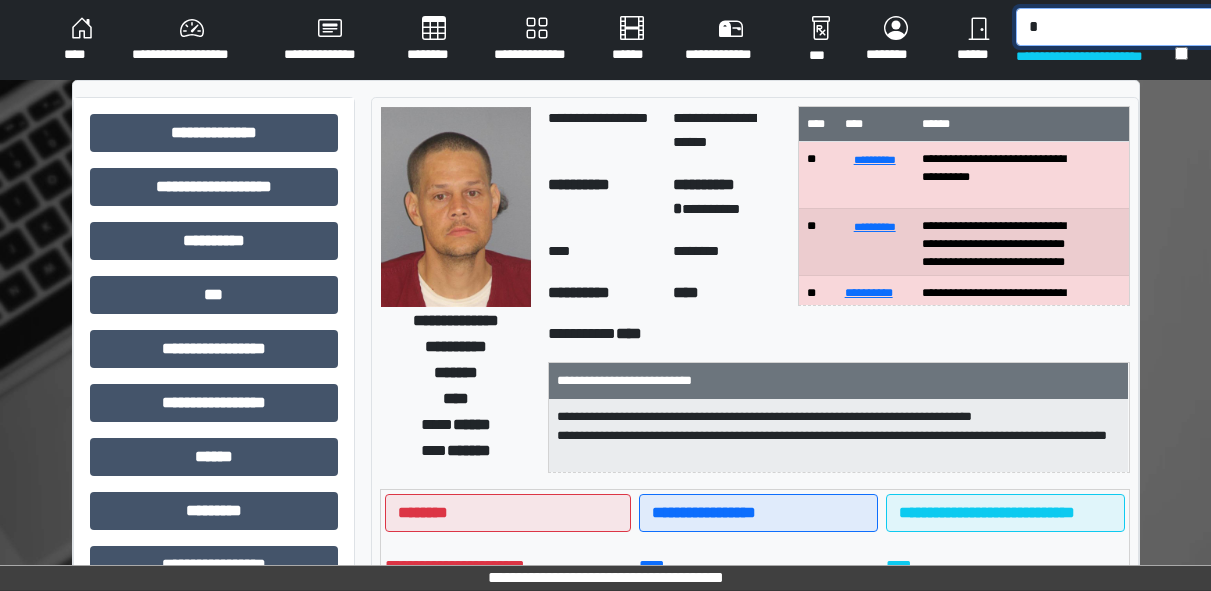 click on "*" at bounding box center (1119, 27) 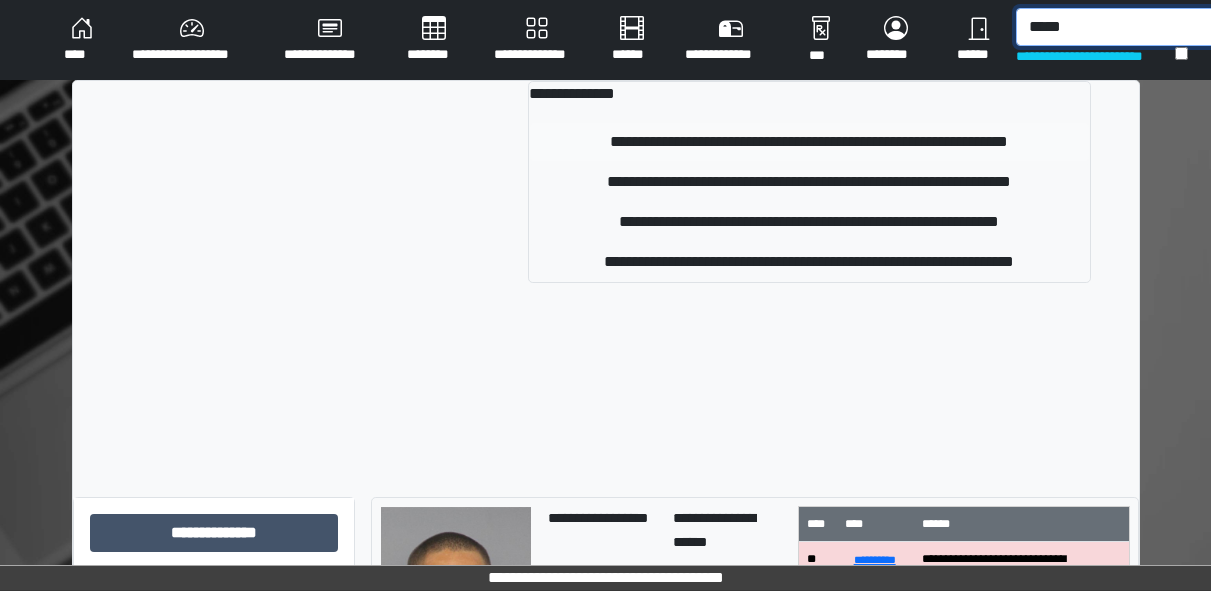 type on "*****" 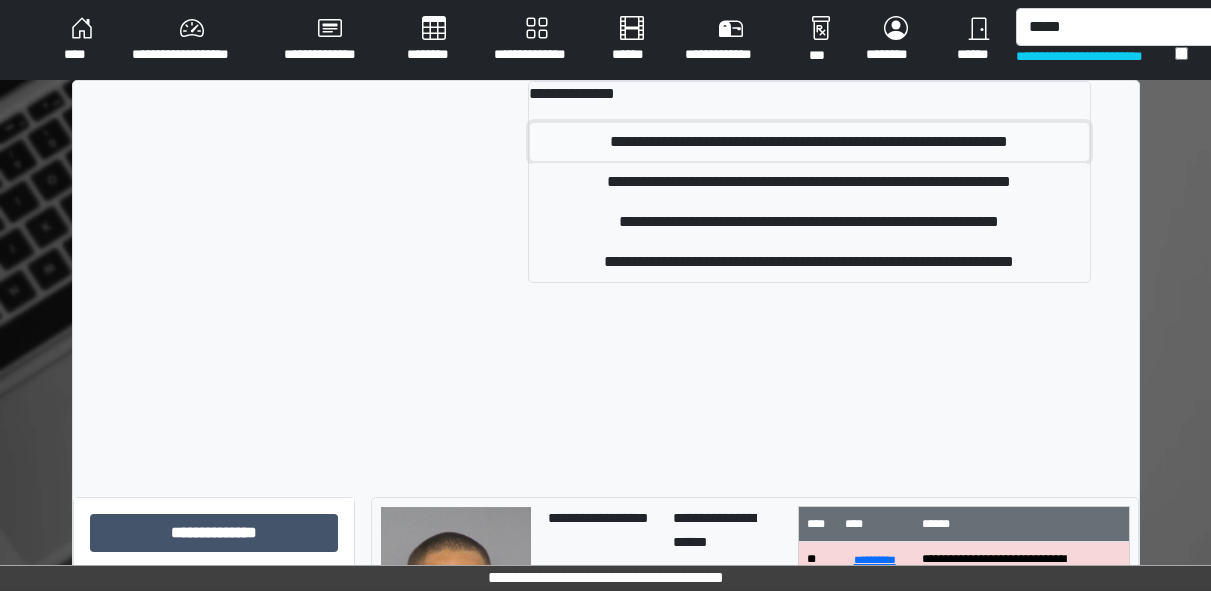 click on "**********" at bounding box center [809, 142] 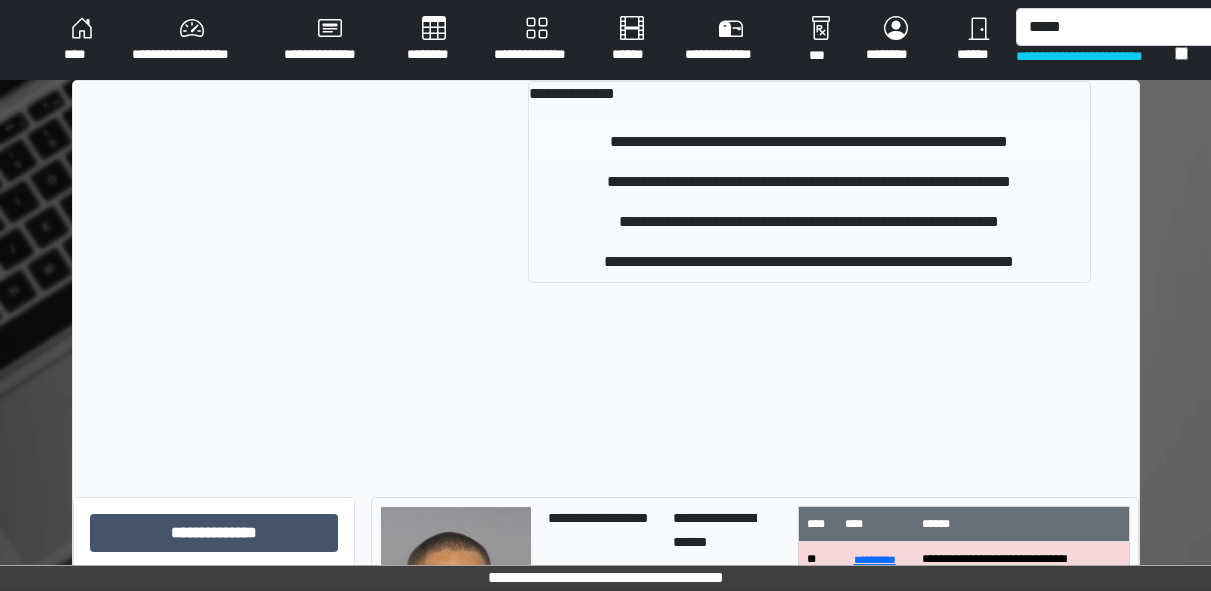 type 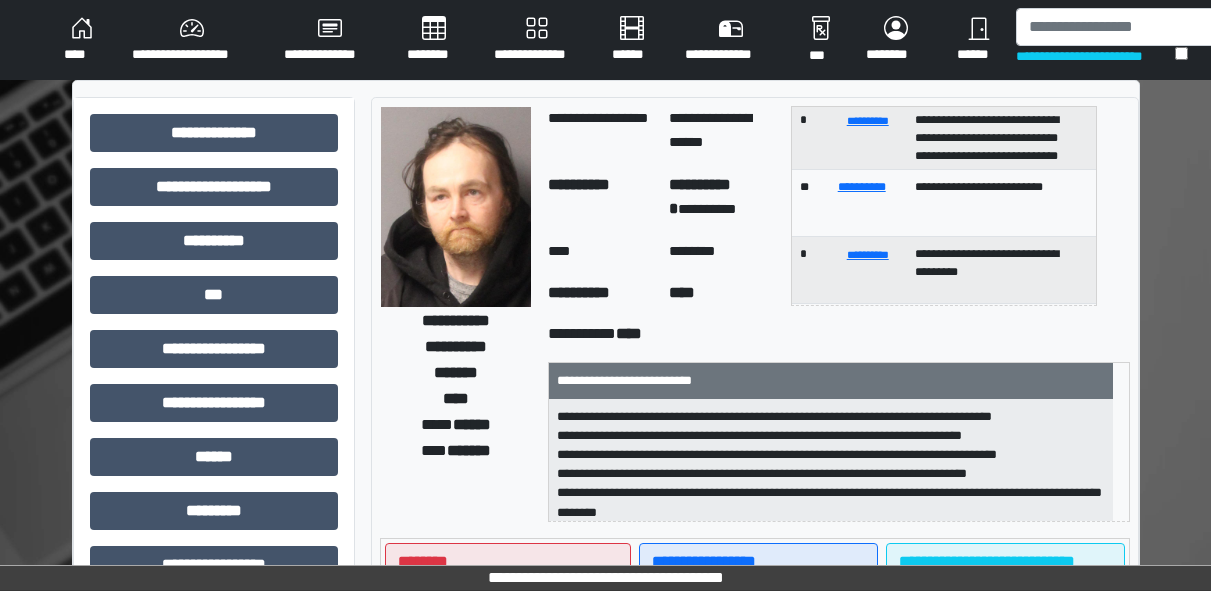 scroll, scrollTop: 121, scrollLeft: 0, axis: vertical 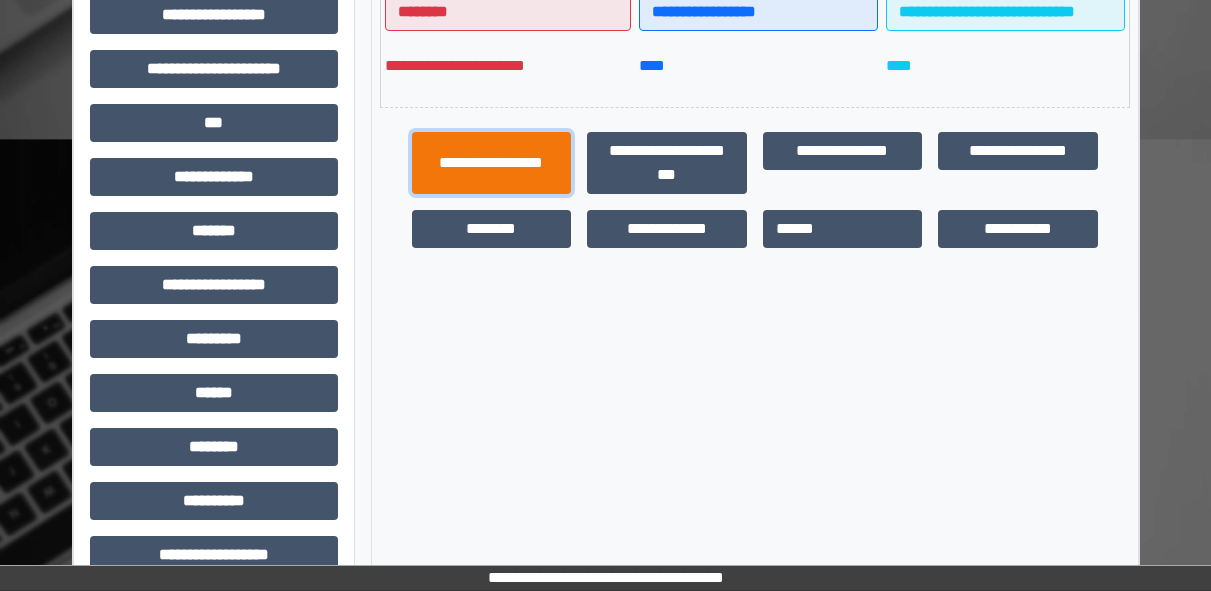 click on "**********" at bounding box center (492, 163) 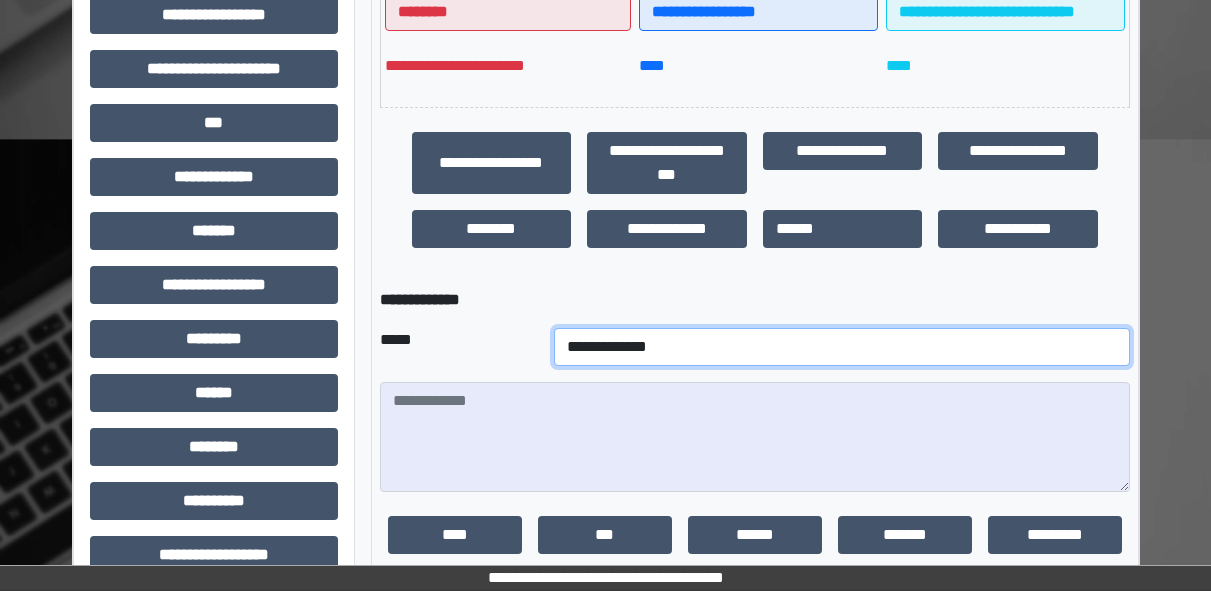 click on "**********" at bounding box center [842, 347] 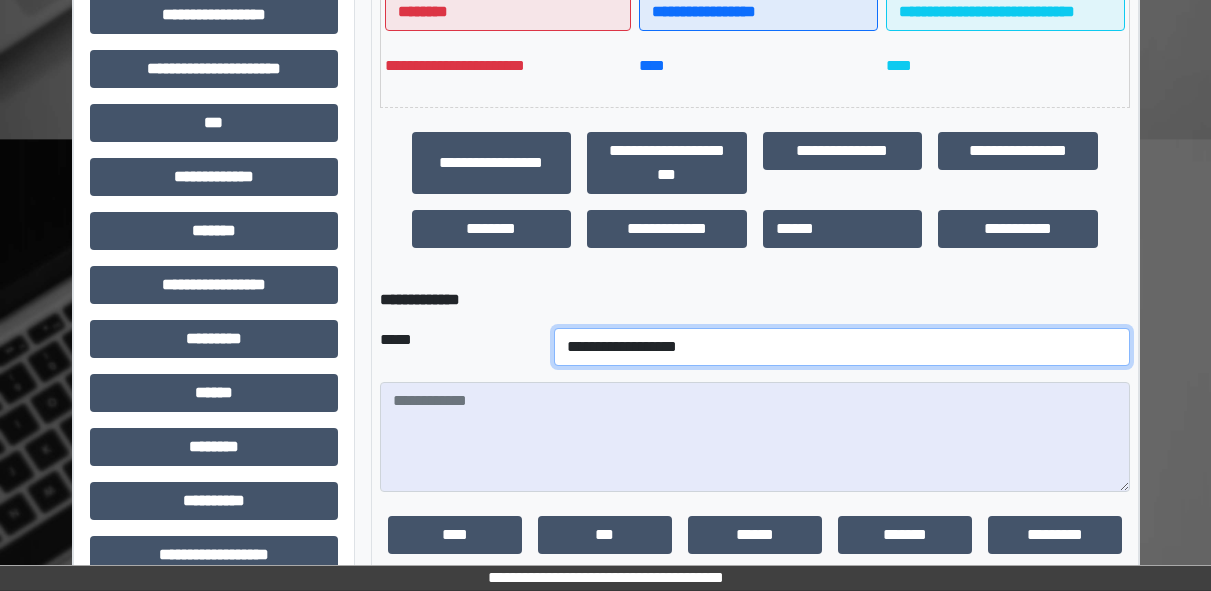 click on "**********" at bounding box center [842, 347] 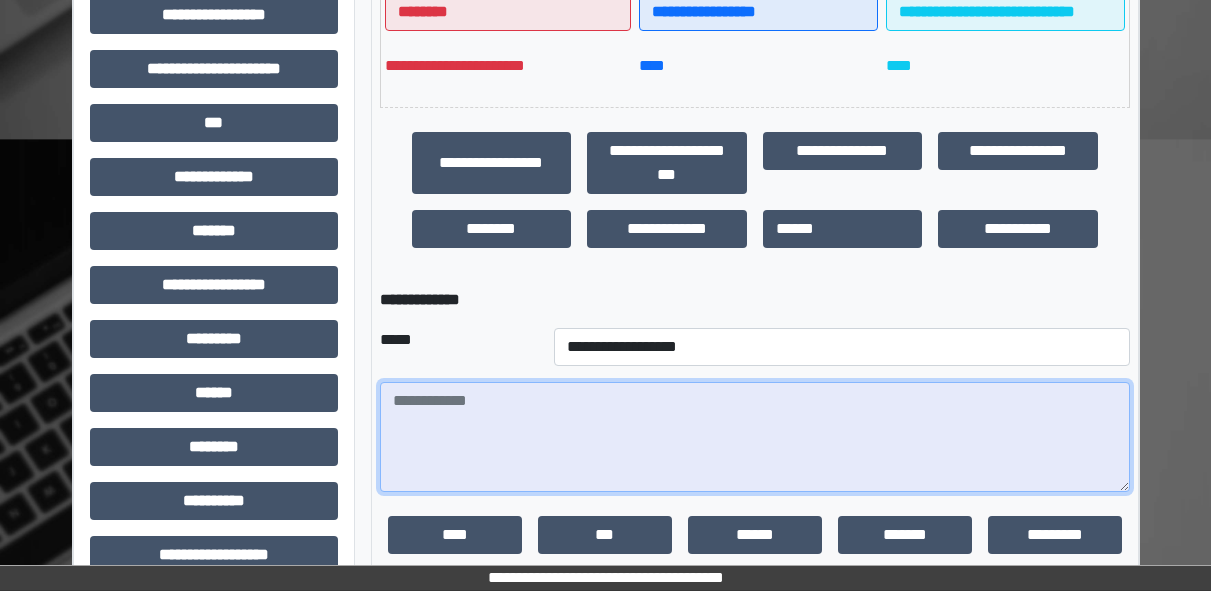 click at bounding box center [755, 437] 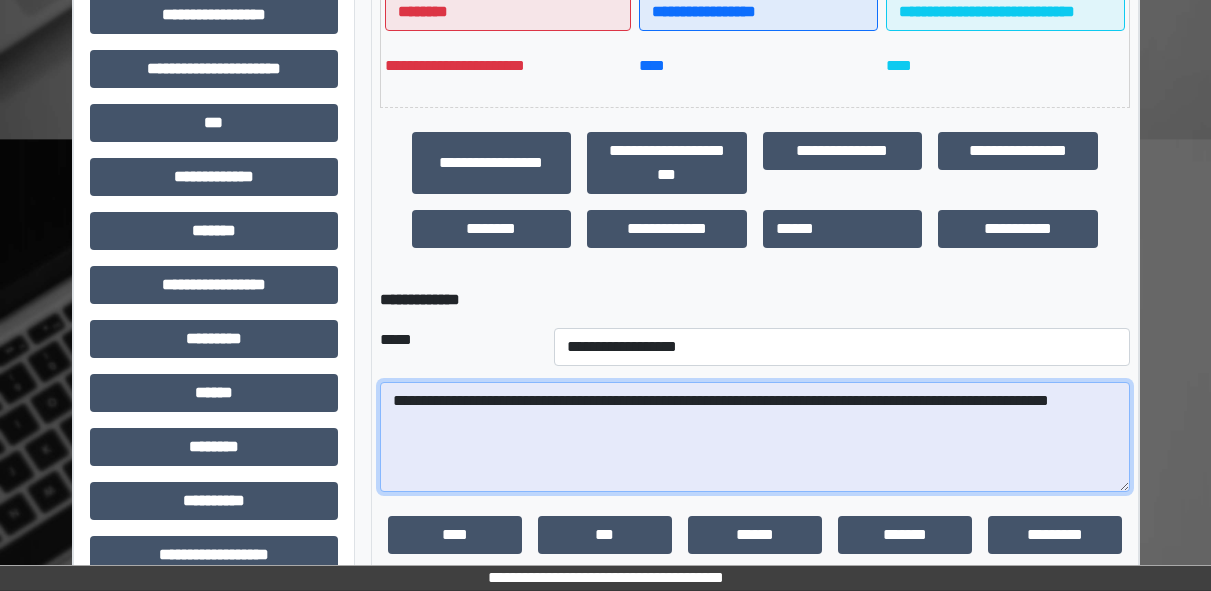 scroll, scrollTop: 711, scrollLeft: 0, axis: vertical 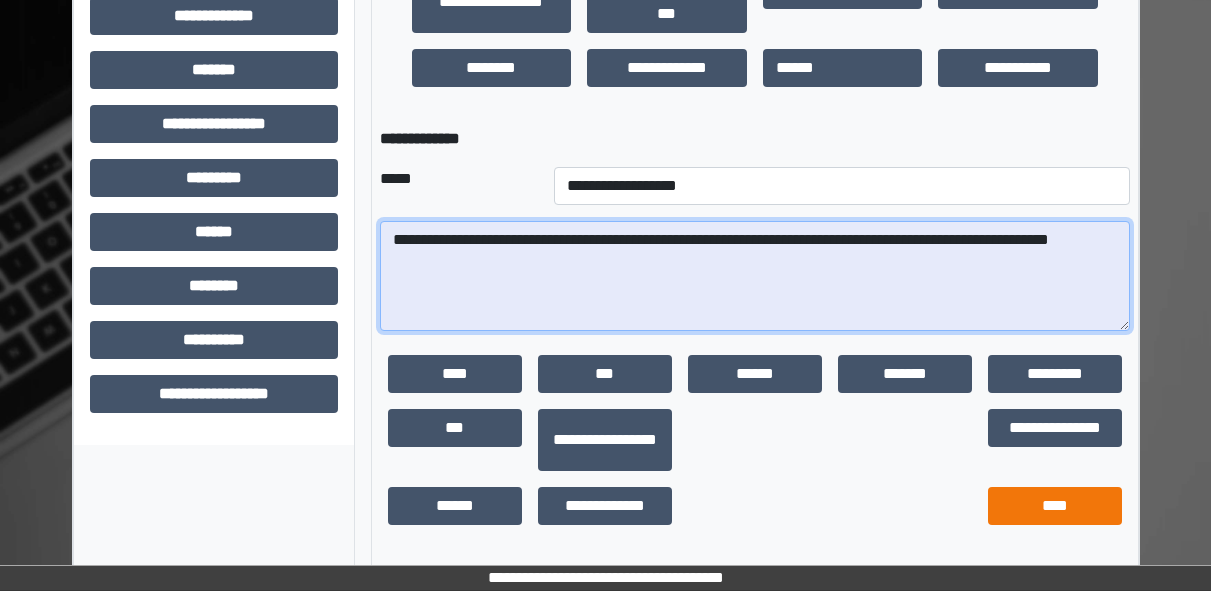 type on "**********" 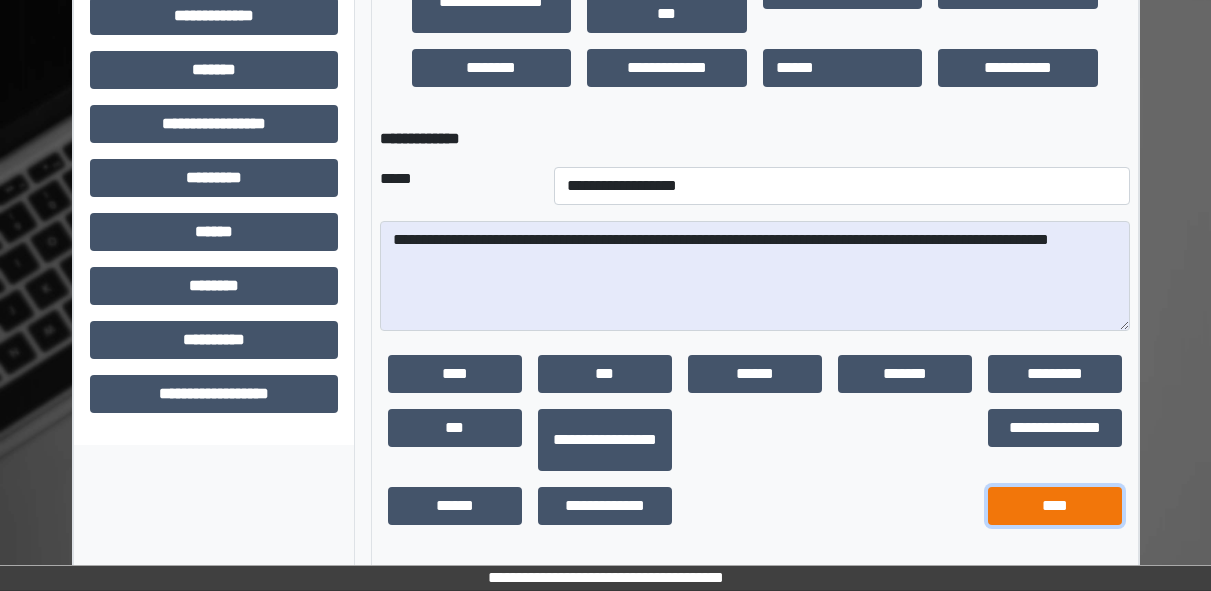 click on "****" at bounding box center [1055, 506] 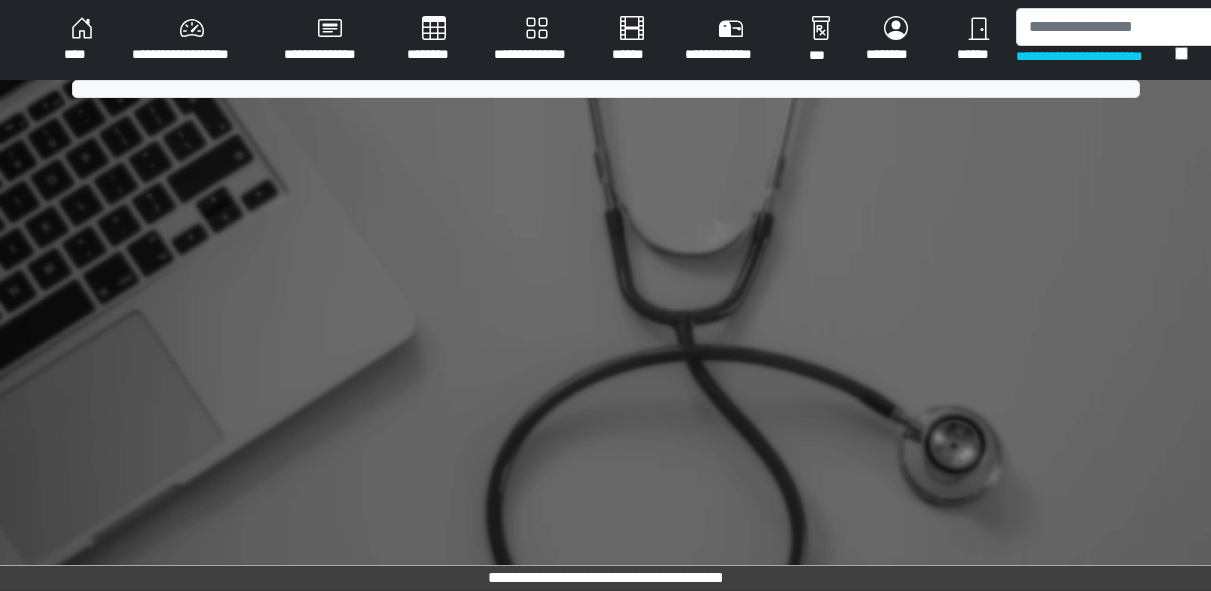 scroll, scrollTop: 0, scrollLeft: 0, axis: both 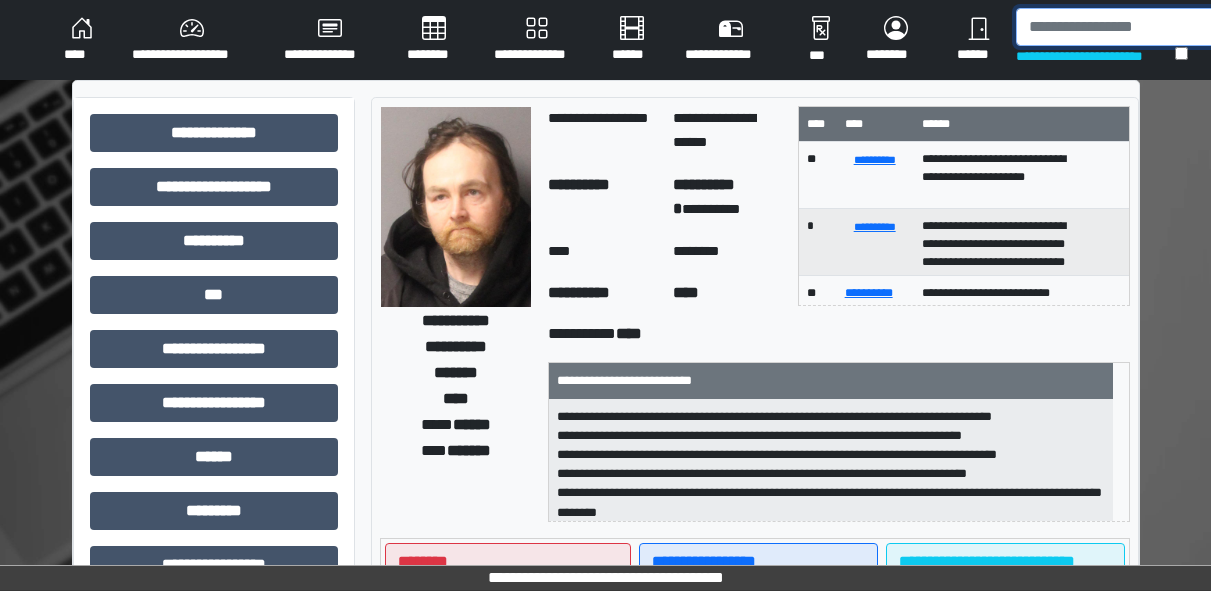 click at bounding box center [1119, 27] 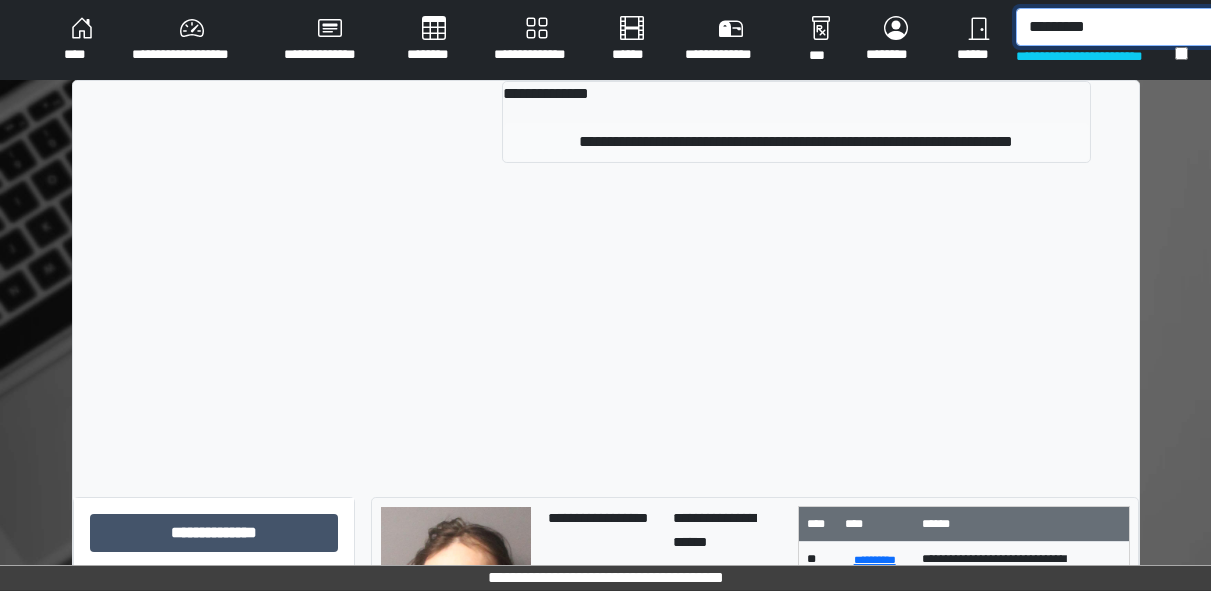 type on "*********" 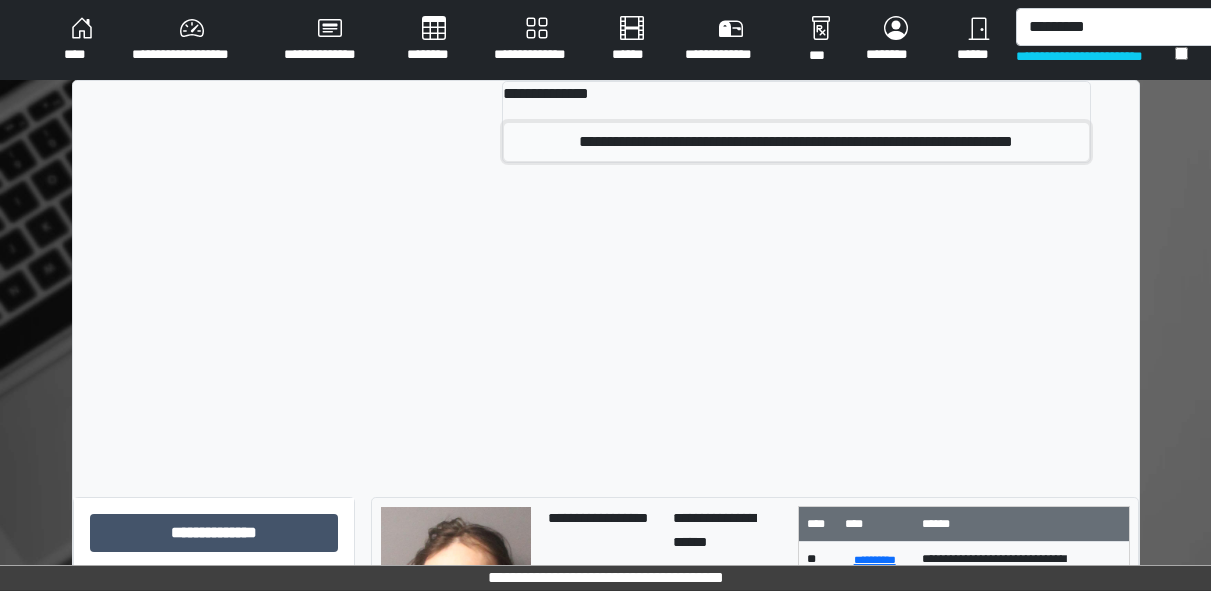 click on "**********" at bounding box center [796, 142] 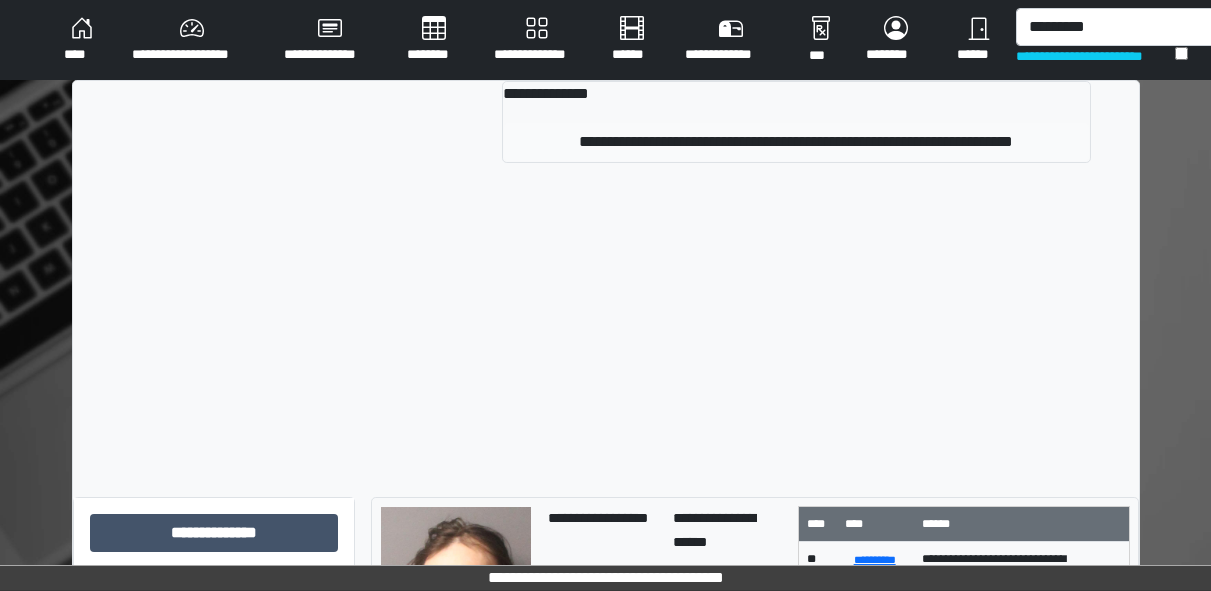 type 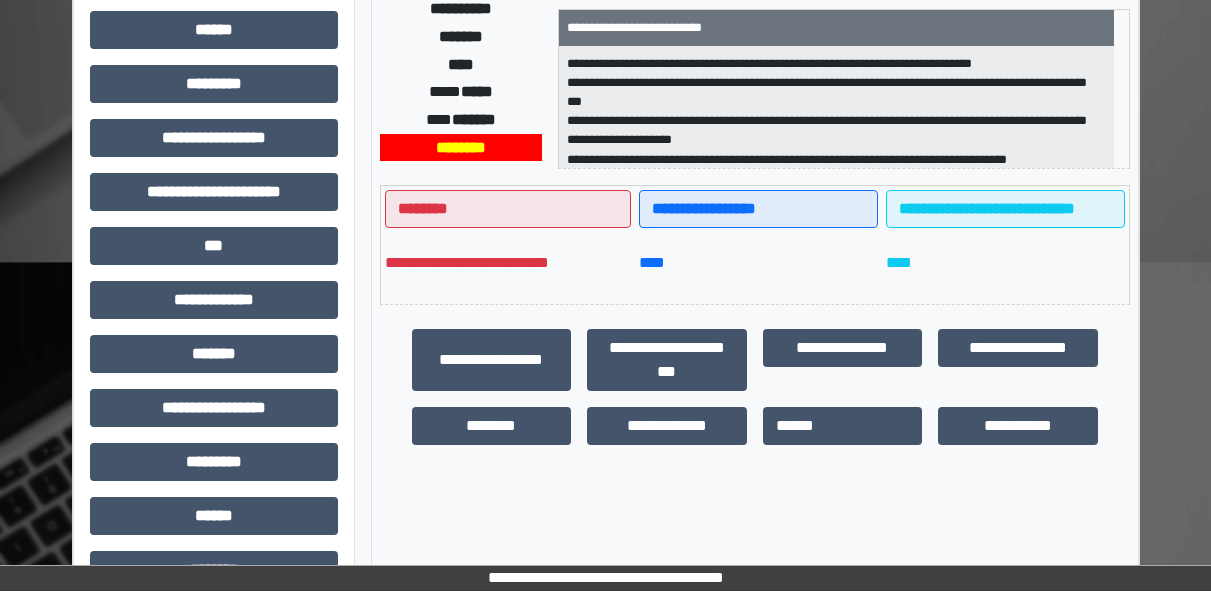 scroll, scrollTop: 428, scrollLeft: 0, axis: vertical 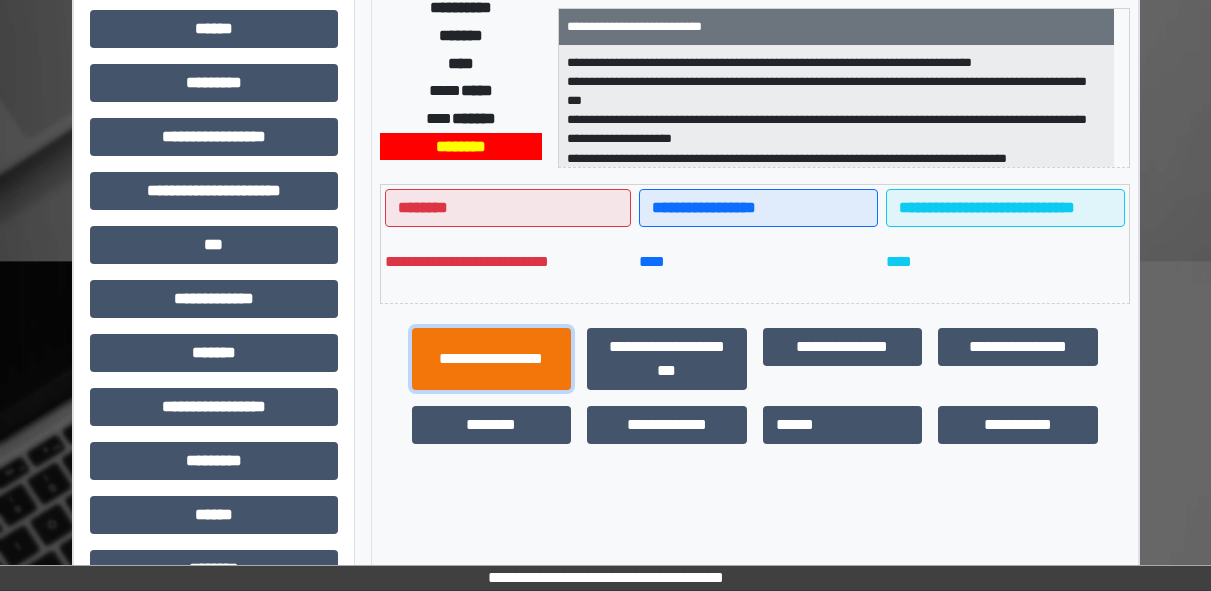 click on "**********" at bounding box center [492, 359] 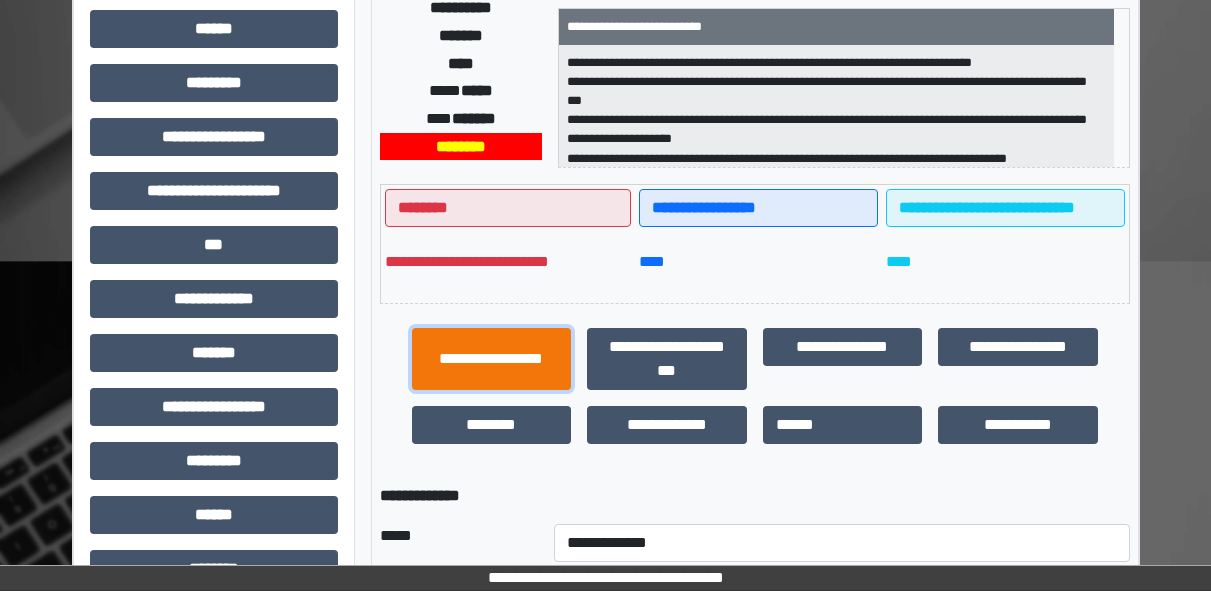 scroll, scrollTop: 785, scrollLeft: 0, axis: vertical 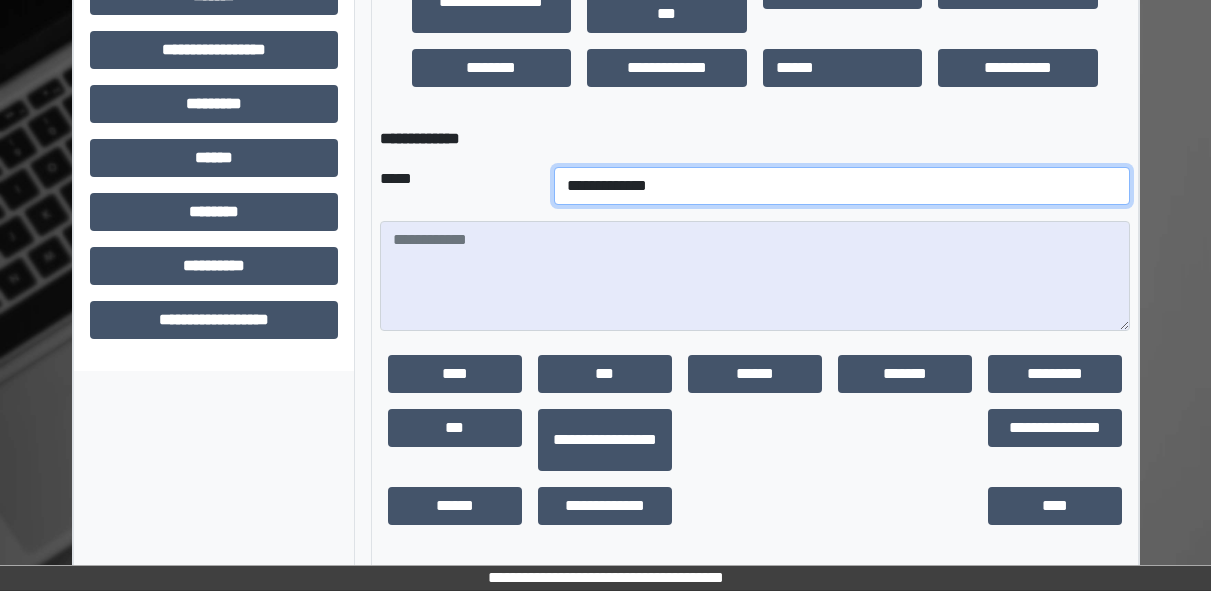 click on "**********" at bounding box center [842, 186] 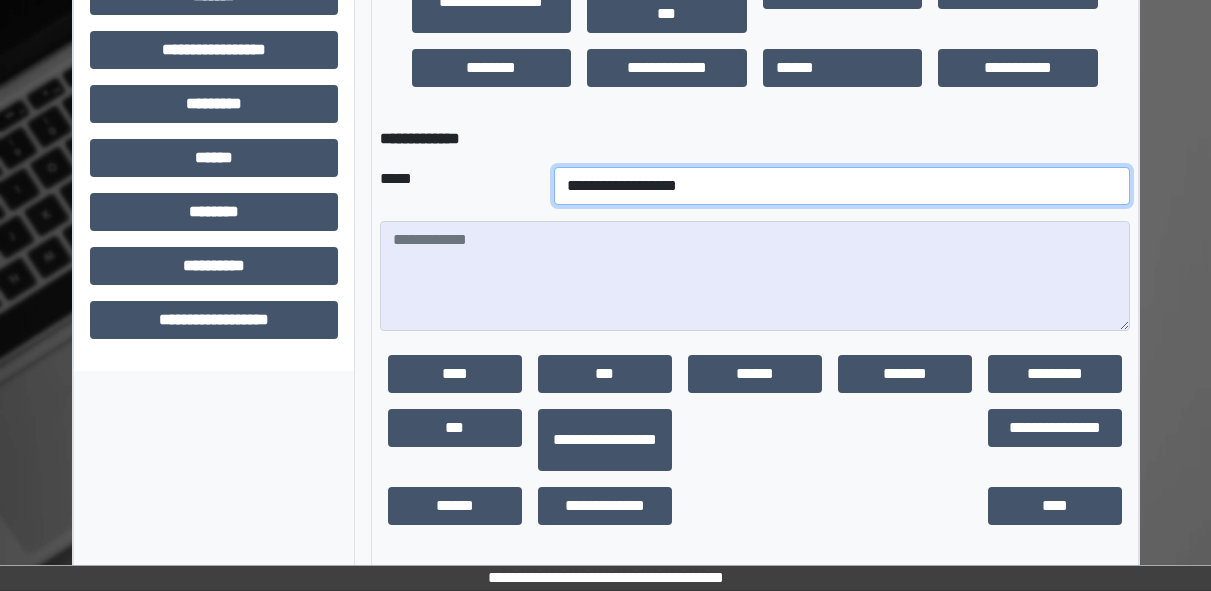 click on "**********" at bounding box center [842, 186] 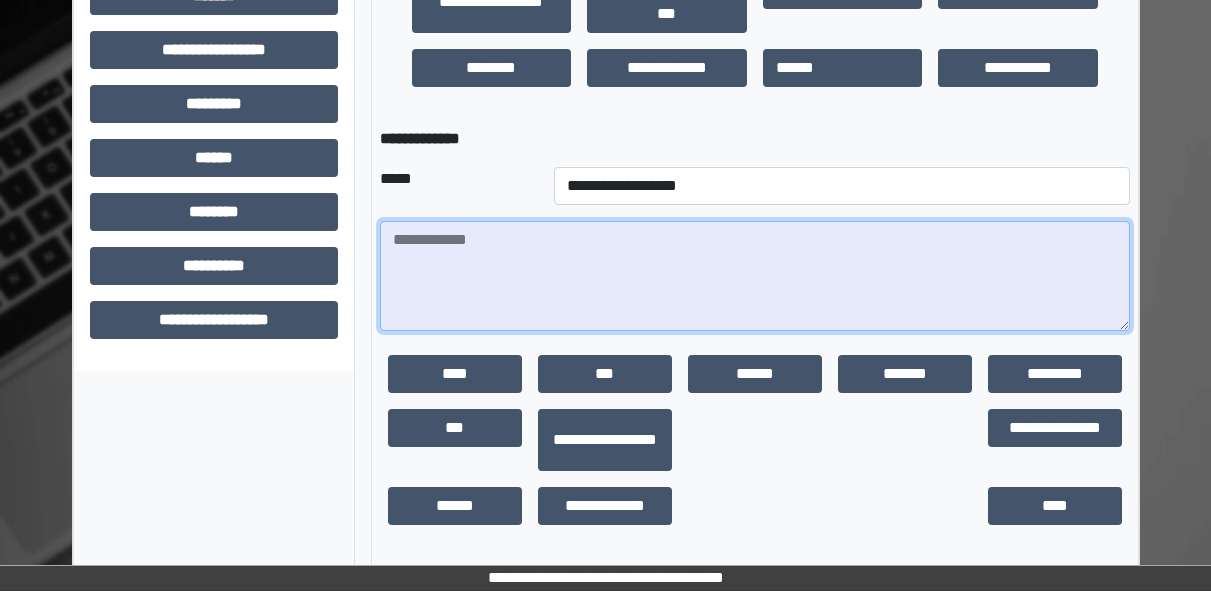 click at bounding box center (755, 276) 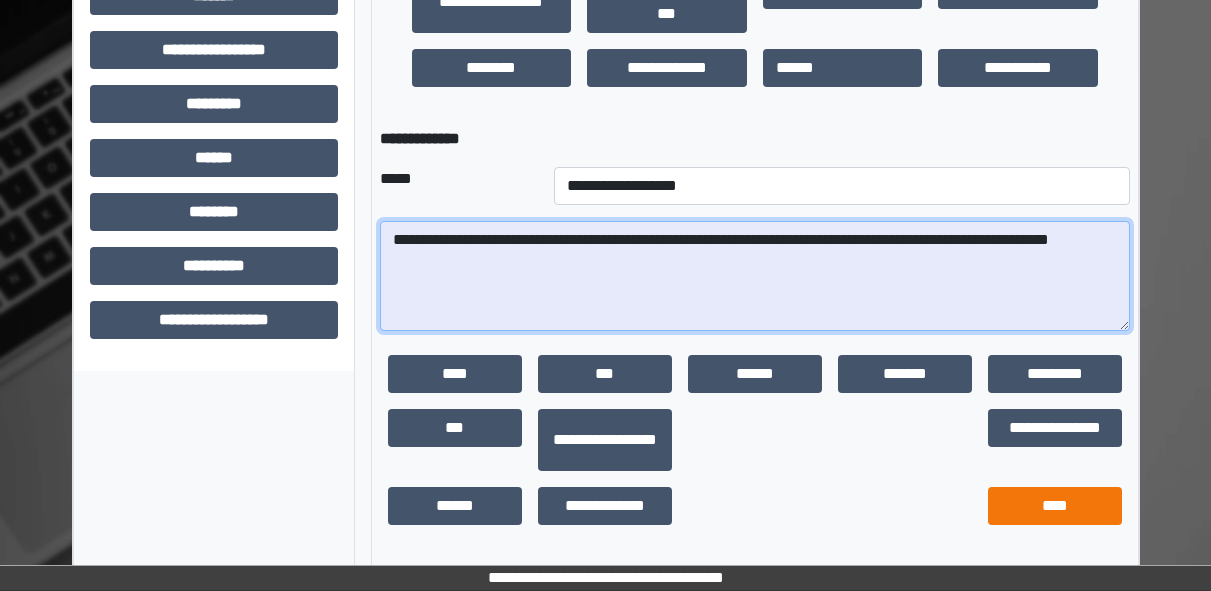 type on "**********" 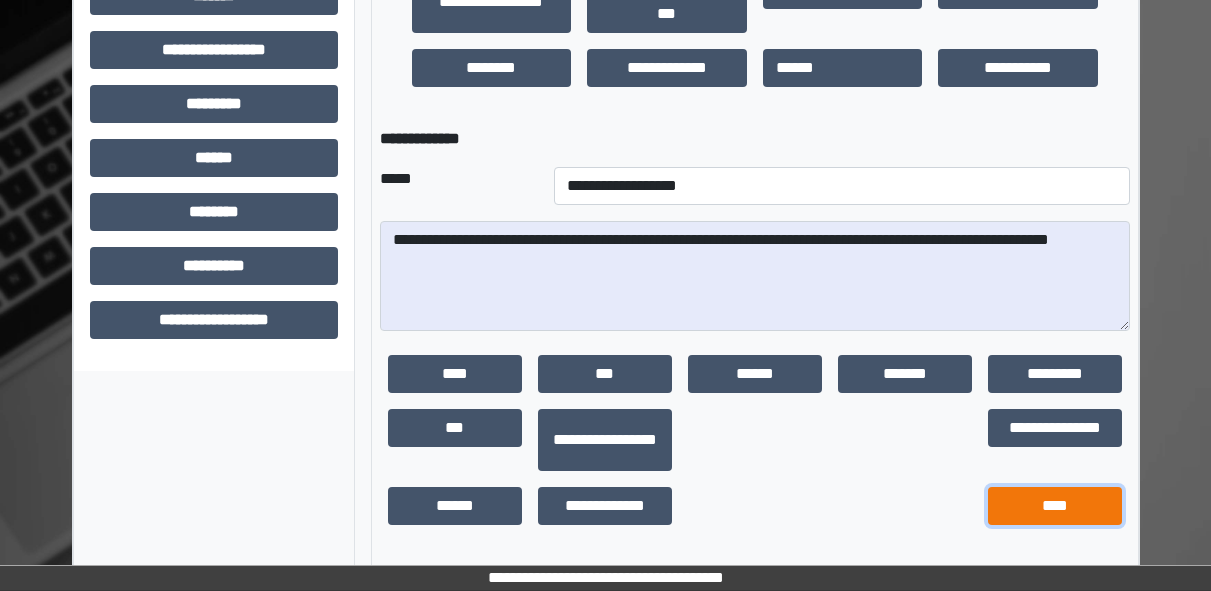 click on "****" at bounding box center [1055, 506] 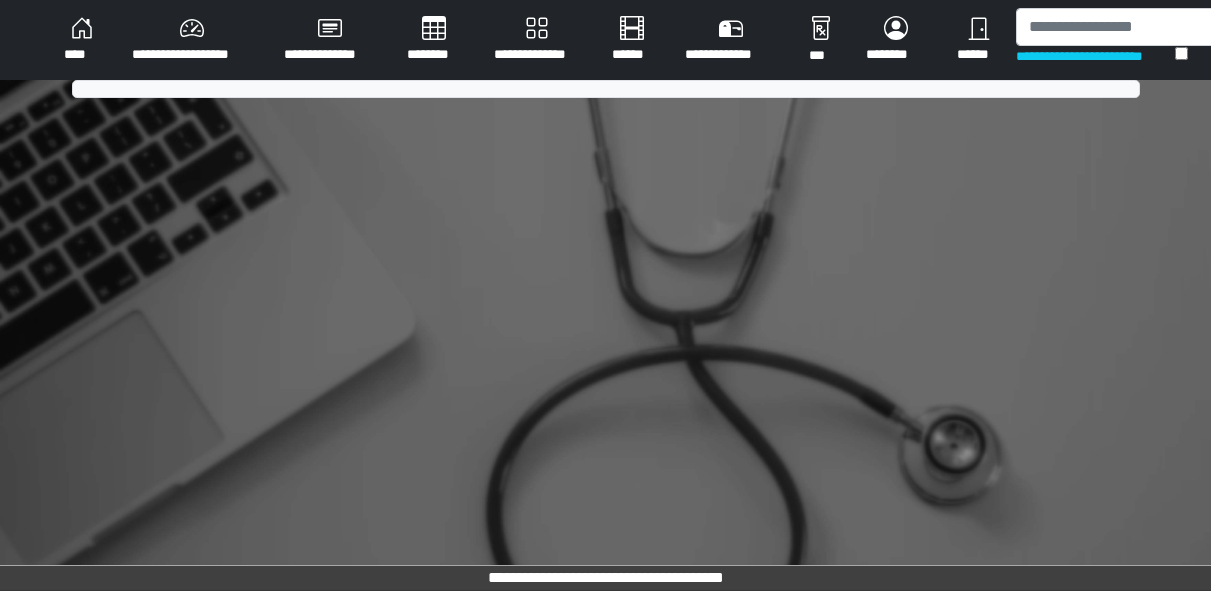 scroll, scrollTop: 0, scrollLeft: 0, axis: both 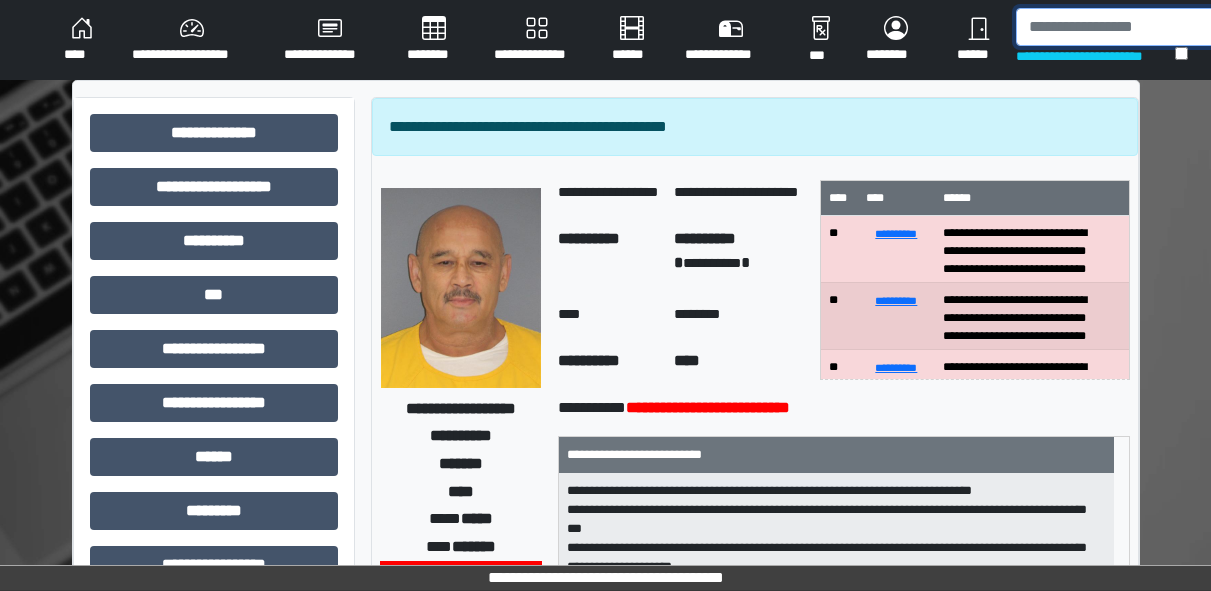 click at bounding box center [1119, 27] 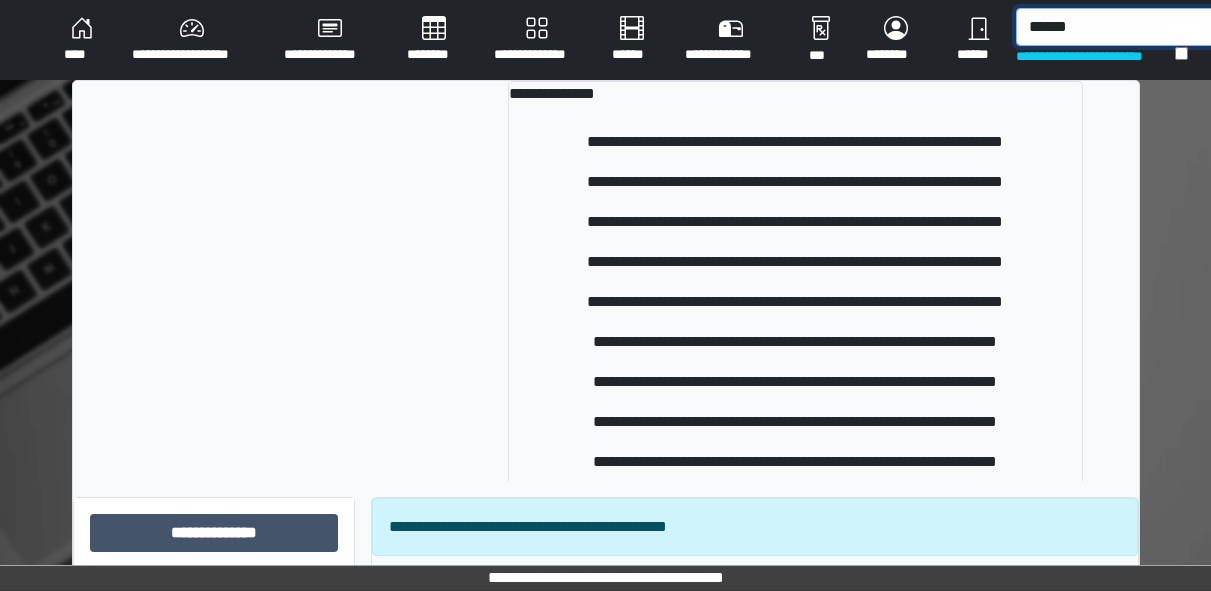 type on "******" 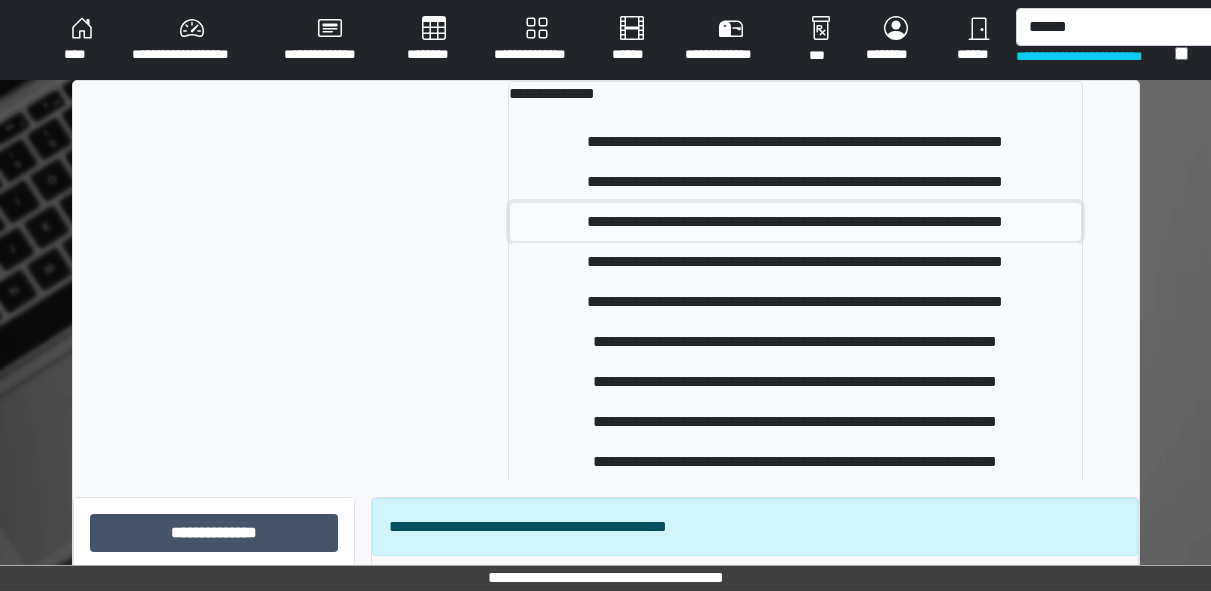 click on "**********" at bounding box center [795, 222] 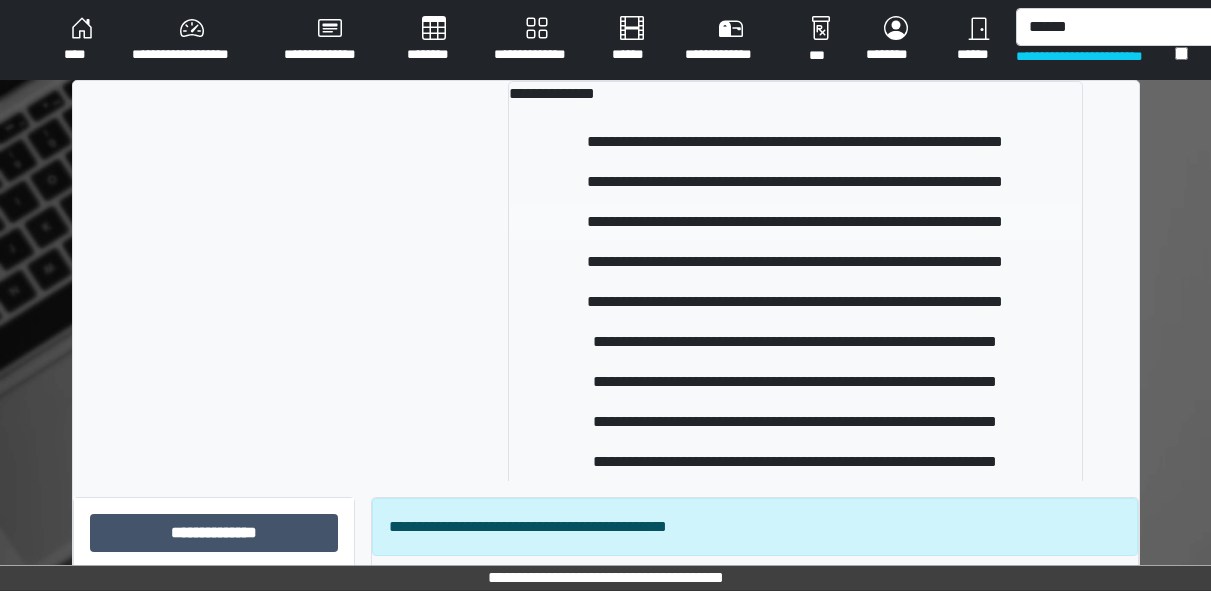 type 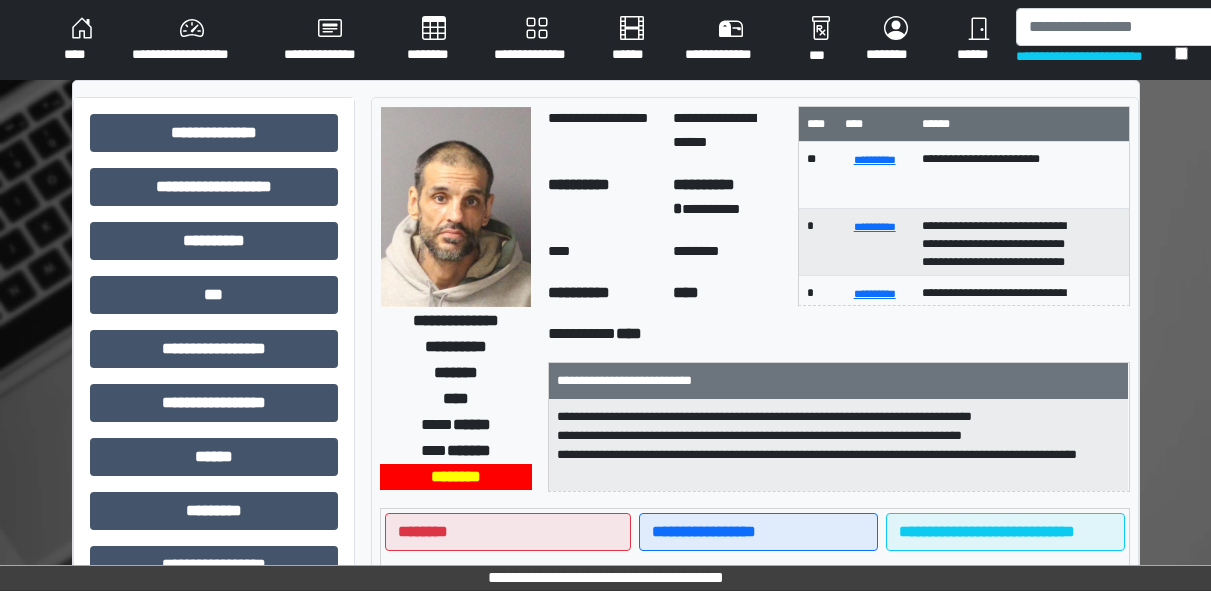scroll, scrollTop: 121, scrollLeft: 0, axis: vertical 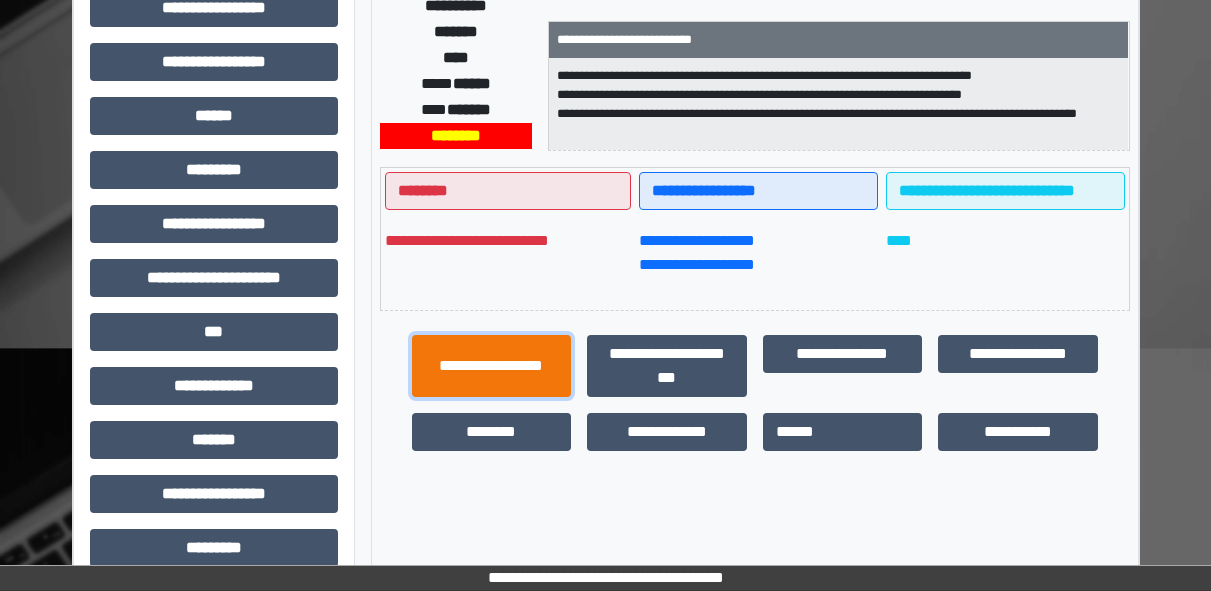click on "**********" at bounding box center [492, 366] 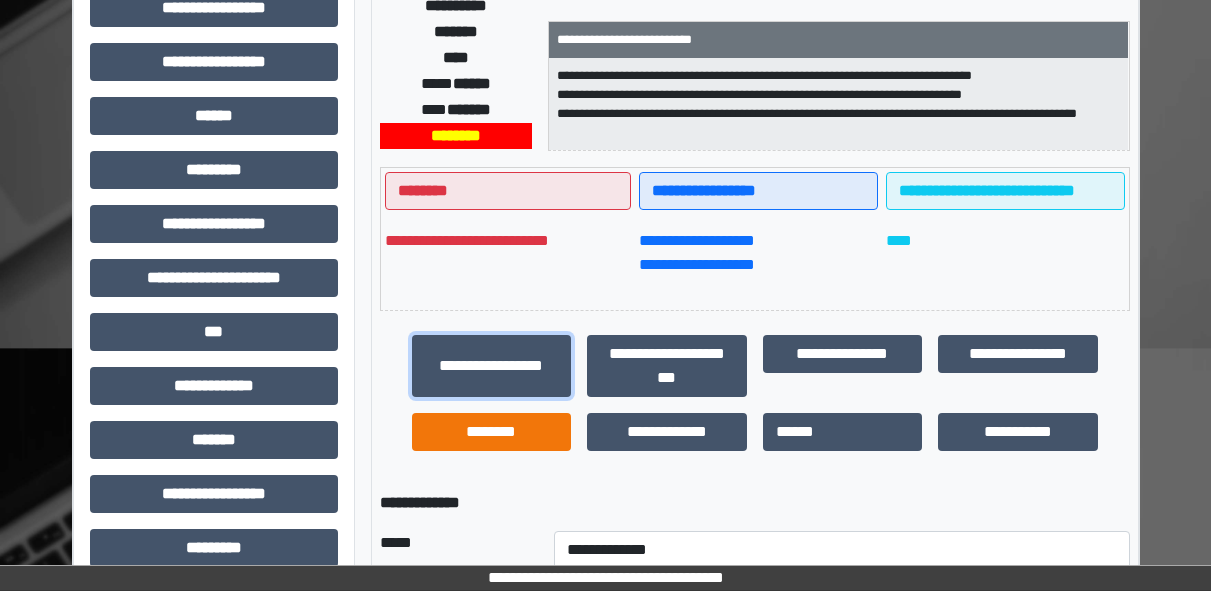 scroll, scrollTop: 705, scrollLeft: 0, axis: vertical 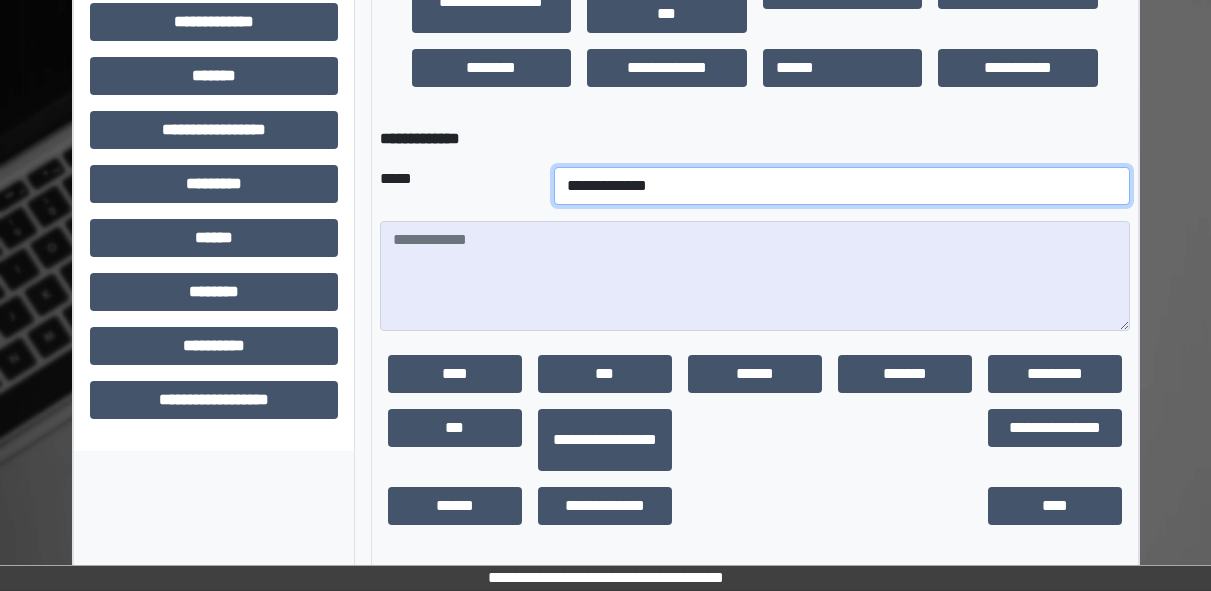 click on "**********" at bounding box center (842, 186) 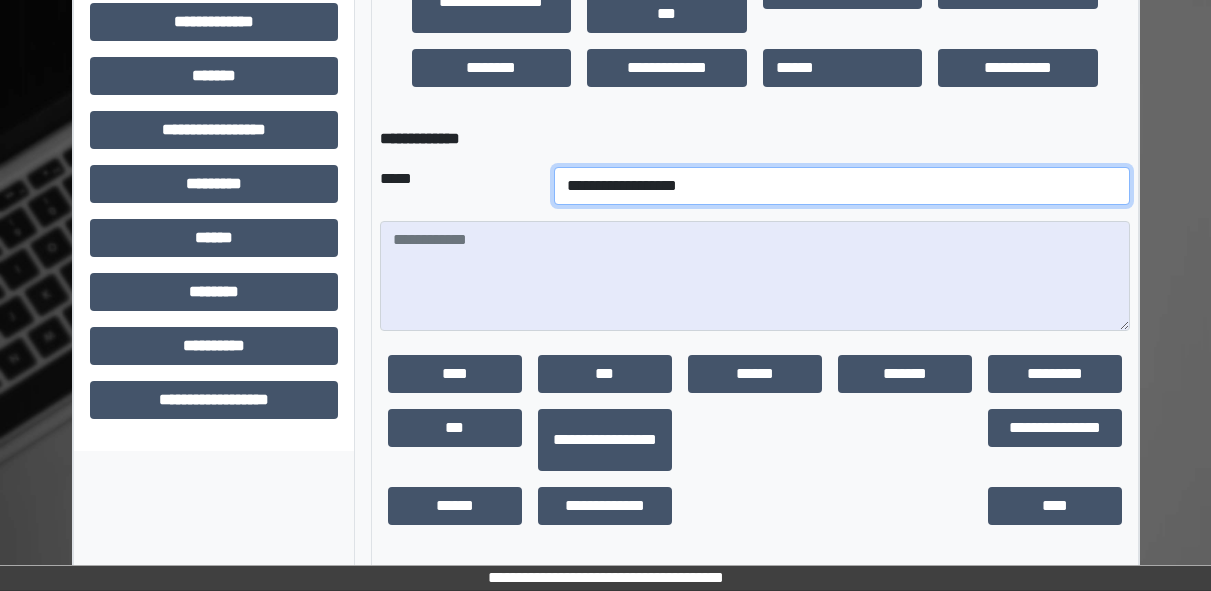 click on "**********" at bounding box center [842, 186] 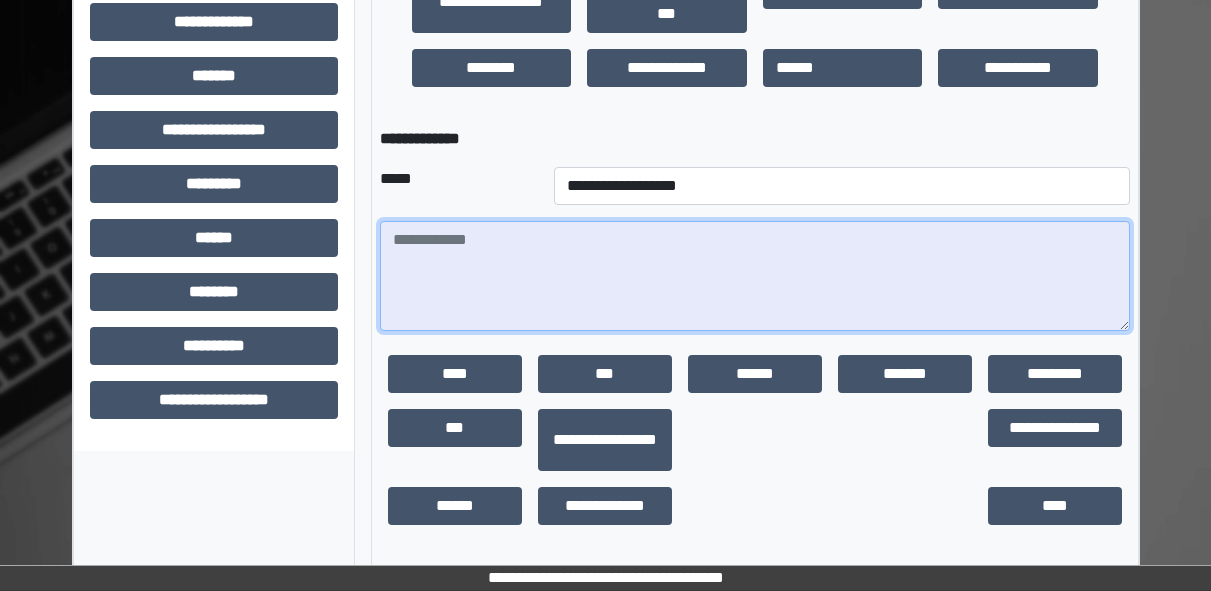 click at bounding box center [755, 276] 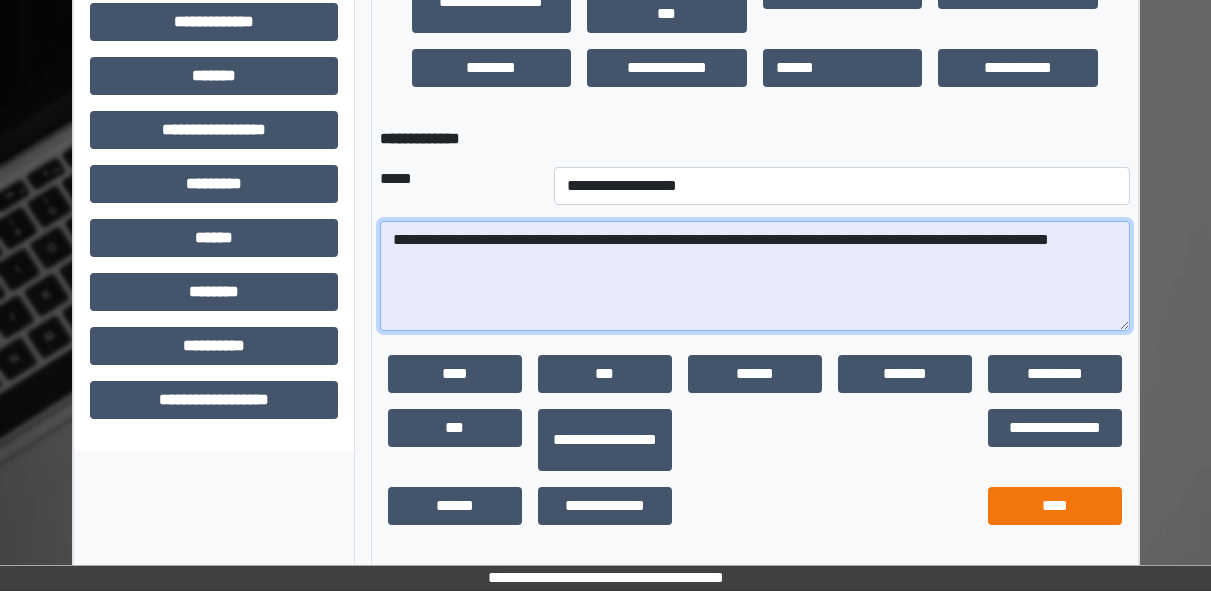 type on "**********" 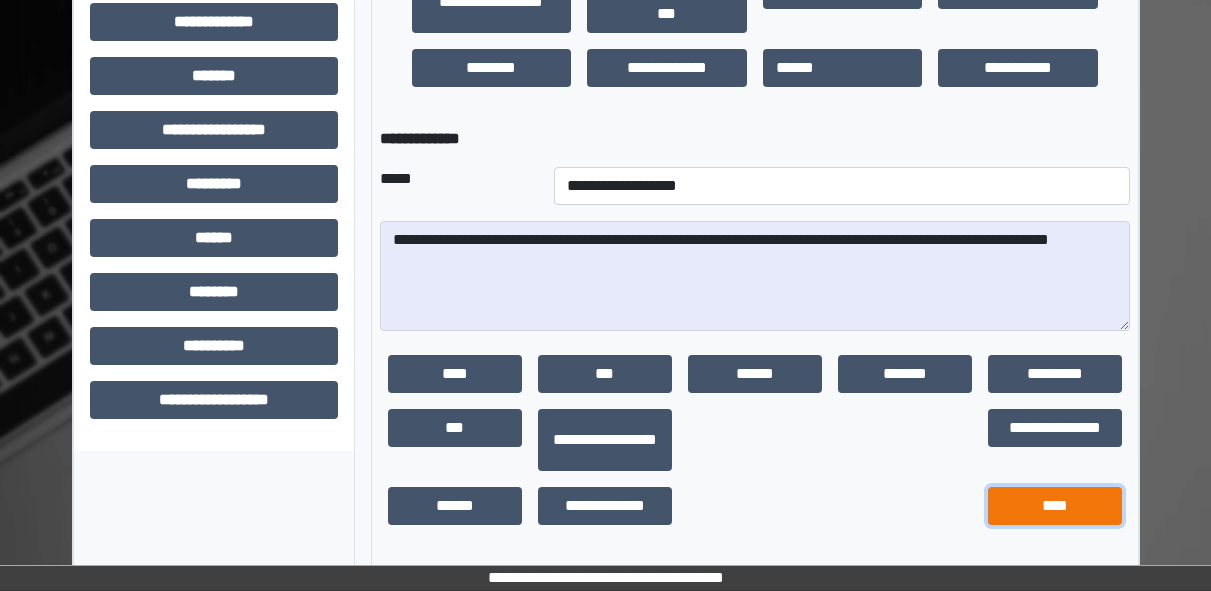 click on "****" at bounding box center (1055, 506) 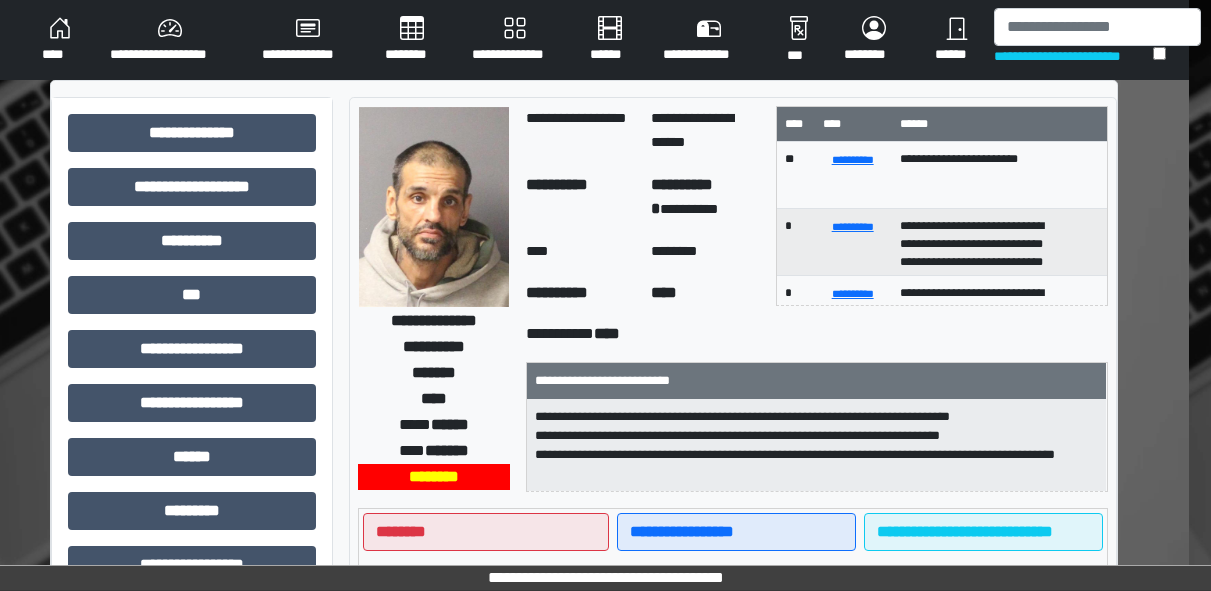 scroll, scrollTop: 0, scrollLeft: 23, axis: horizontal 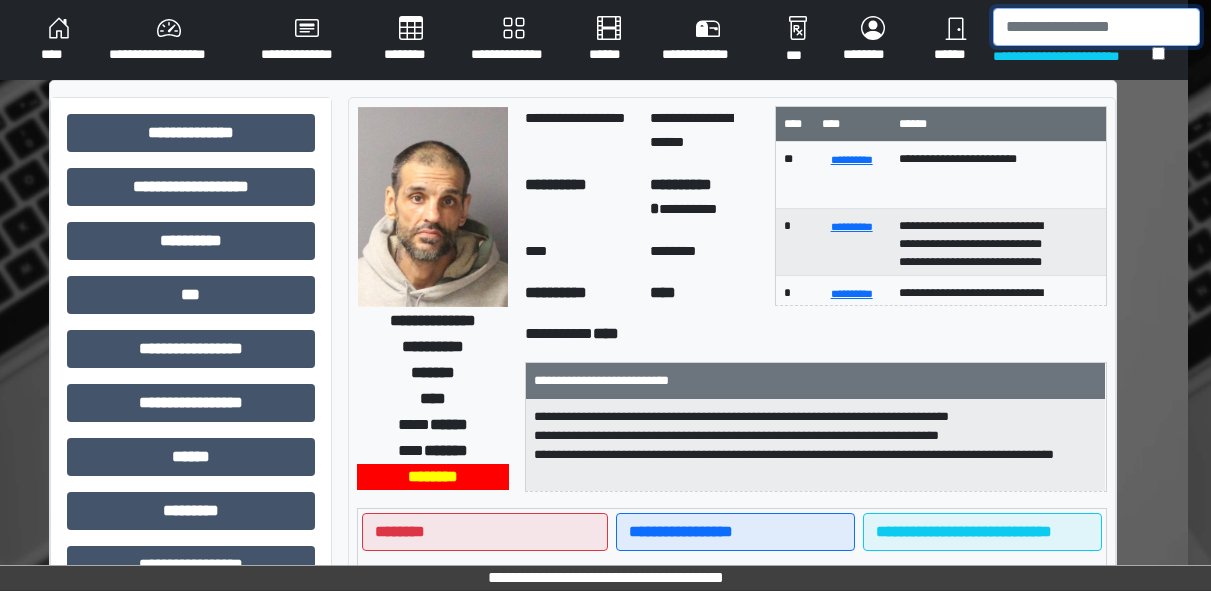 click at bounding box center (1096, 27) 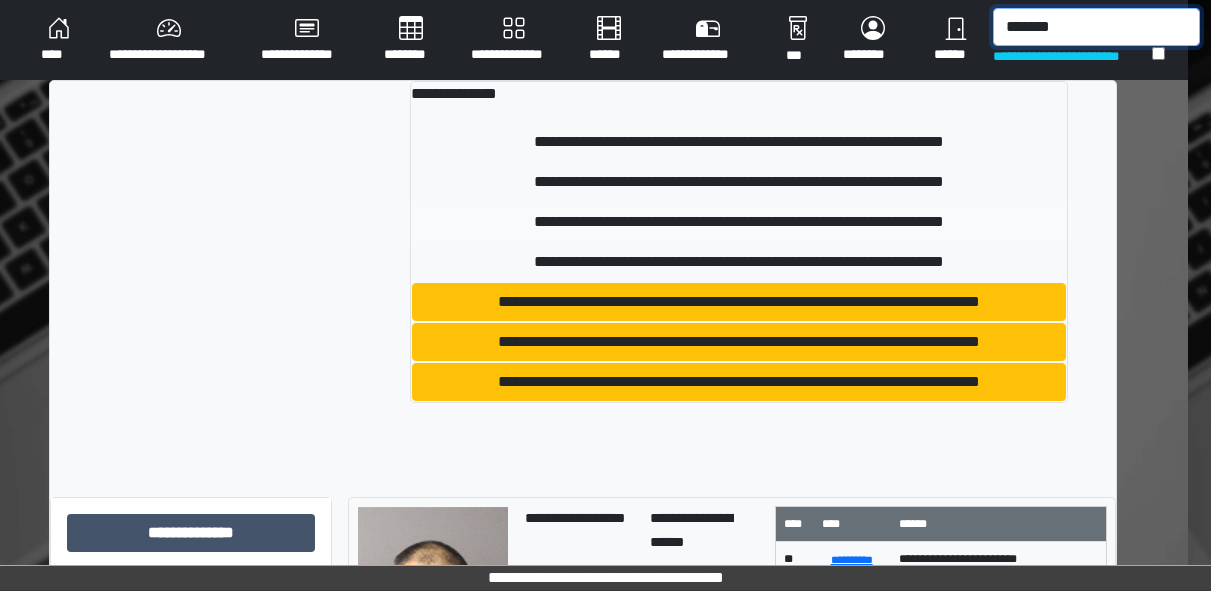 type on "*******" 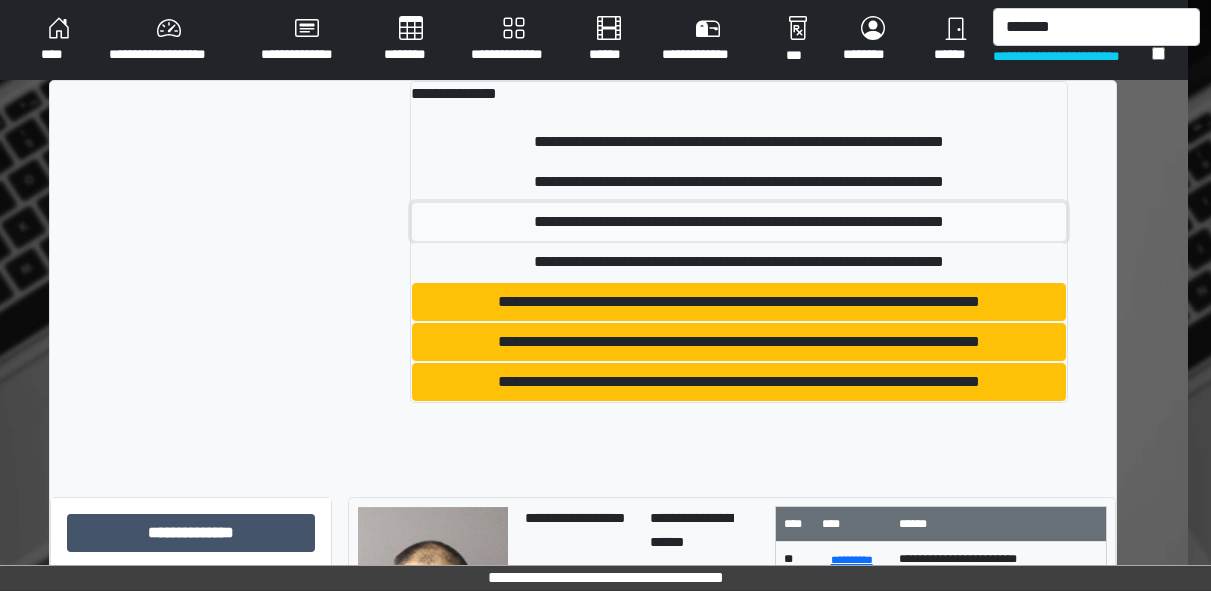 click on "**********" at bounding box center [738, 222] 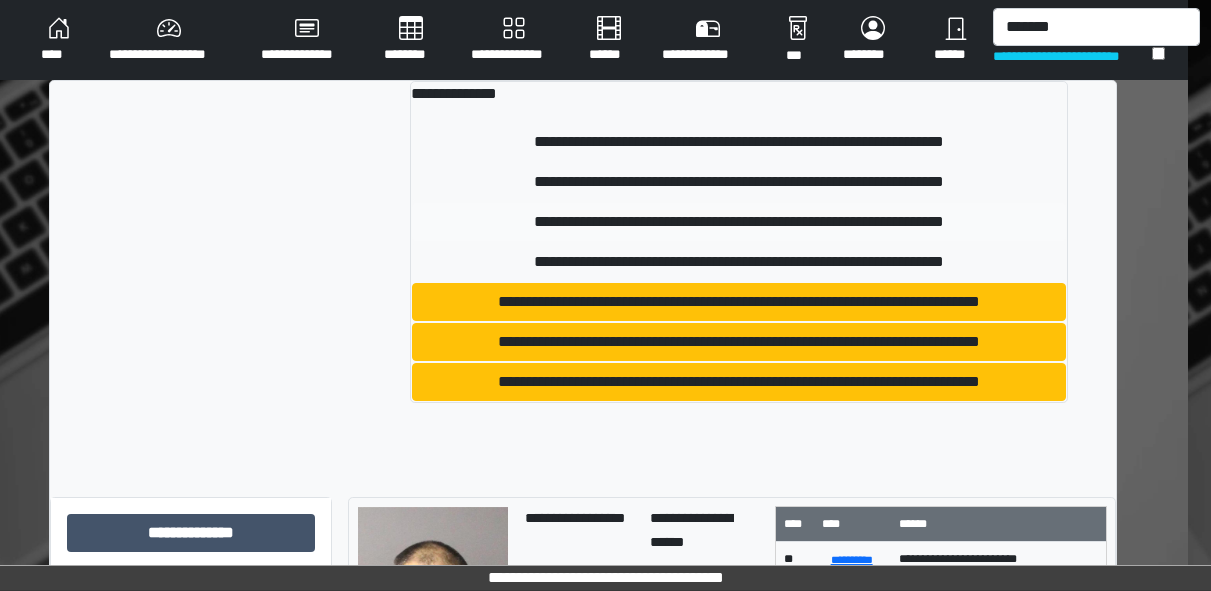 type 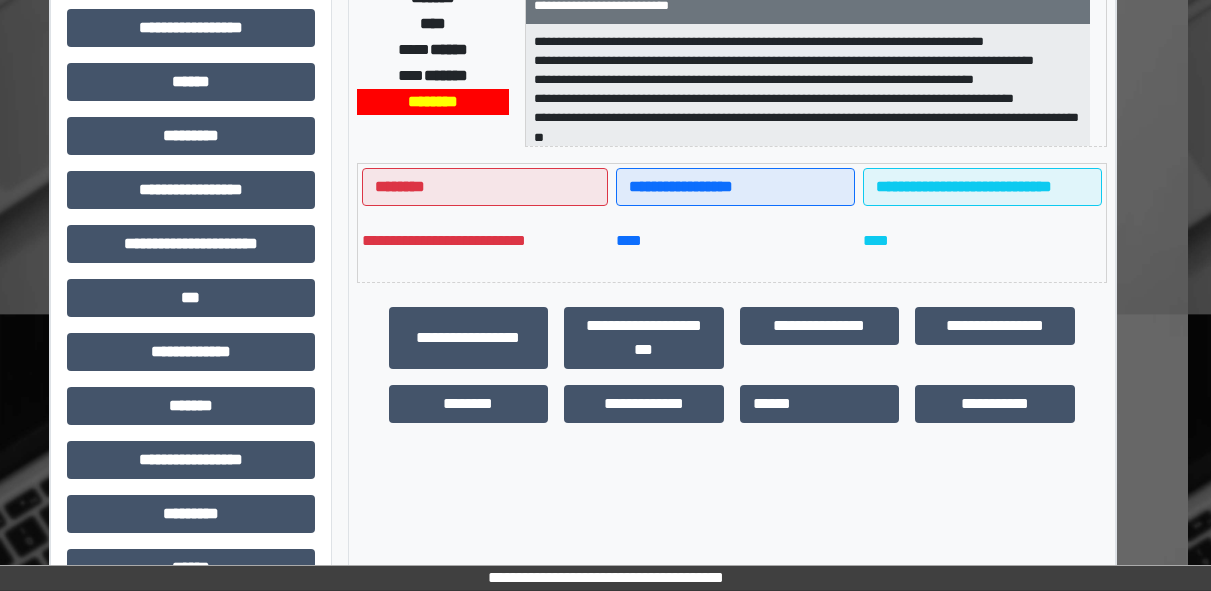 scroll, scrollTop: 376, scrollLeft: 23, axis: both 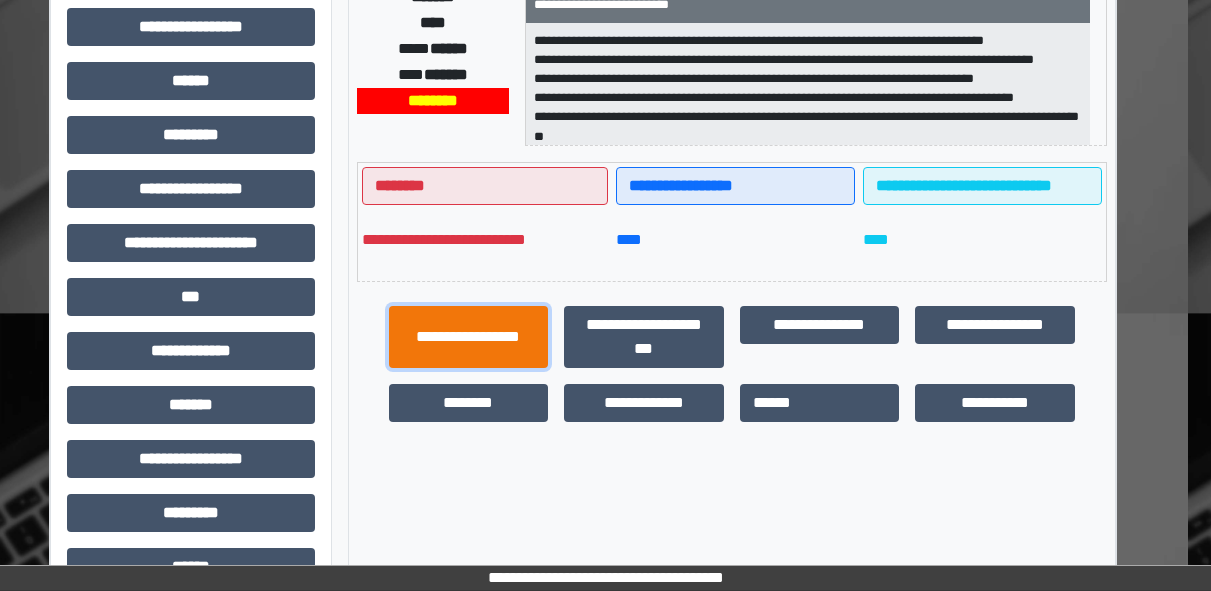 click on "**********" at bounding box center (469, 337) 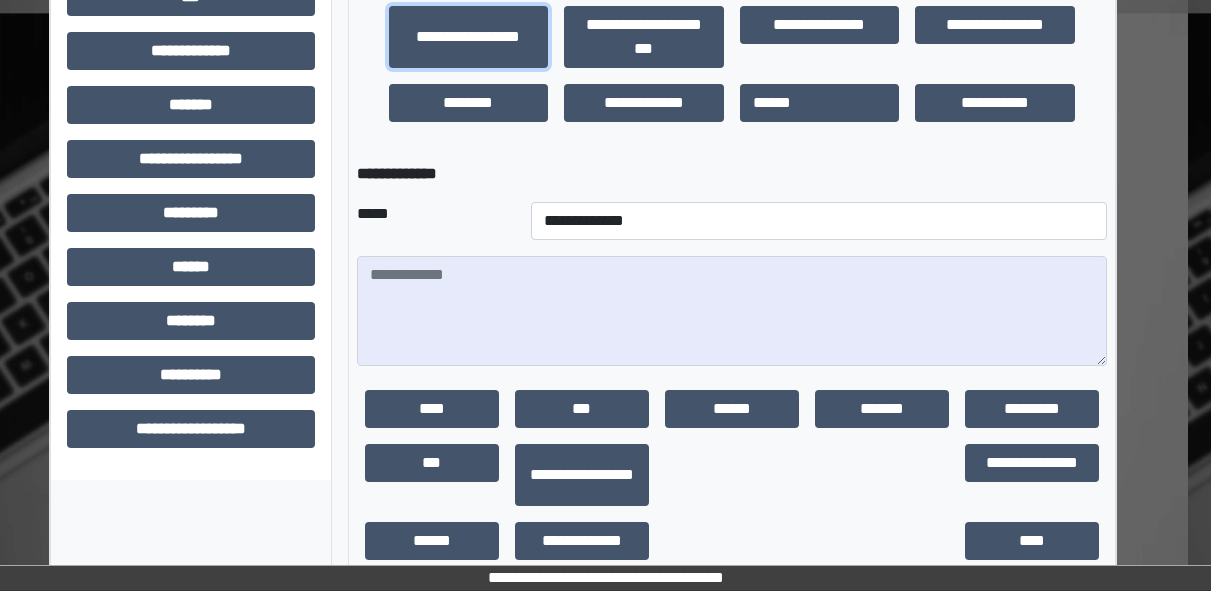scroll, scrollTop: 711, scrollLeft: 23, axis: both 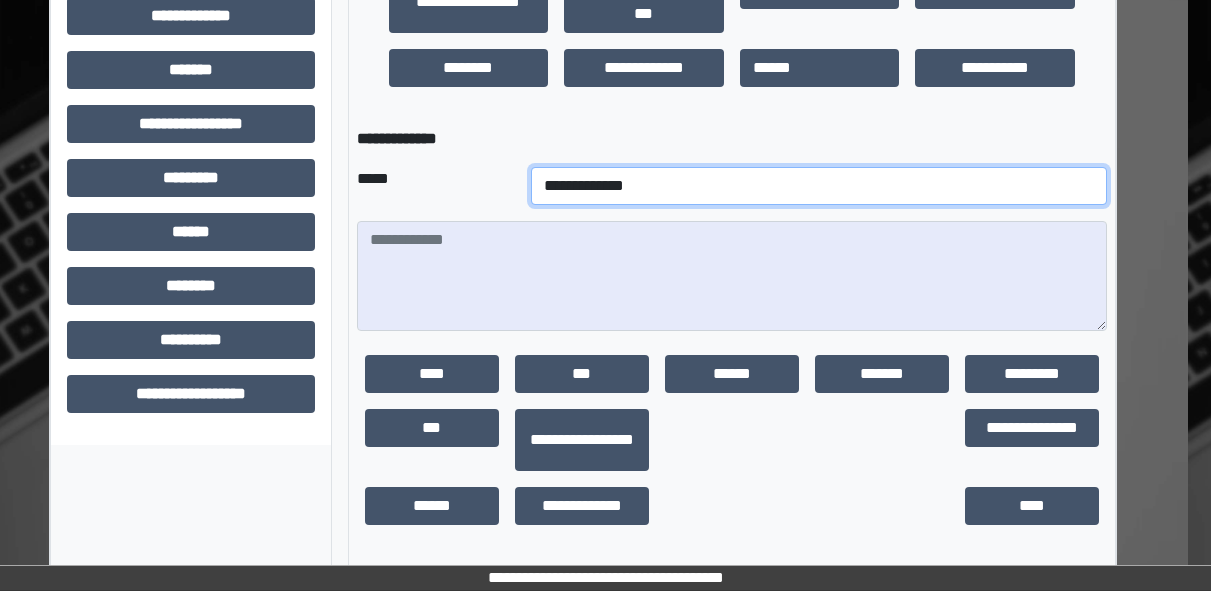 click on "**********" at bounding box center (819, 186) 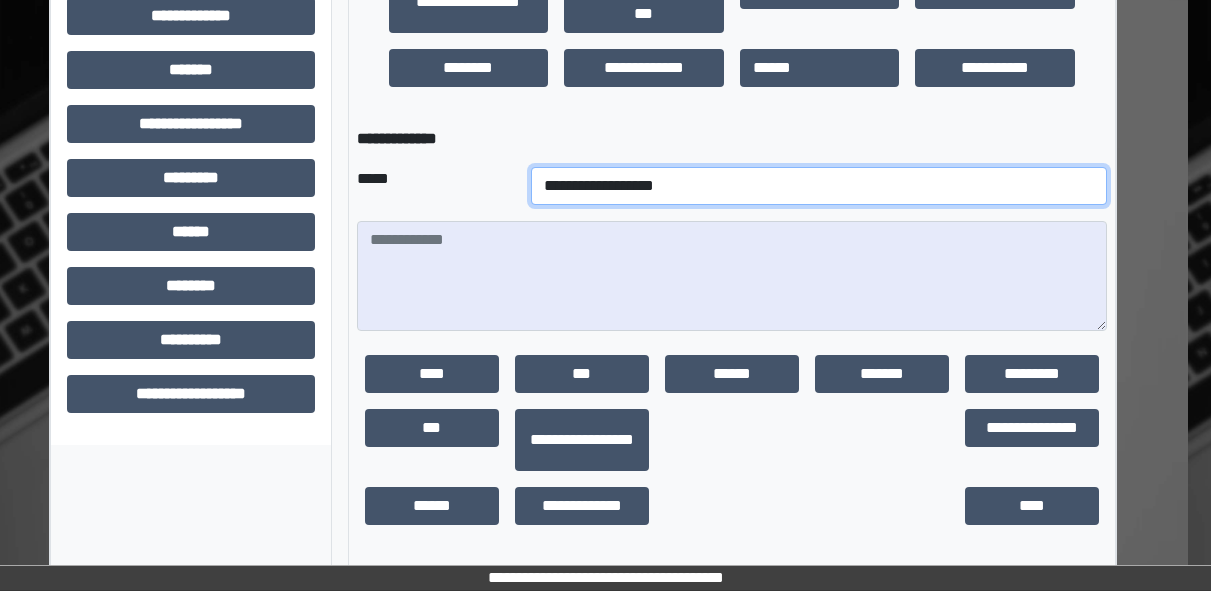 click on "**********" at bounding box center (819, 186) 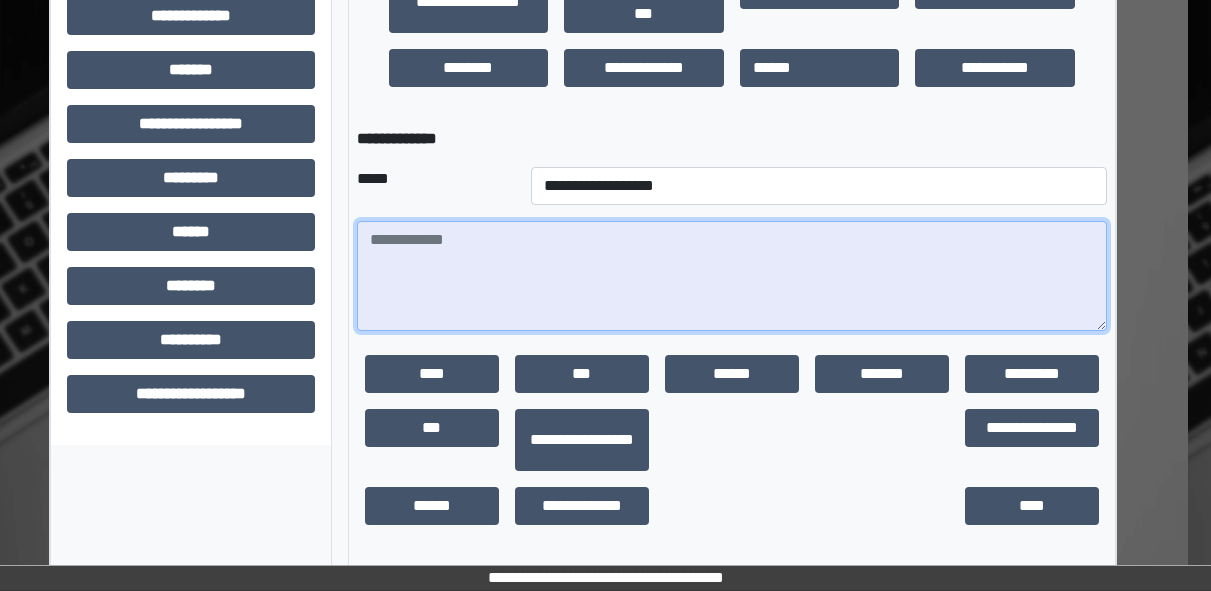 click at bounding box center (732, 276) 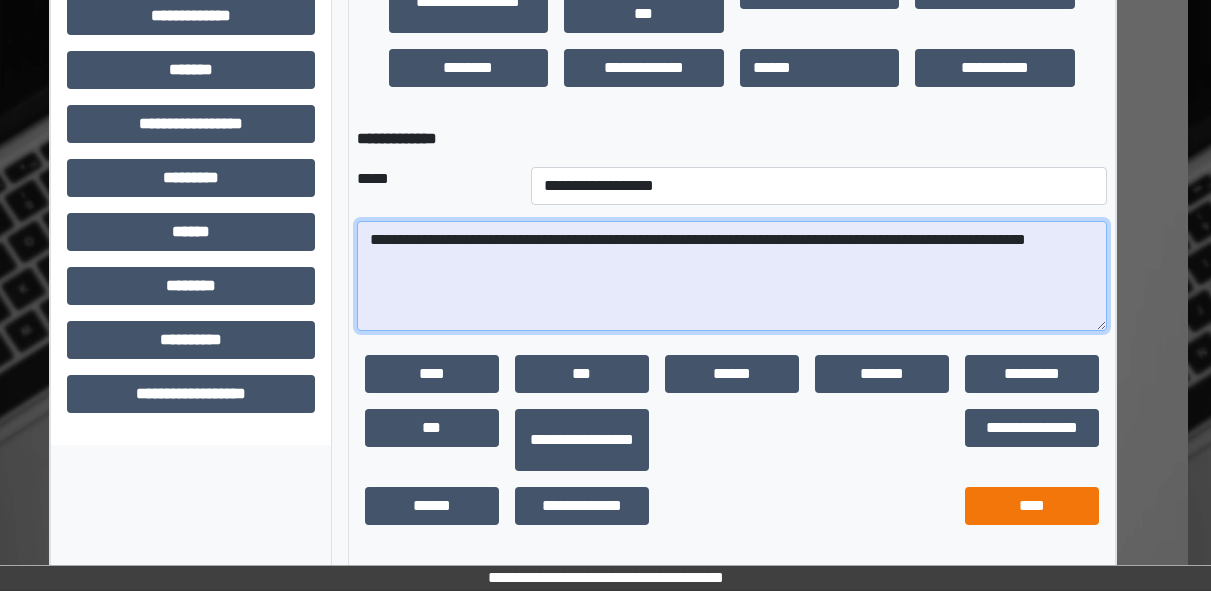 type on "**********" 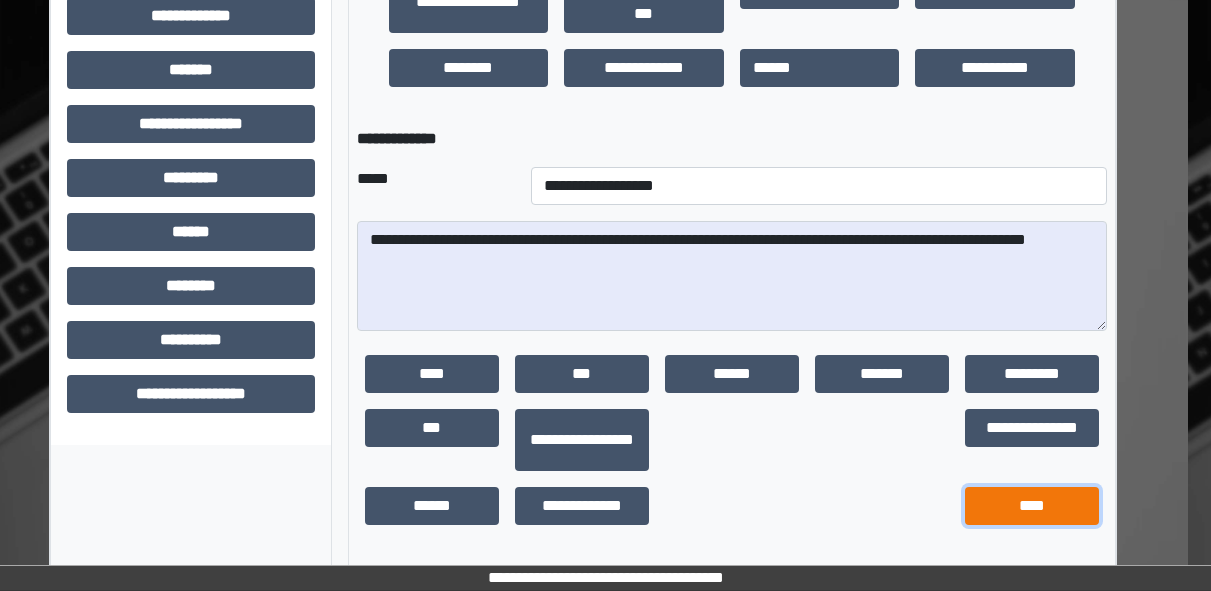 click on "****" at bounding box center (1032, 506) 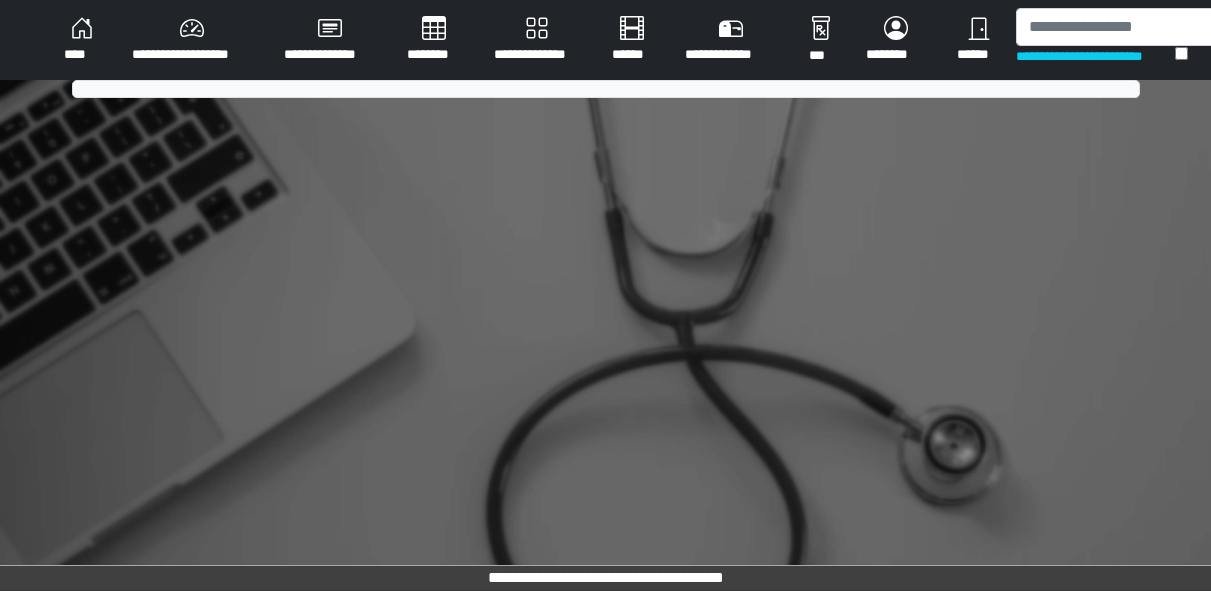 scroll, scrollTop: 0, scrollLeft: 0, axis: both 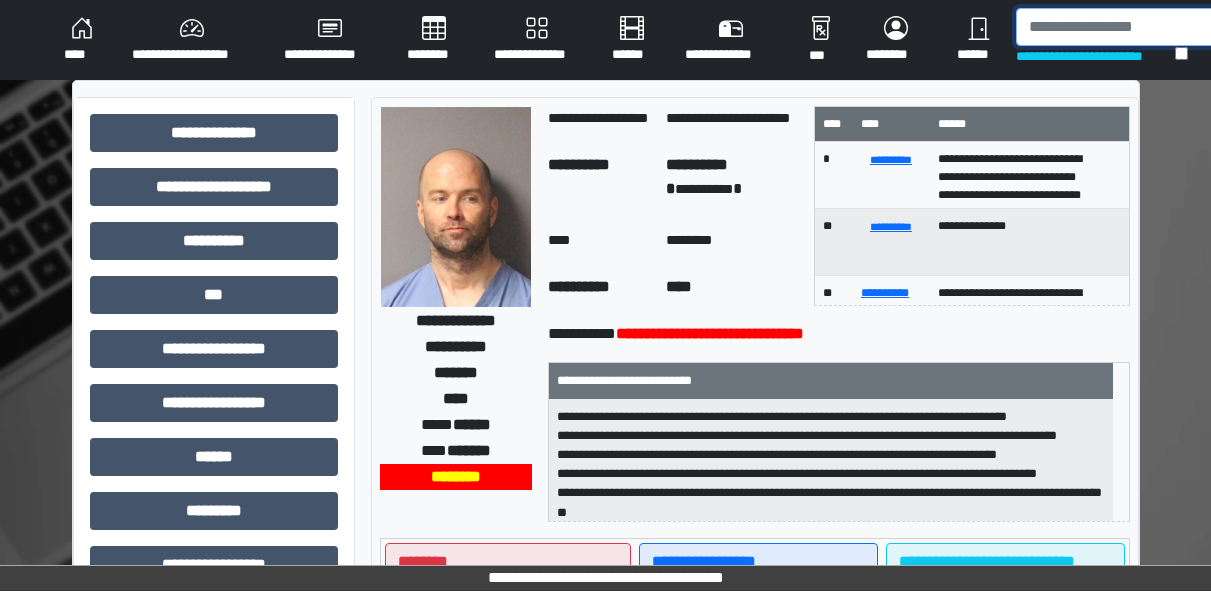 click at bounding box center (1119, 27) 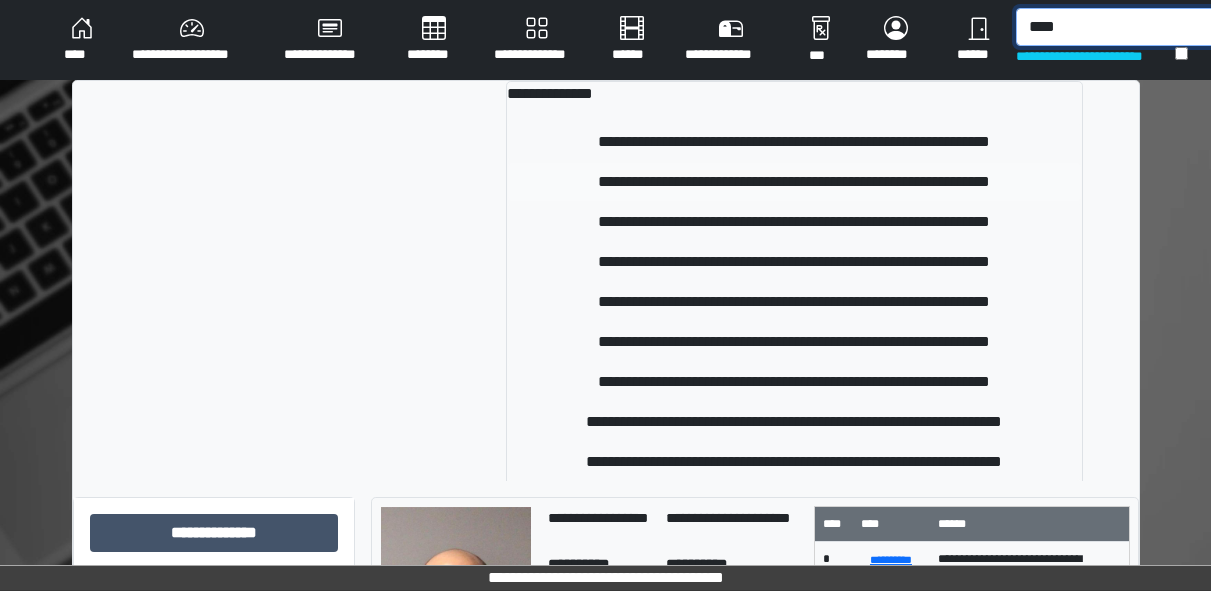 type on "****" 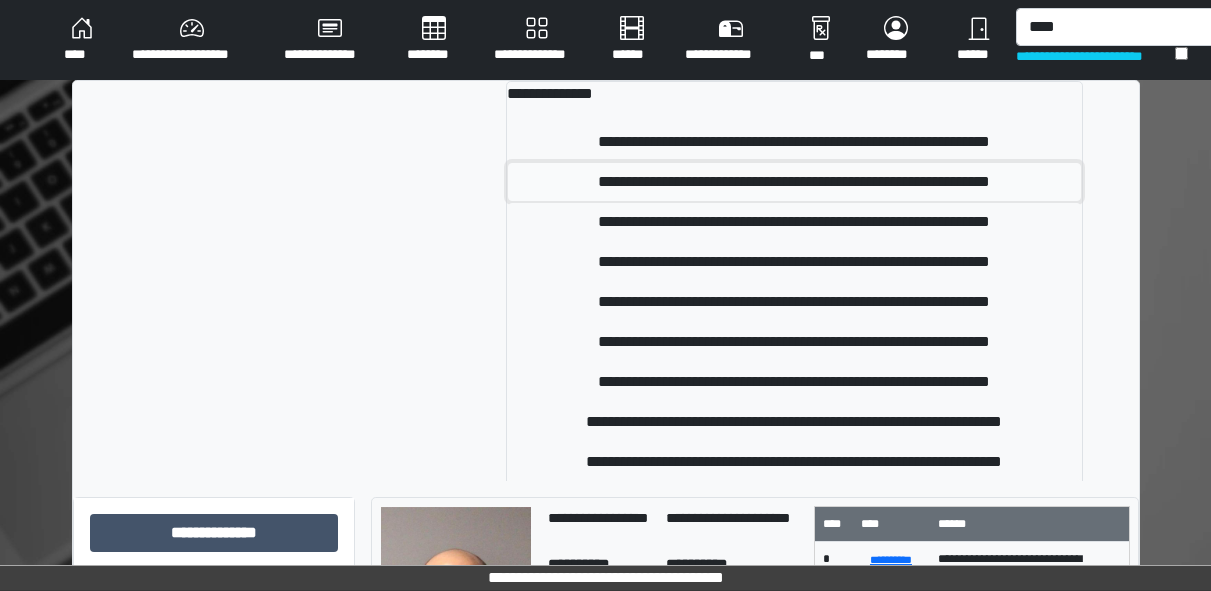 click on "**********" at bounding box center [794, 182] 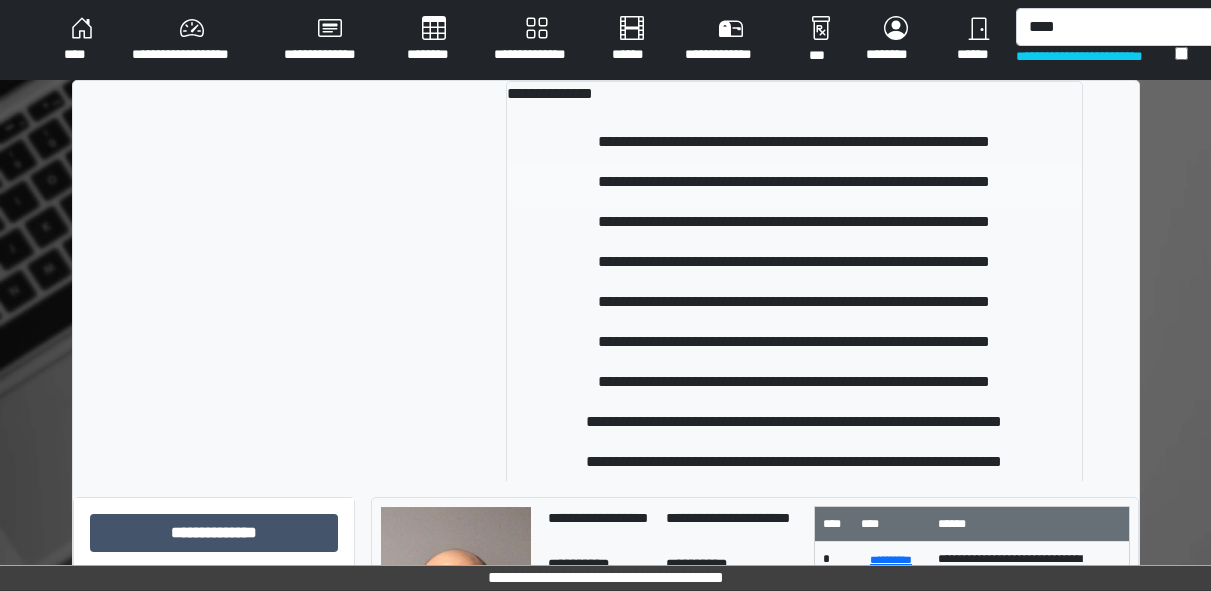 type 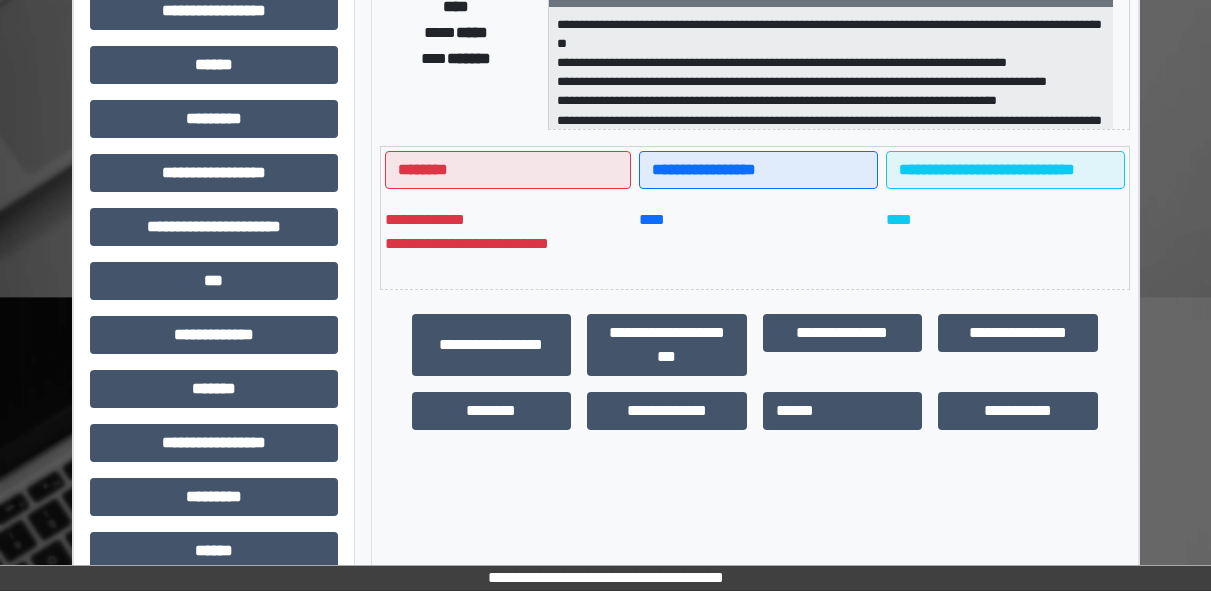 scroll, scrollTop: 398, scrollLeft: 0, axis: vertical 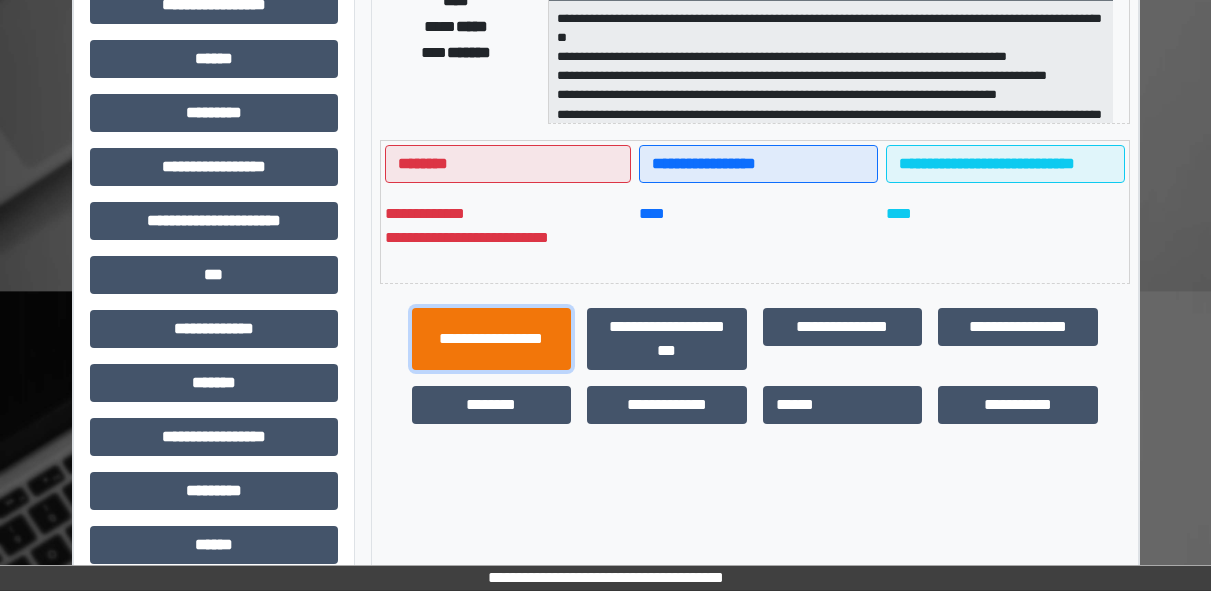 click on "**********" at bounding box center (492, 339) 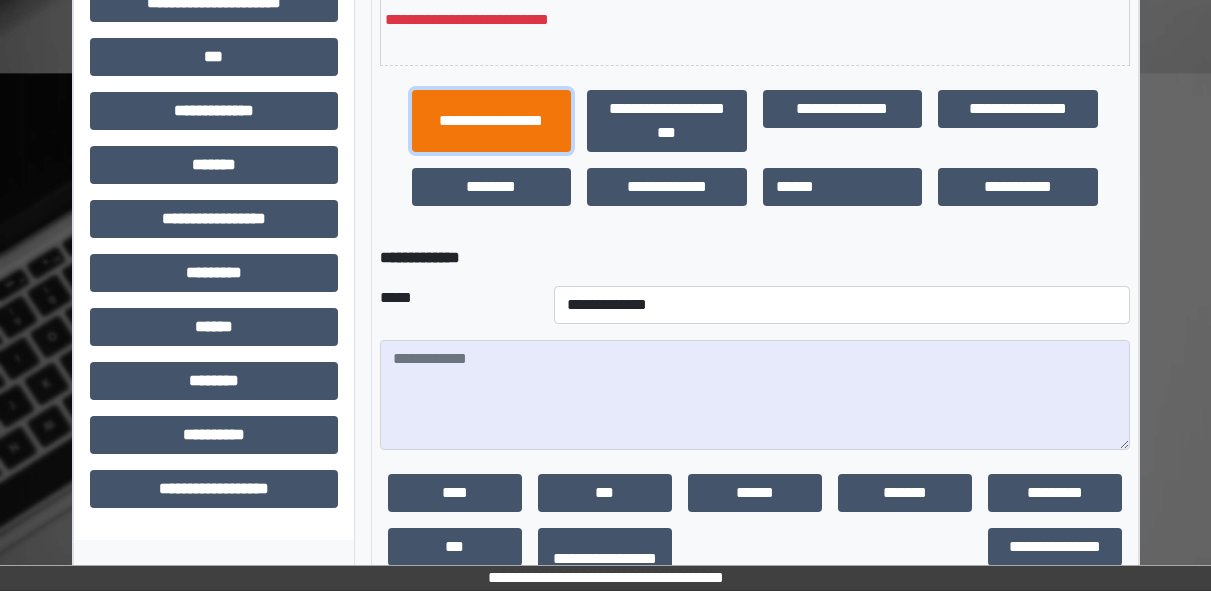 scroll, scrollTop: 735, scrollLeft: 0, axis: vertical 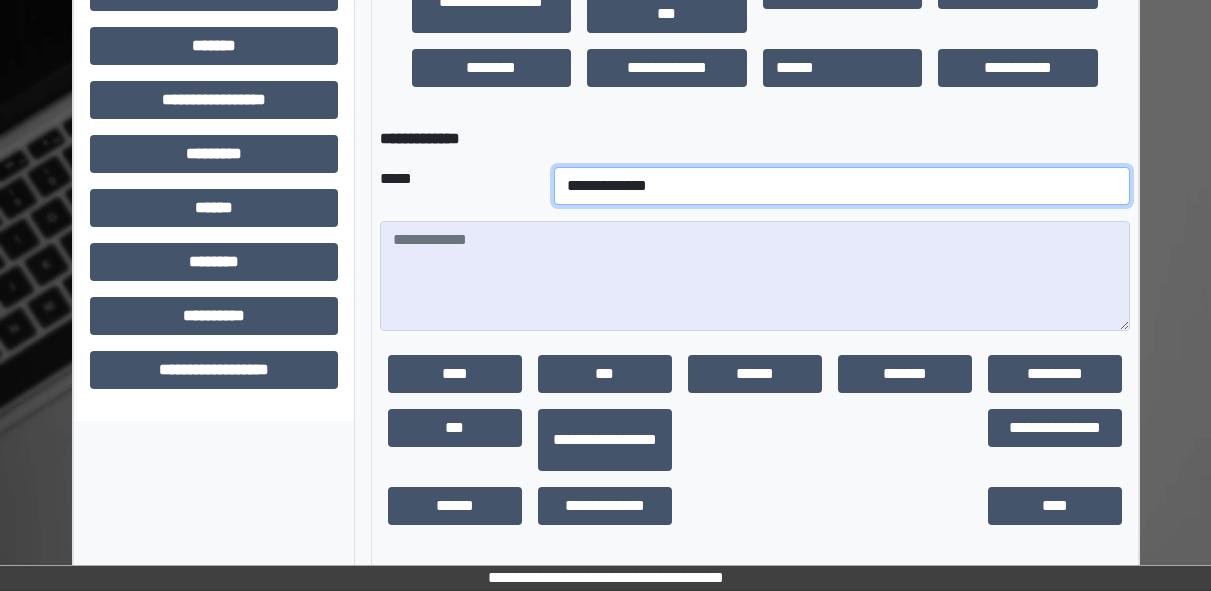 click on "**********" at bounding box center [842, 186] 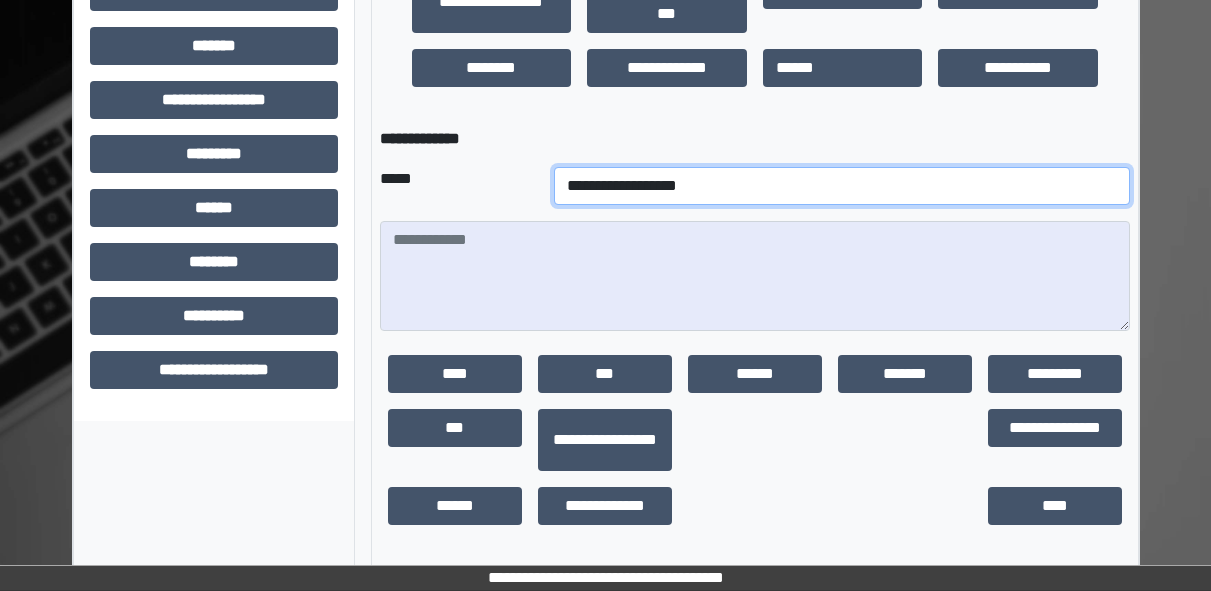 click on "**********" at bounding box center [842, 186] 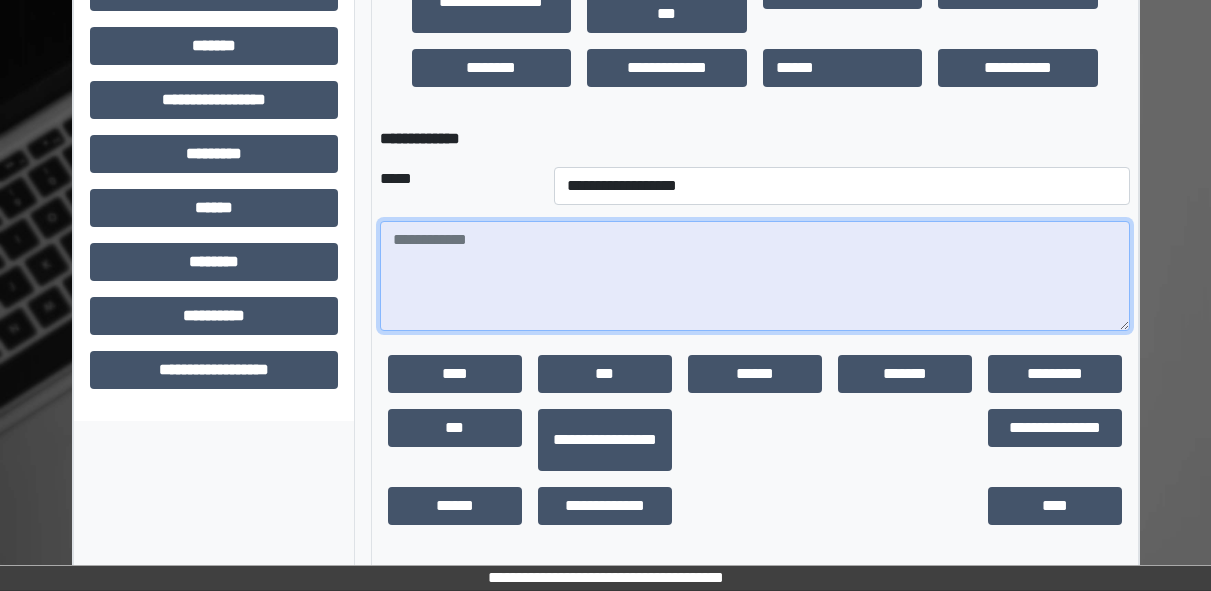 click at bounding box center [755, 276] 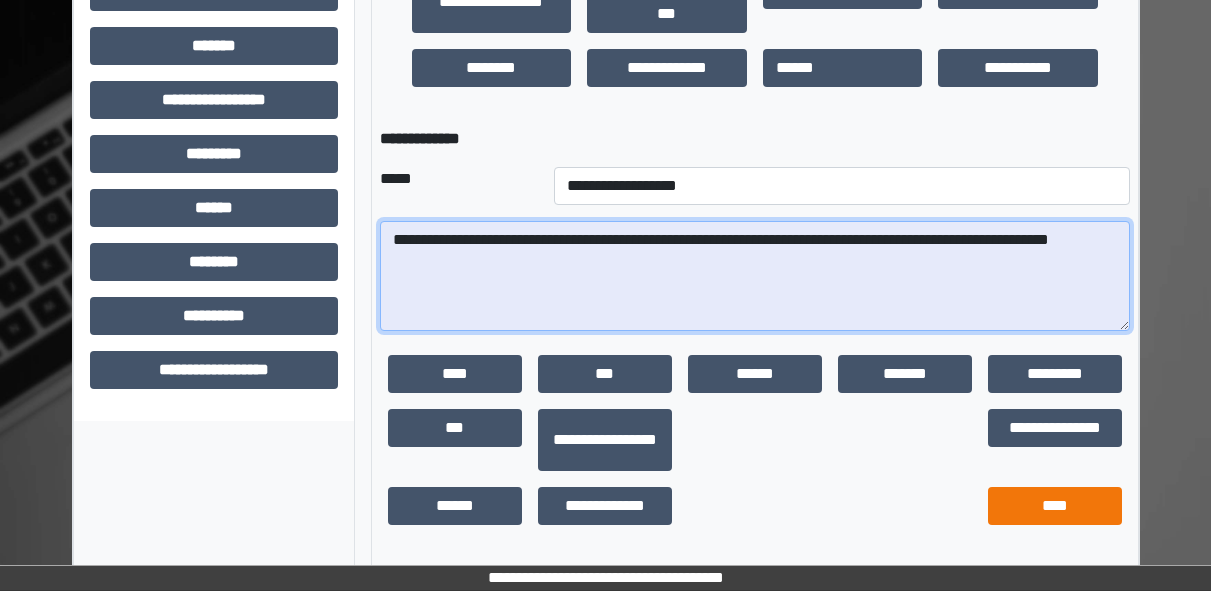 type on "**********" 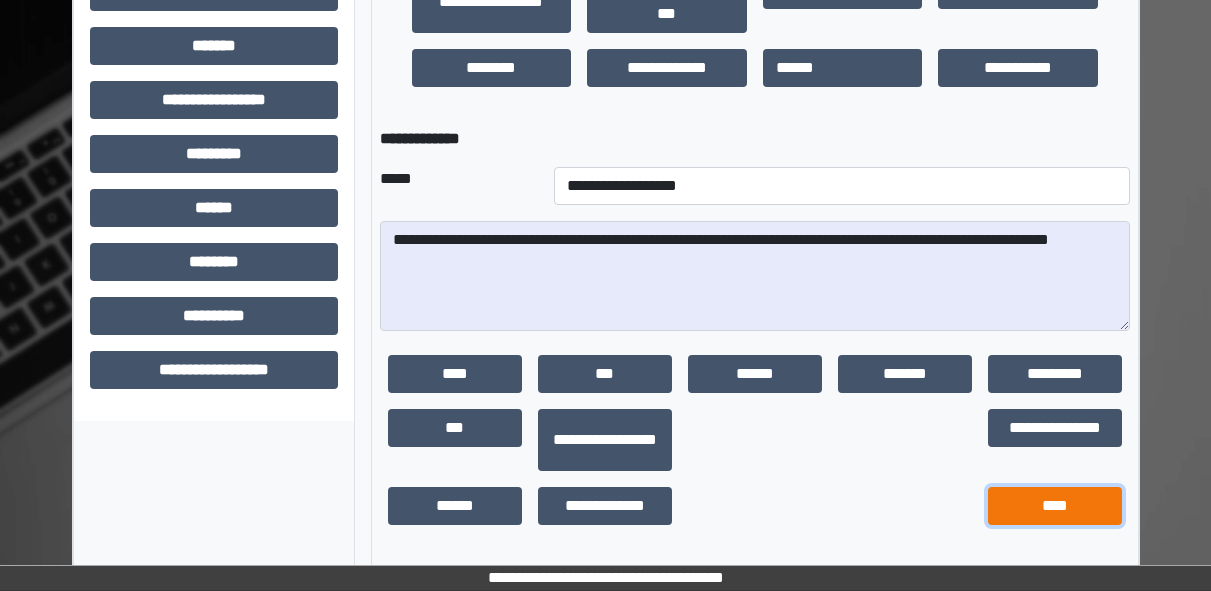 click on "****" at bounding box center [1055, 506] 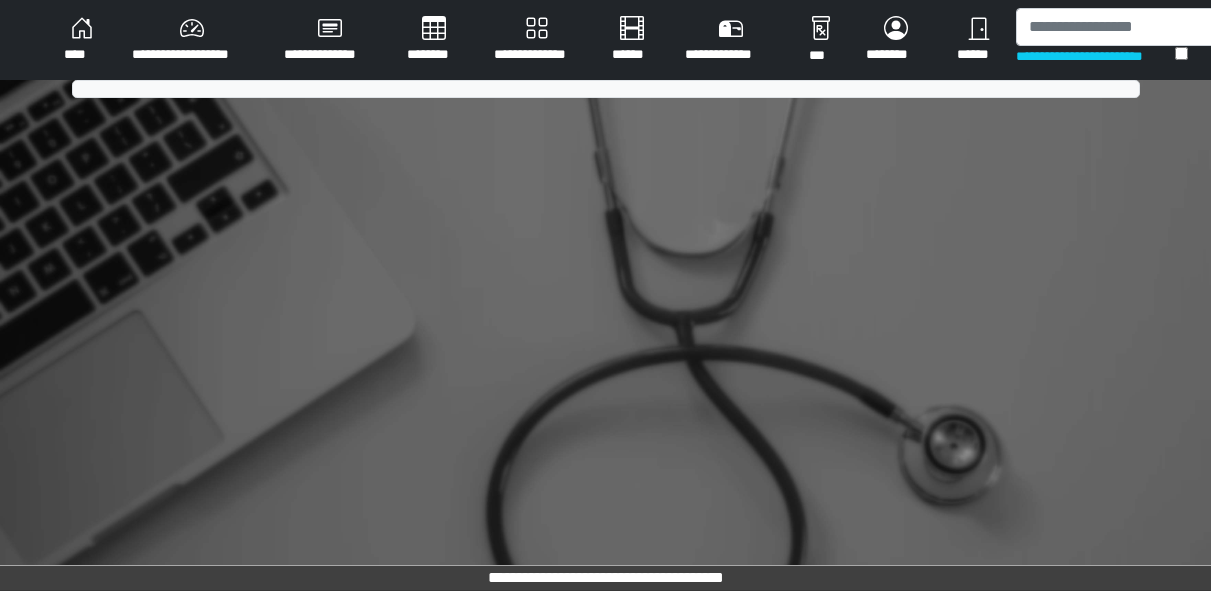 scroll, scrollTop: 0, scrollLeft: 0, axis: both 